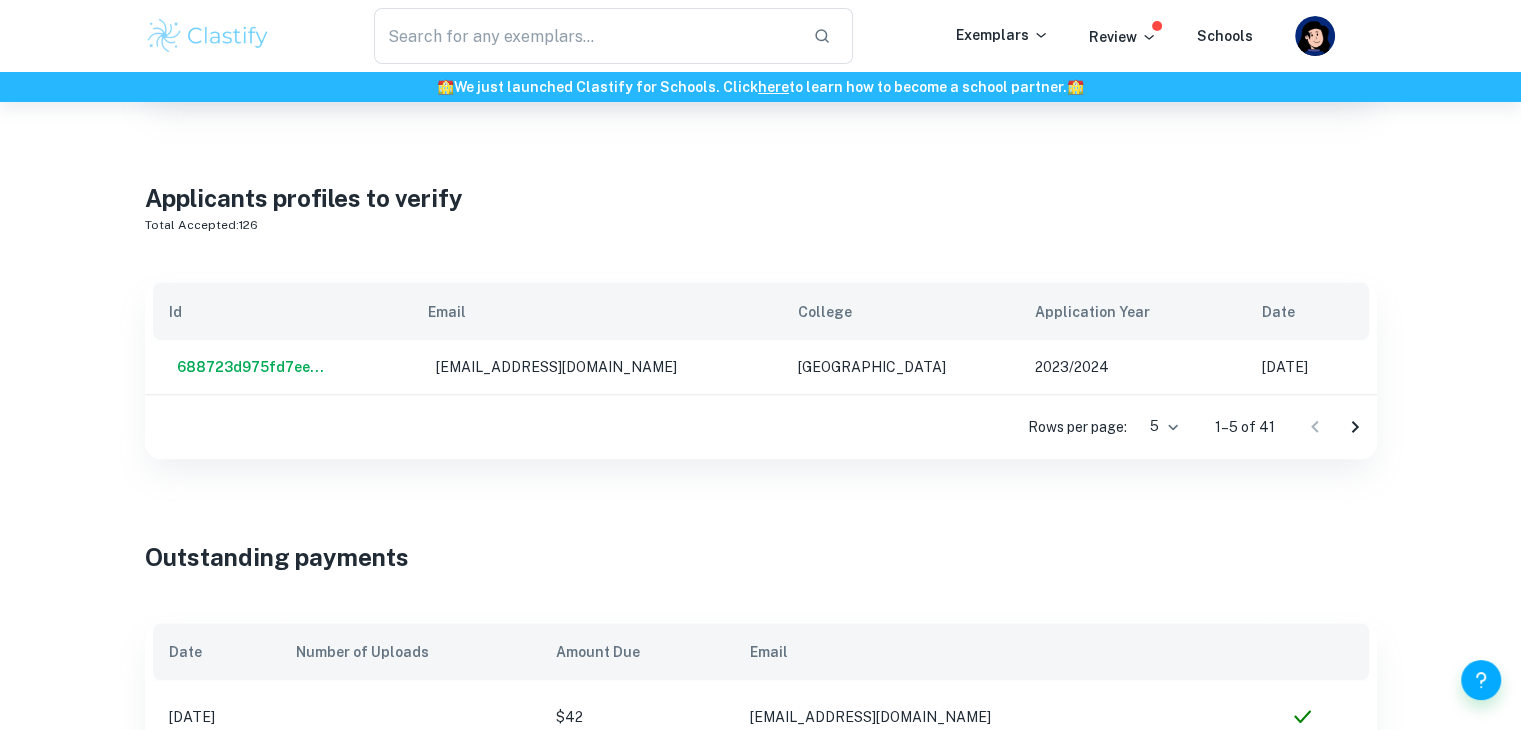 scroll, scrollTop: 1615, scrollLeft: 0, axis: vertical 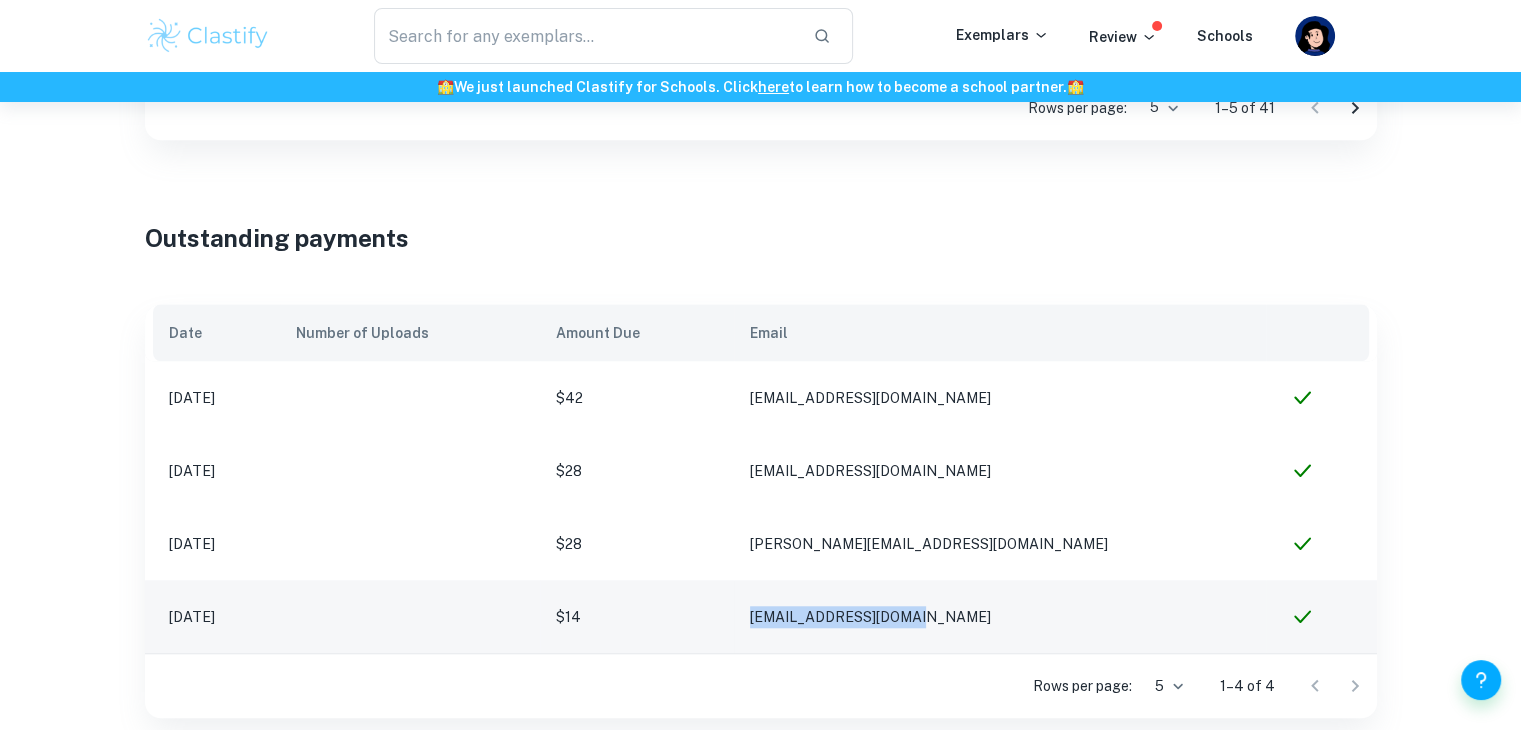 drag, startPoint x: 1059, startPoint y: 551, endPoint x: 839, endPoint y: 557, distance: 220.0818 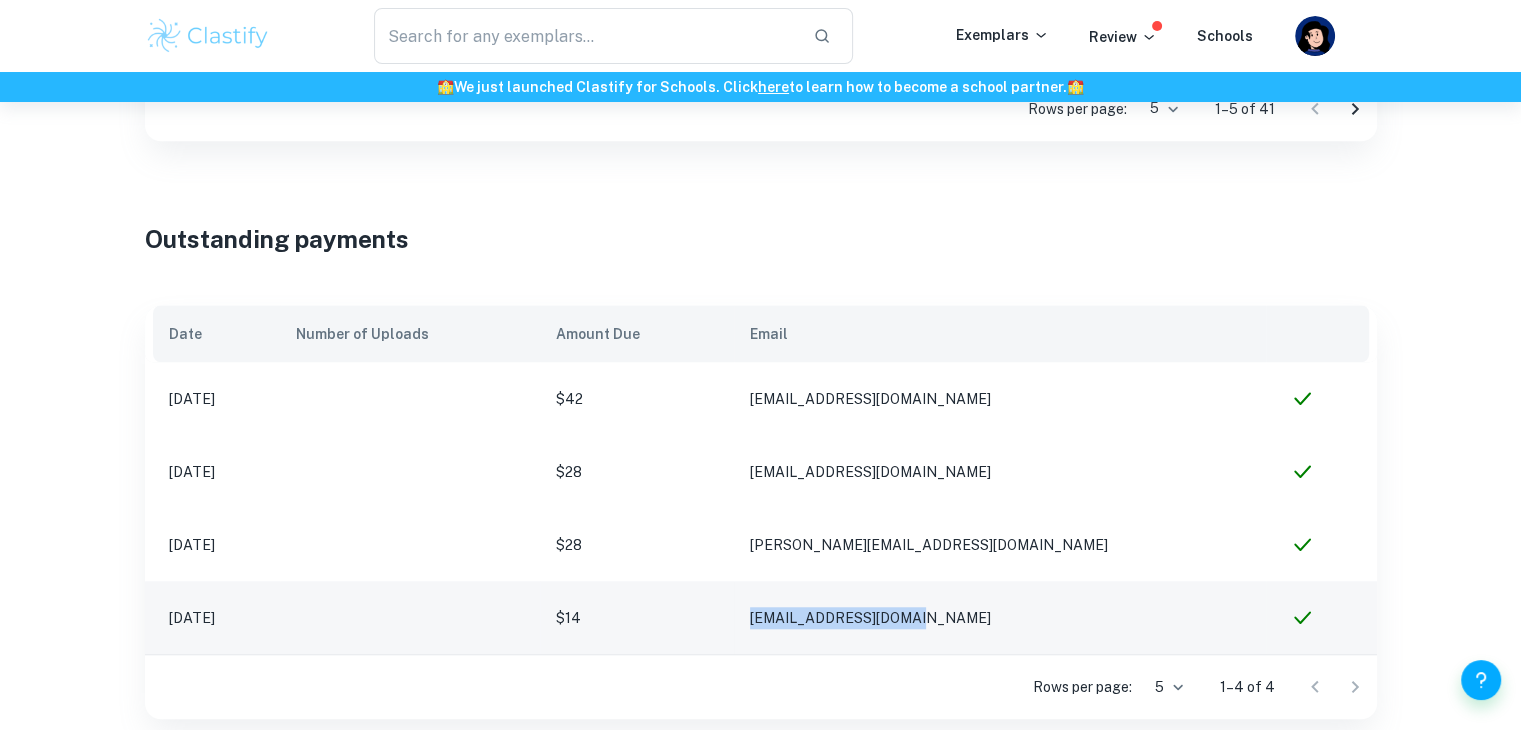 copy on "[EMAIL_ADDRESS][DOMAIN_NAME]" 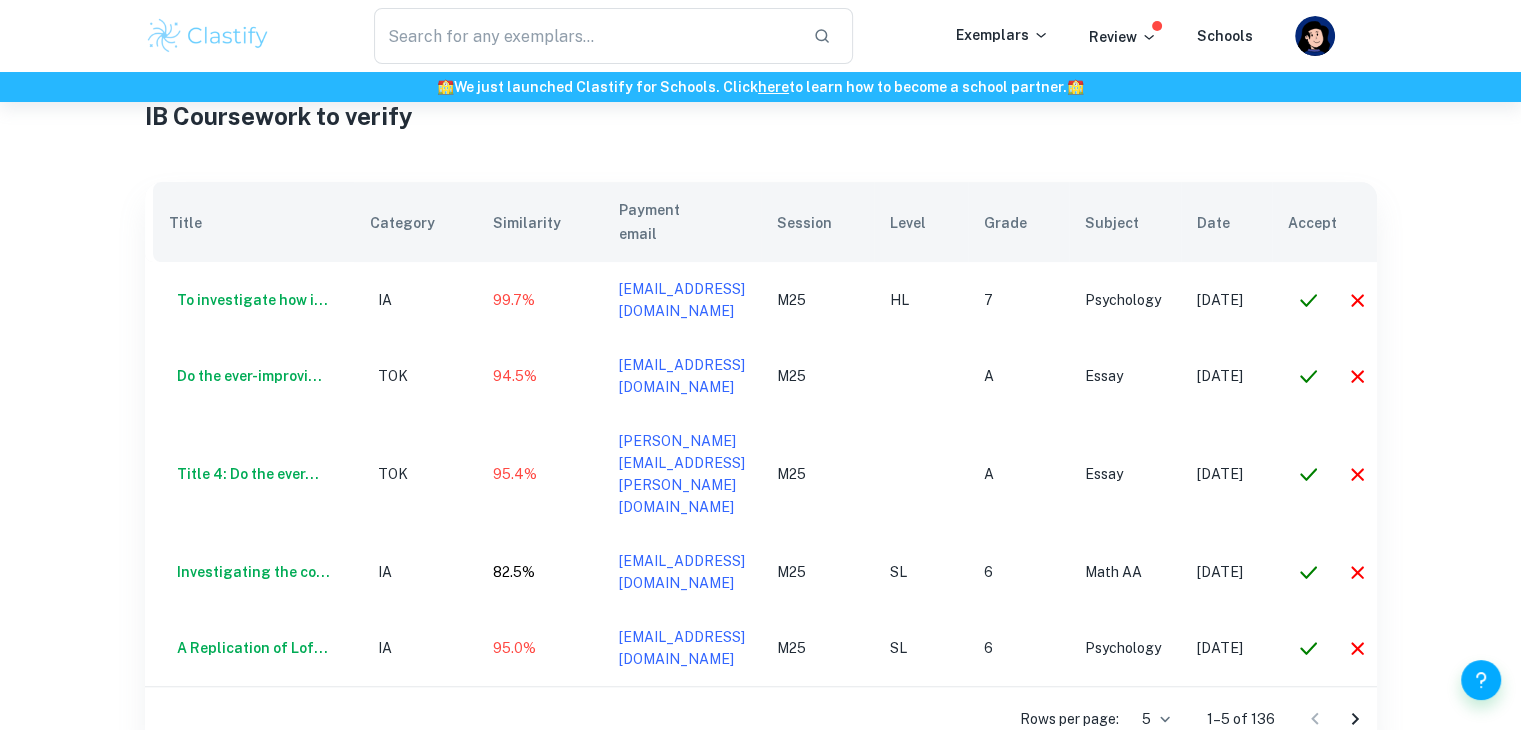 scroll, scrollTop: 647, scrollLeft: 0, axis: vertical 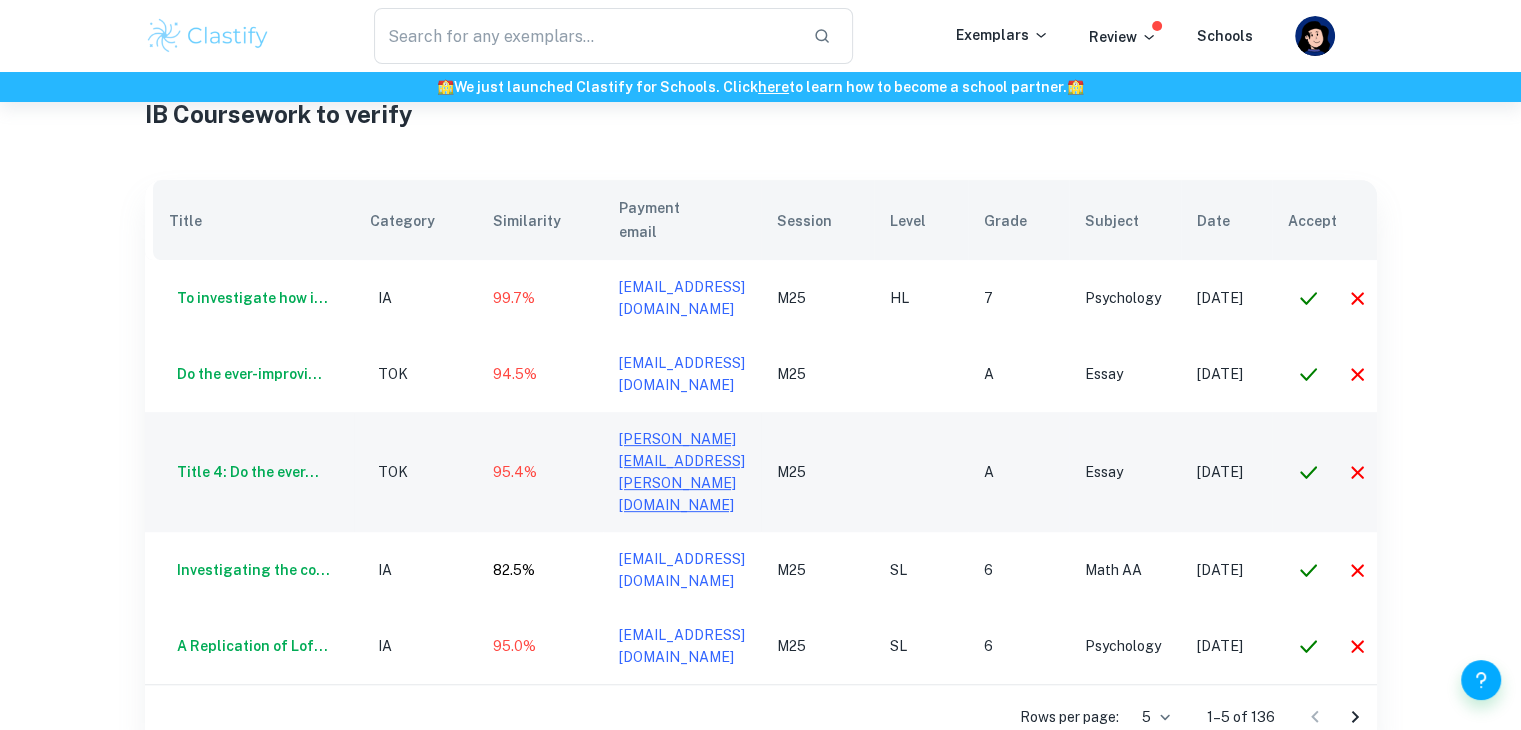 click on "bhargav.naig@gmail.com" at bounding box center (682, 472) 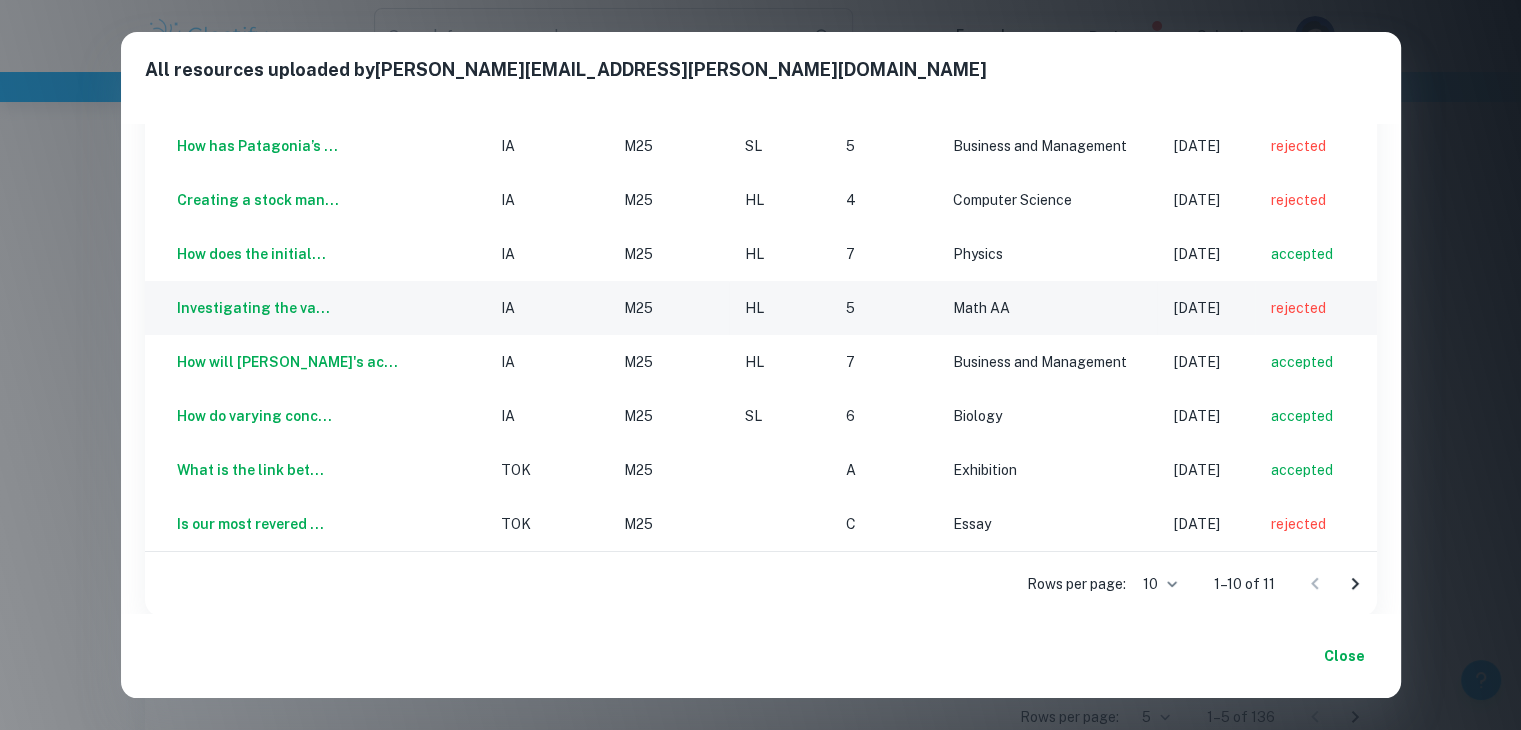 scroll, scrollTop: 196, scrollLeft: 0, axis: vertical 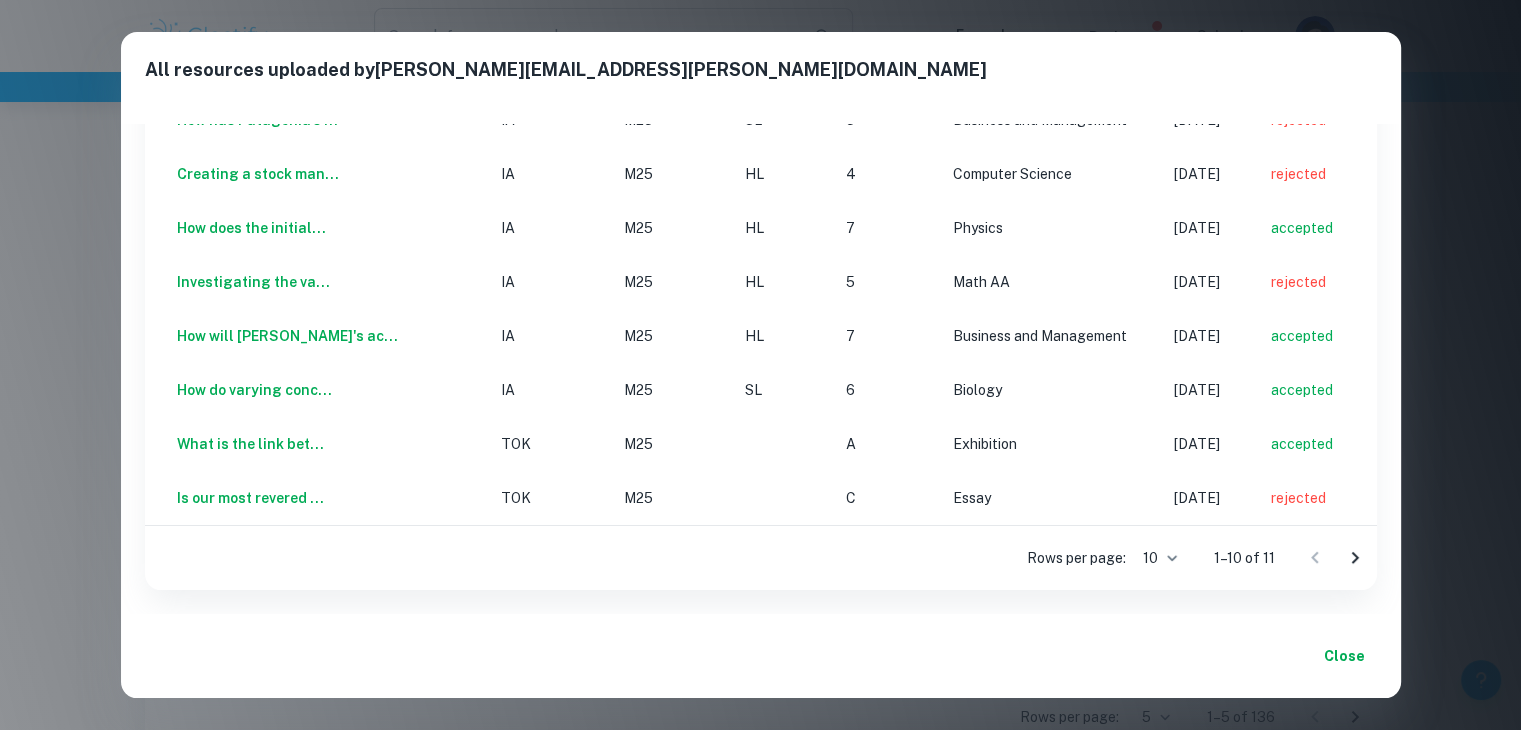 click on "Close" at bounding box center (761, 656) 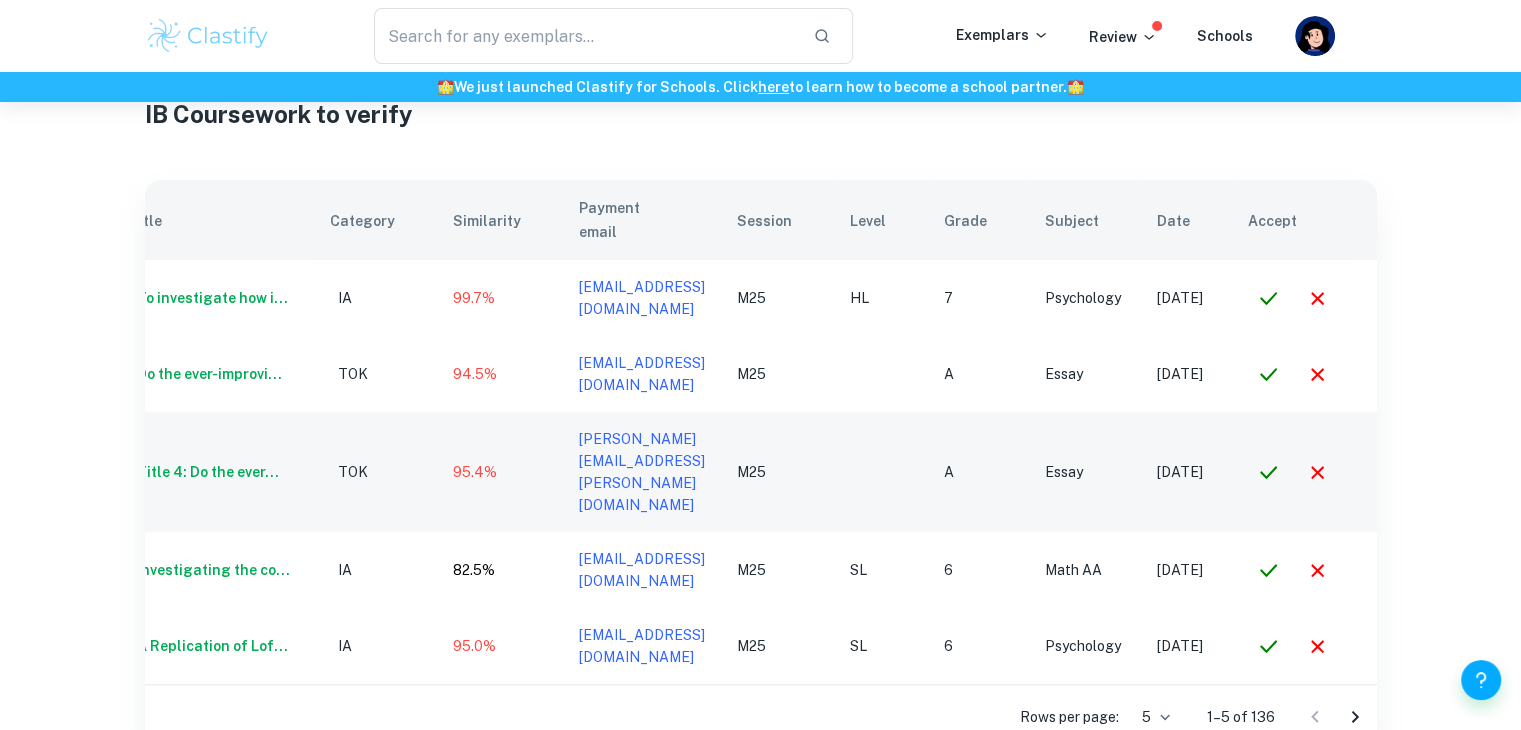 scroll, scrollTop: 0, scrollLeft: 42, axis: horizontal 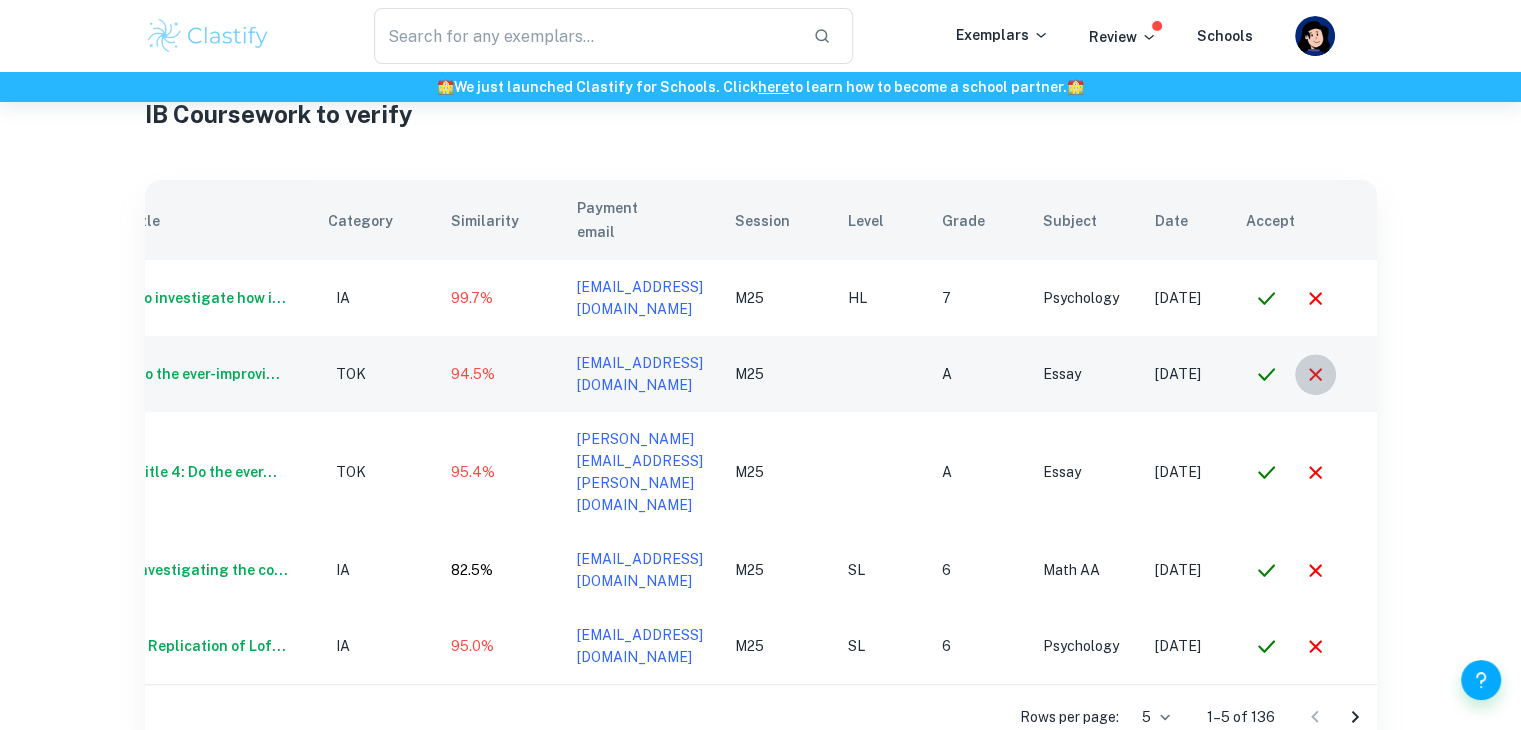 click 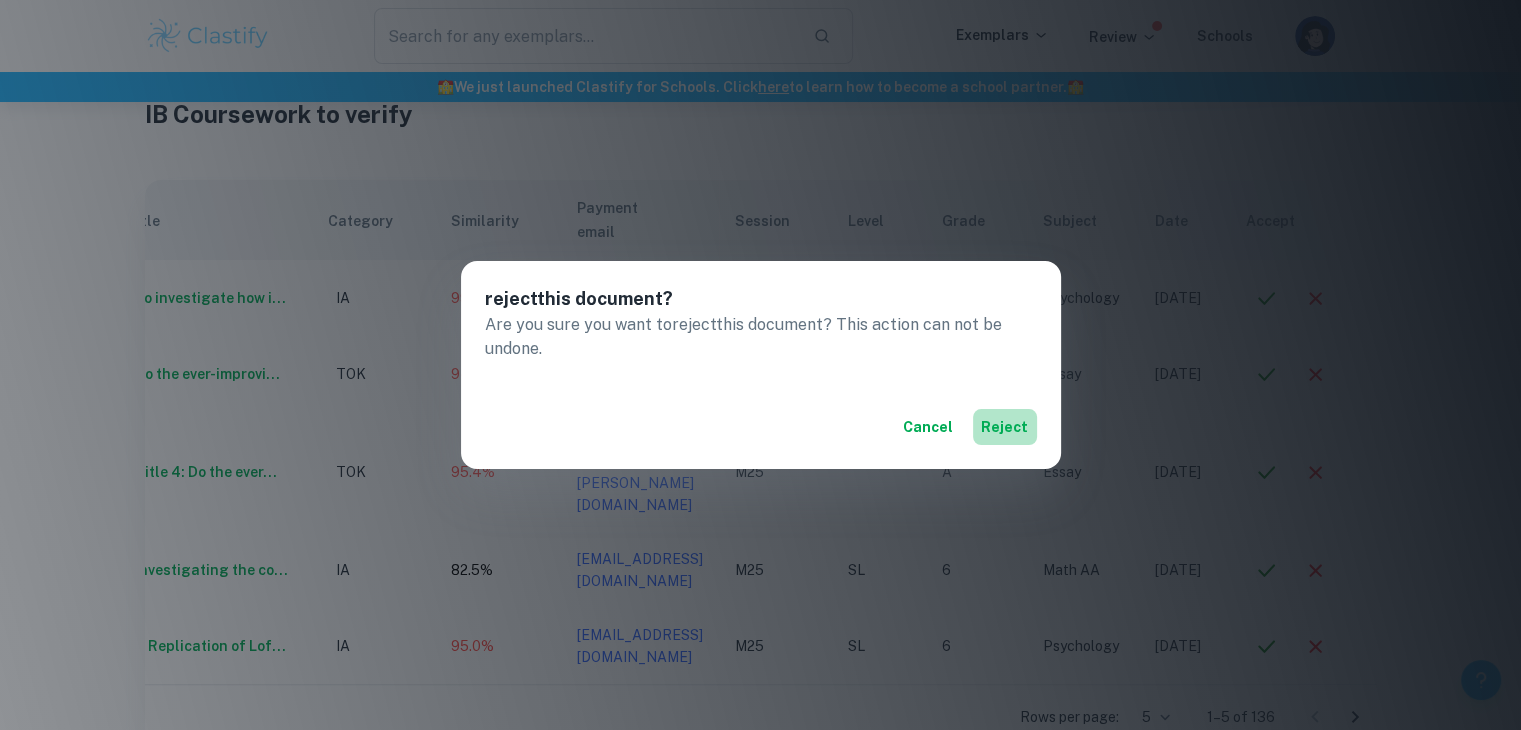 click on "reject" at bounding box center [1005, 427] 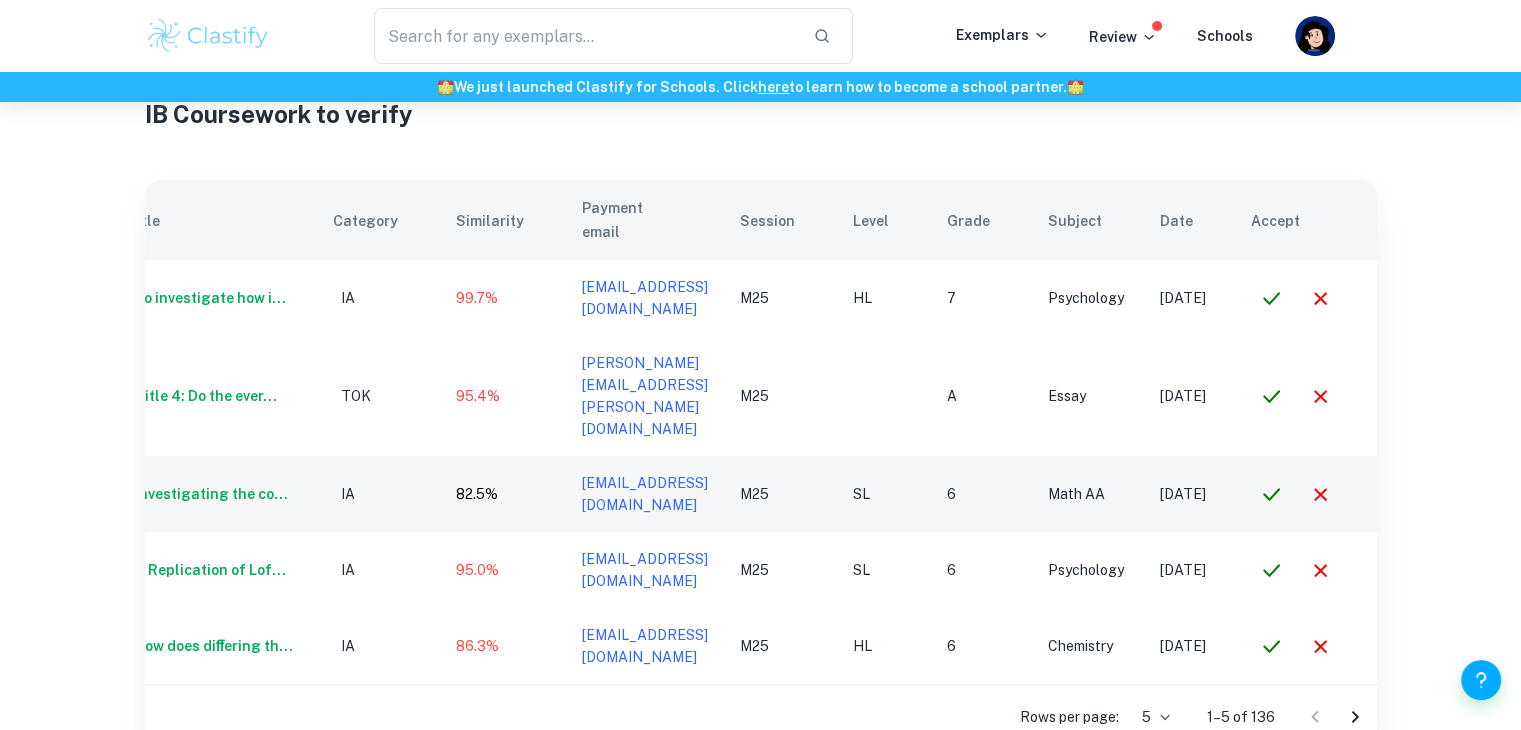 scroll, scrollTop: 0, scrollLeft: 64, axis: horizontal 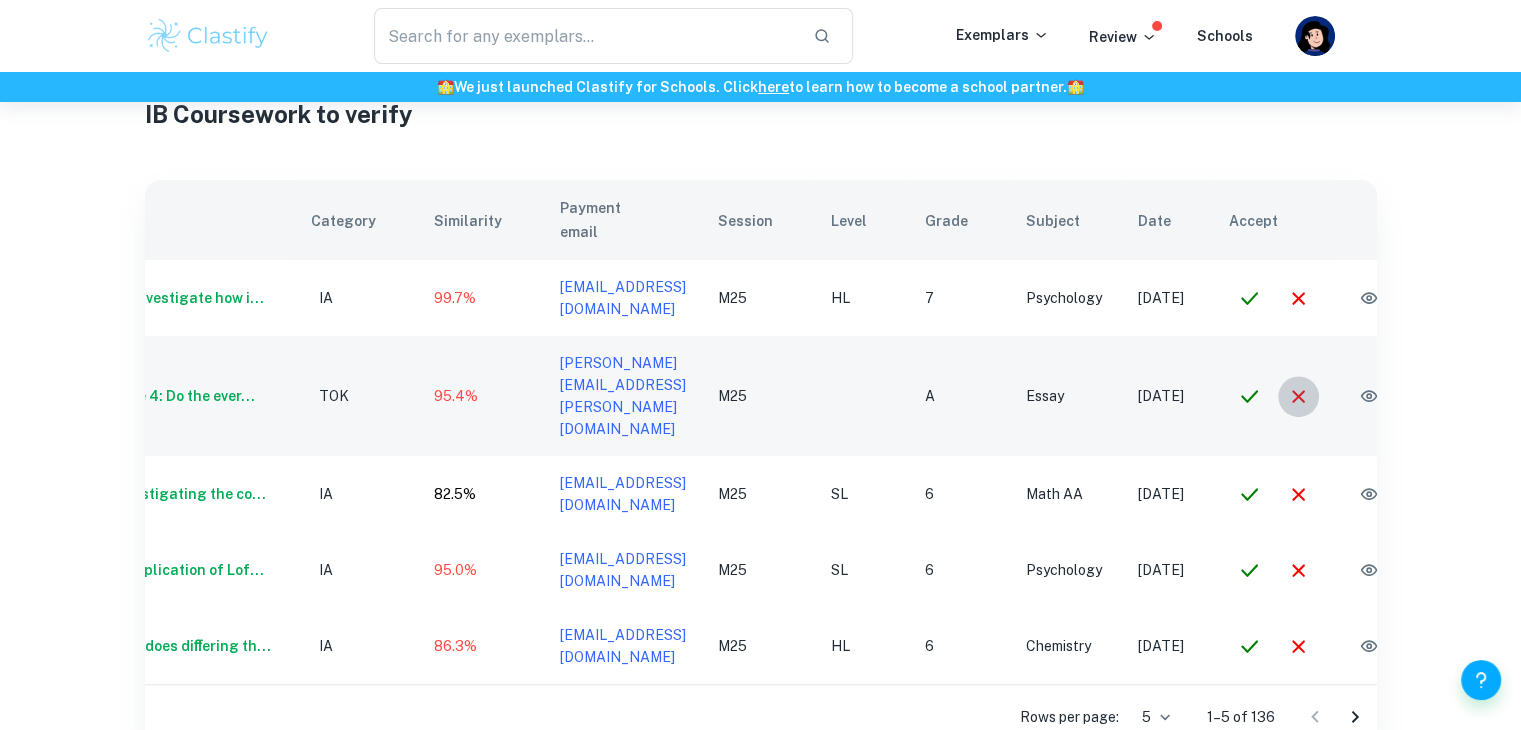 click 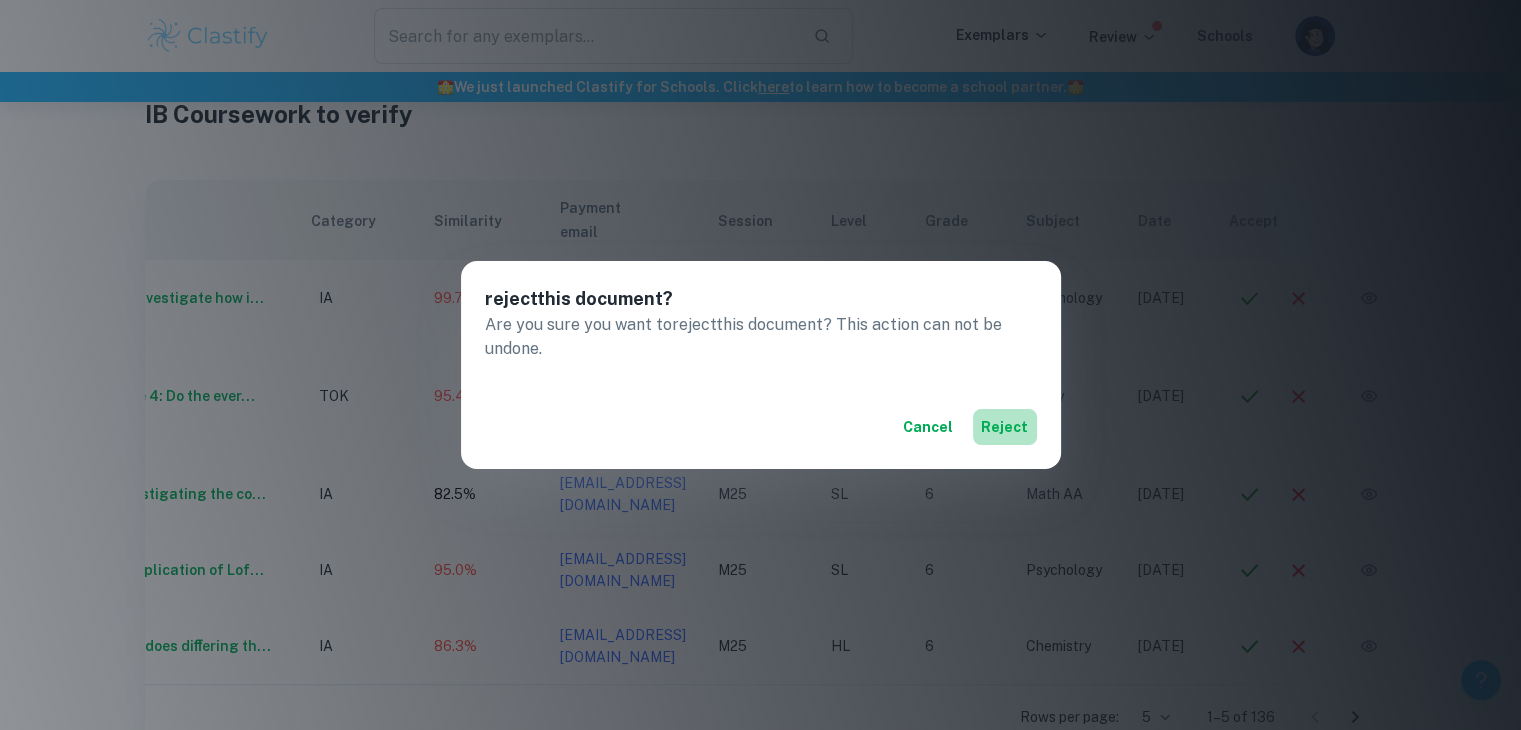 click on "reject" at bounding box center (1005, 427) 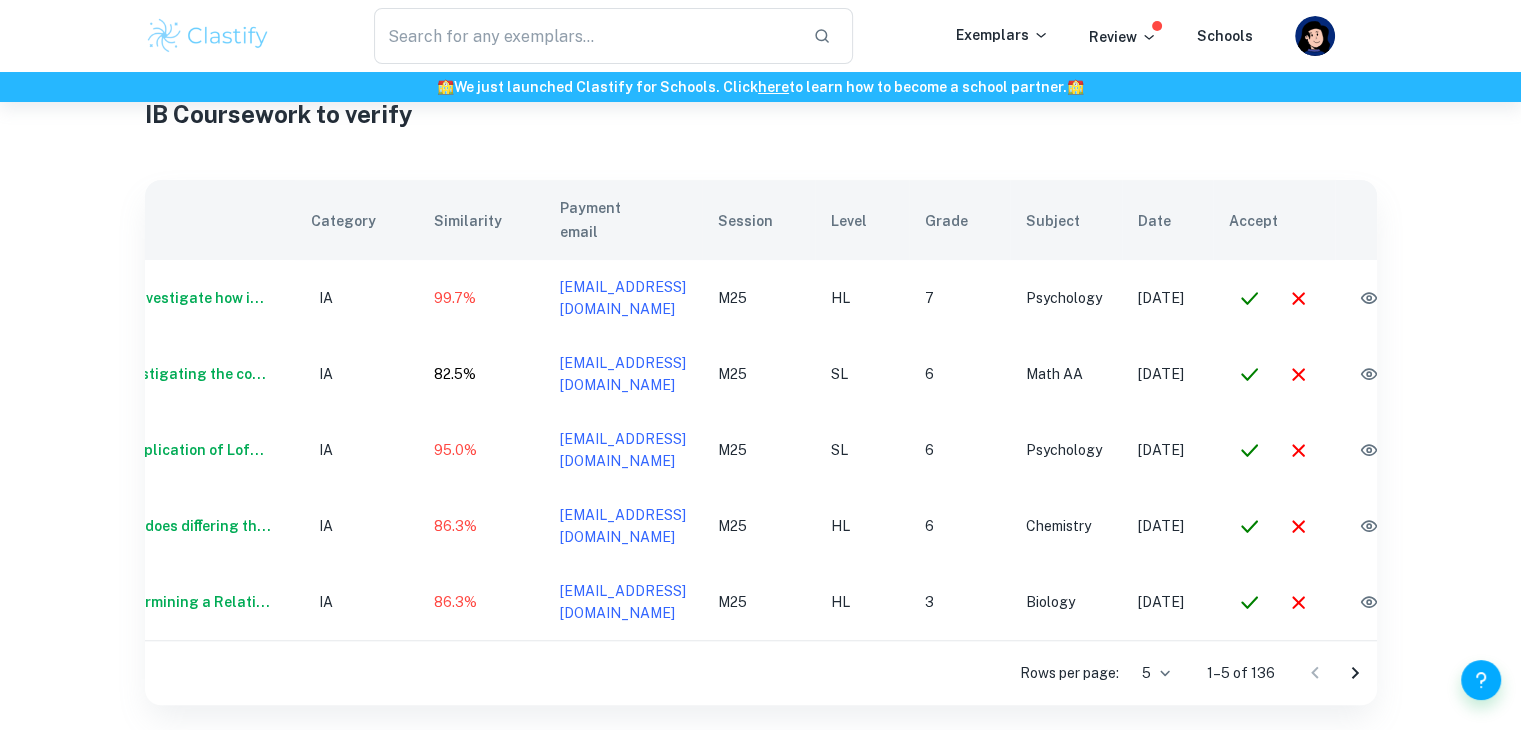 scroll, scrollTop: 0, scrollLeft: 70, axis: horizontal 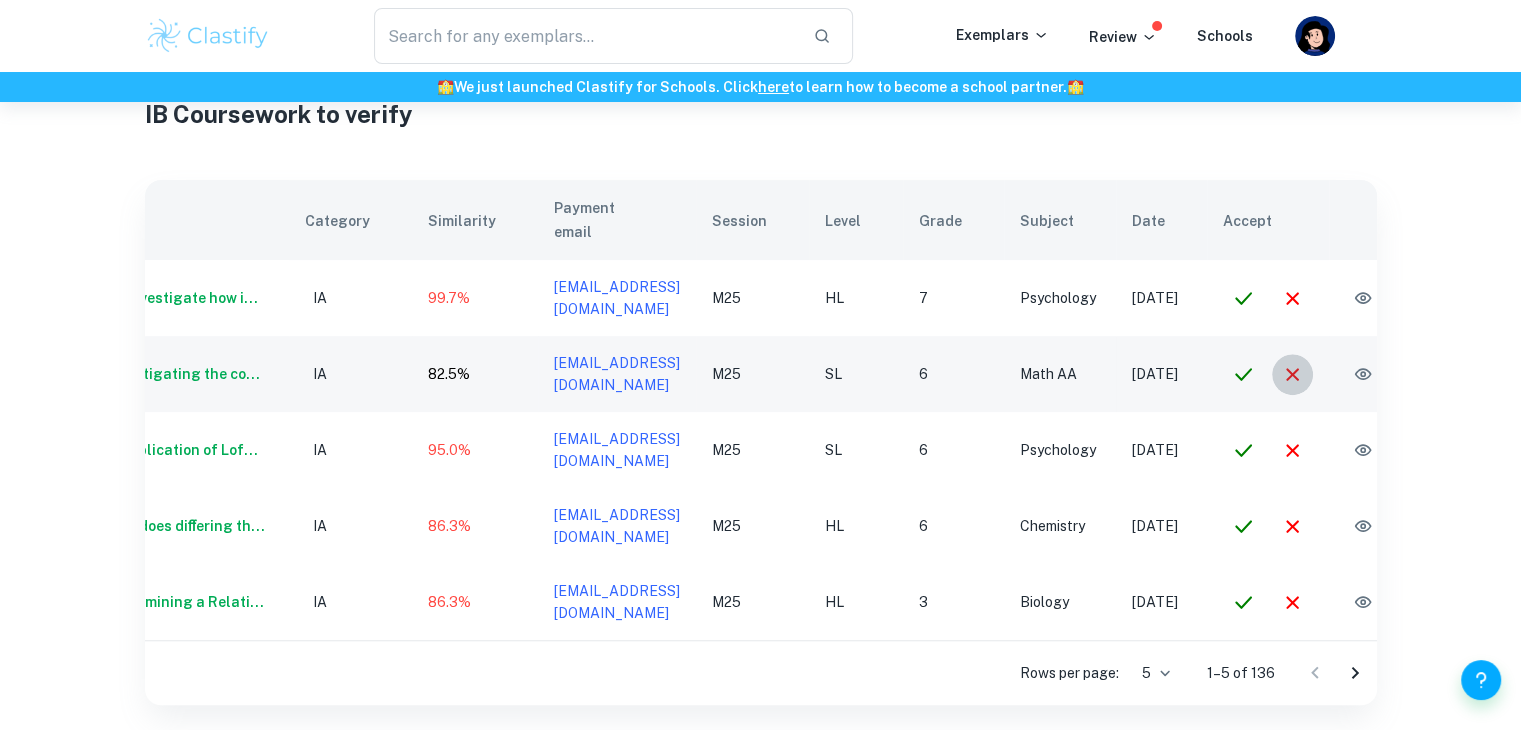 click 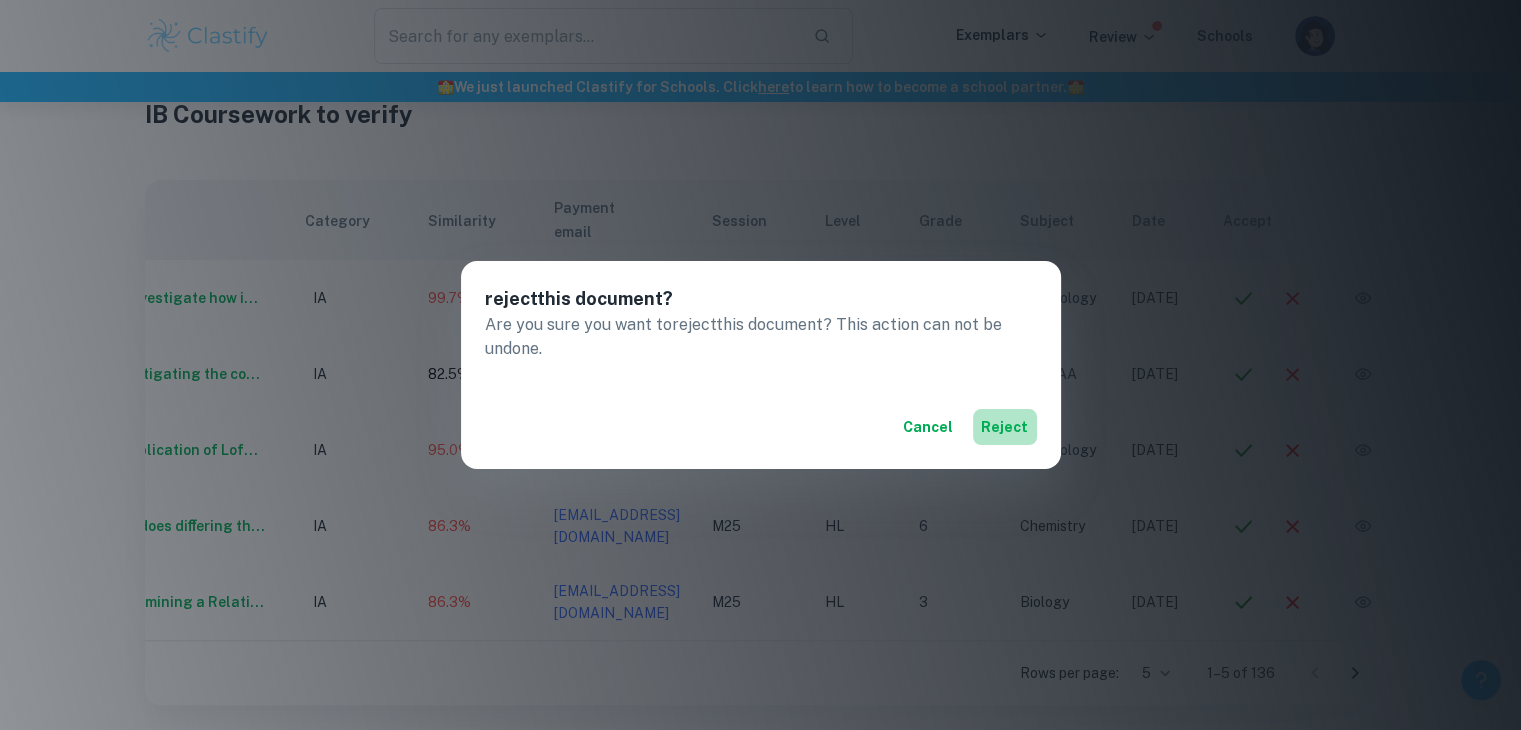 click on "reject" at bounding box center [1005, 427] 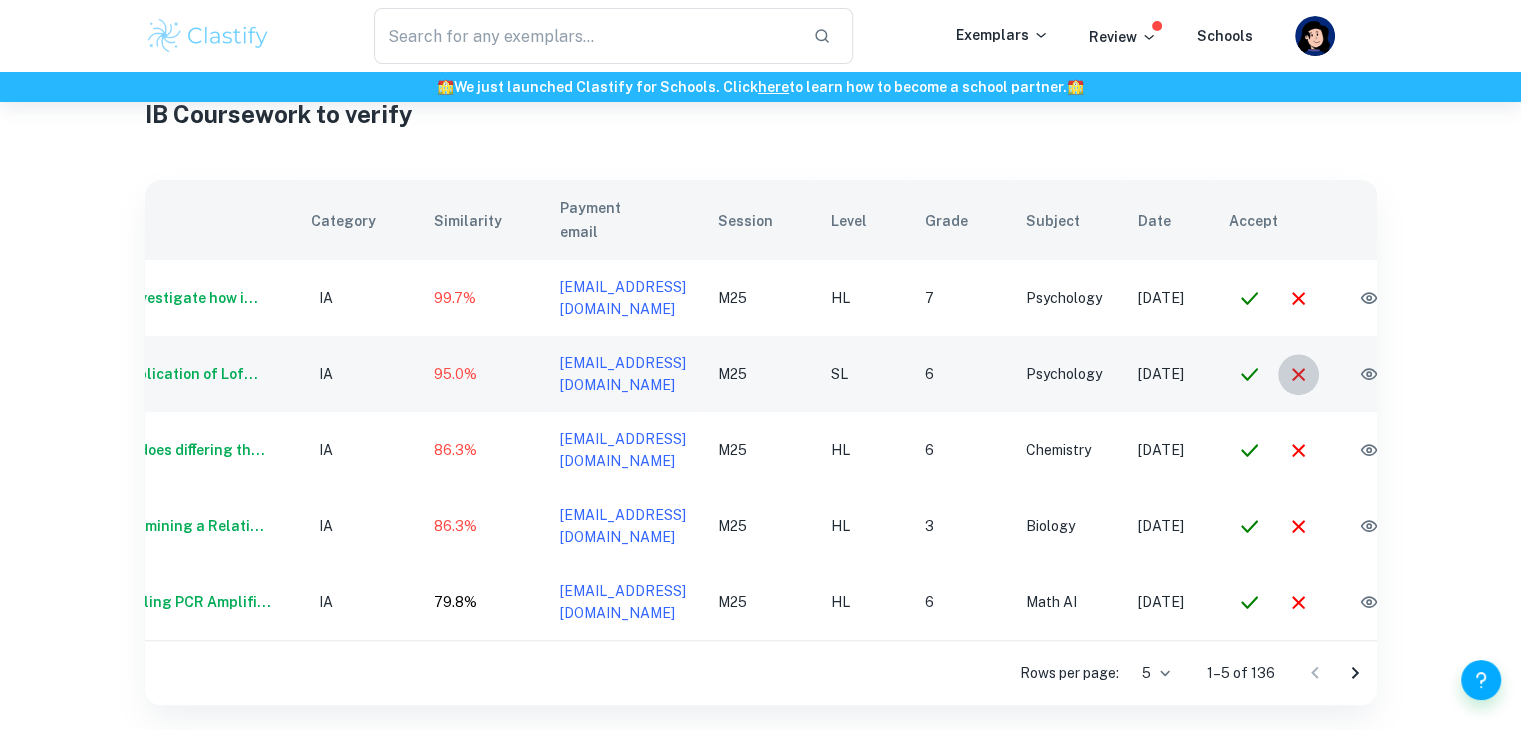 click 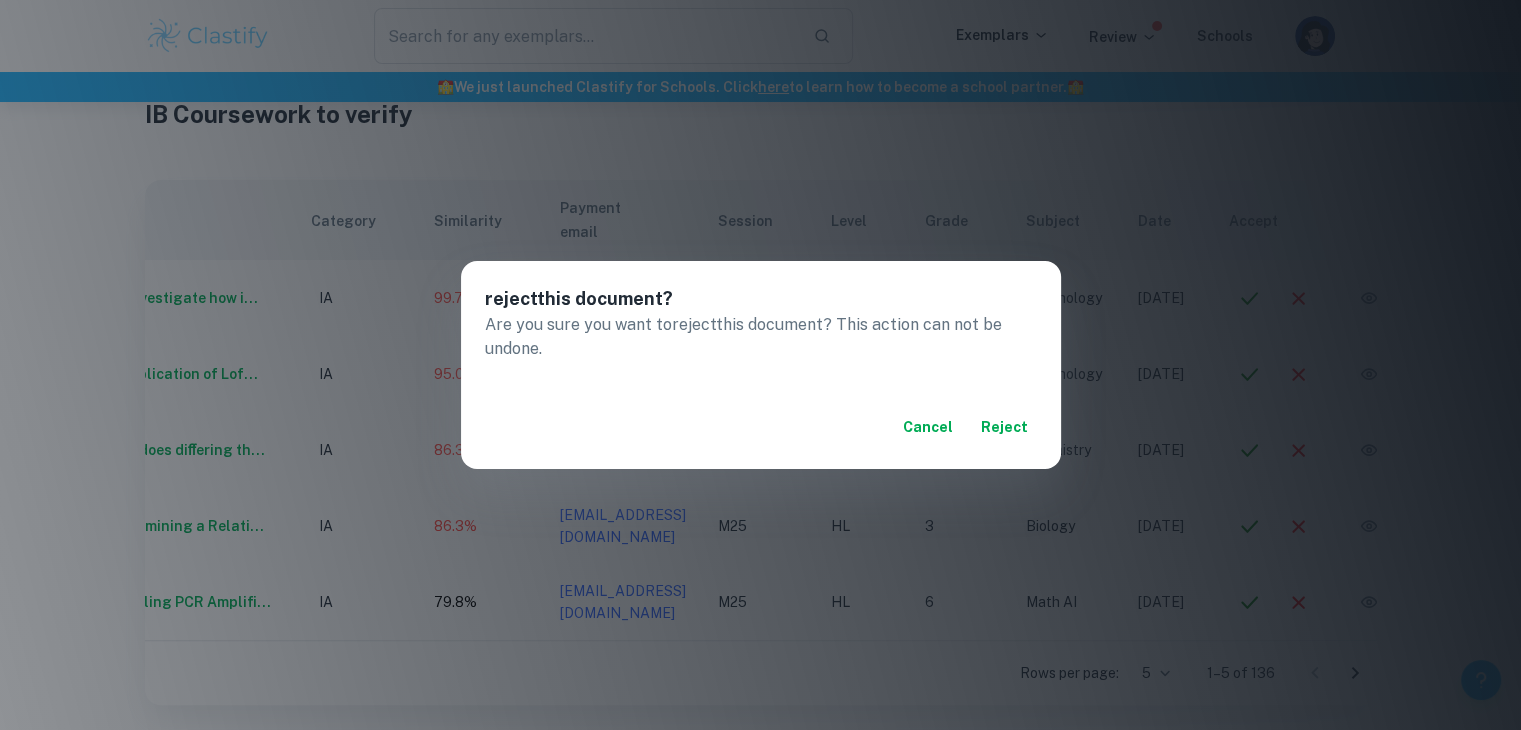 click on "Cancel reject" at bounding box center (761, 427) 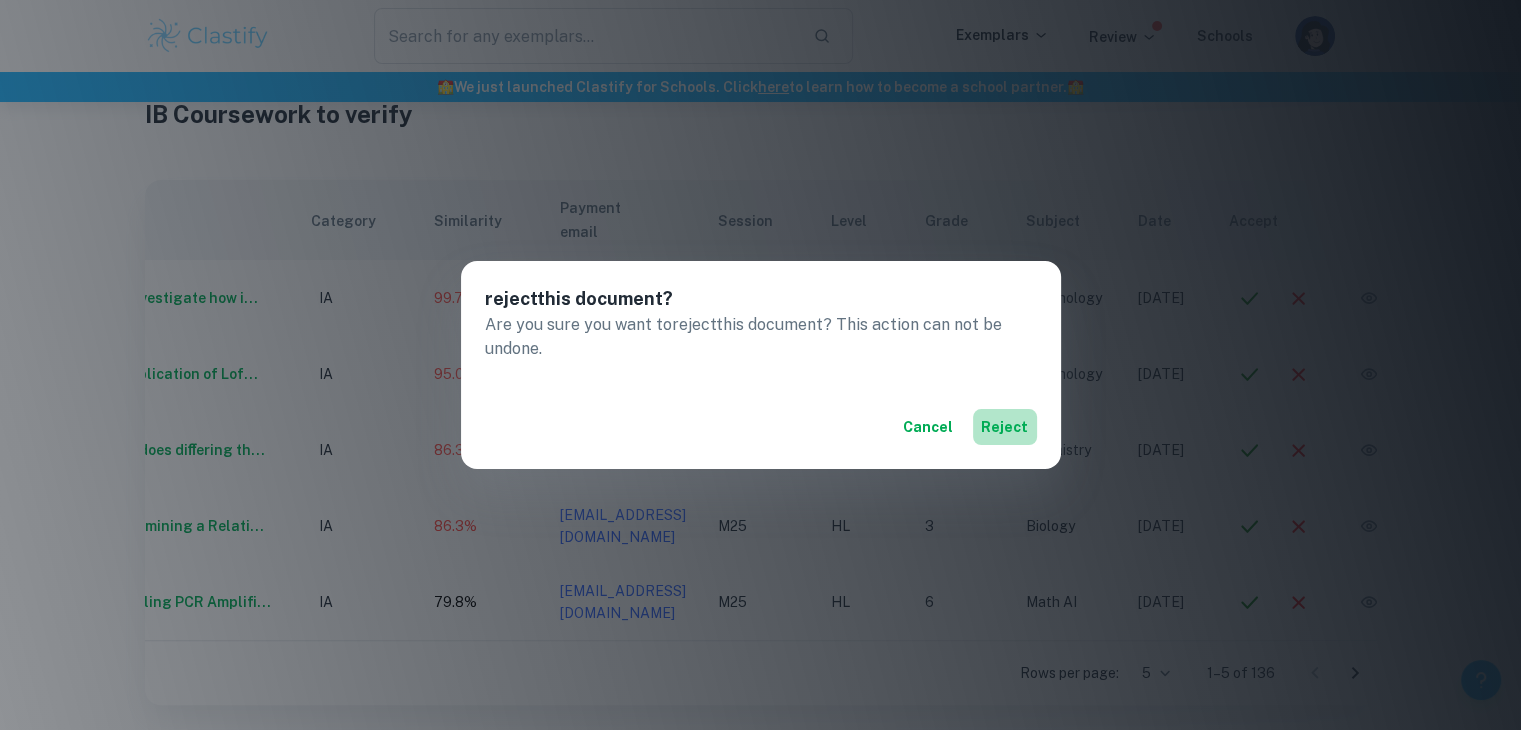 click on "reject" at bounding box center (1005, 427) 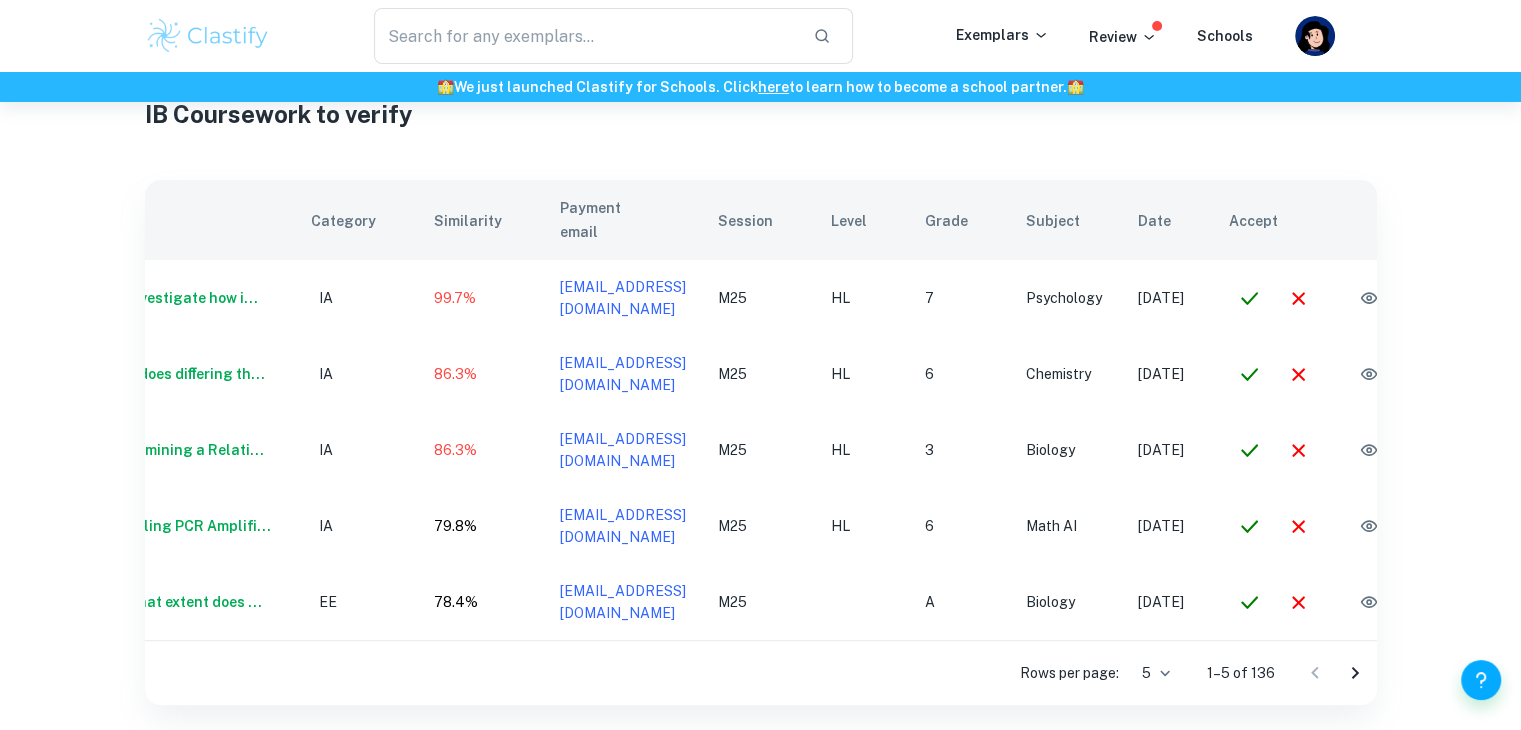 scroll, scrollTop: 0, scrollLeft: 142, axis: horizontal 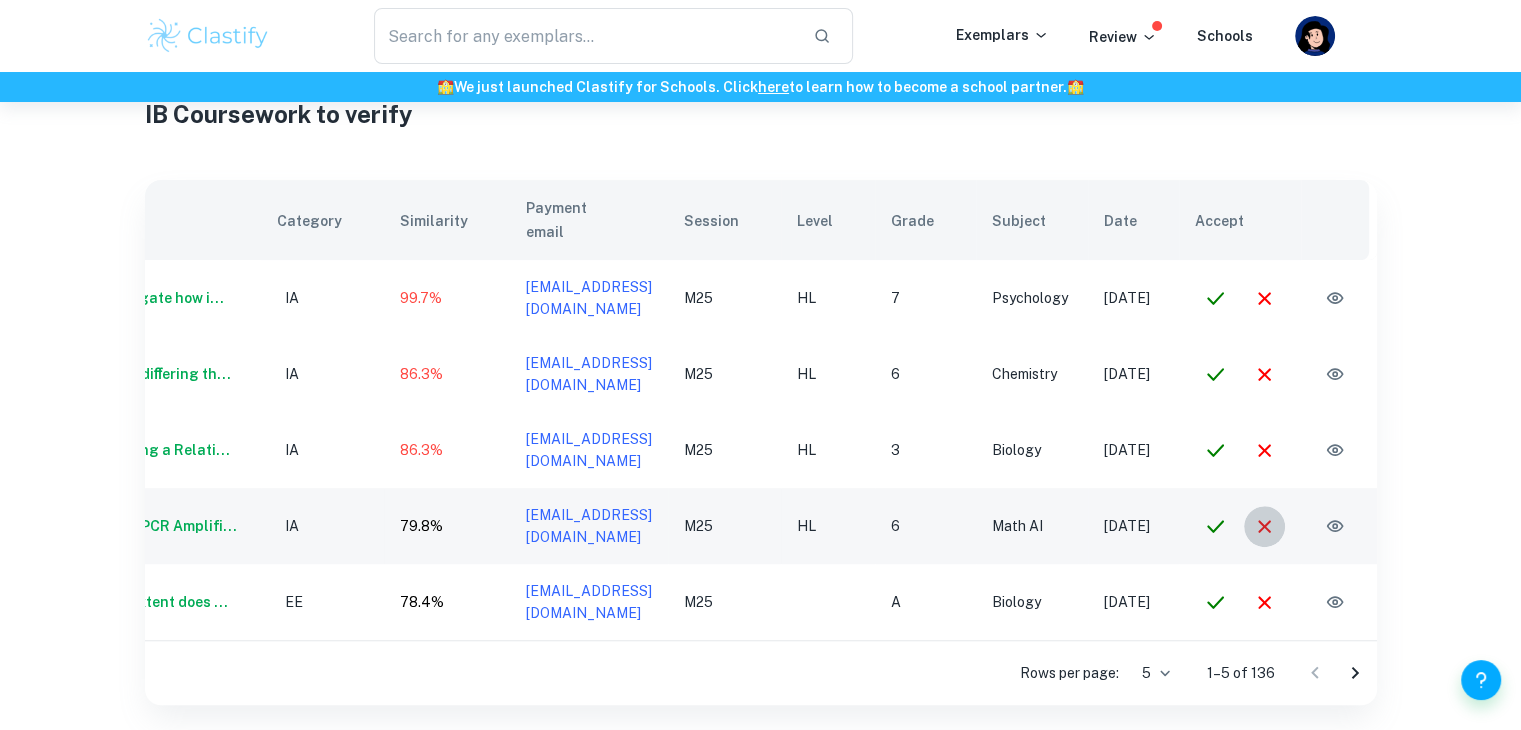 click 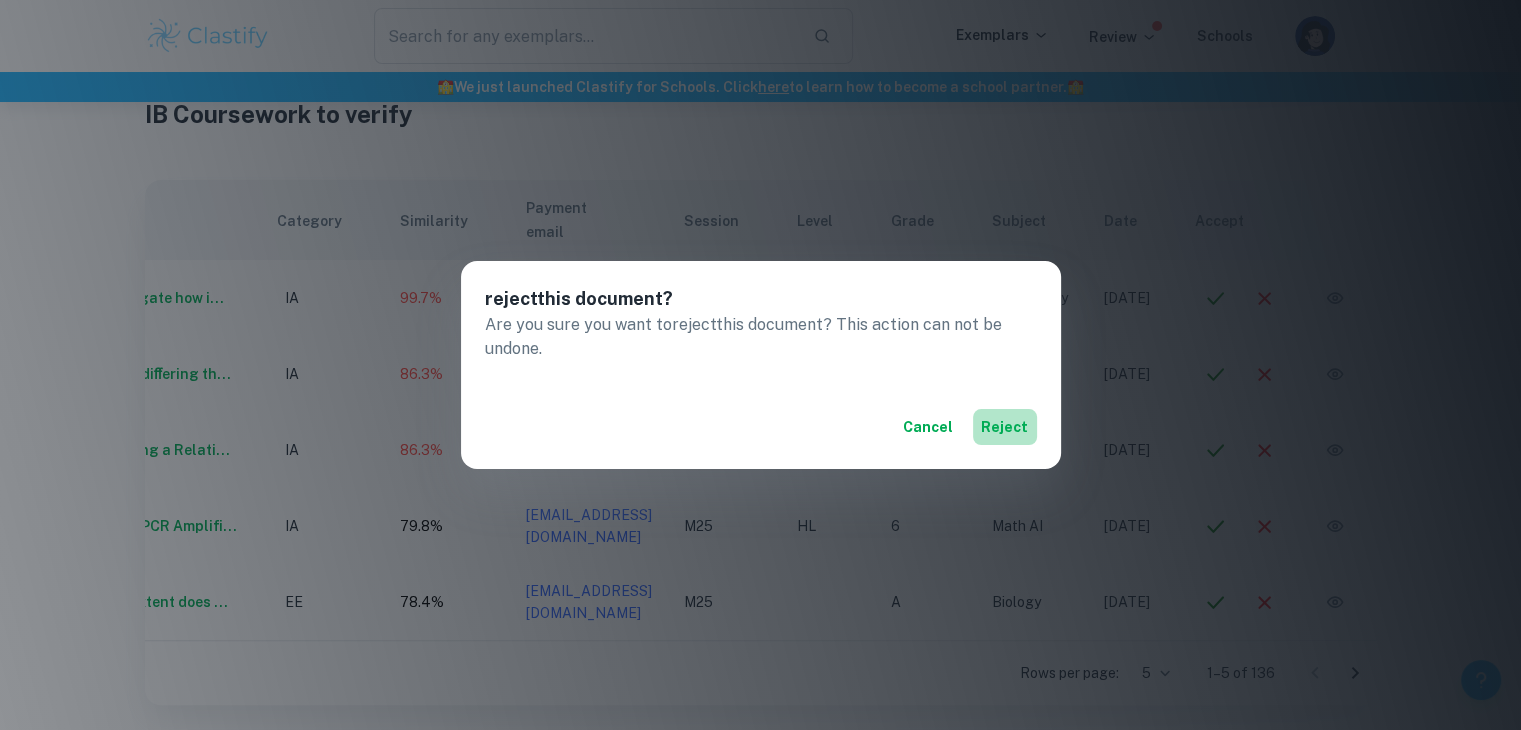 click on "reject" at bounding box center (1005, 427) 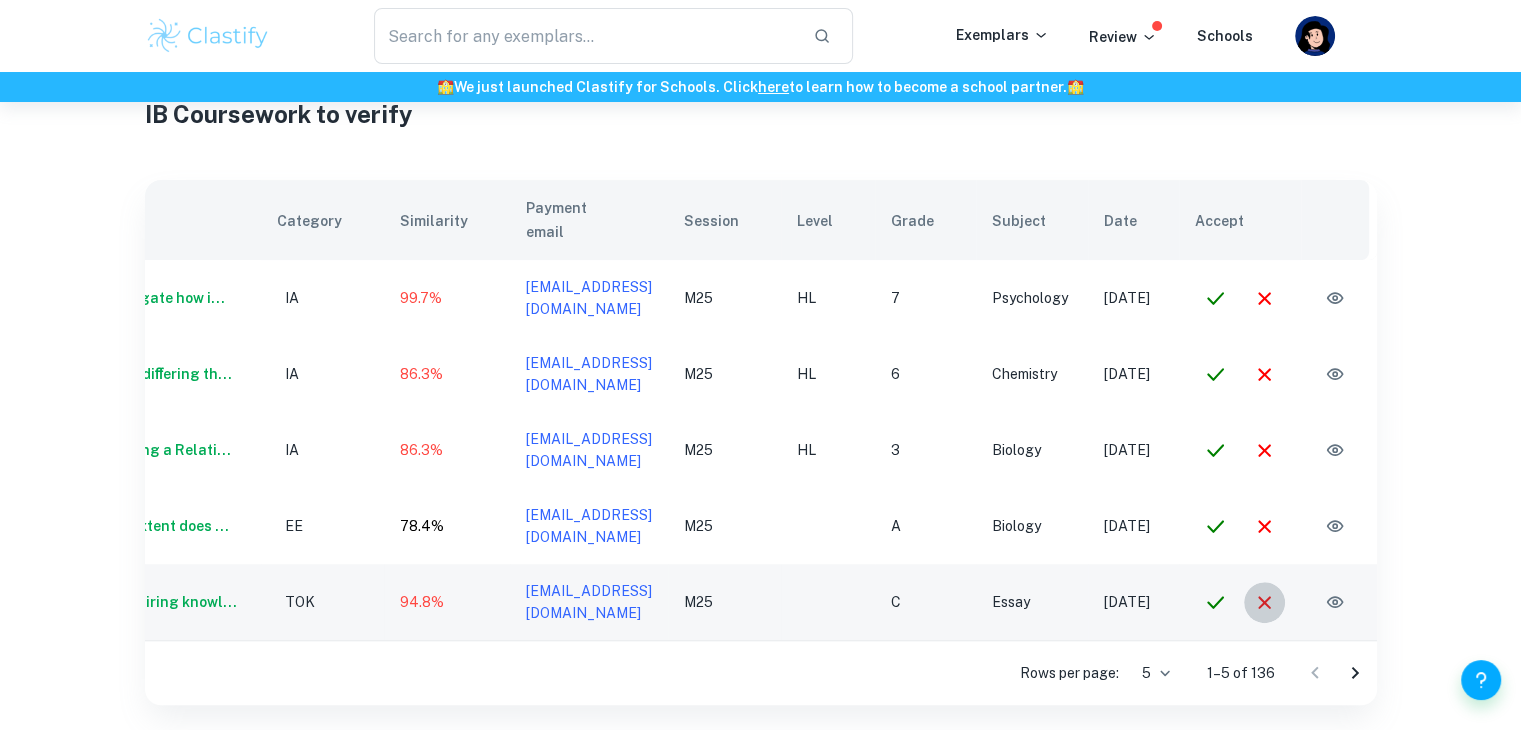 click 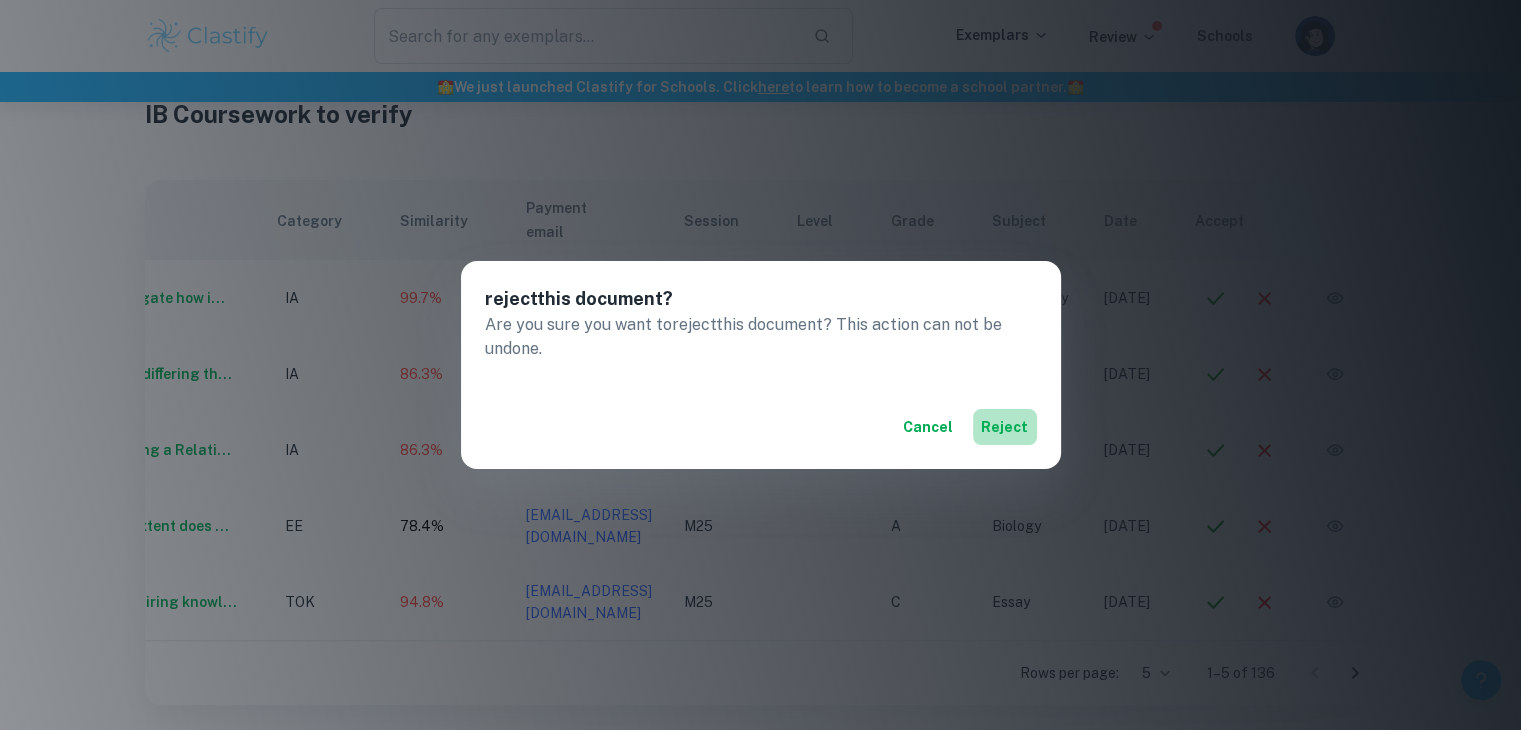 click on "reject" at bounding box center [1005, 427] 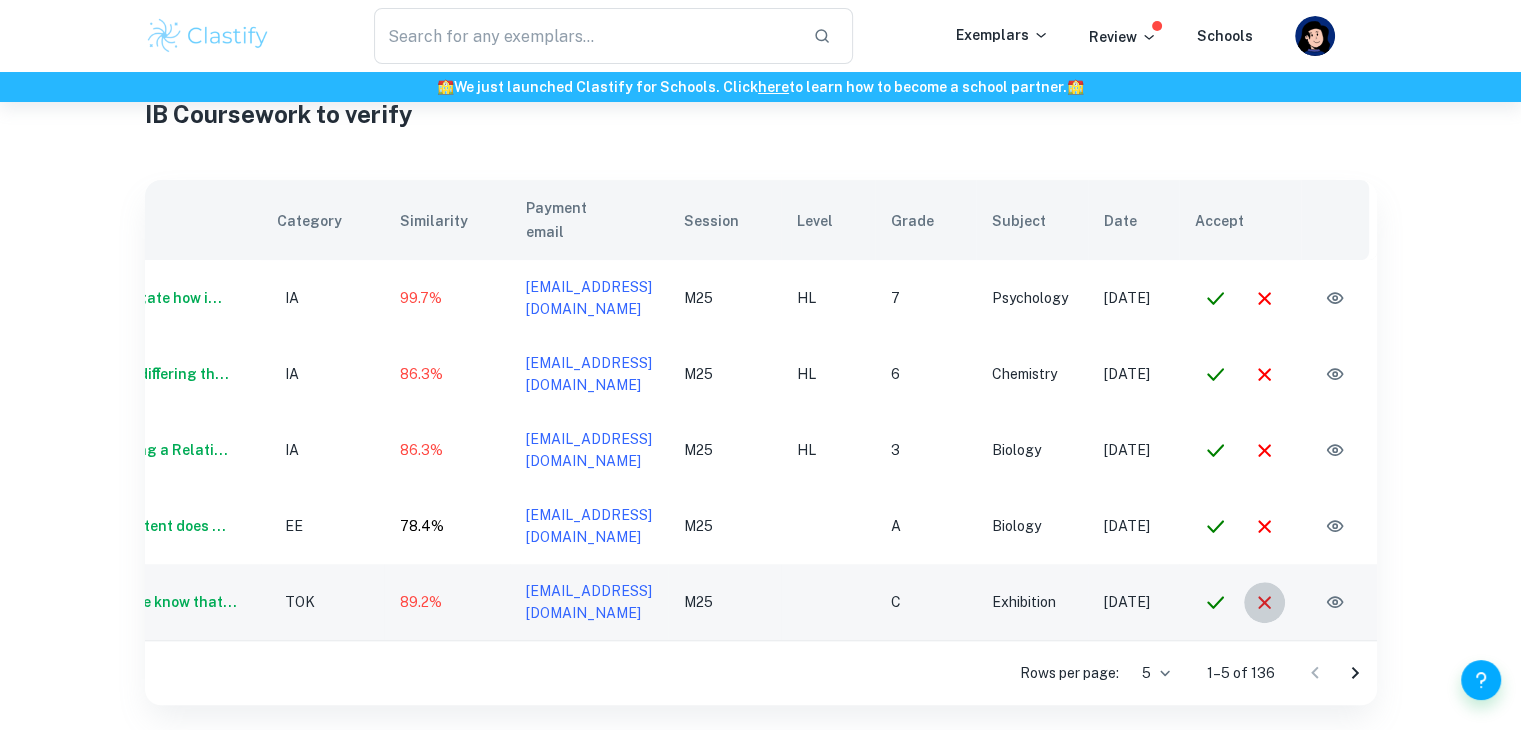 click 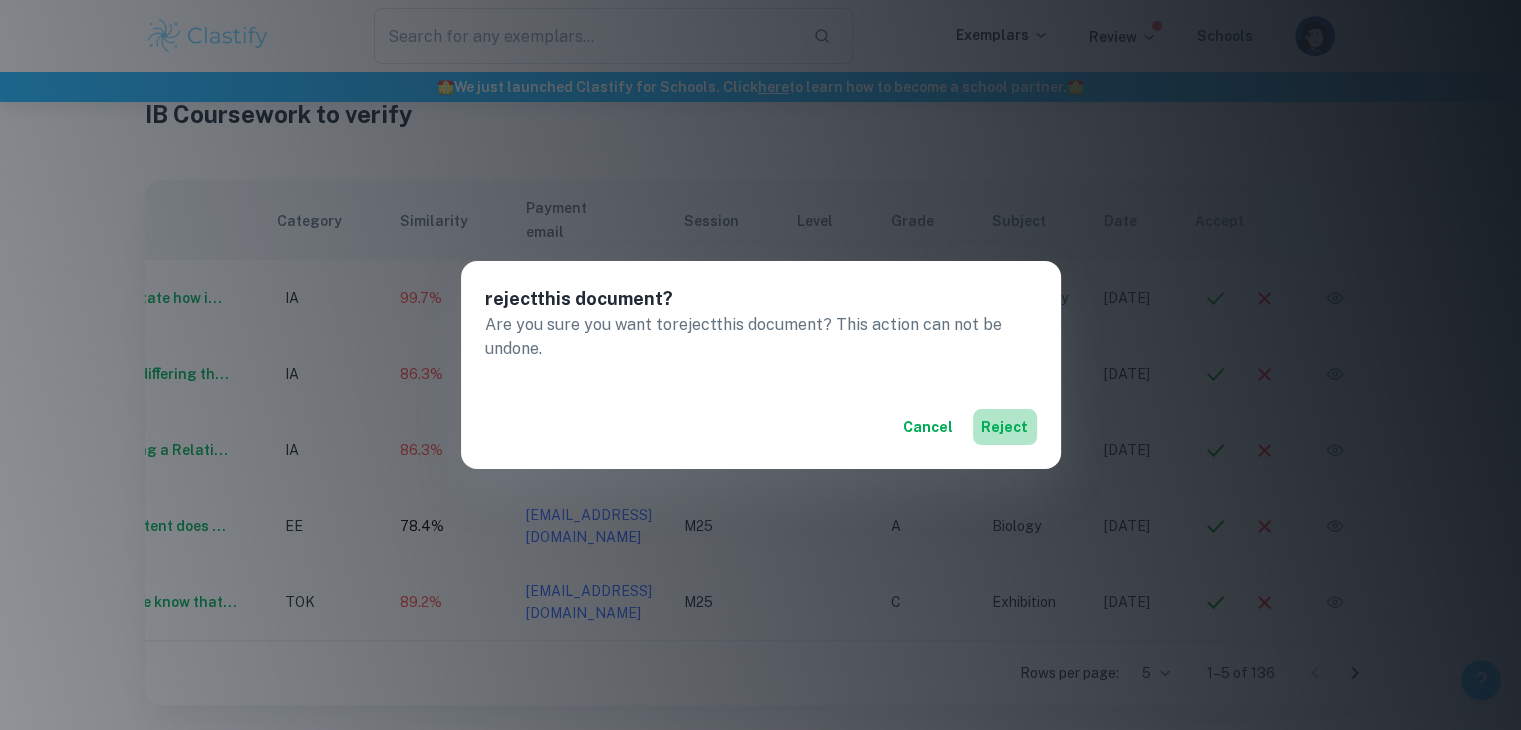 click on "reject" at bounding box center [1005, 427] 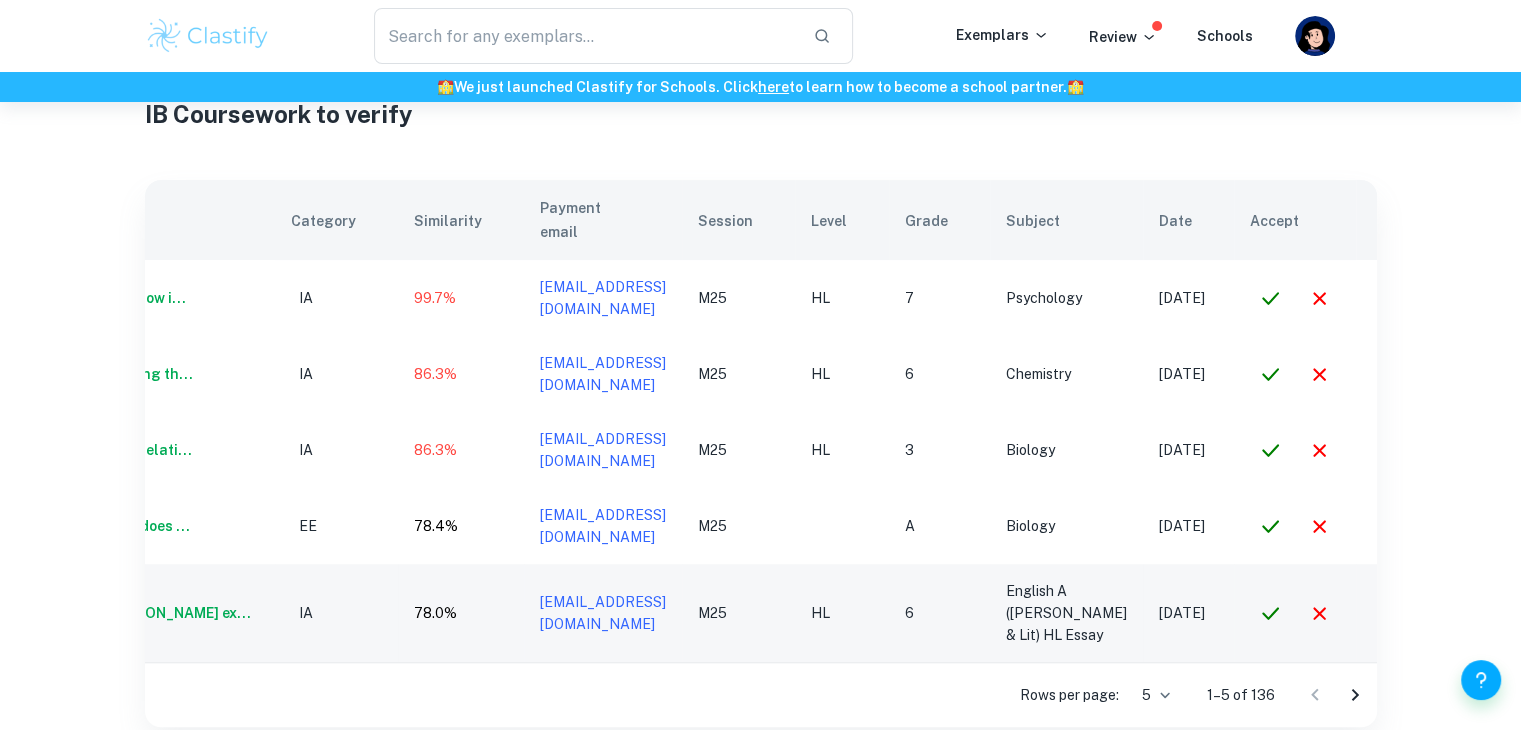 click 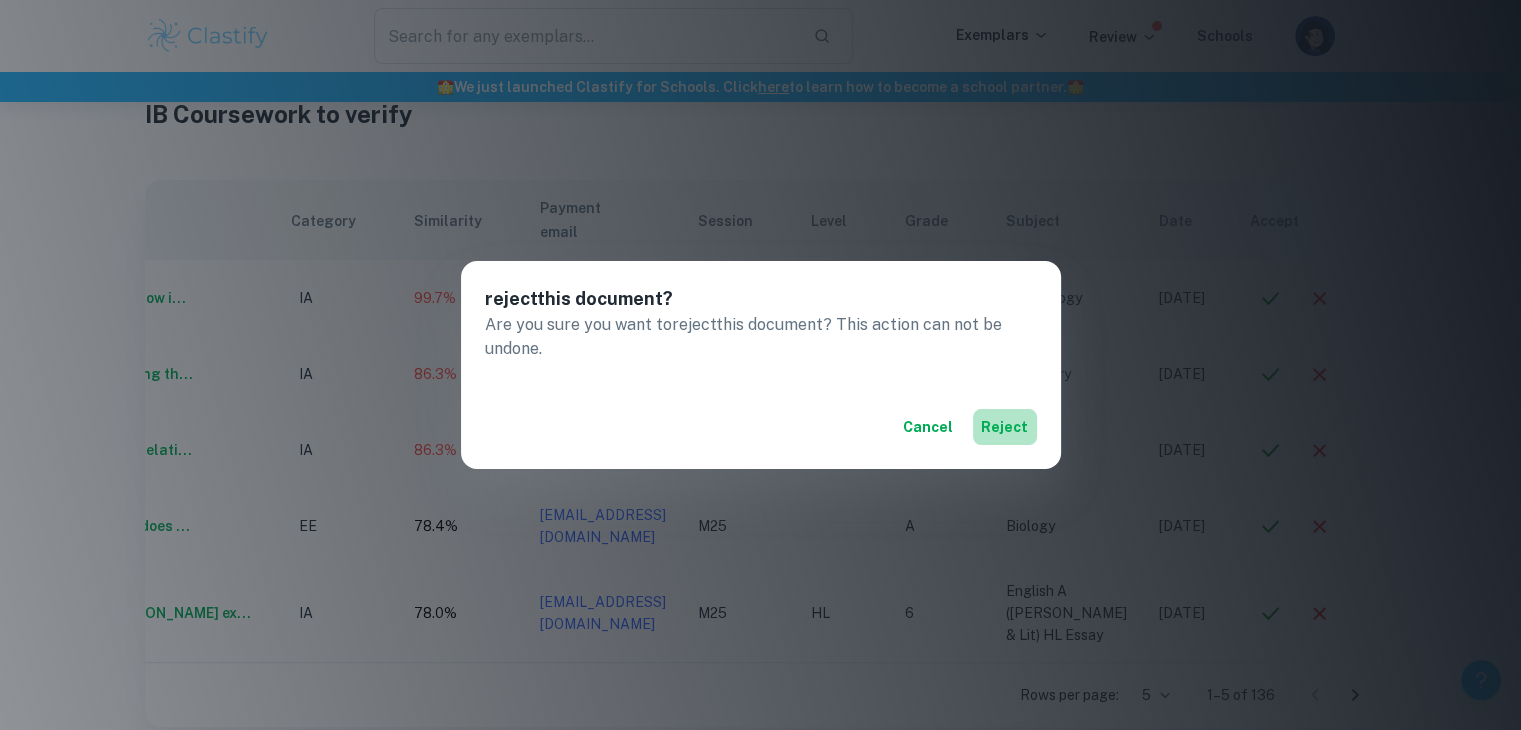 click on "reject" at bounding box center [1005, 427] 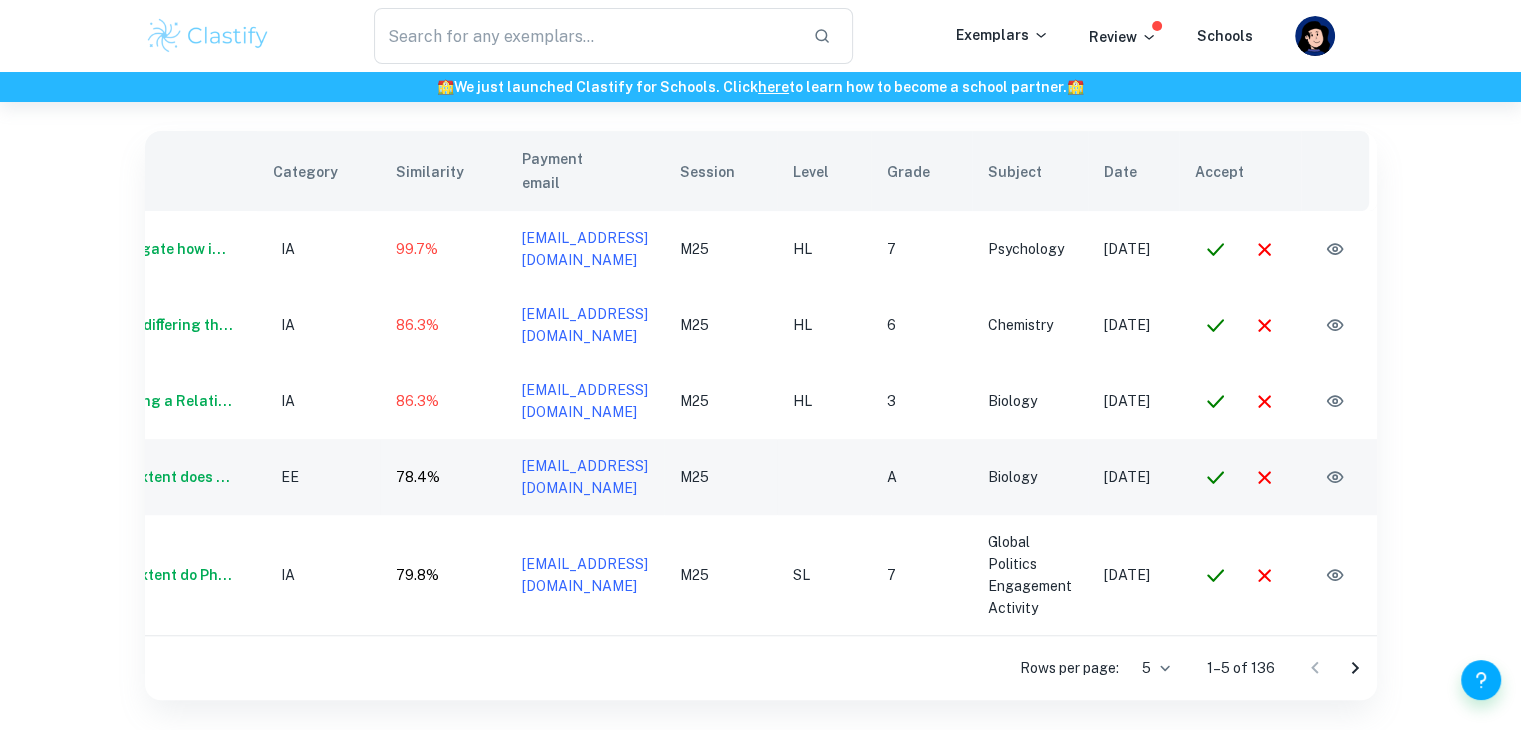 scroll, scrollTop: 697, scrollLeft: 0, axis: vertical 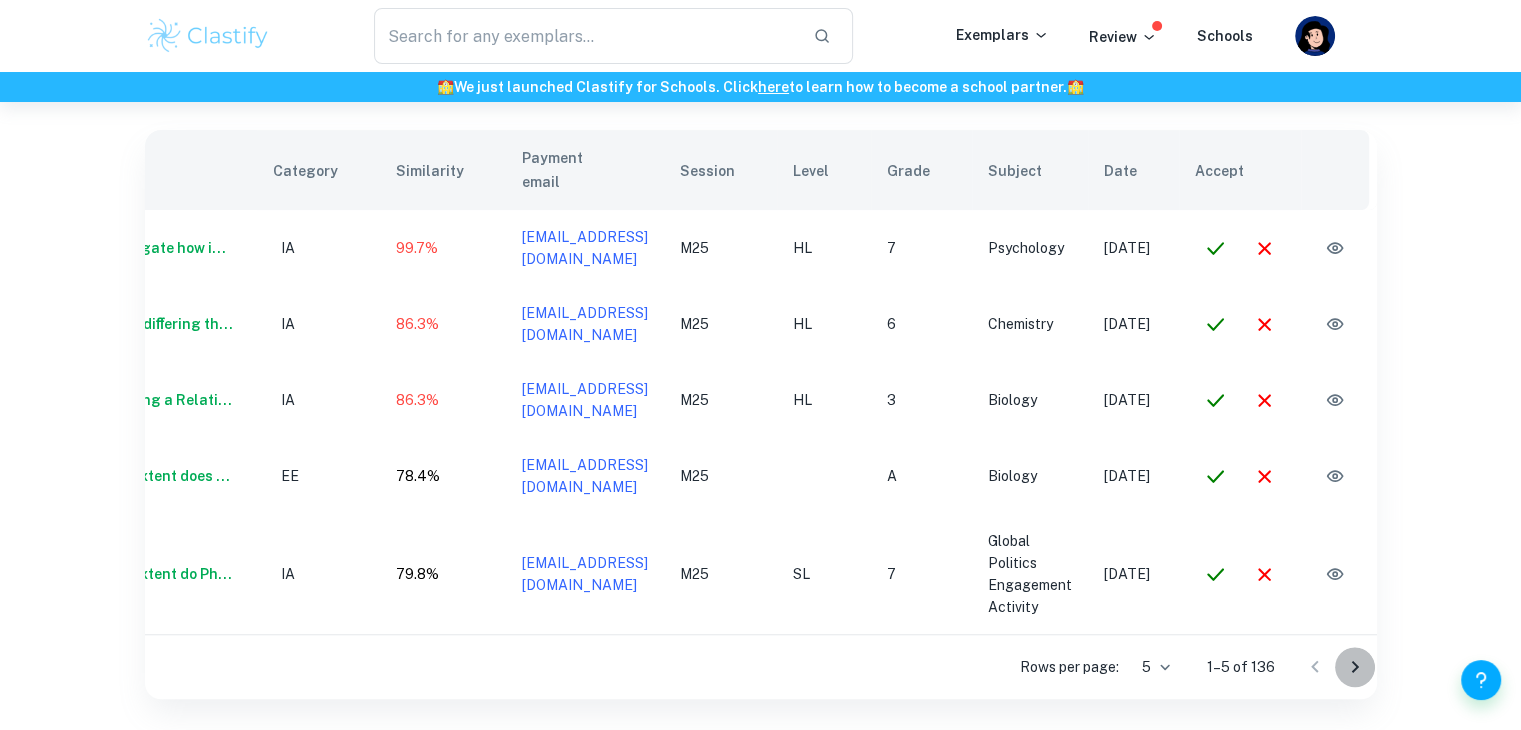 click 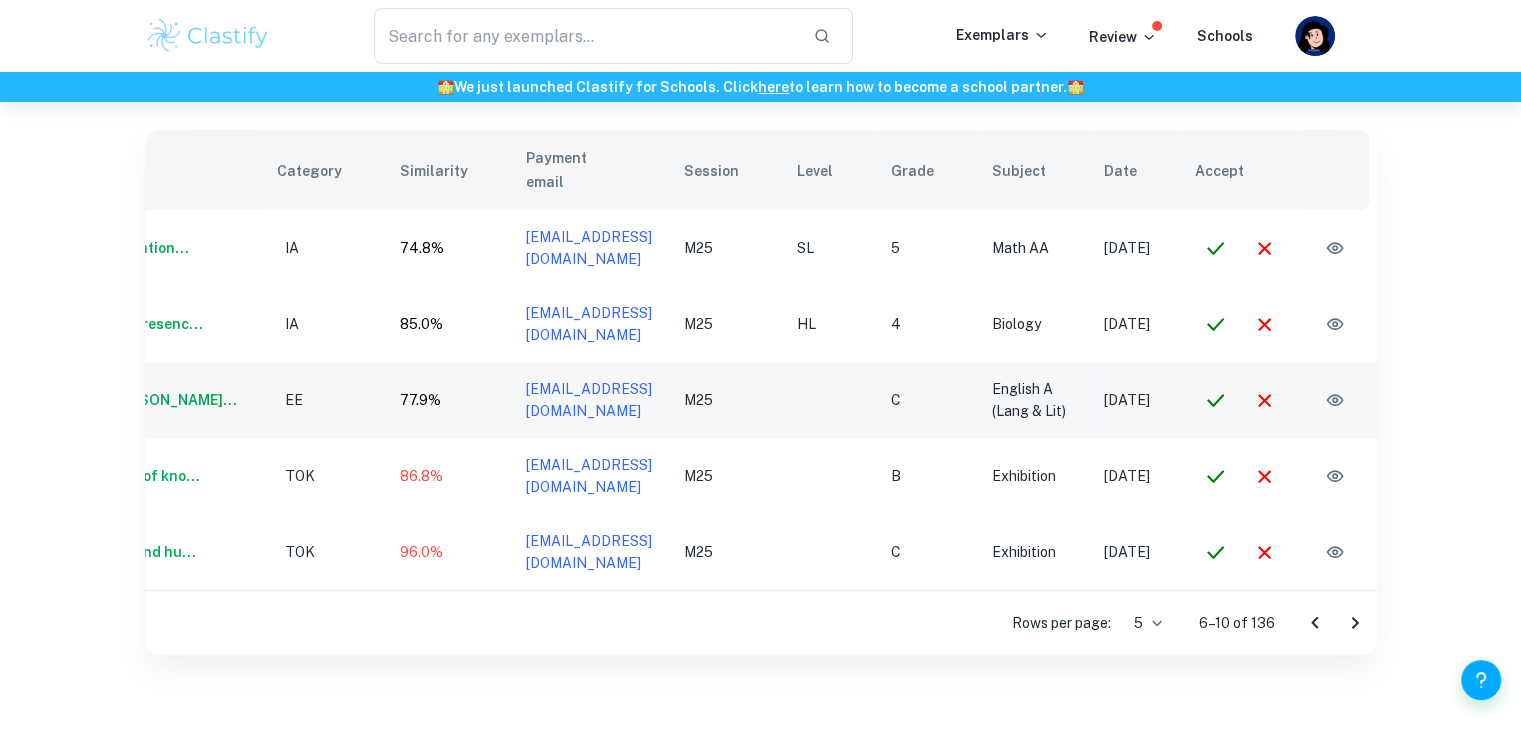 scroll, scrollTop: 0, scrollLeft: 140, axis: horizontal 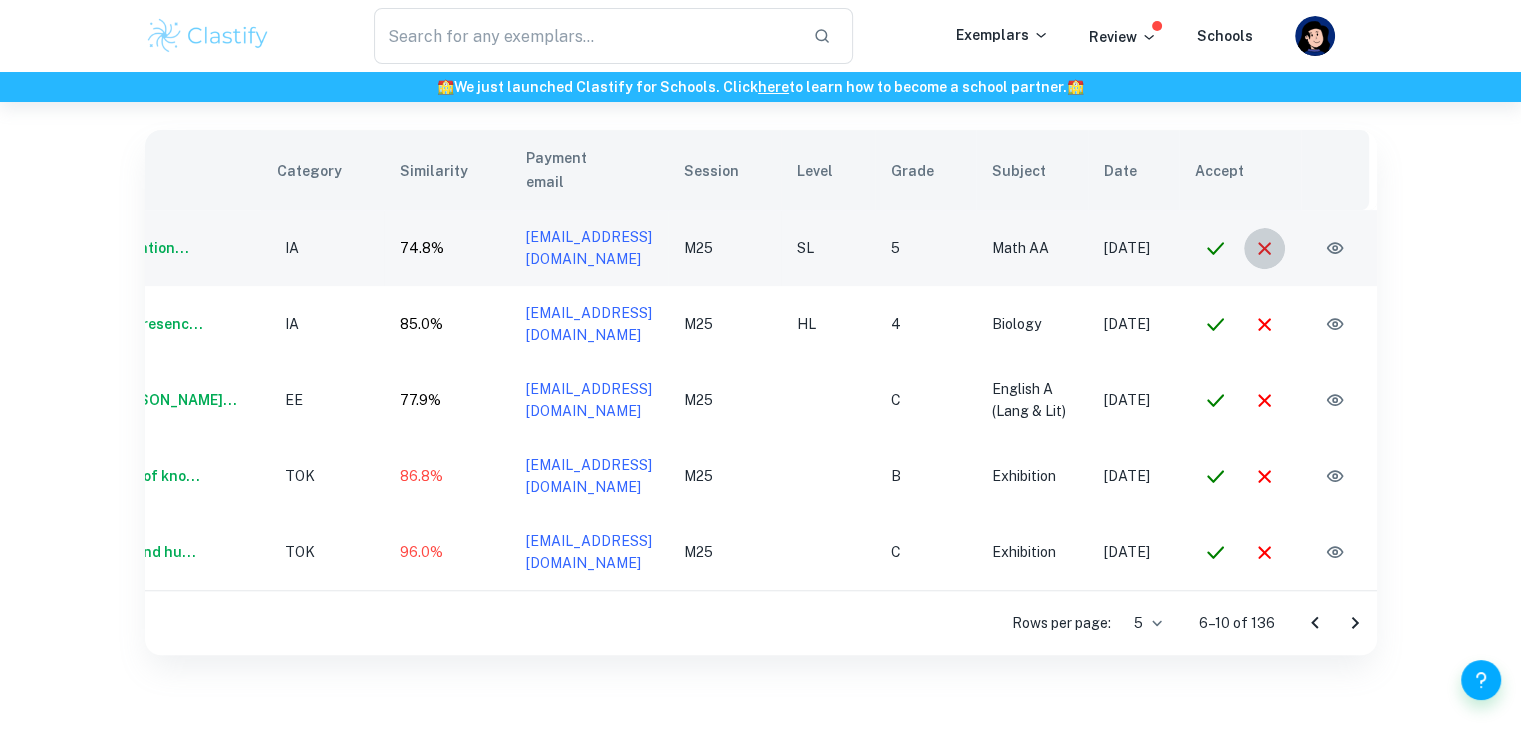 click 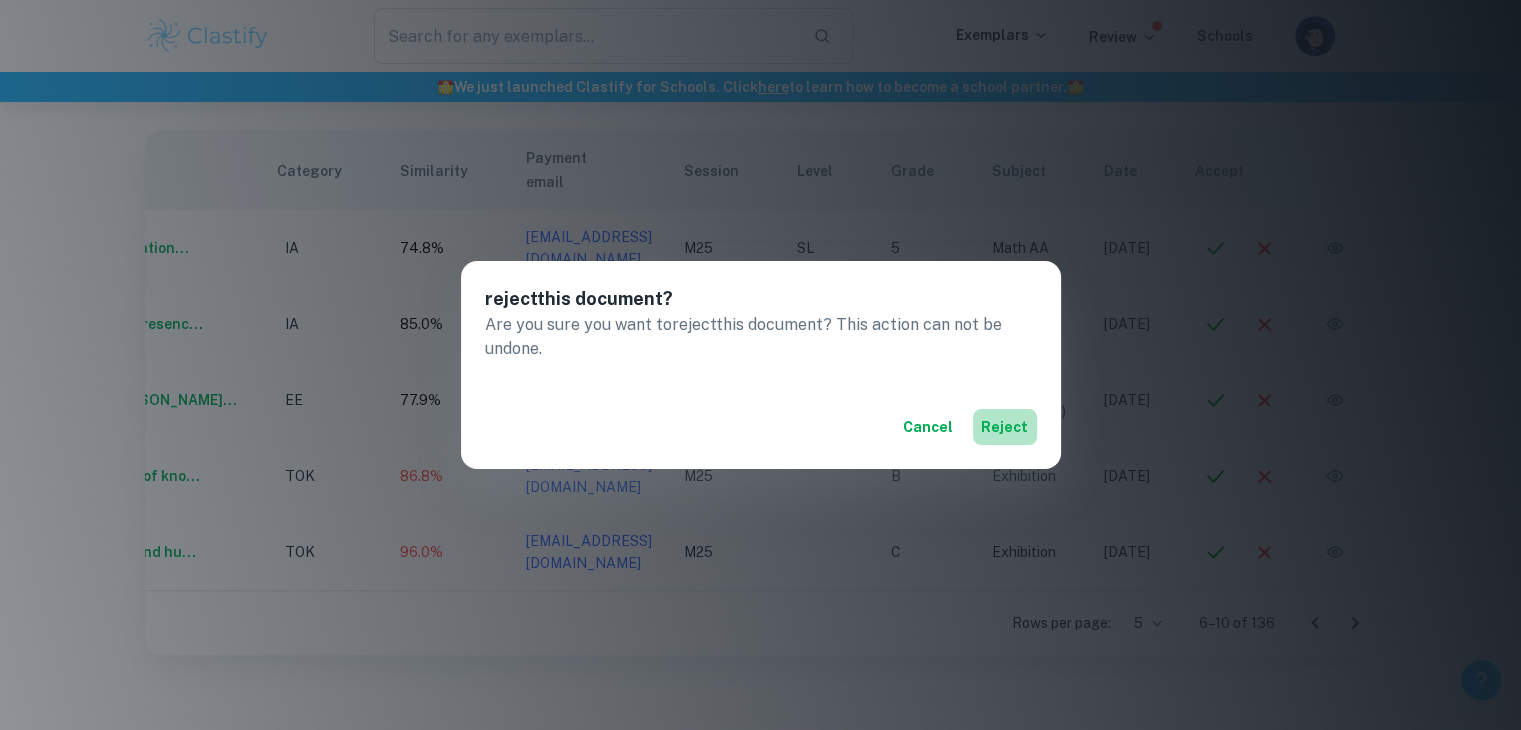 click on "reject" at bounding box center (1005, 427) 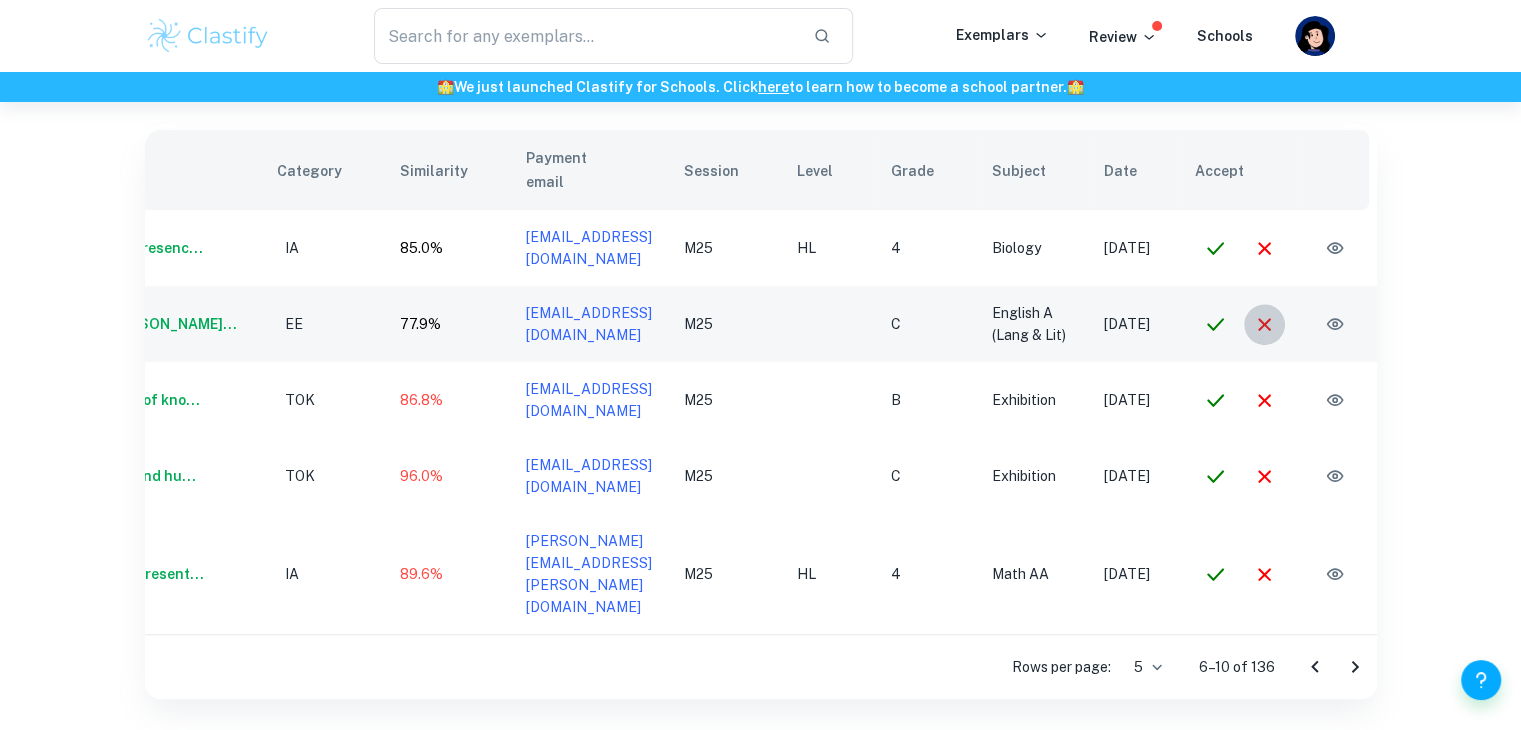 click 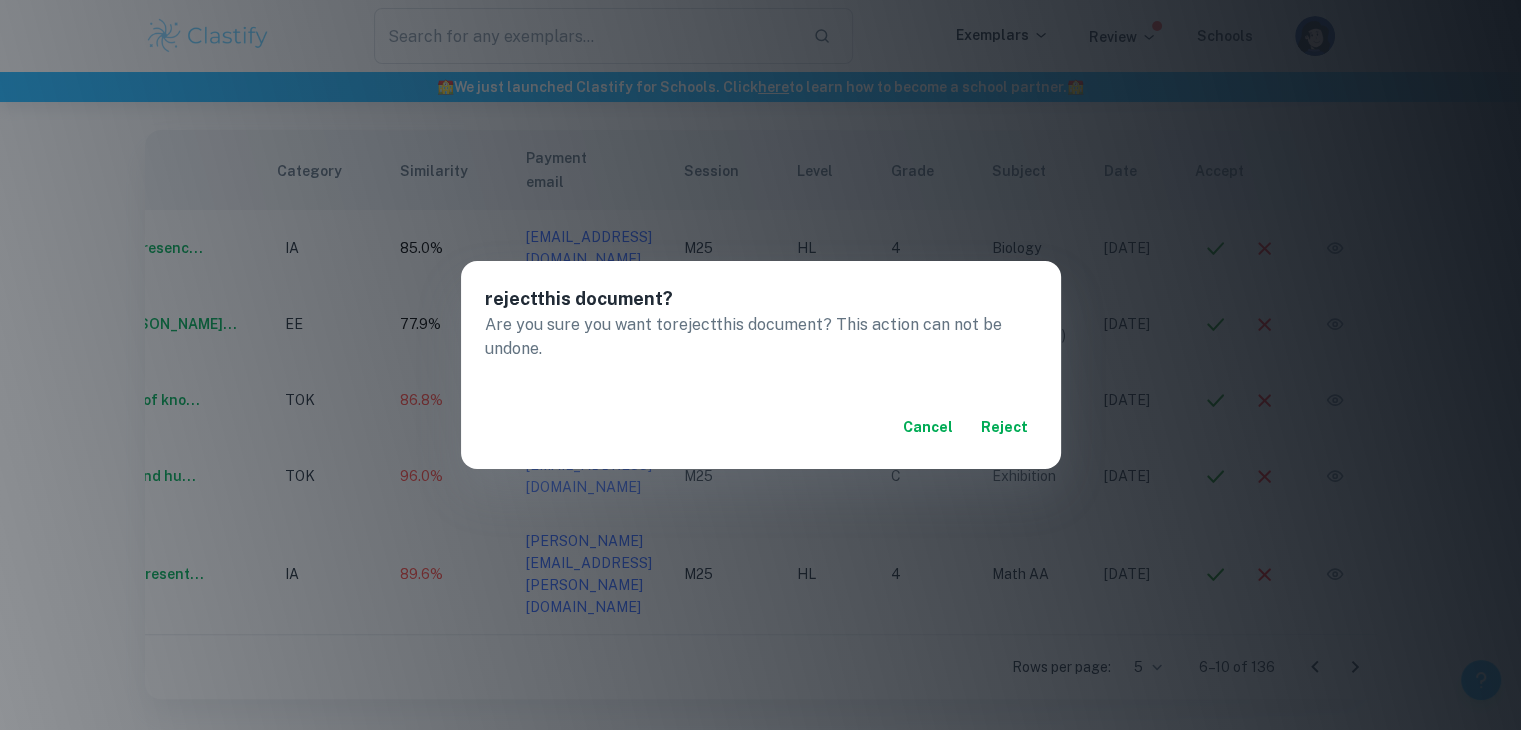 click on "reject" at bounding box center (1005, 427) 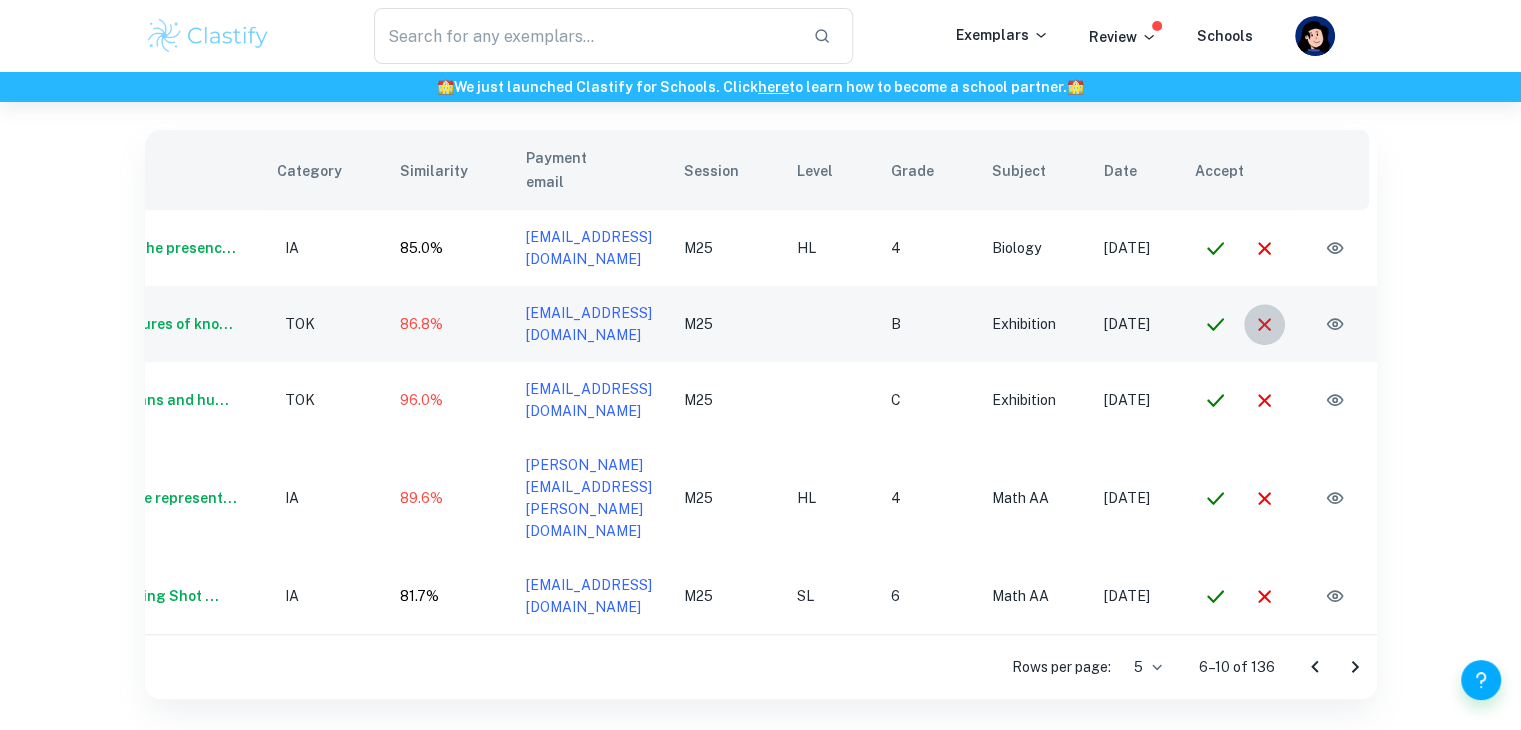 click at bounding box center [1264, 324] 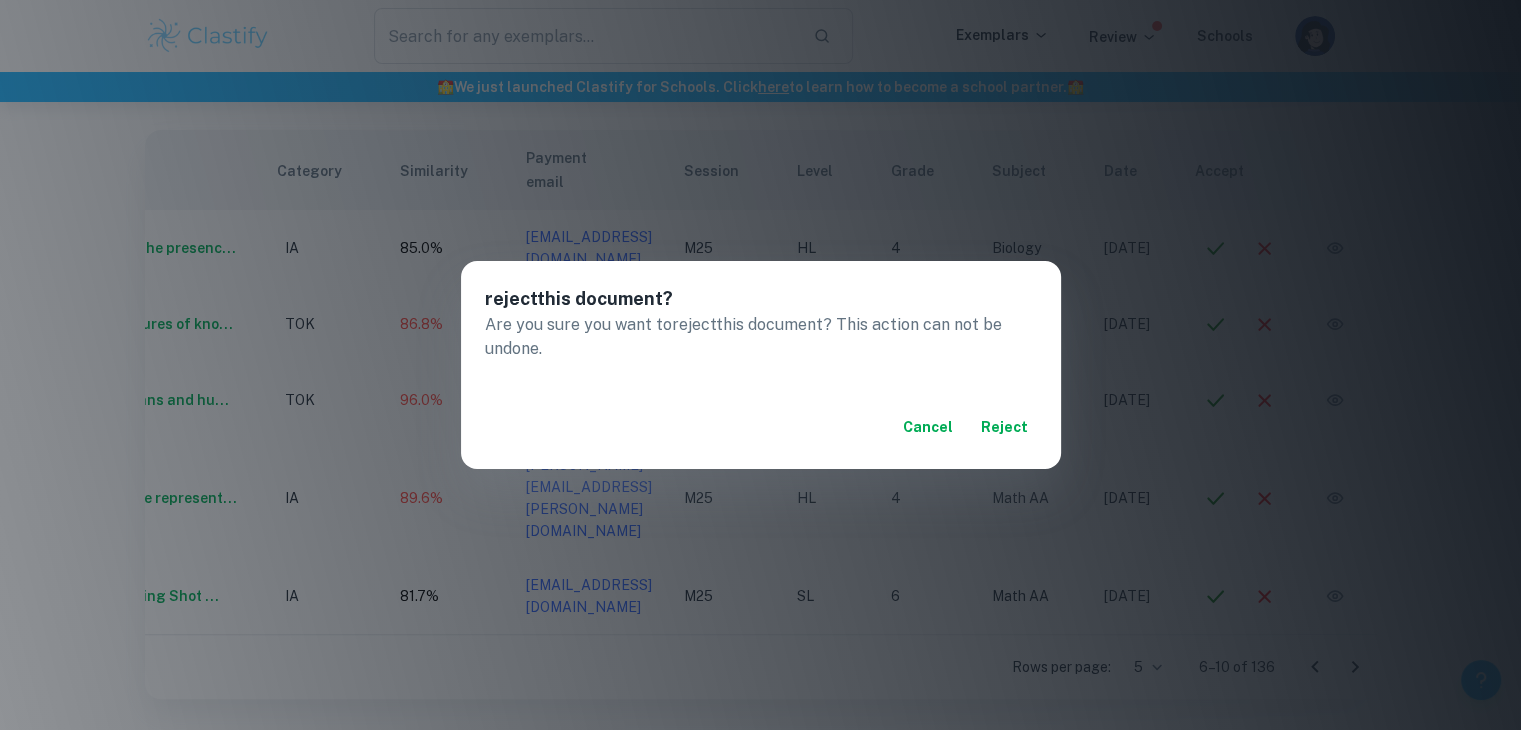 click on "reject" at bounding box center (1005, 427) 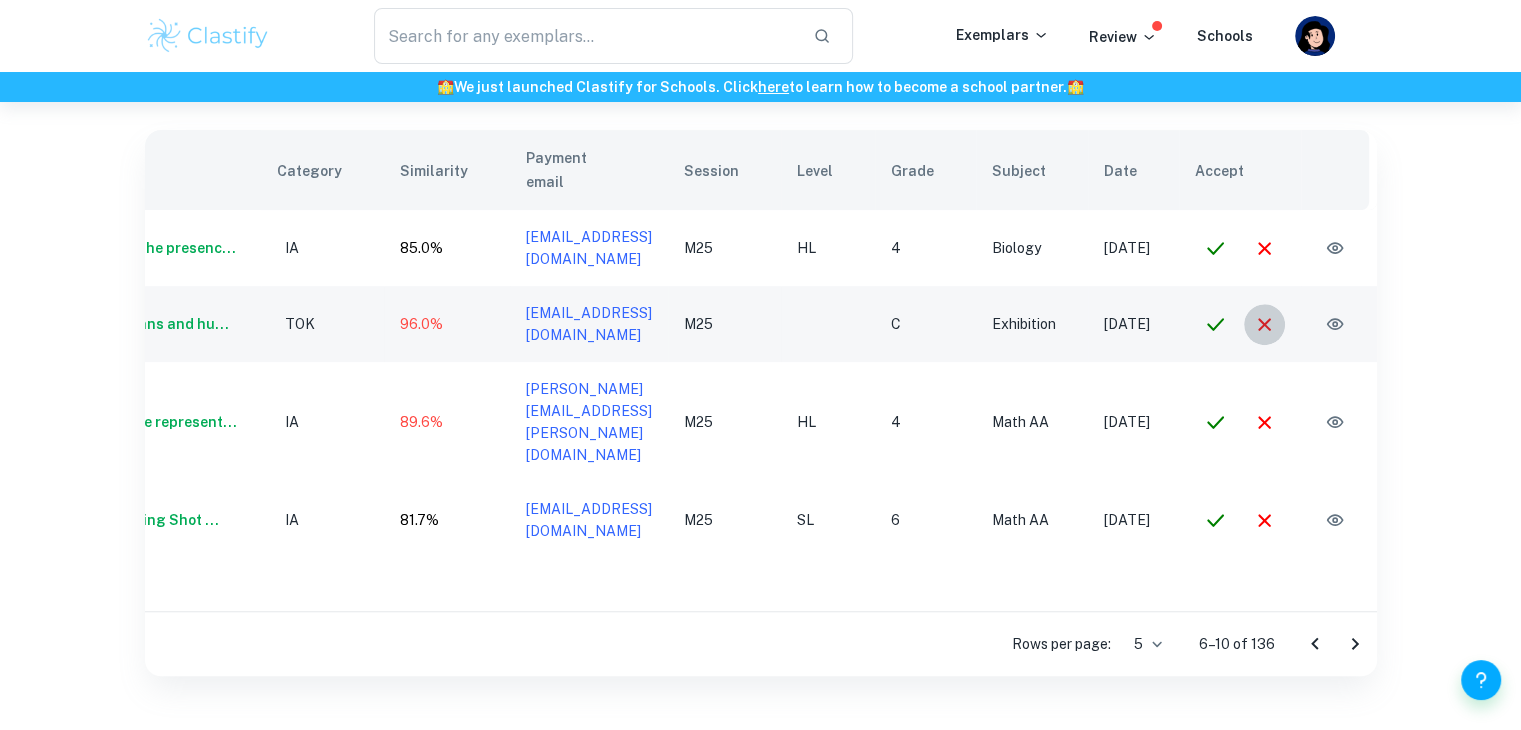 click at bounding box center [1264, 324] 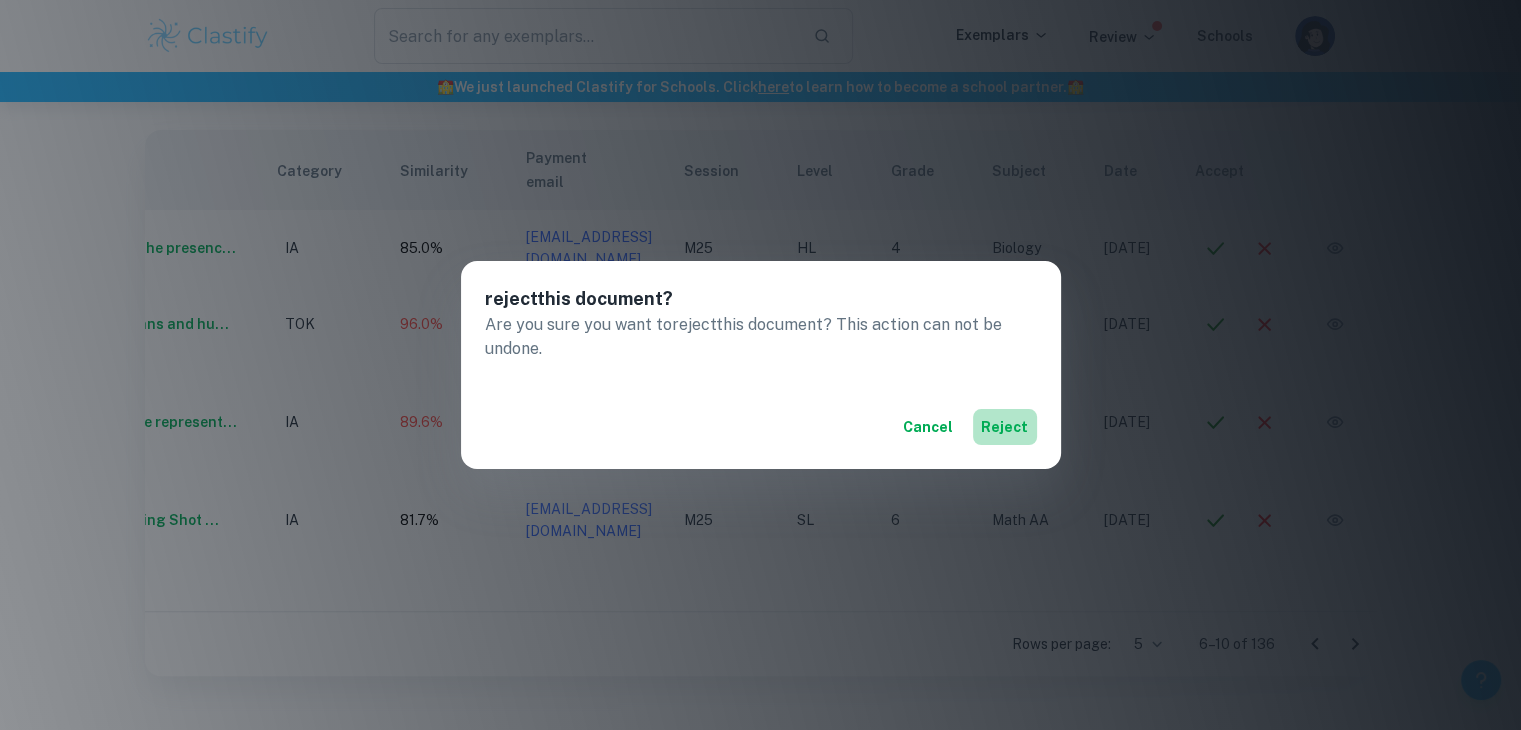 click on "reject" at bounding box center [1005, 427] 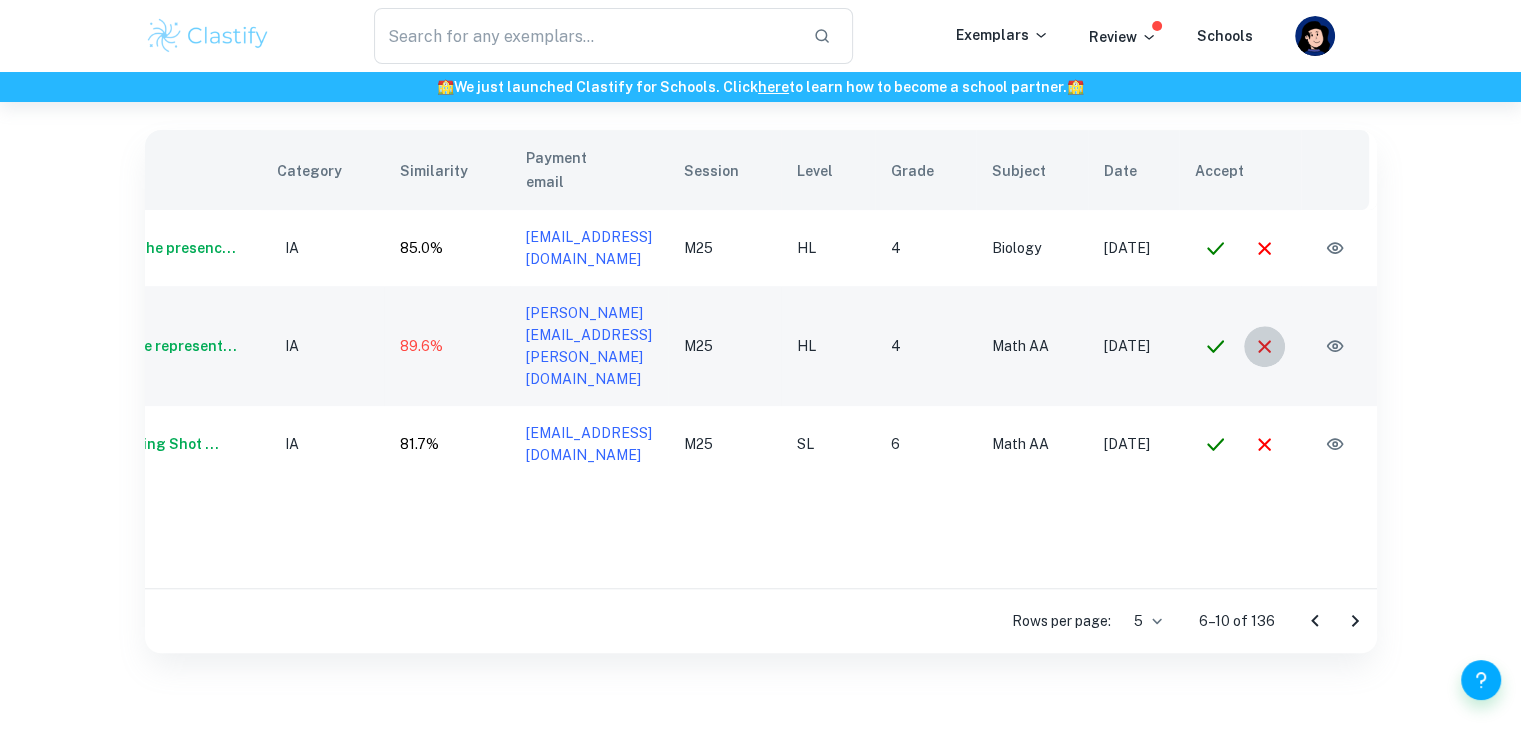 click 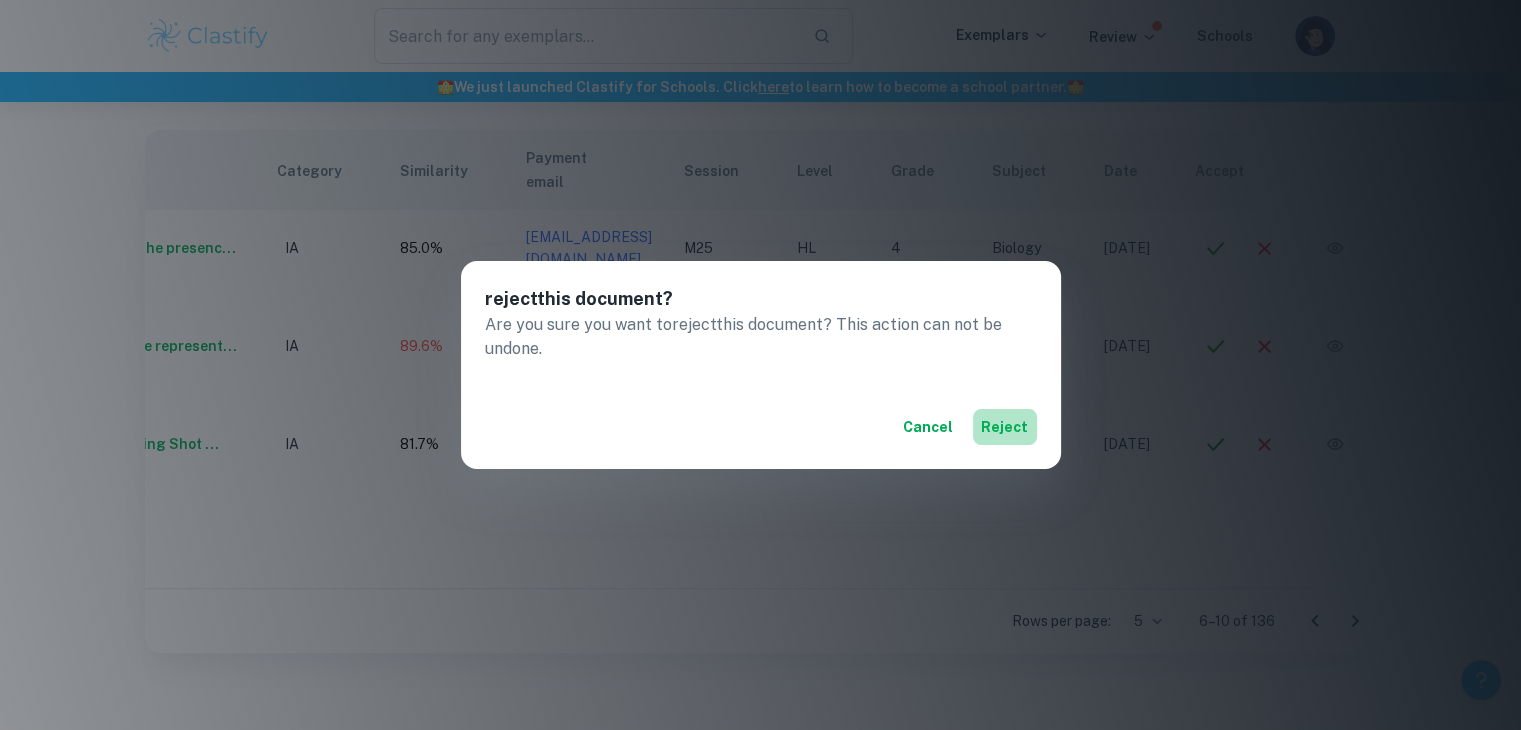 click on "reject" at bounding box center (1005, 427) 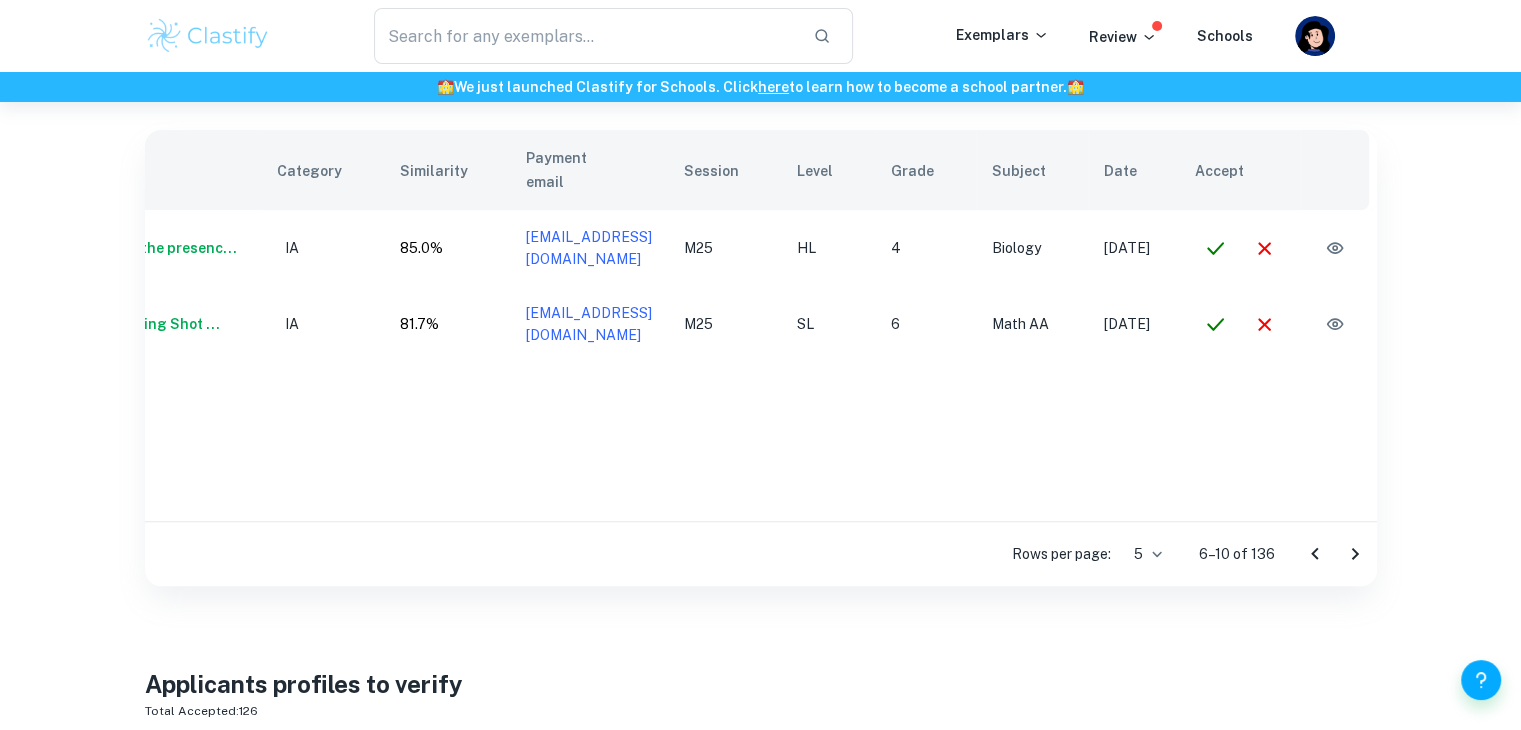 click 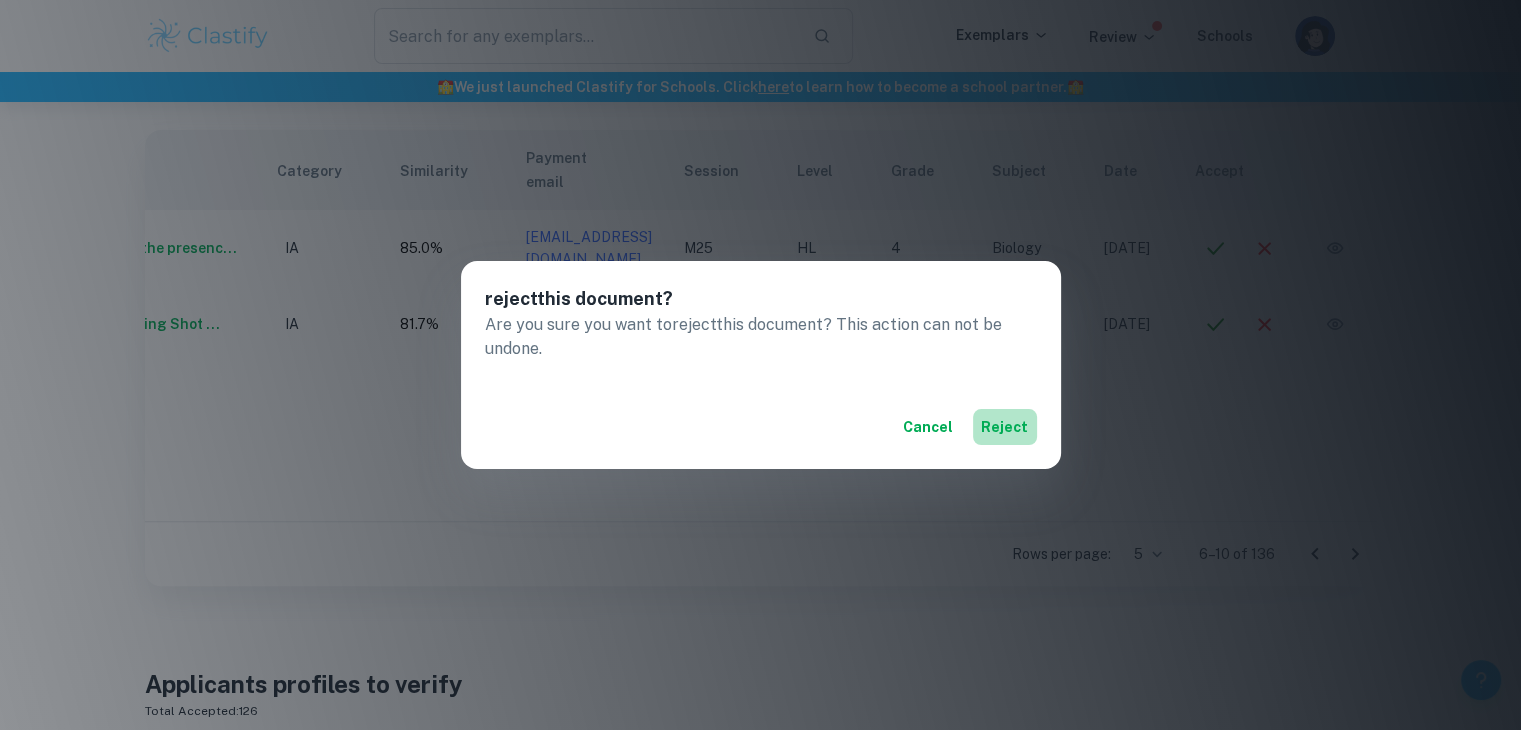 click on "reject" at bounding box center [1005, 427] 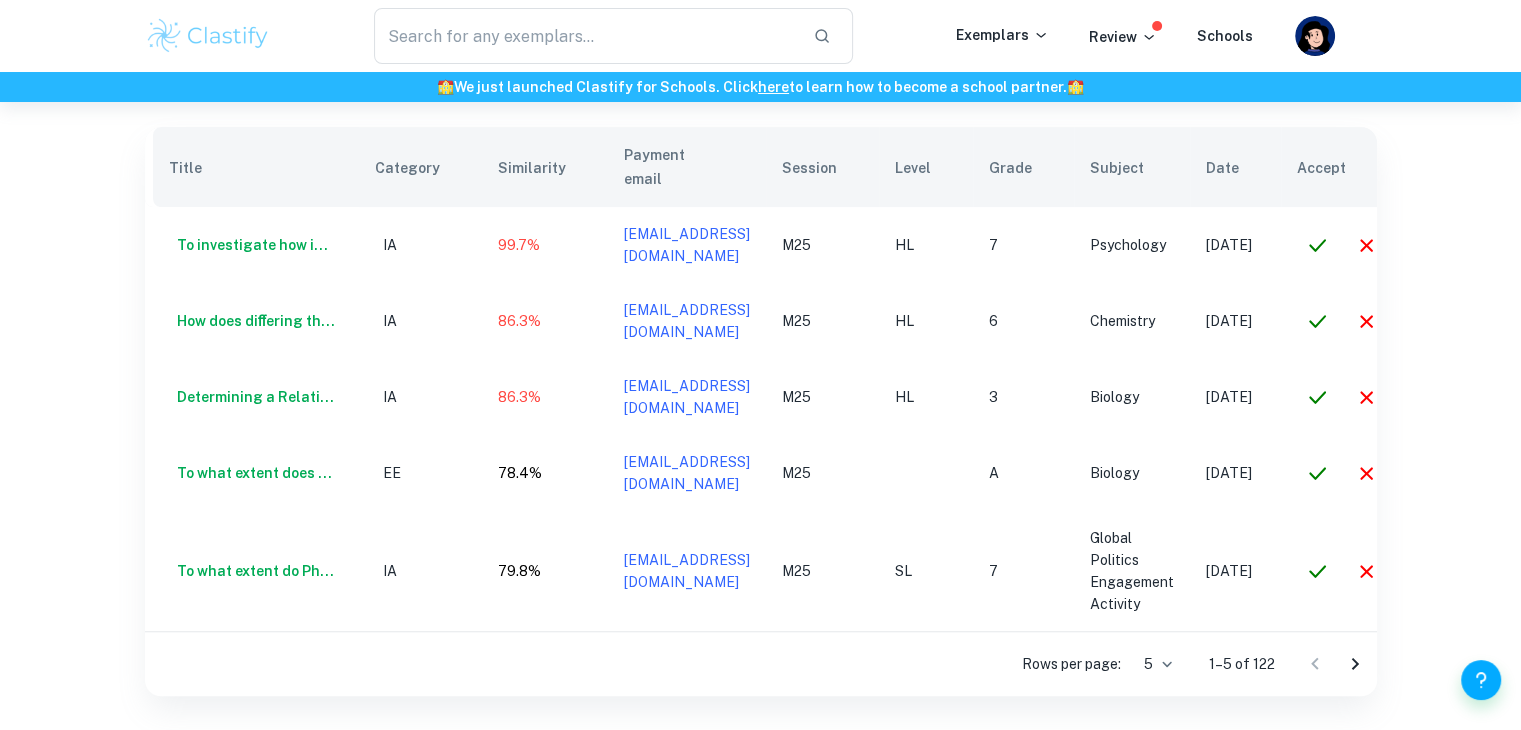 scroll, scrollTop: 701, scrollLeft: 0, axis: vertical 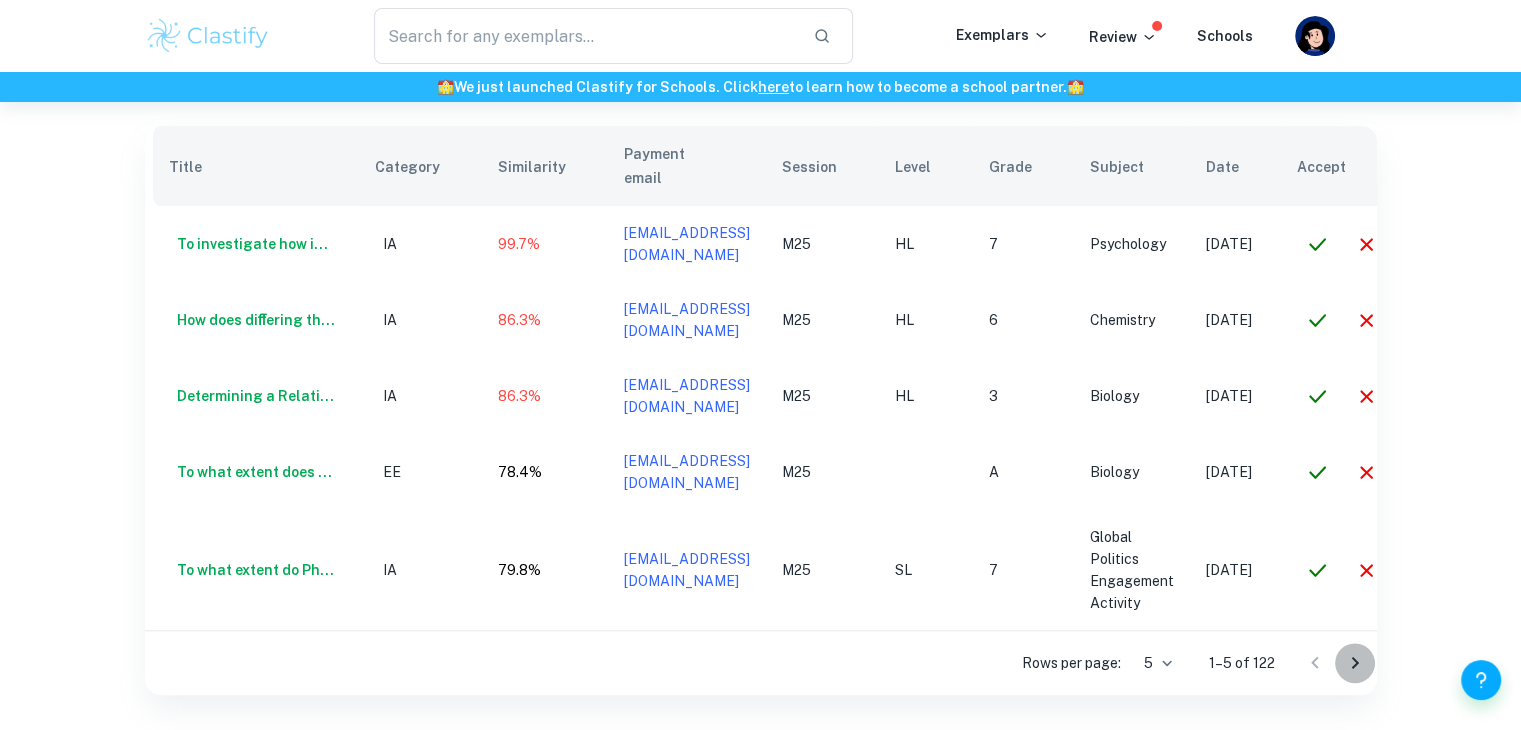 click 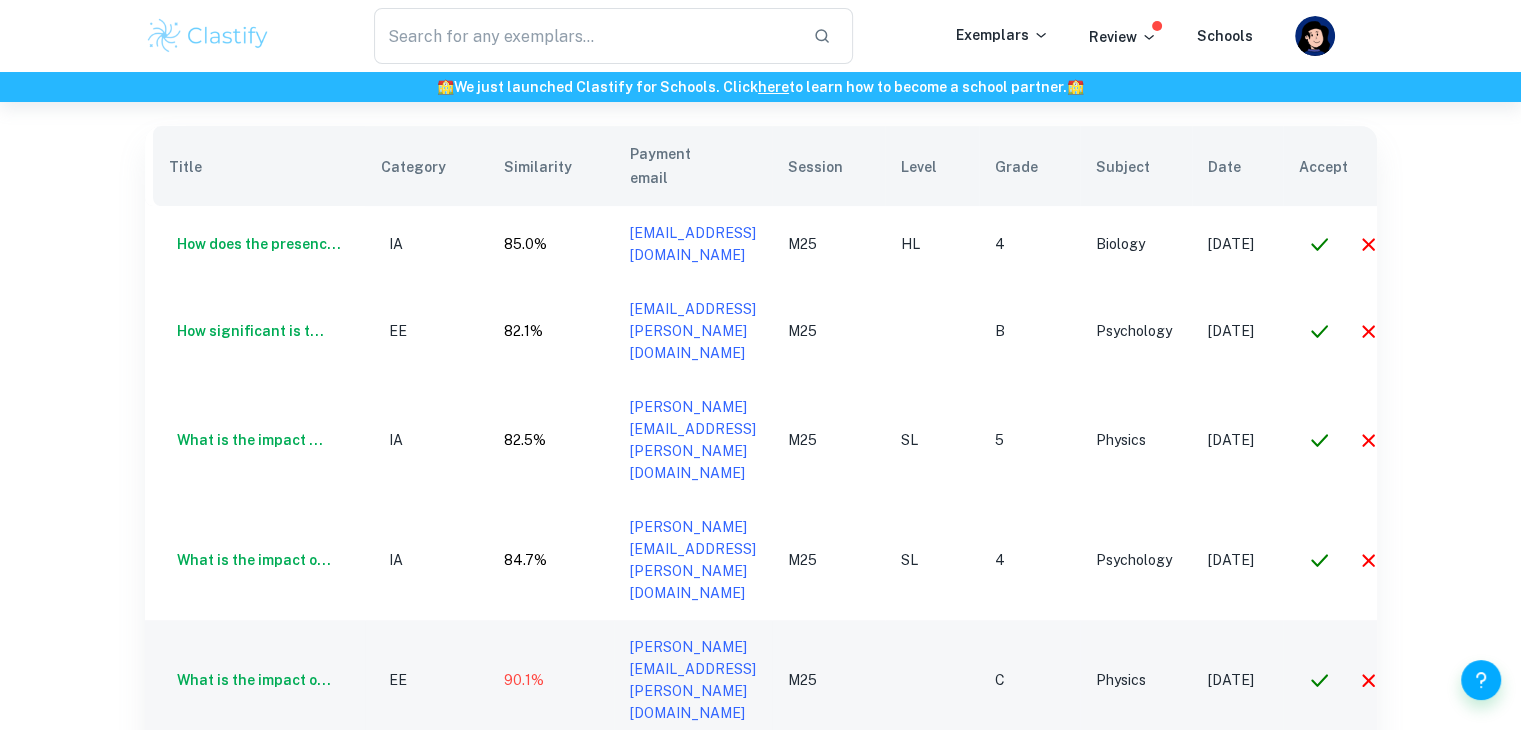 scroll, scrollTop: 709, scrollLeft: 0, axis: vertical 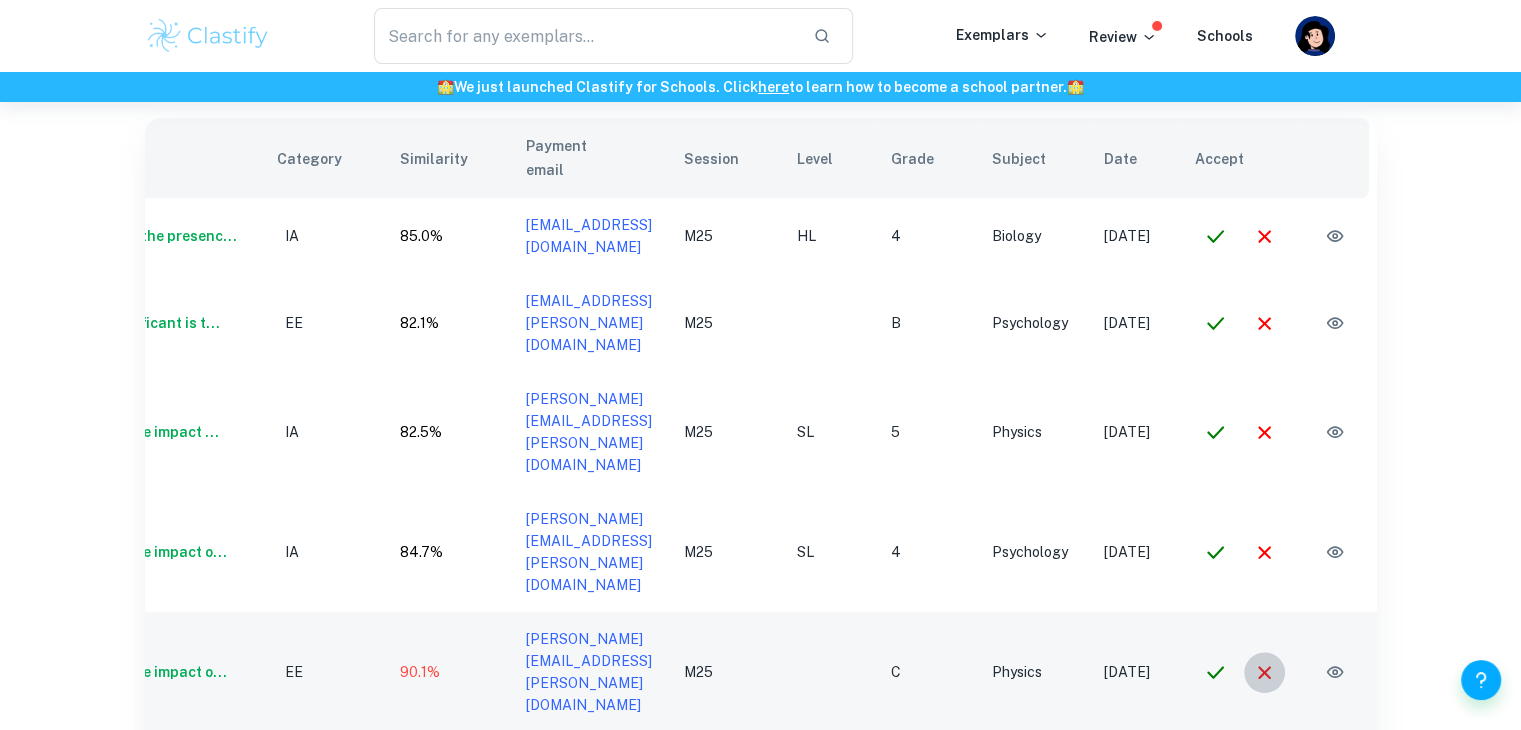 click 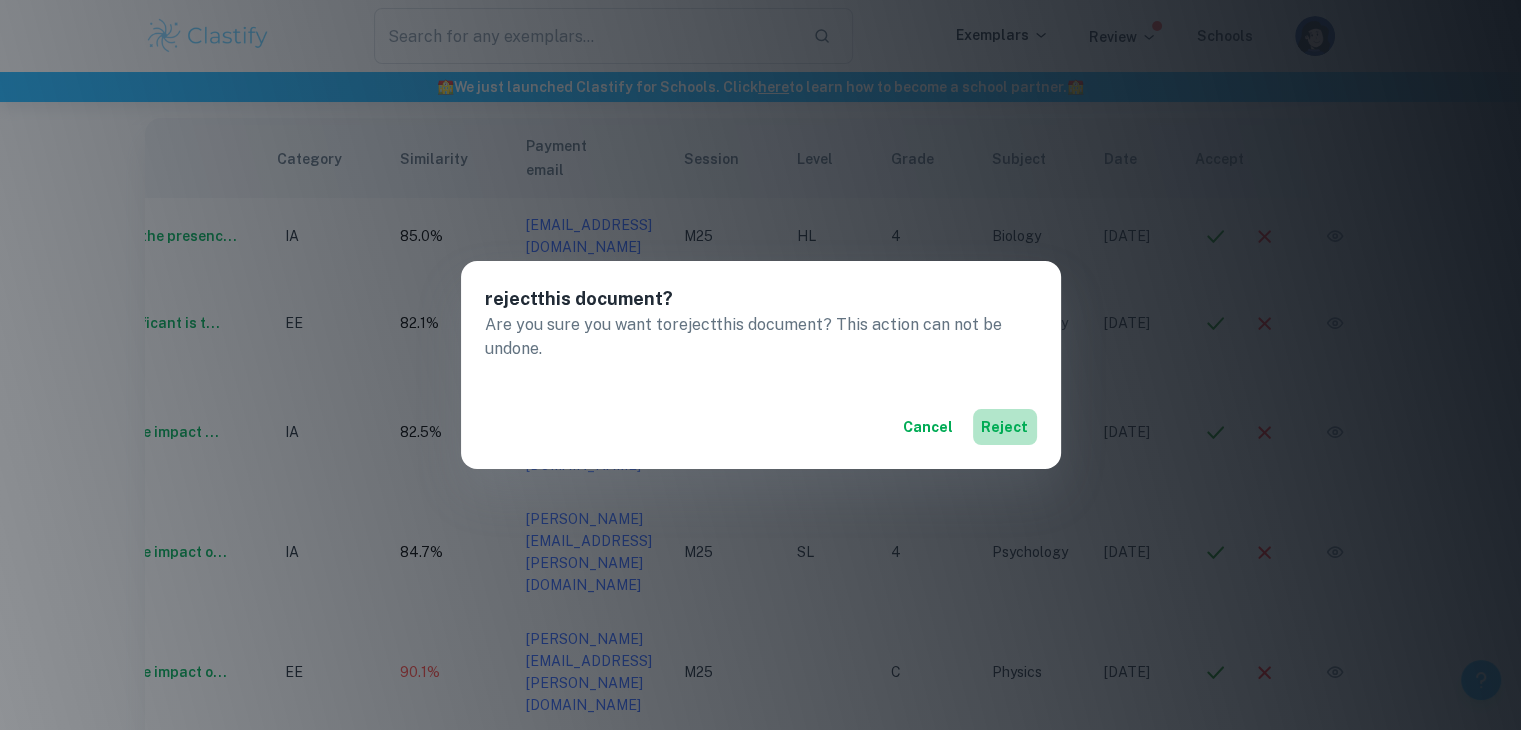 click on "reject" at bounding box center [1005, 427] 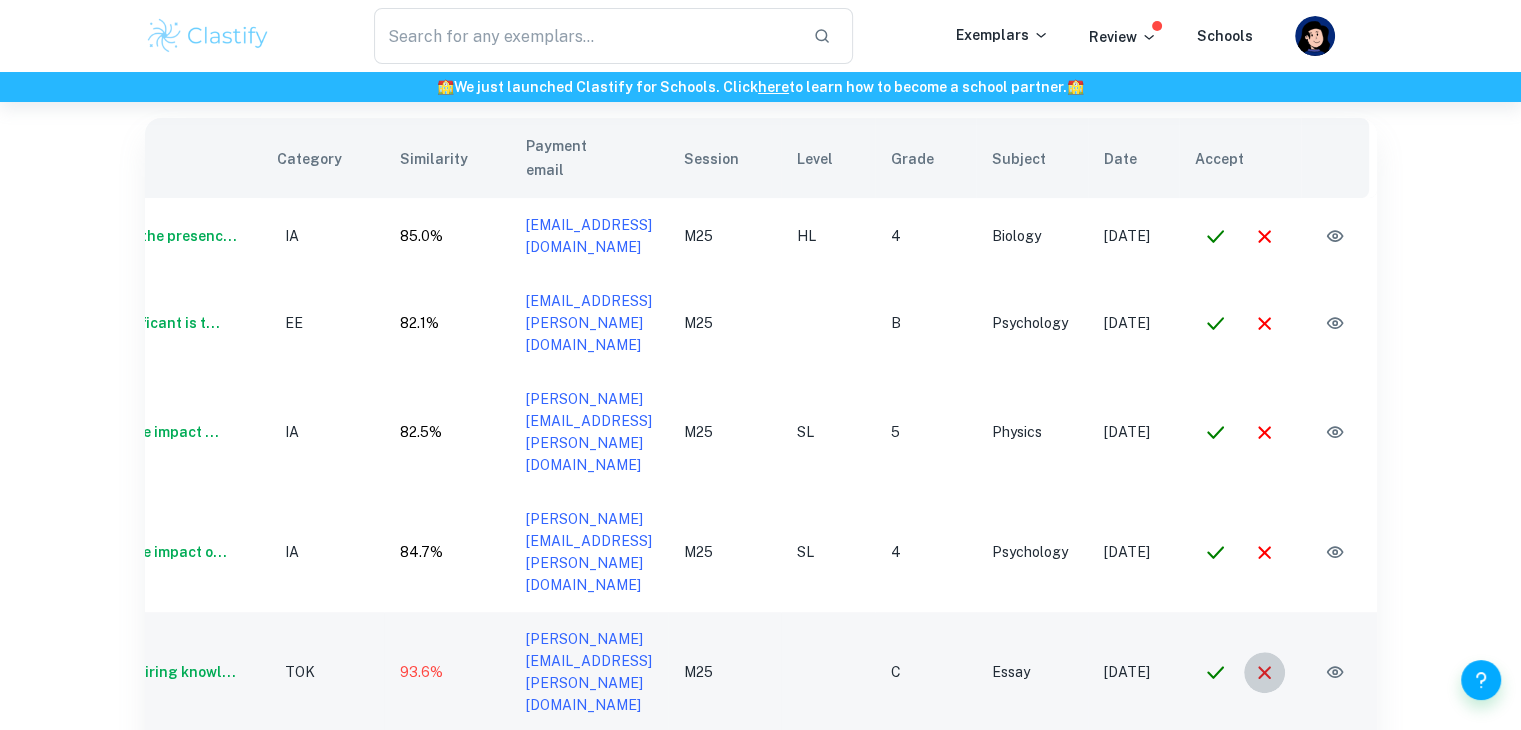 click 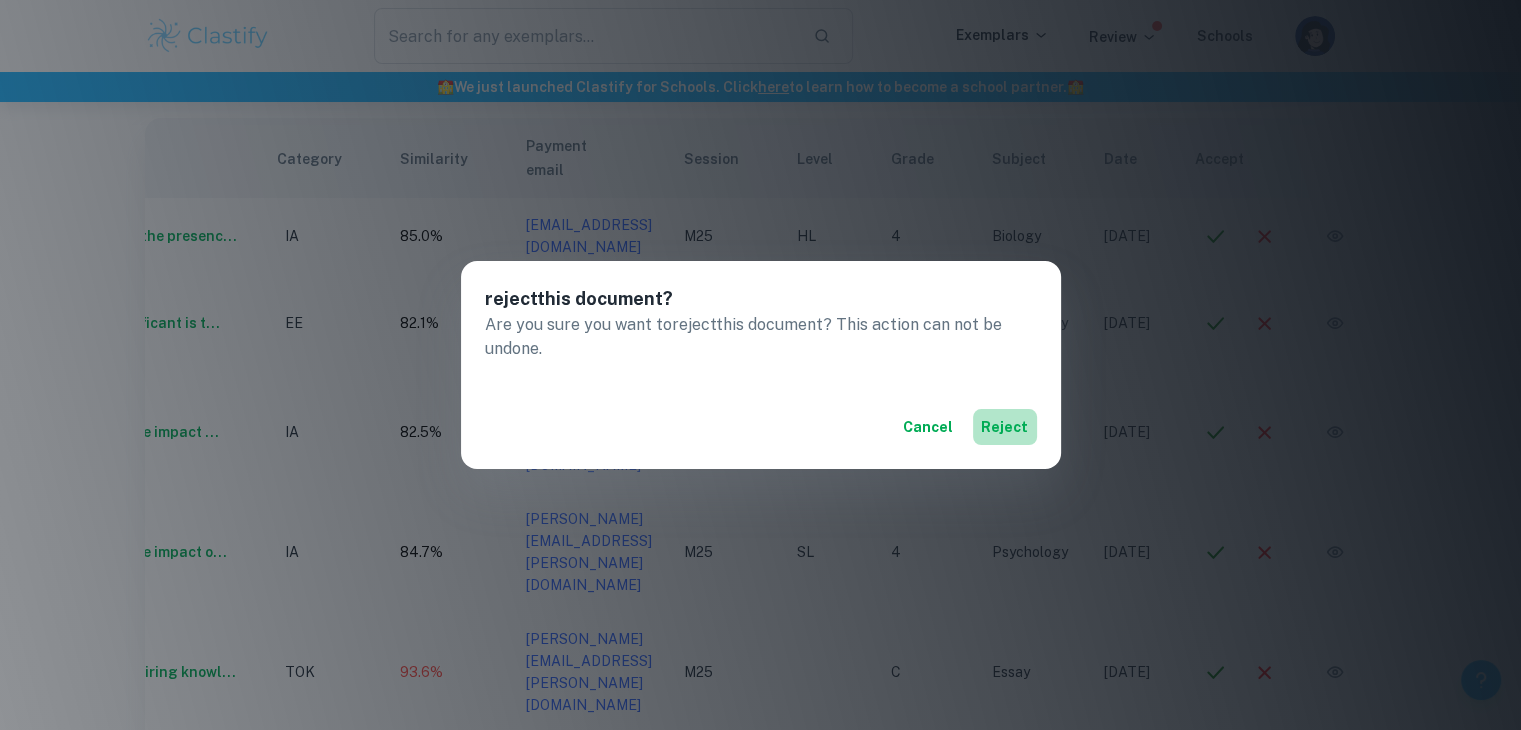 click on "reject" at bounding box center [1005, 427] 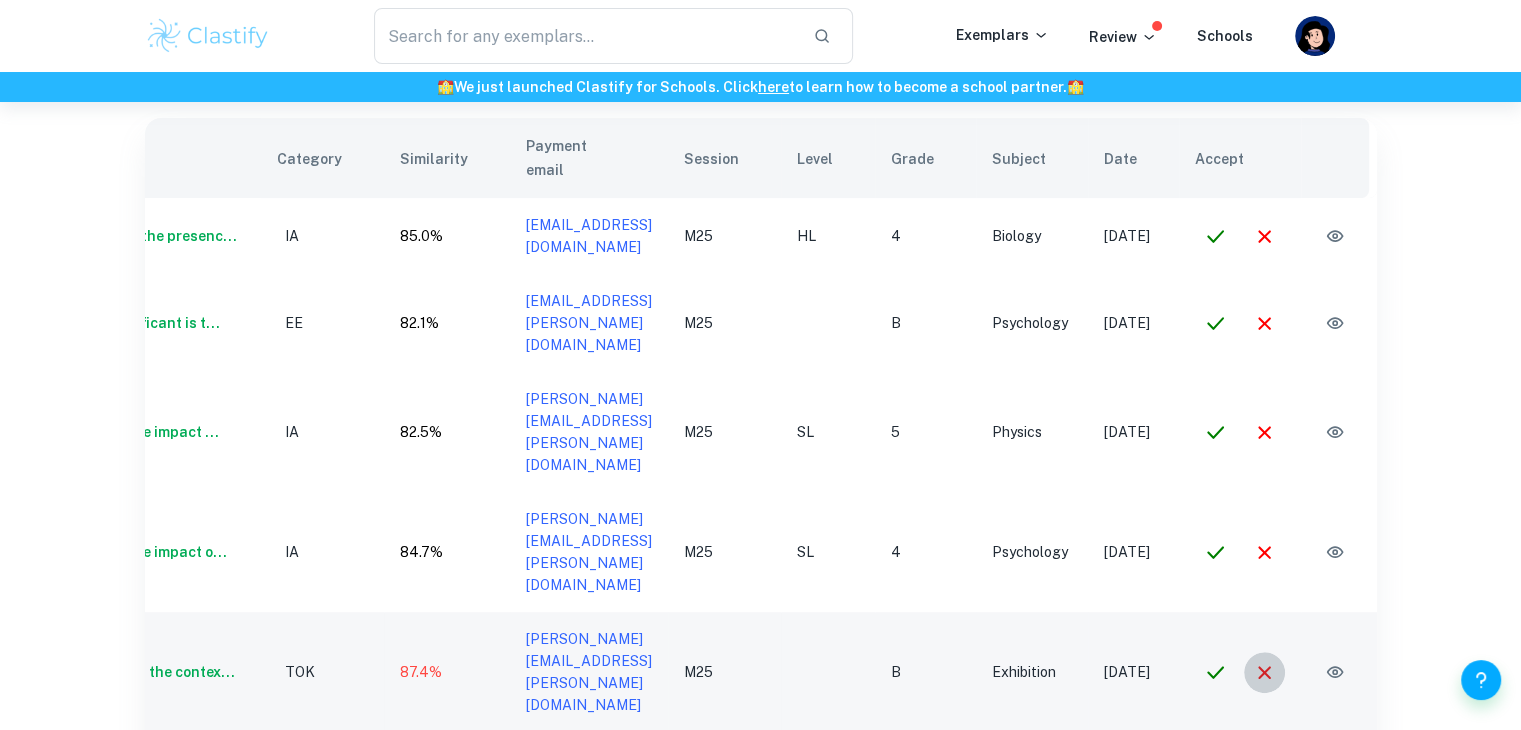 click 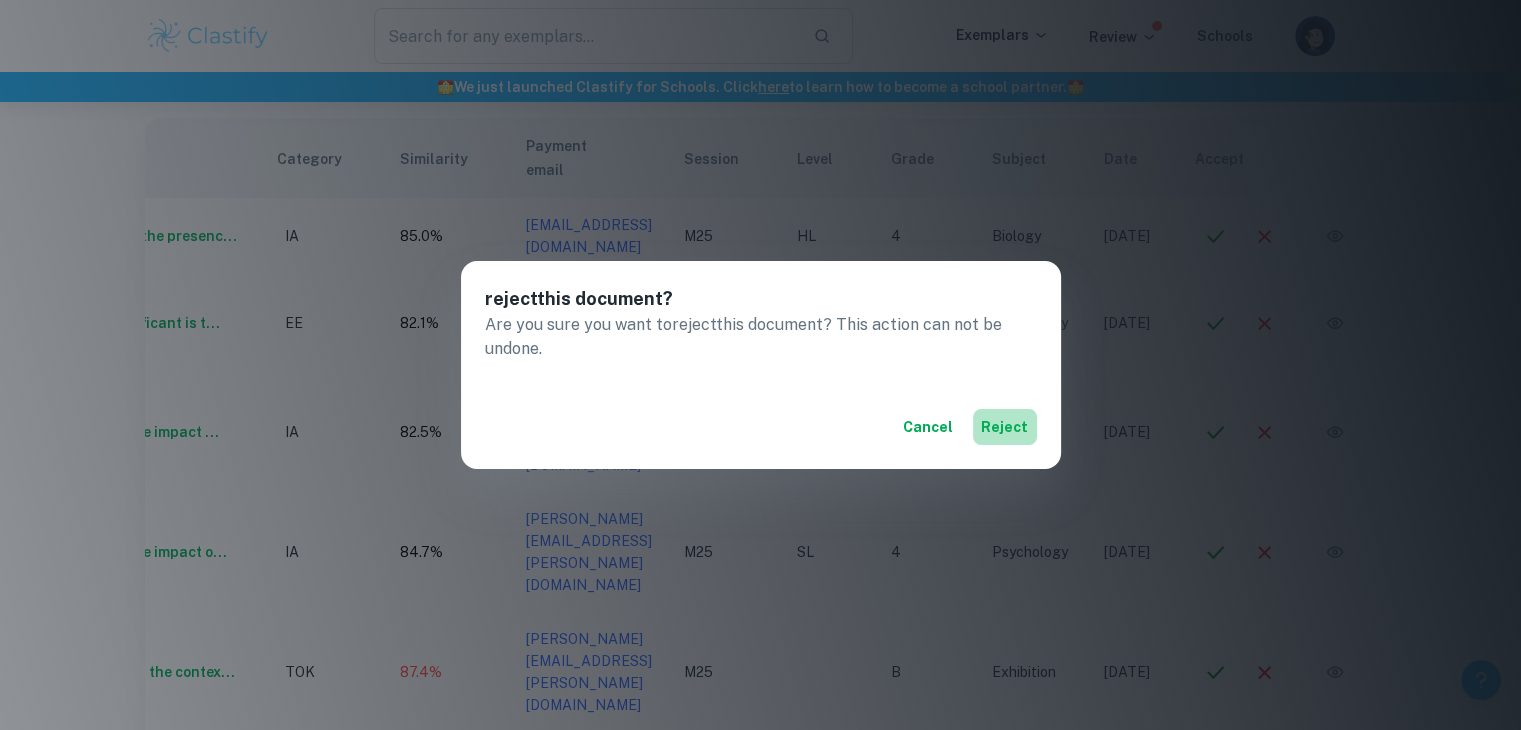 click on "reject" at bounding box center (1005, 427) 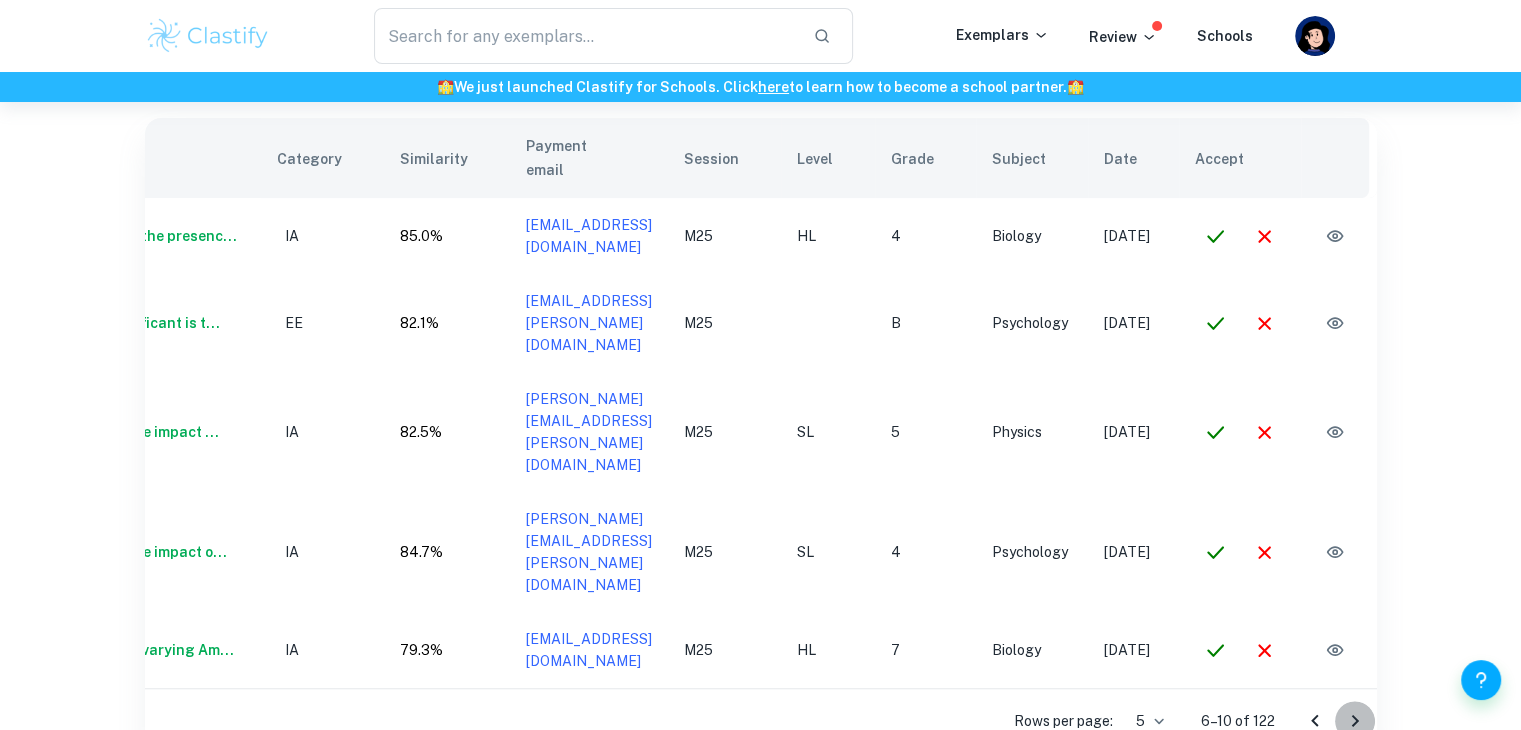 click 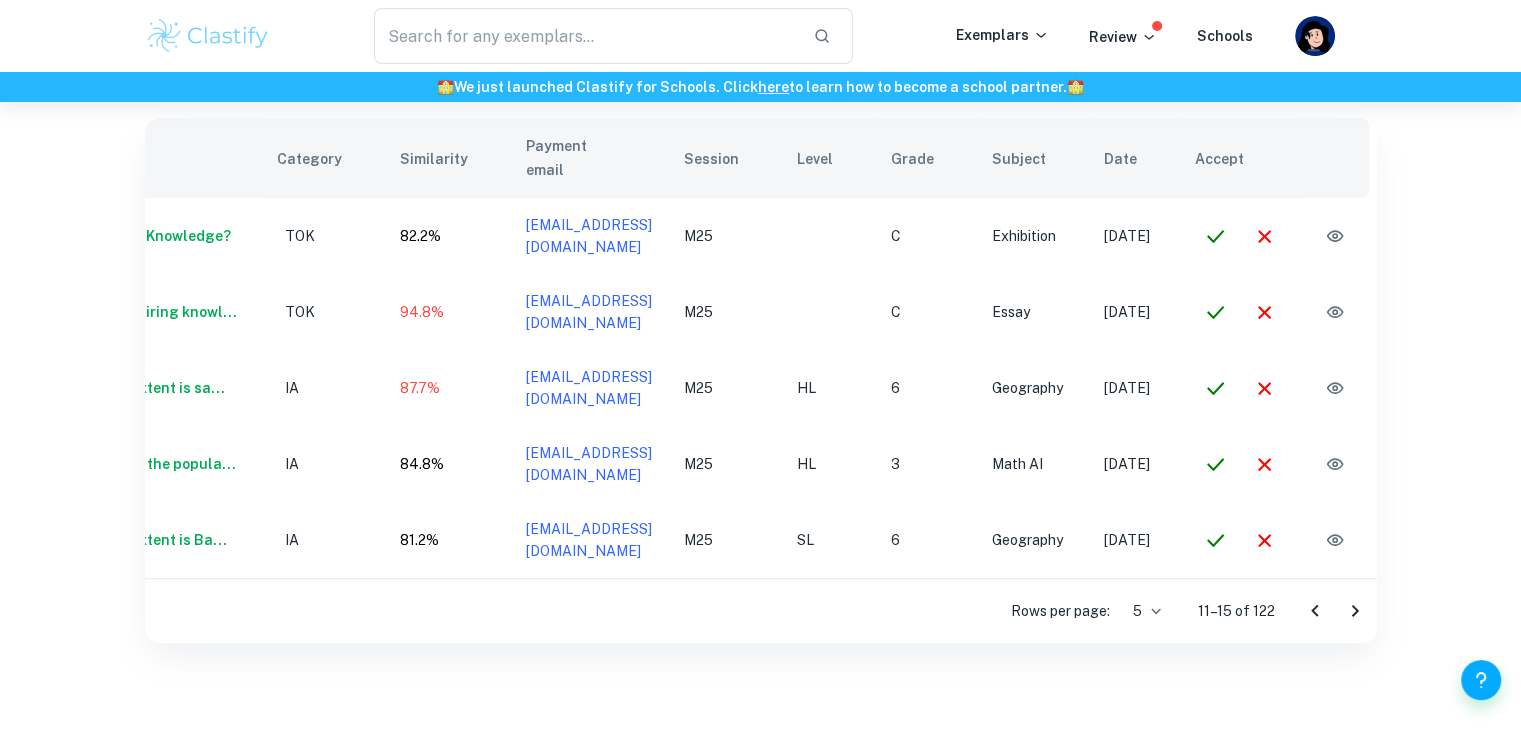 scroll, scrollTop: 0, scrollLeft: 146, axis: horizontal 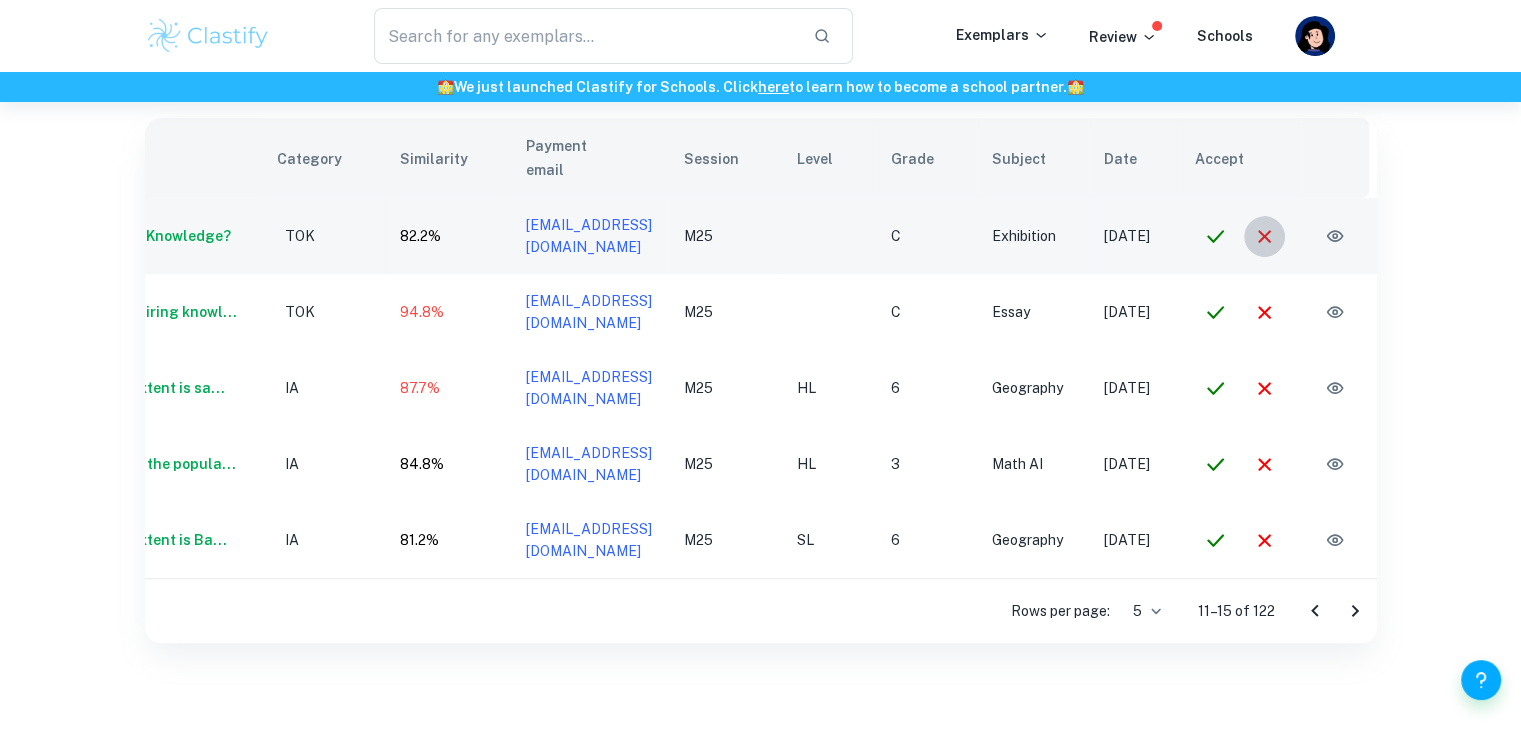 click at bounding box center [1264, 236] 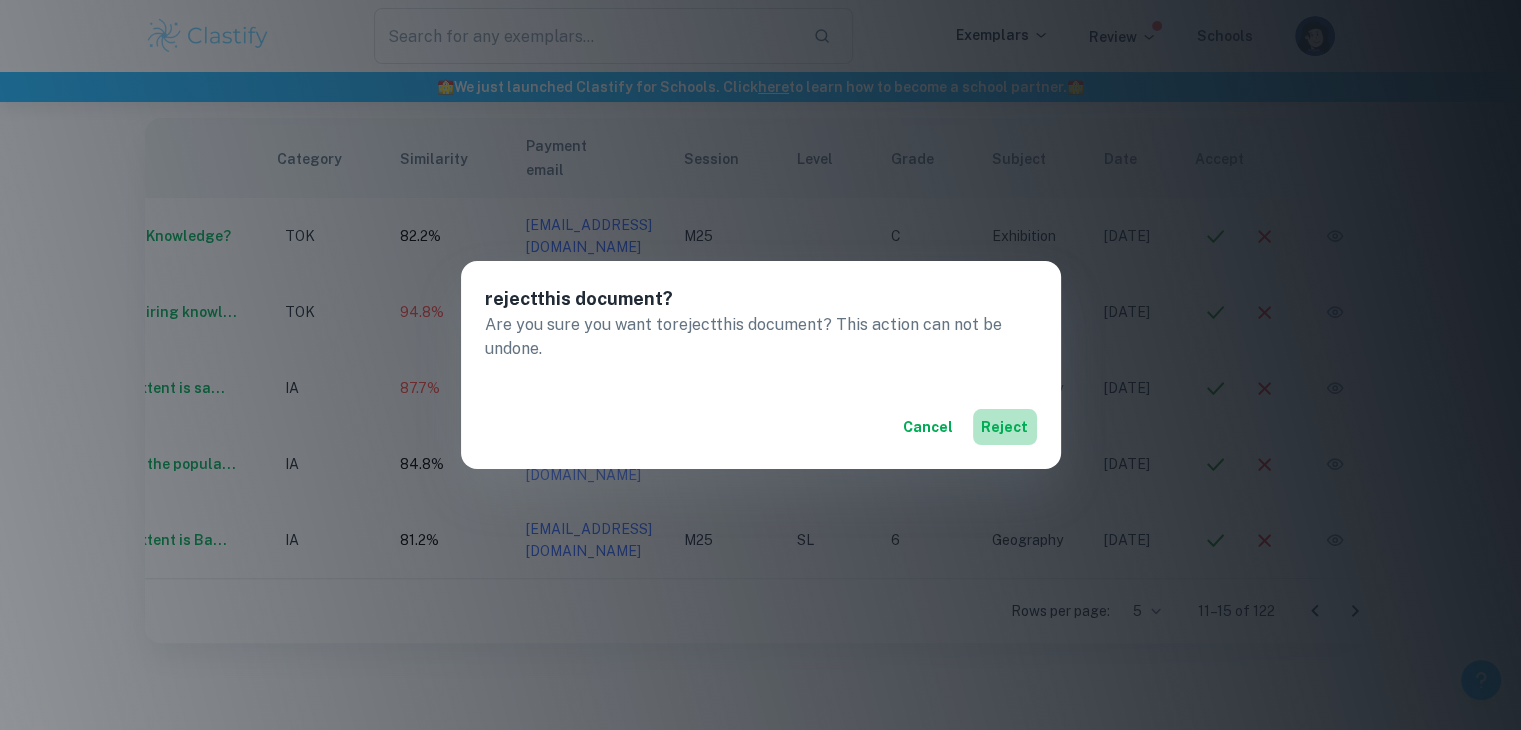 click on "reject" at bounding box center [1005, 427] 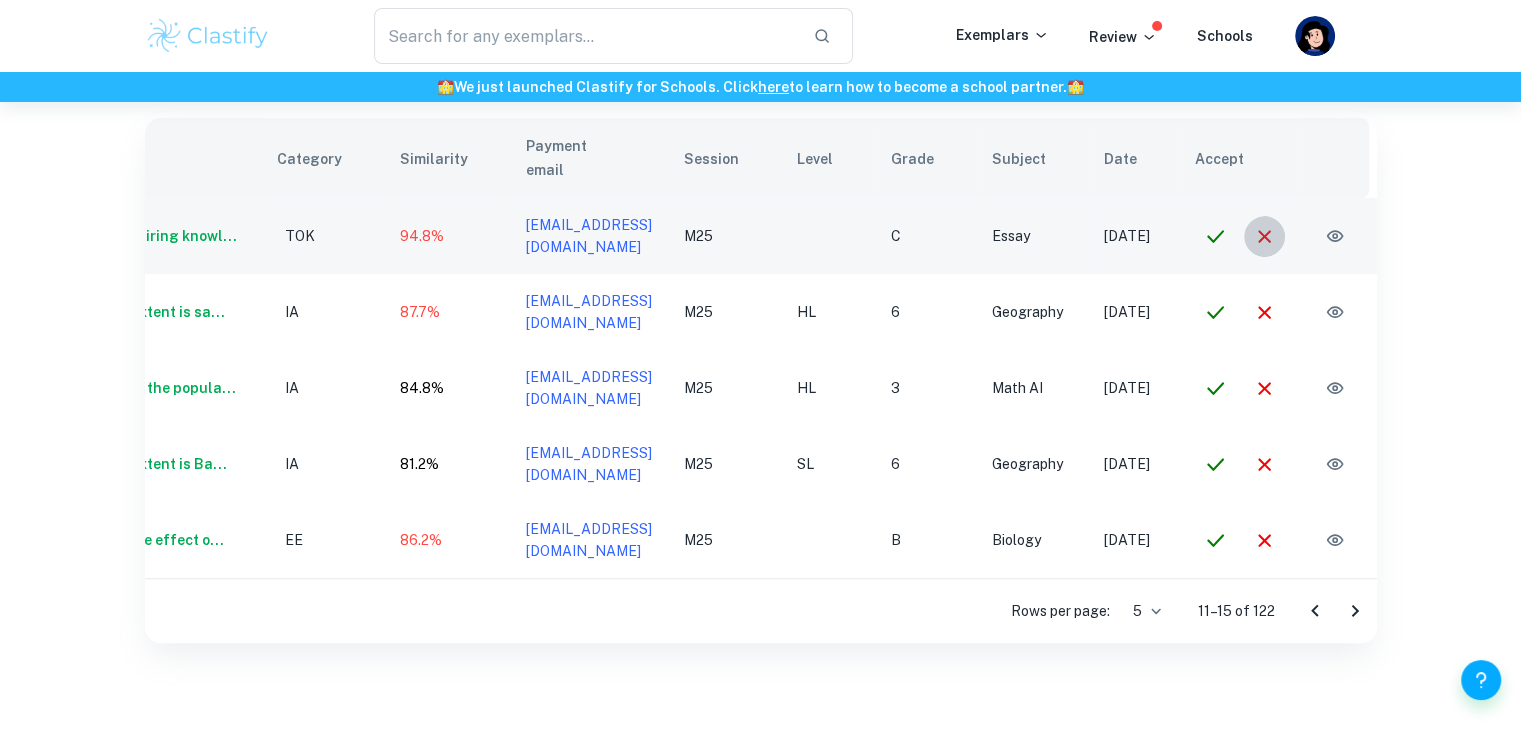click at bounding box center [1264, 236] 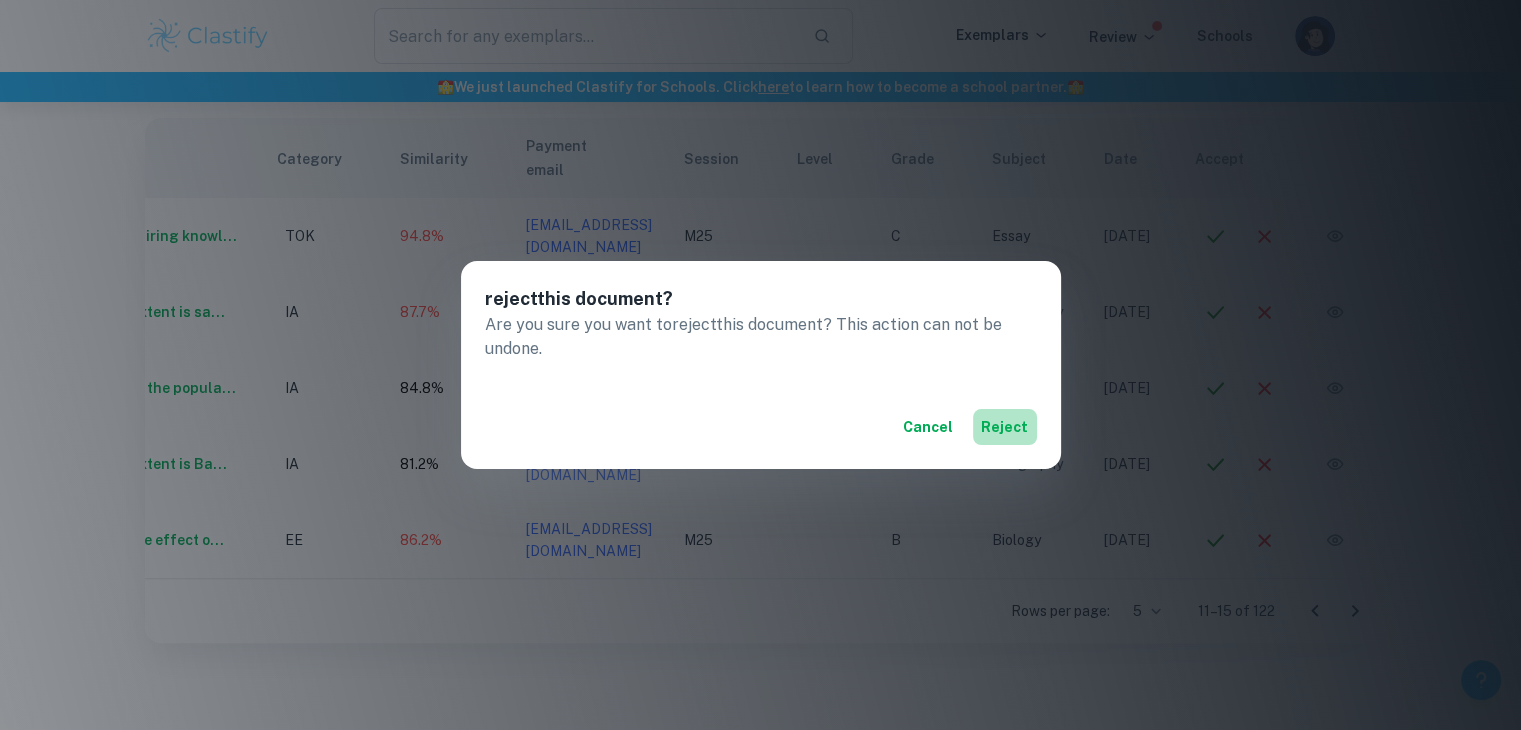 click on "reject" at bounding box center (1005, 427) 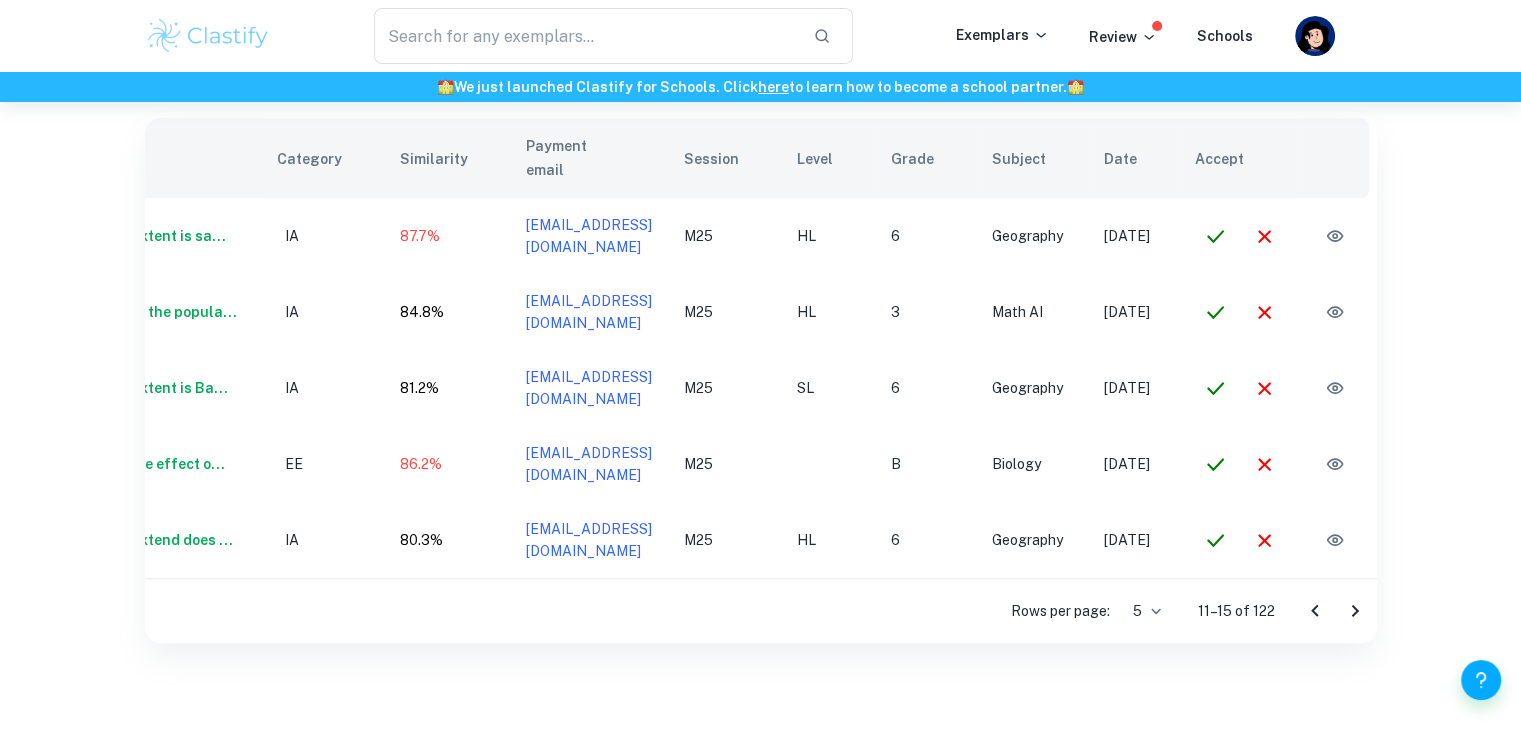 scroll, scrollTop: 0, scrollLeft: 145, axis: horizontal 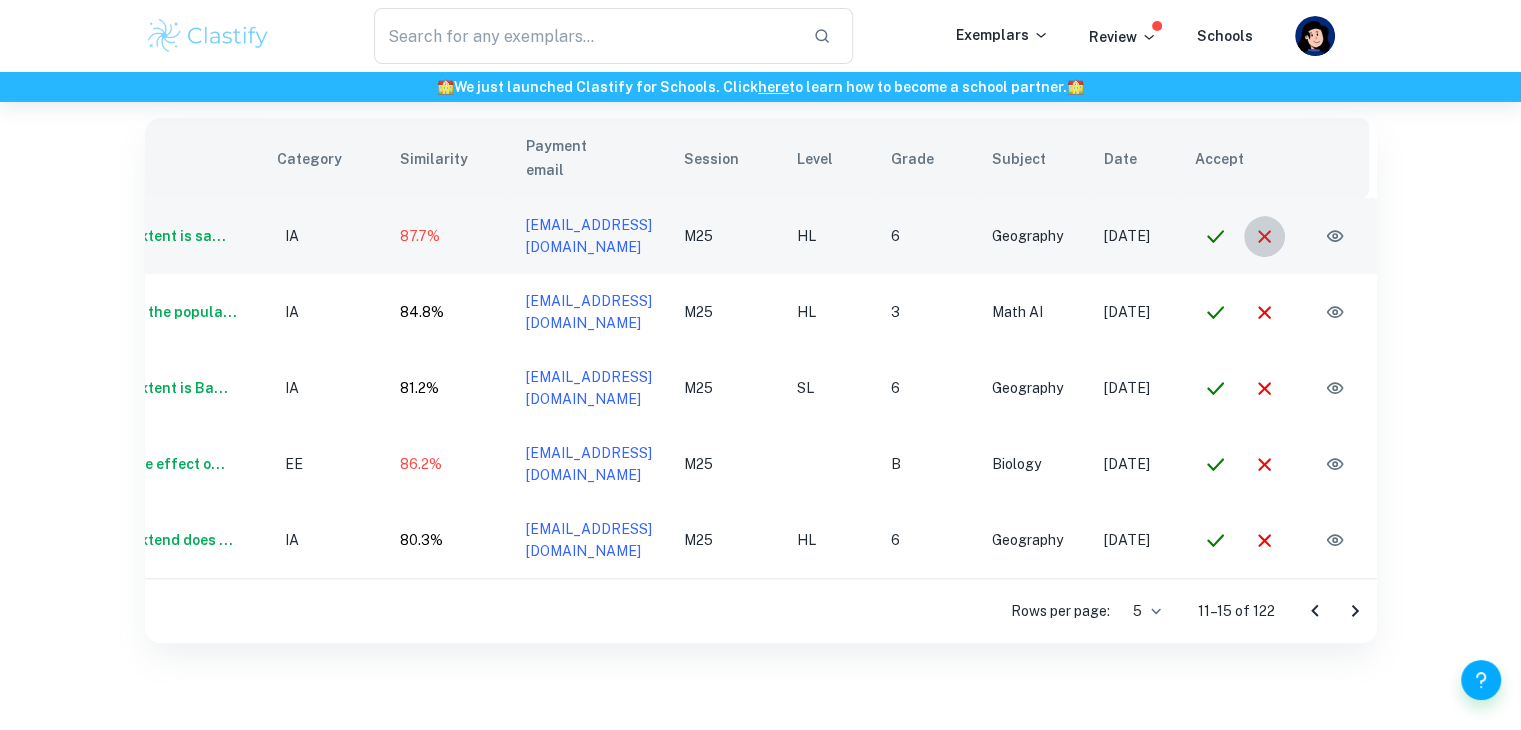 click 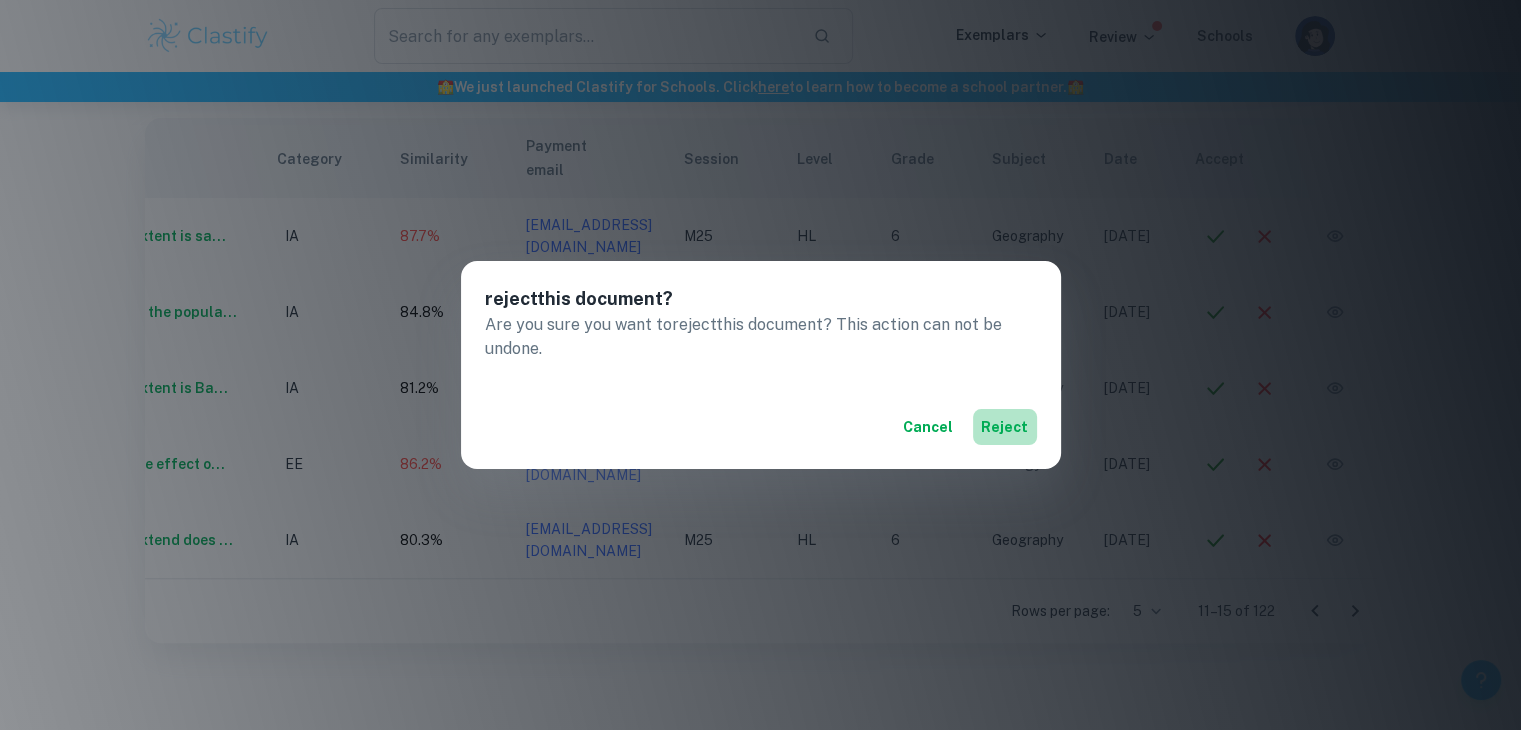 click on "reject" at bounding box center [1005, 427] 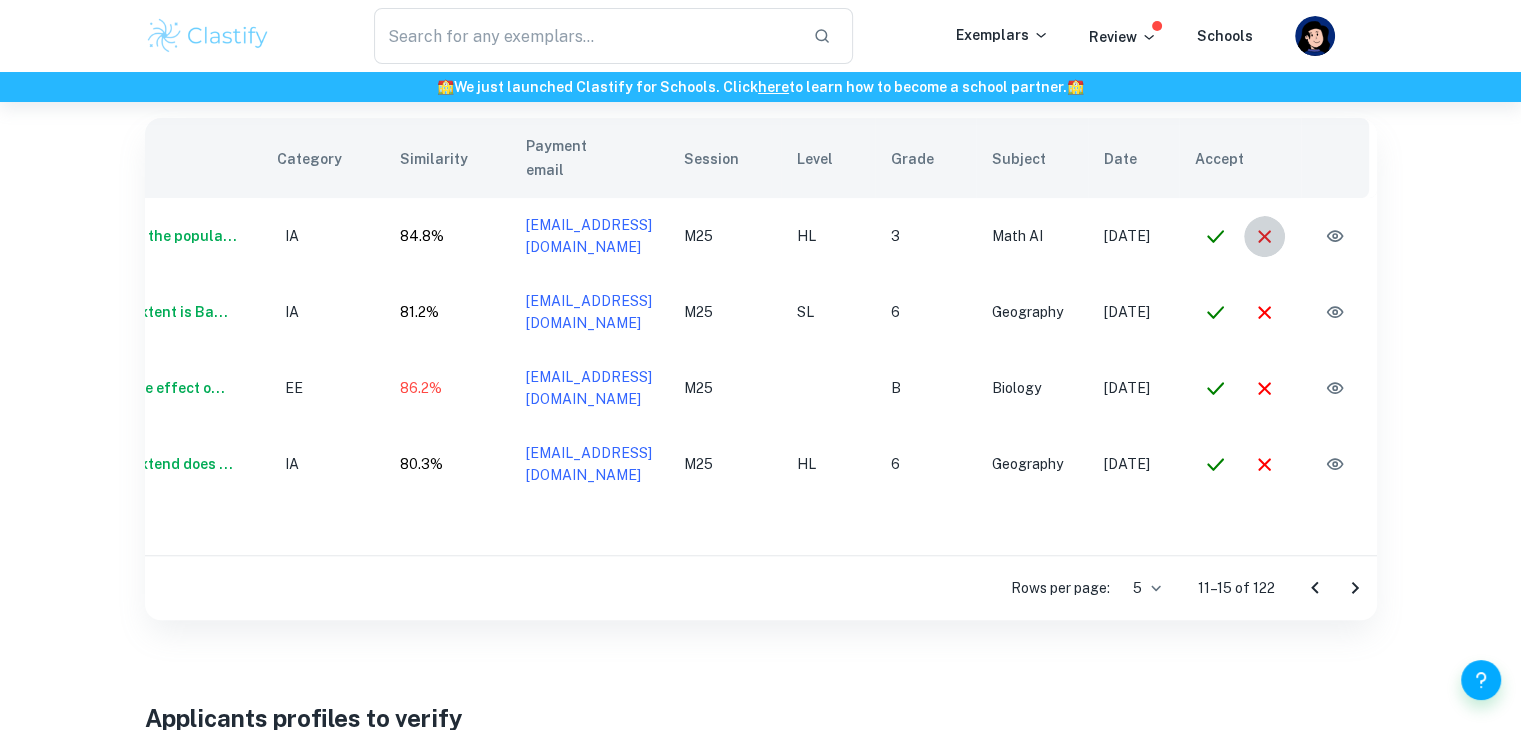 click 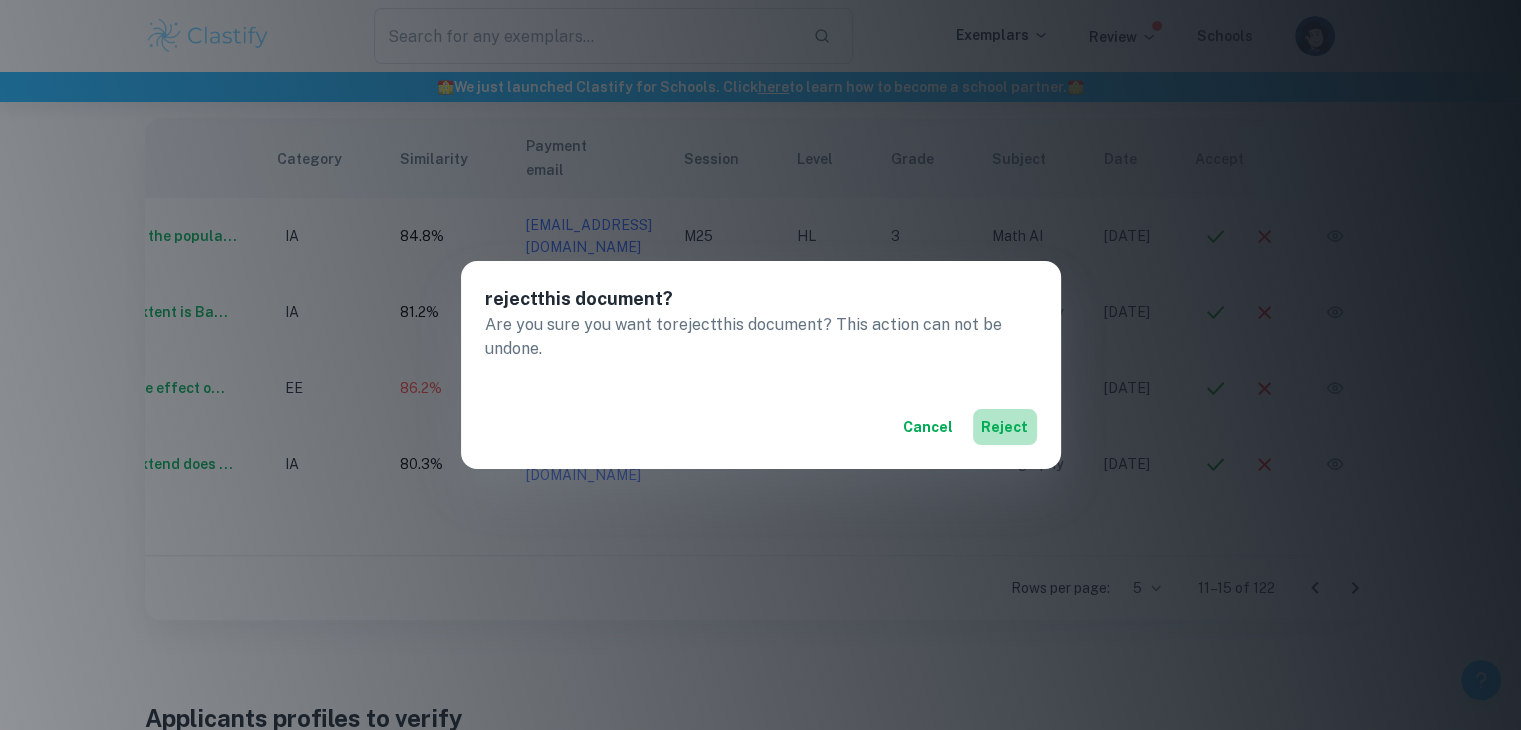 click on "reject" at bounding box center [1005, 427] 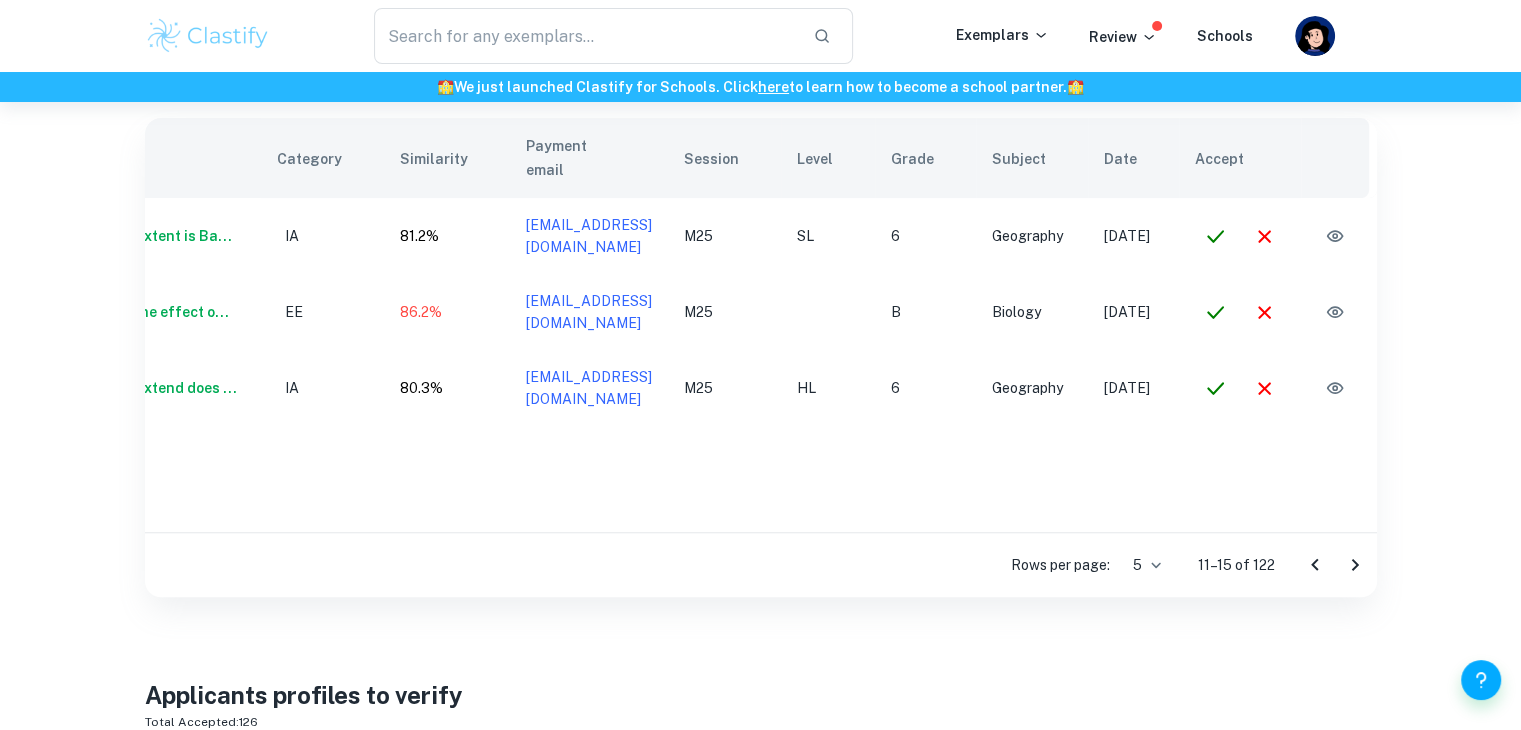 scroll, scrollTop: 0, scrollLeft: 143, axis: horizontal 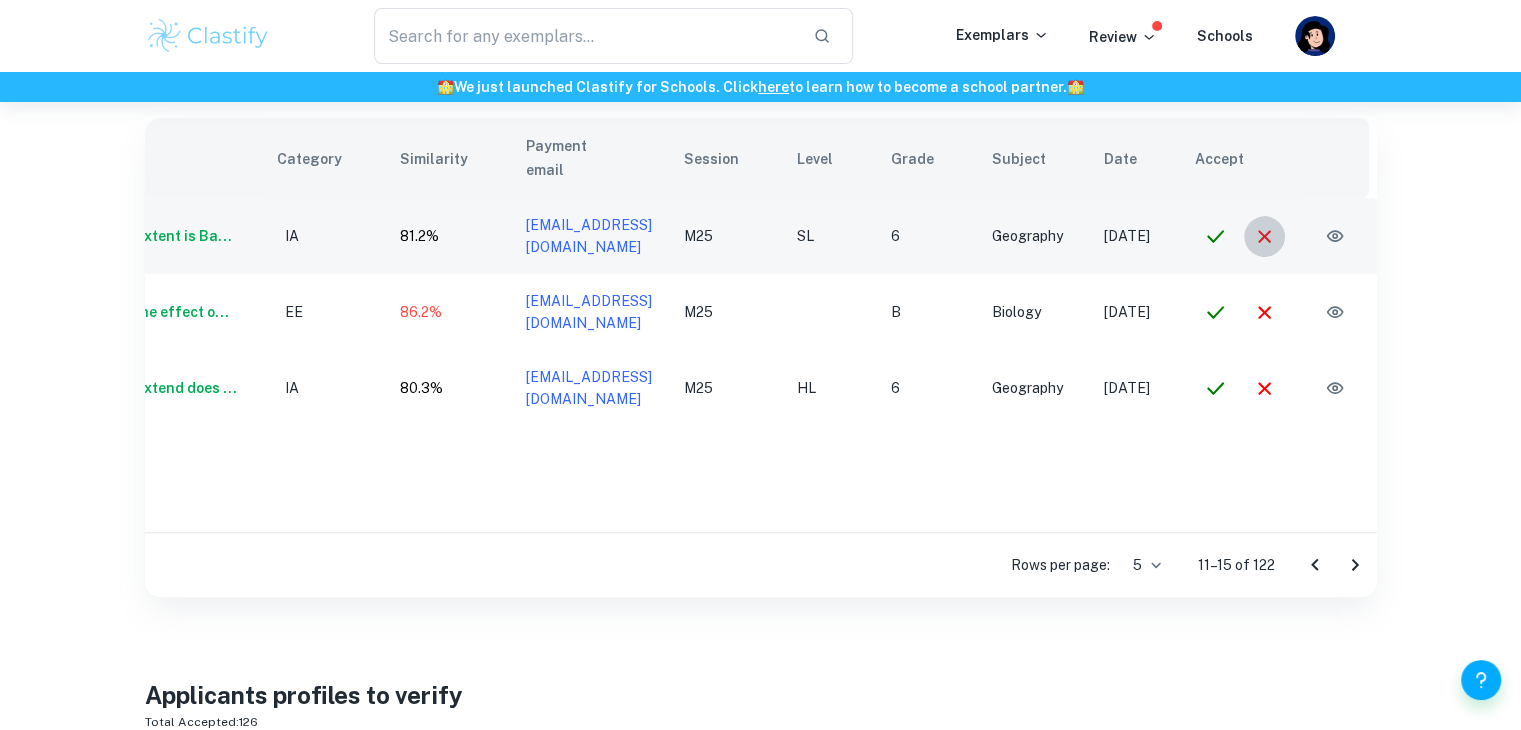 click 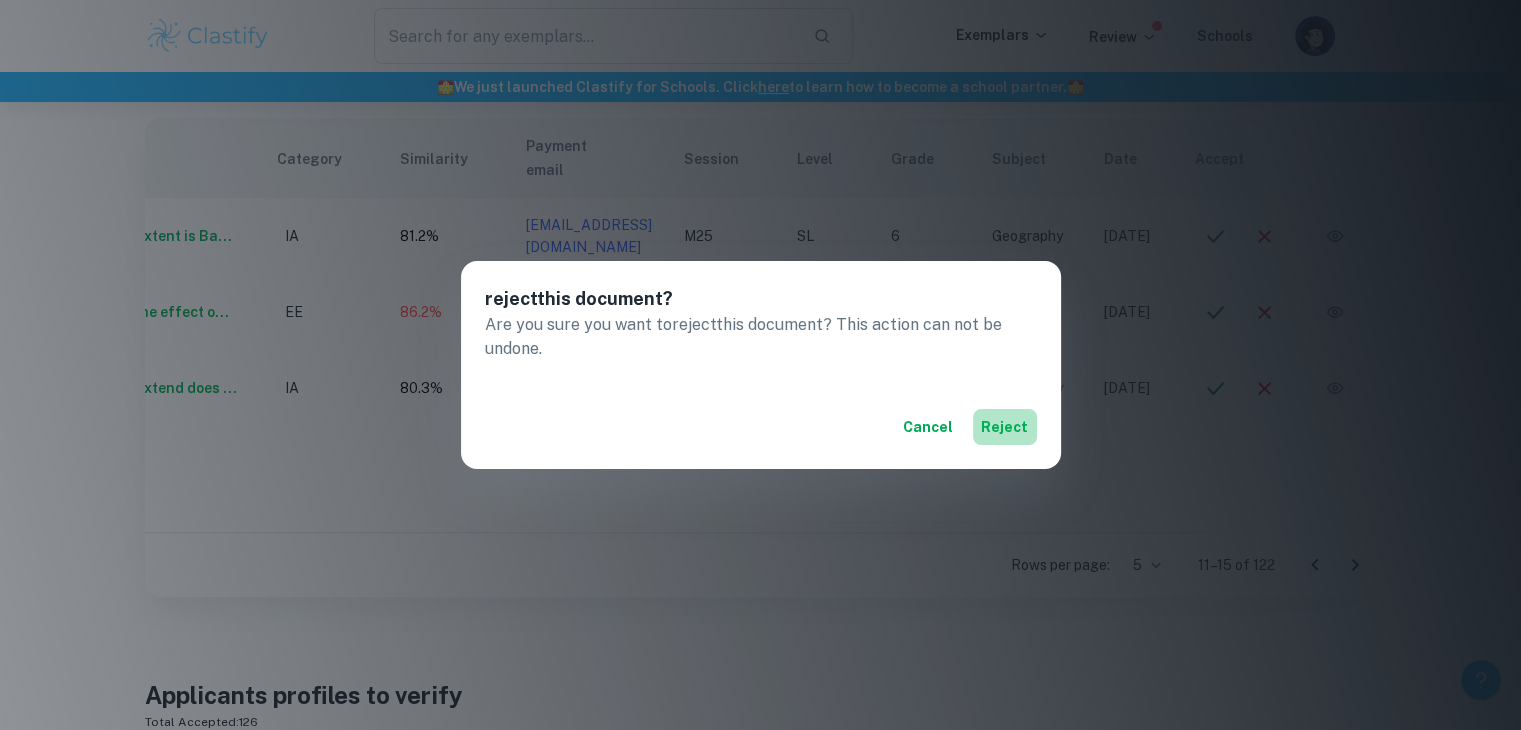 click on "reject" at bounding box center [1005, 427] 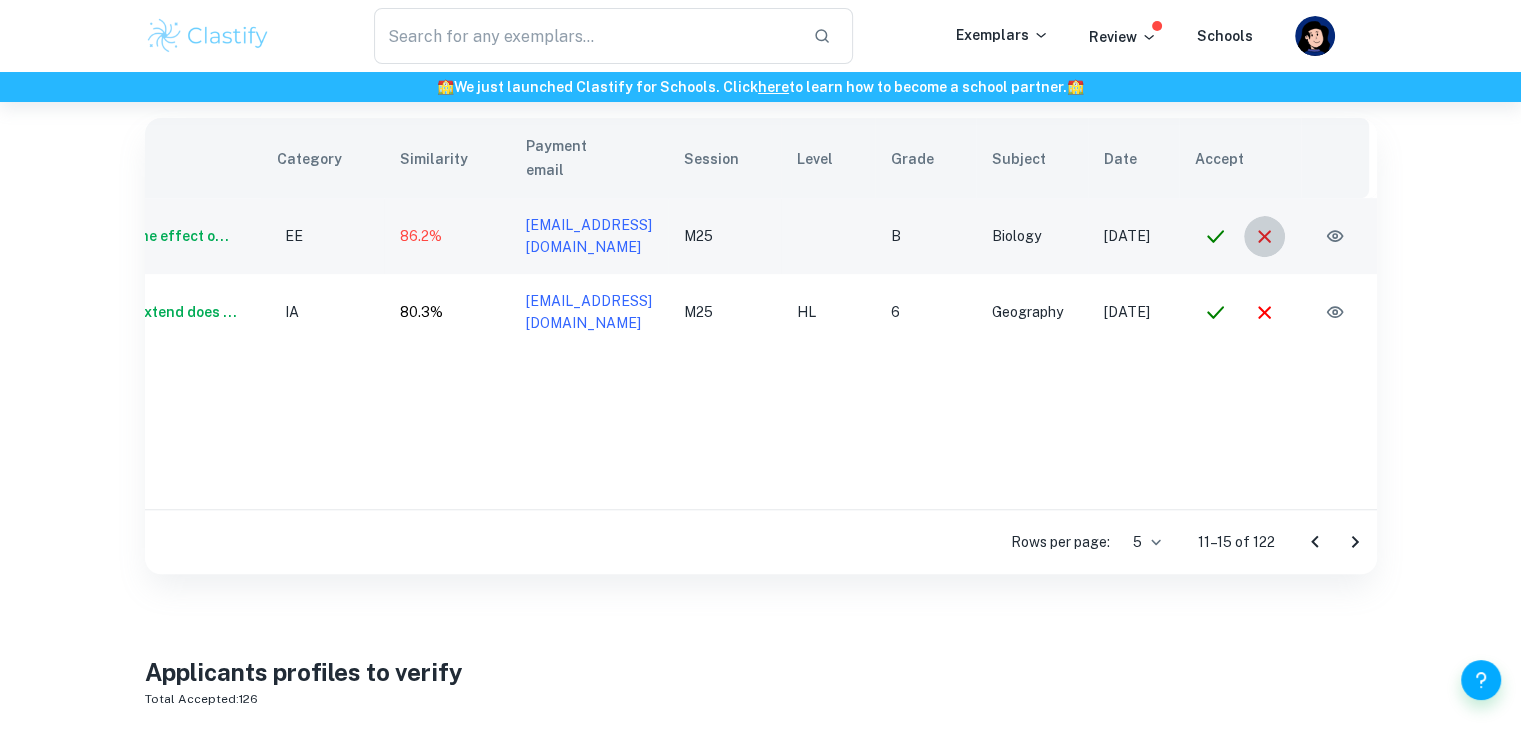 click 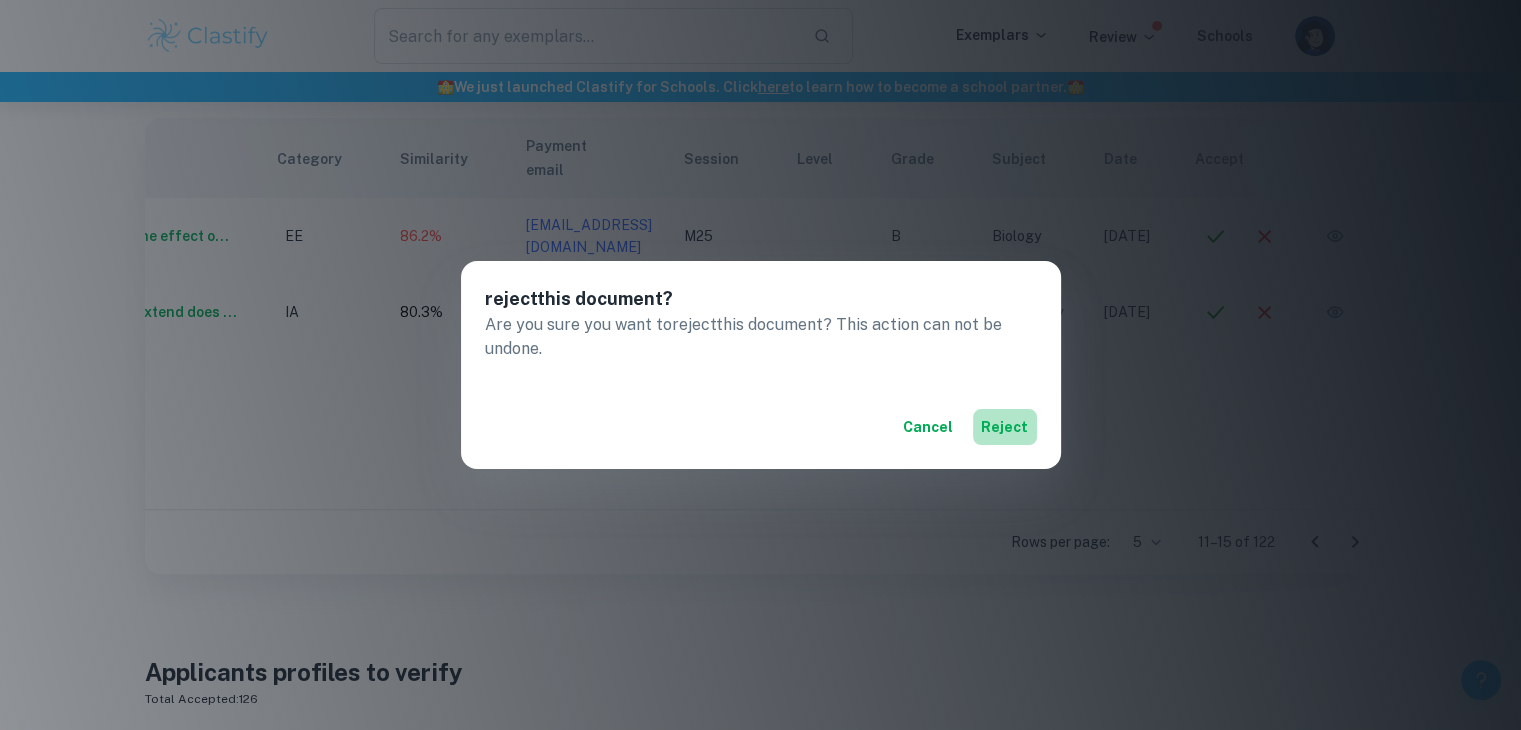 click on "reject" at bounding box center (1005, 427) 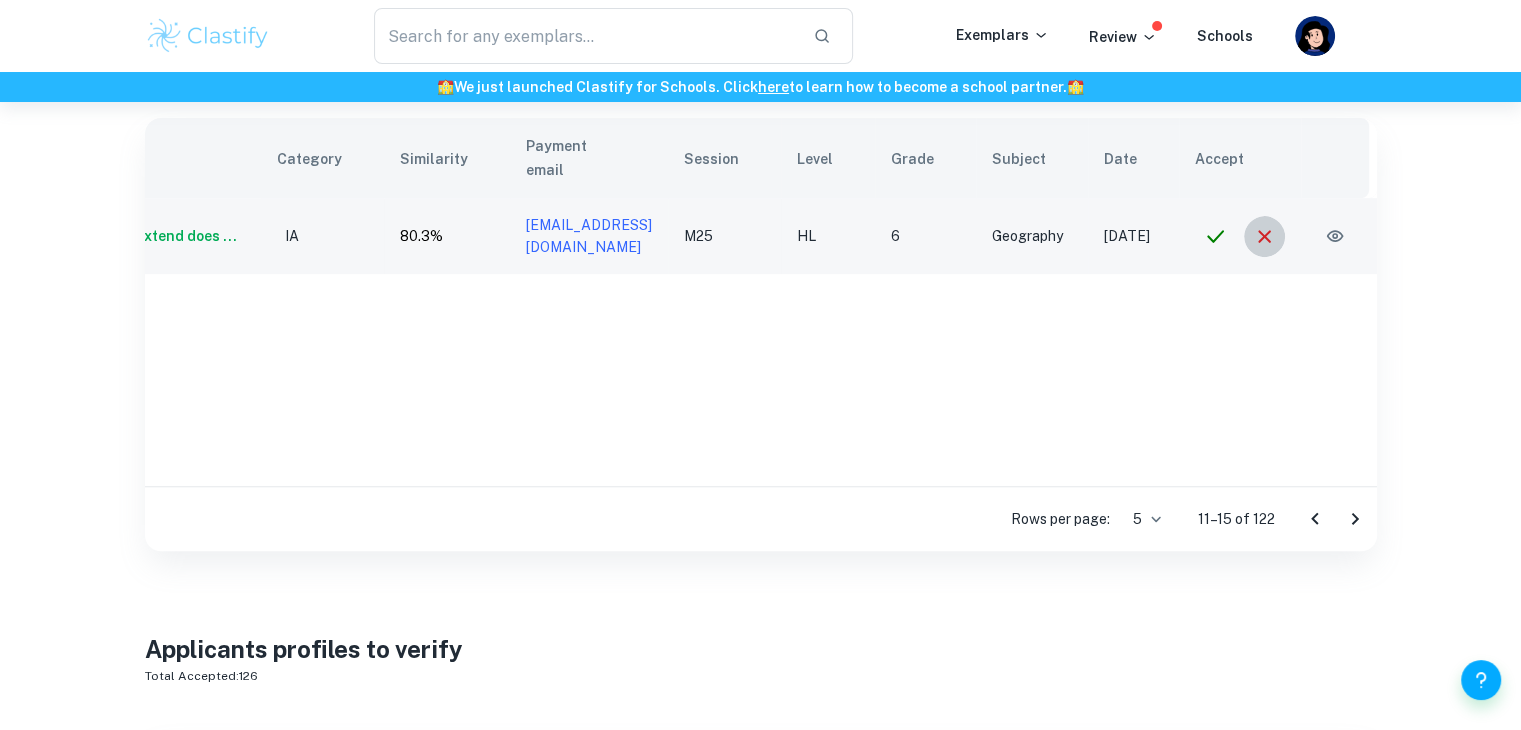 click 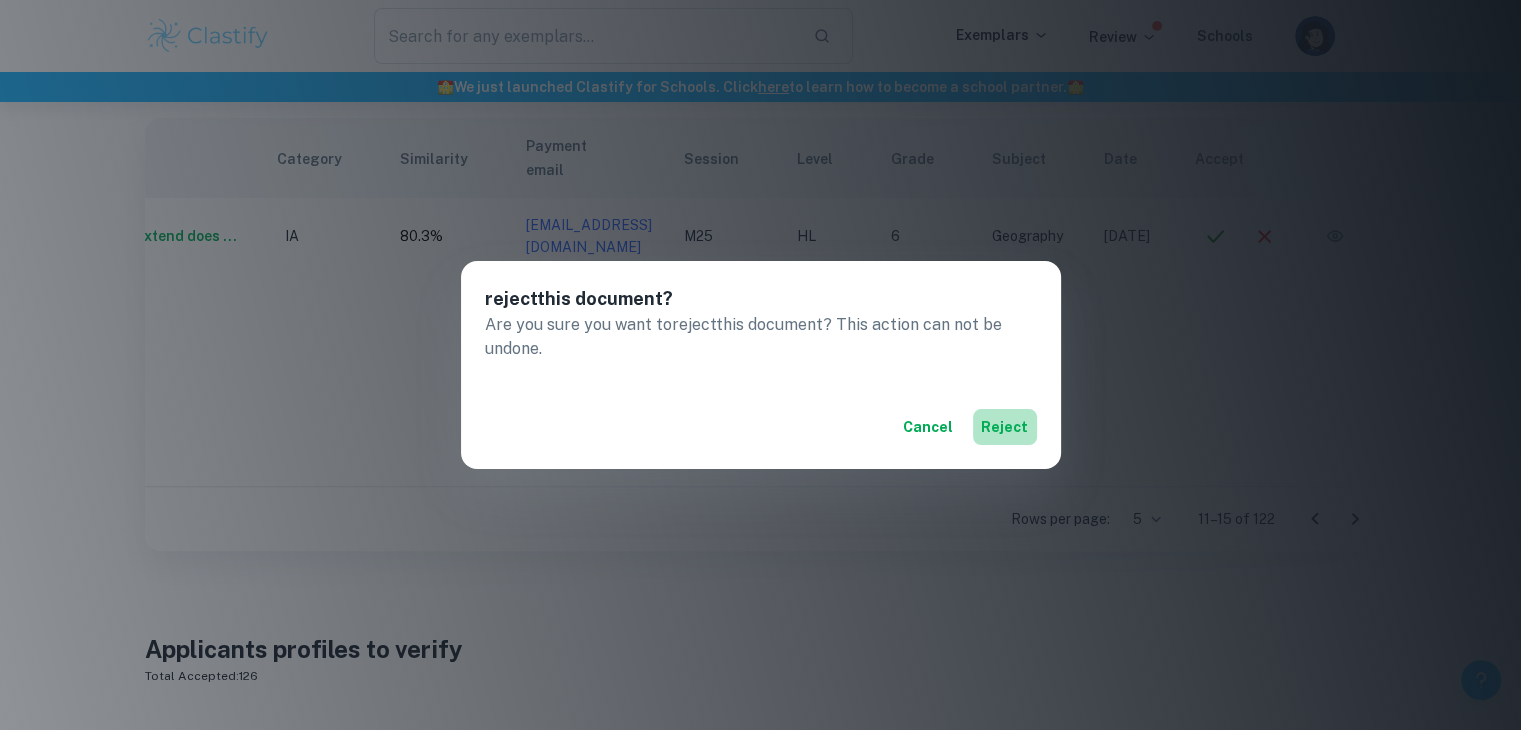 click on "reject" at bounding box center (1005, 427) 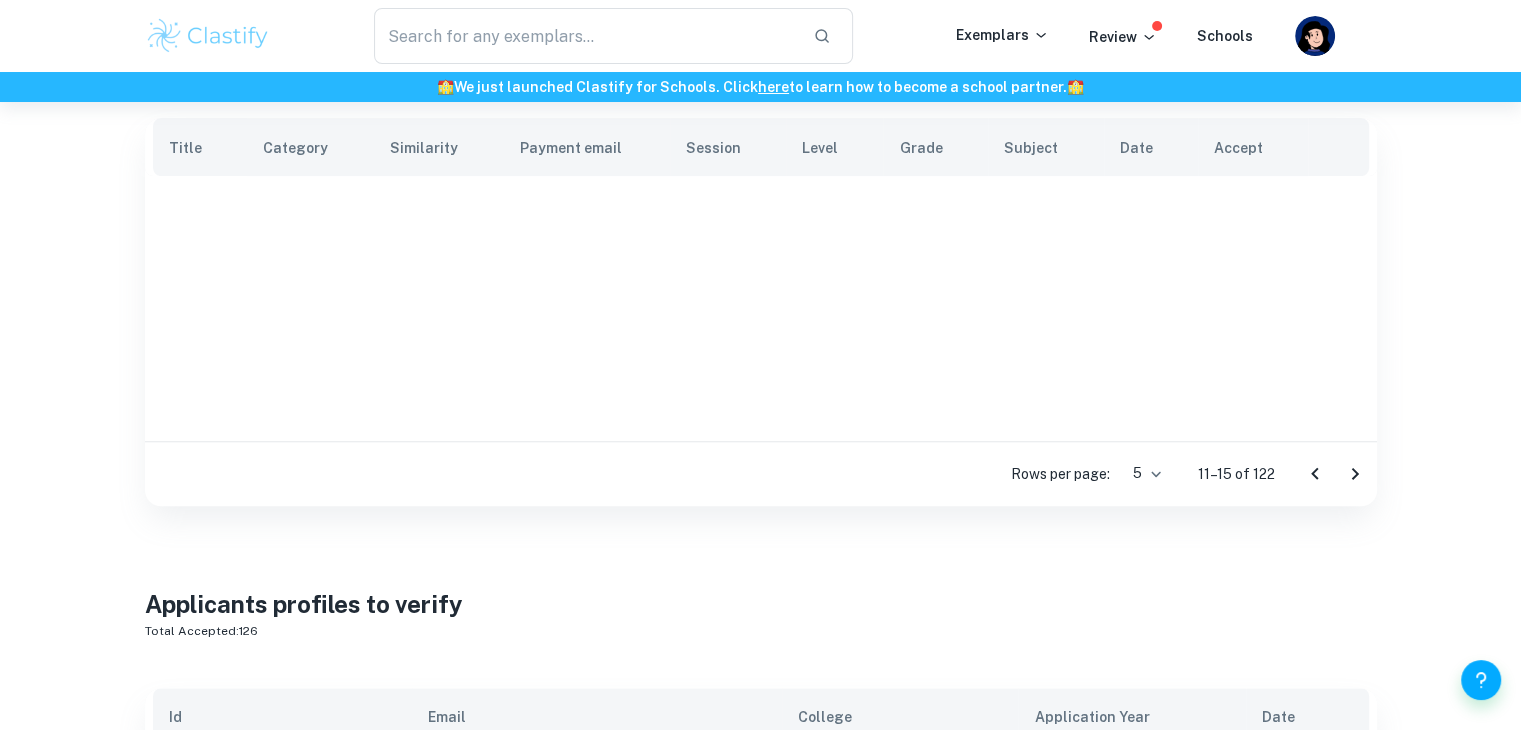 scroll, scrollTop: 0, scrollLeft: 0, axis: both 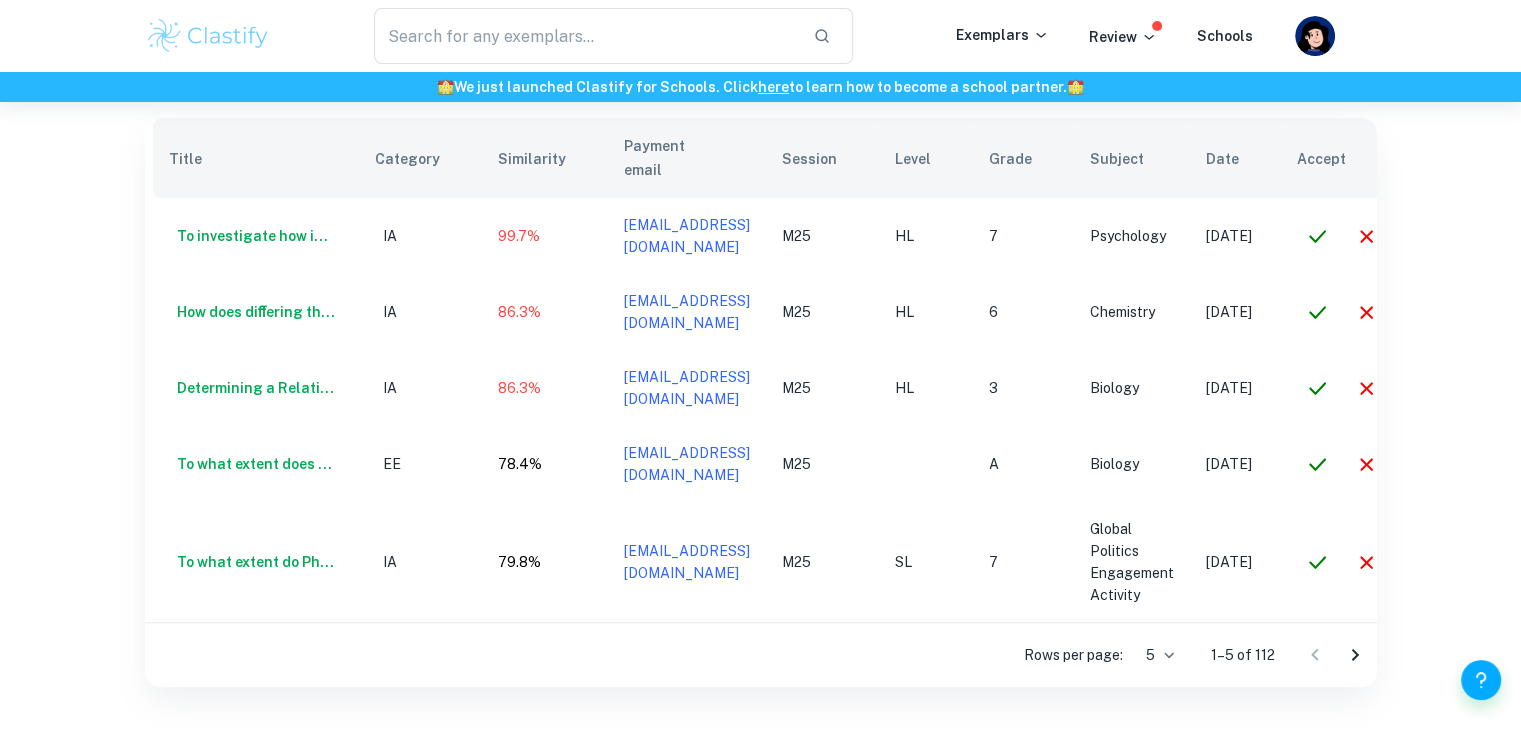 click 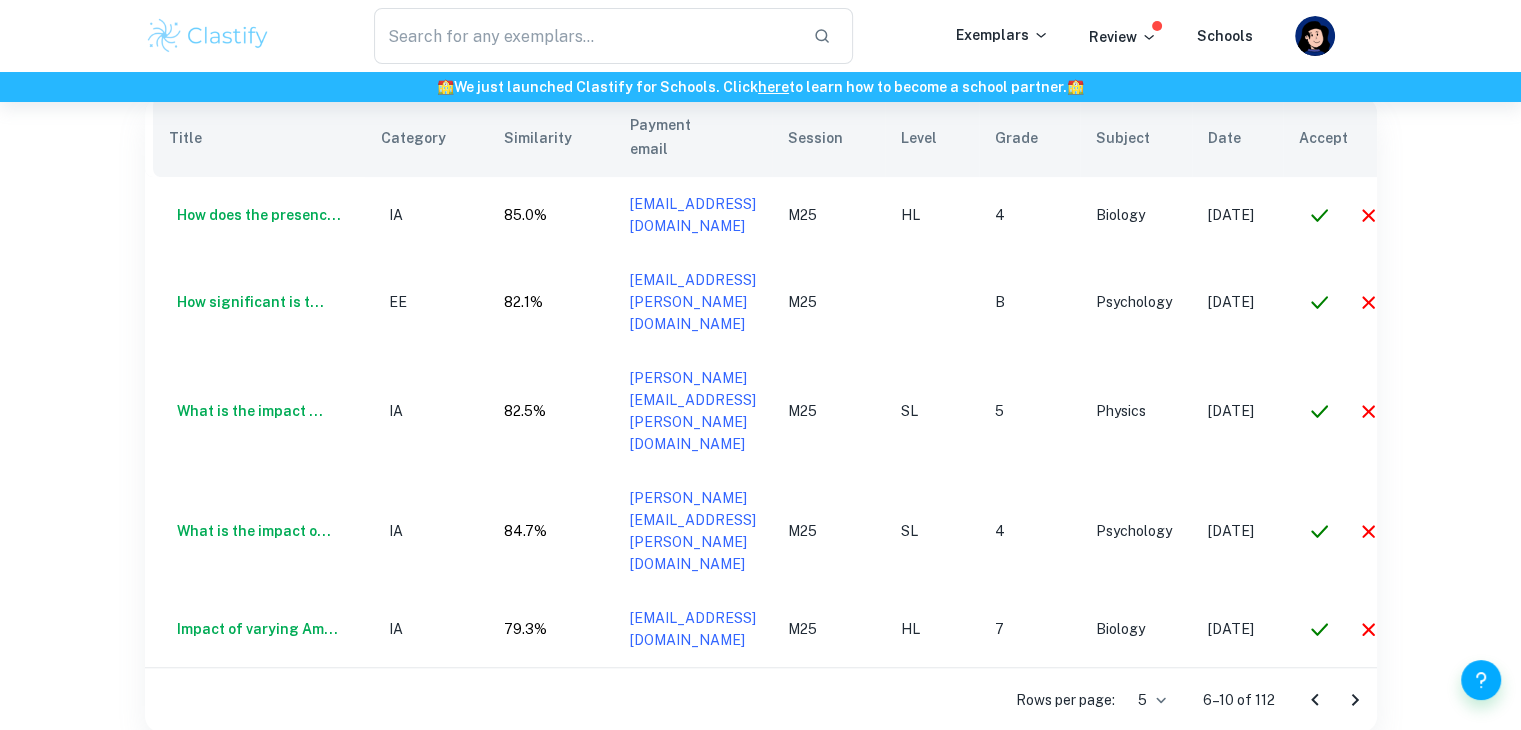scroll, scrollTop: 731, scrollLeft: 0, axis: vertical 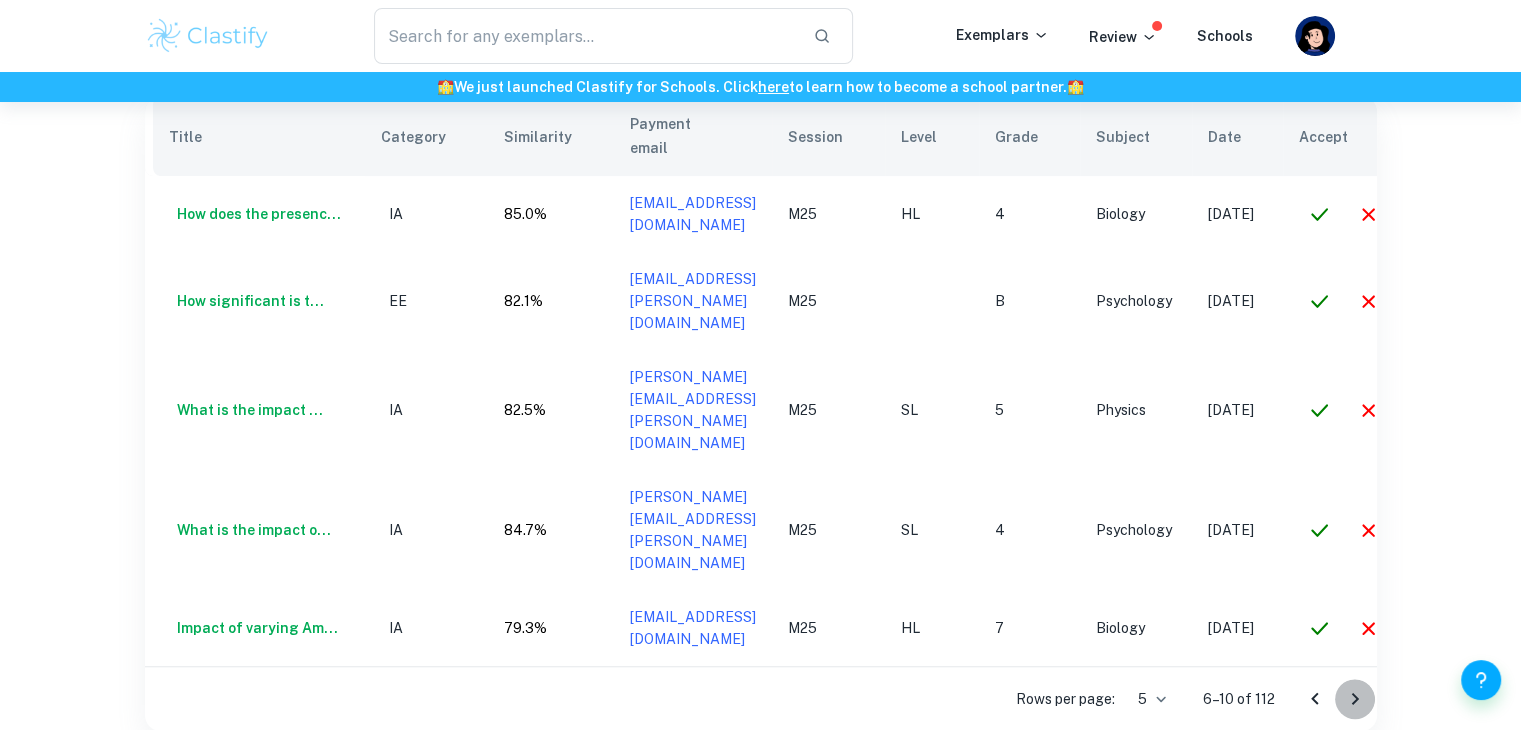click 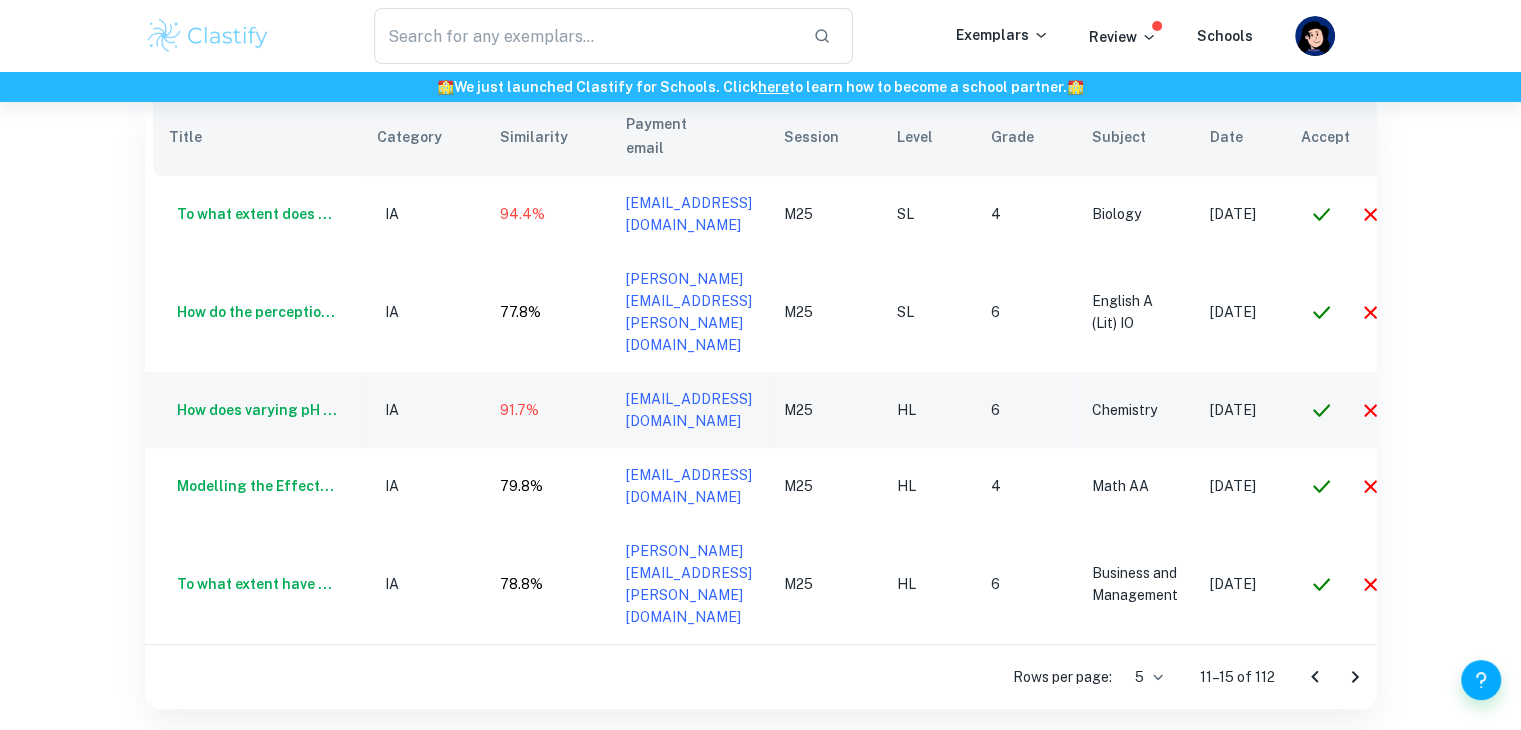 scroll, scrollTop: 0, scrollLeft: 158, axis: horizontal 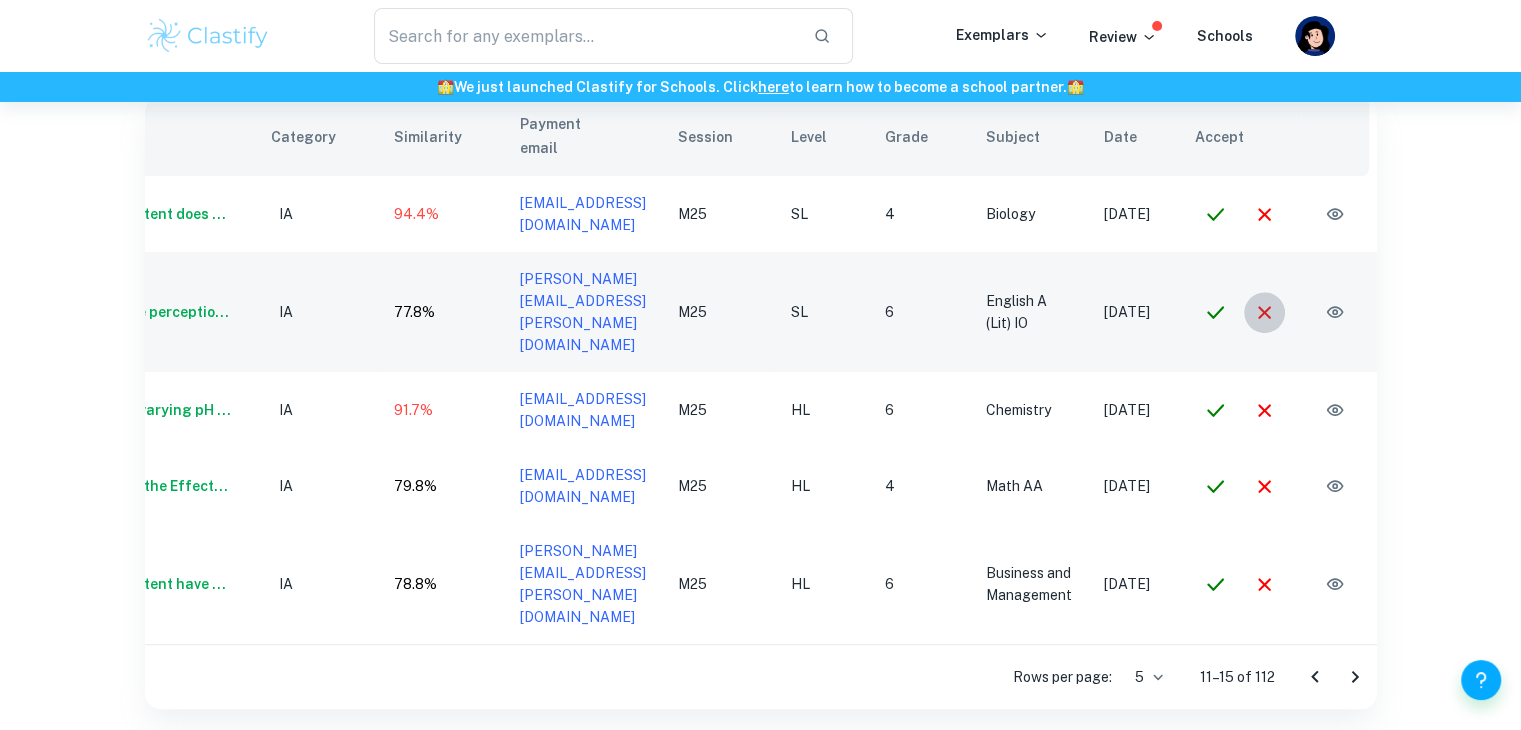 click at bounding box center [1264, 312] 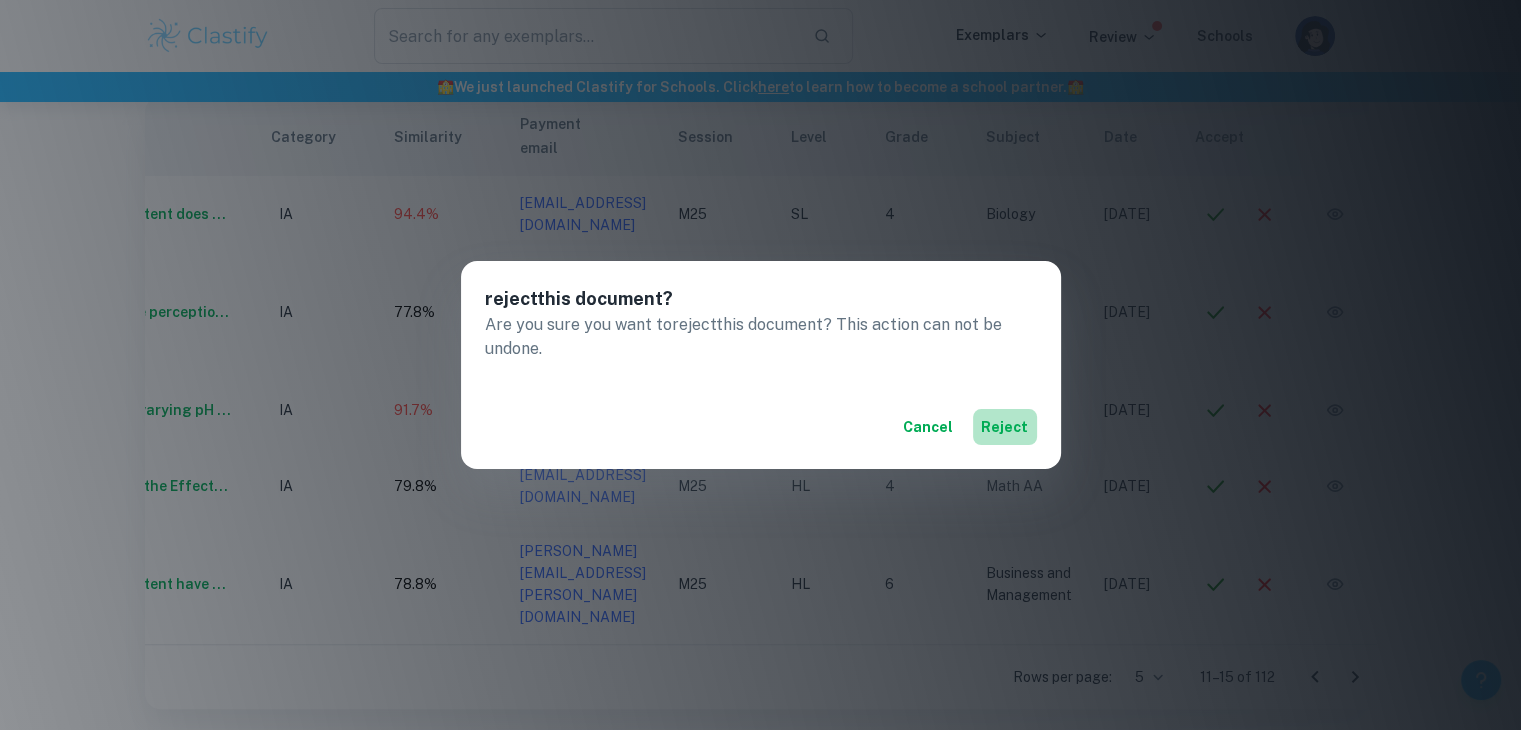 click on "reject" at bounding box center [1005, 427] 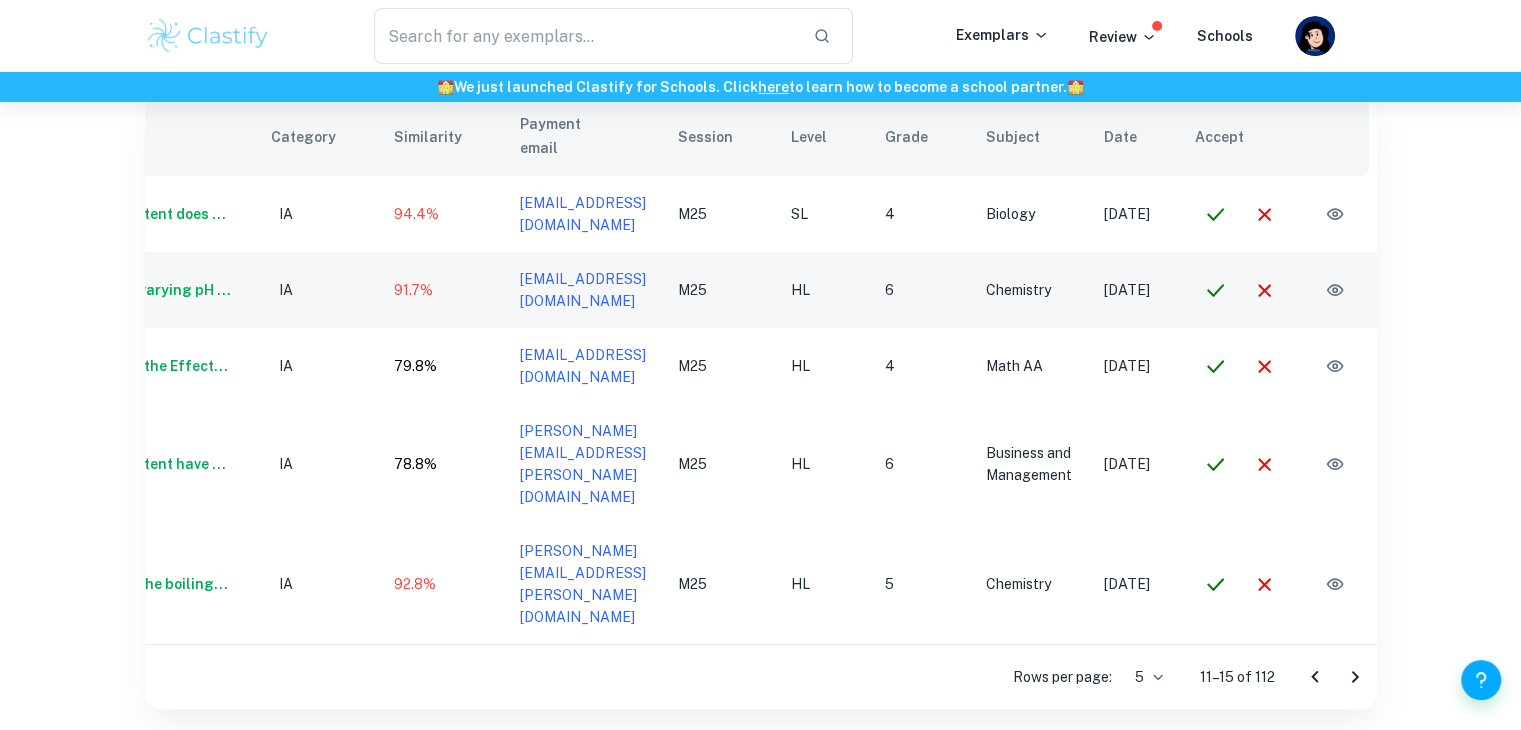 click 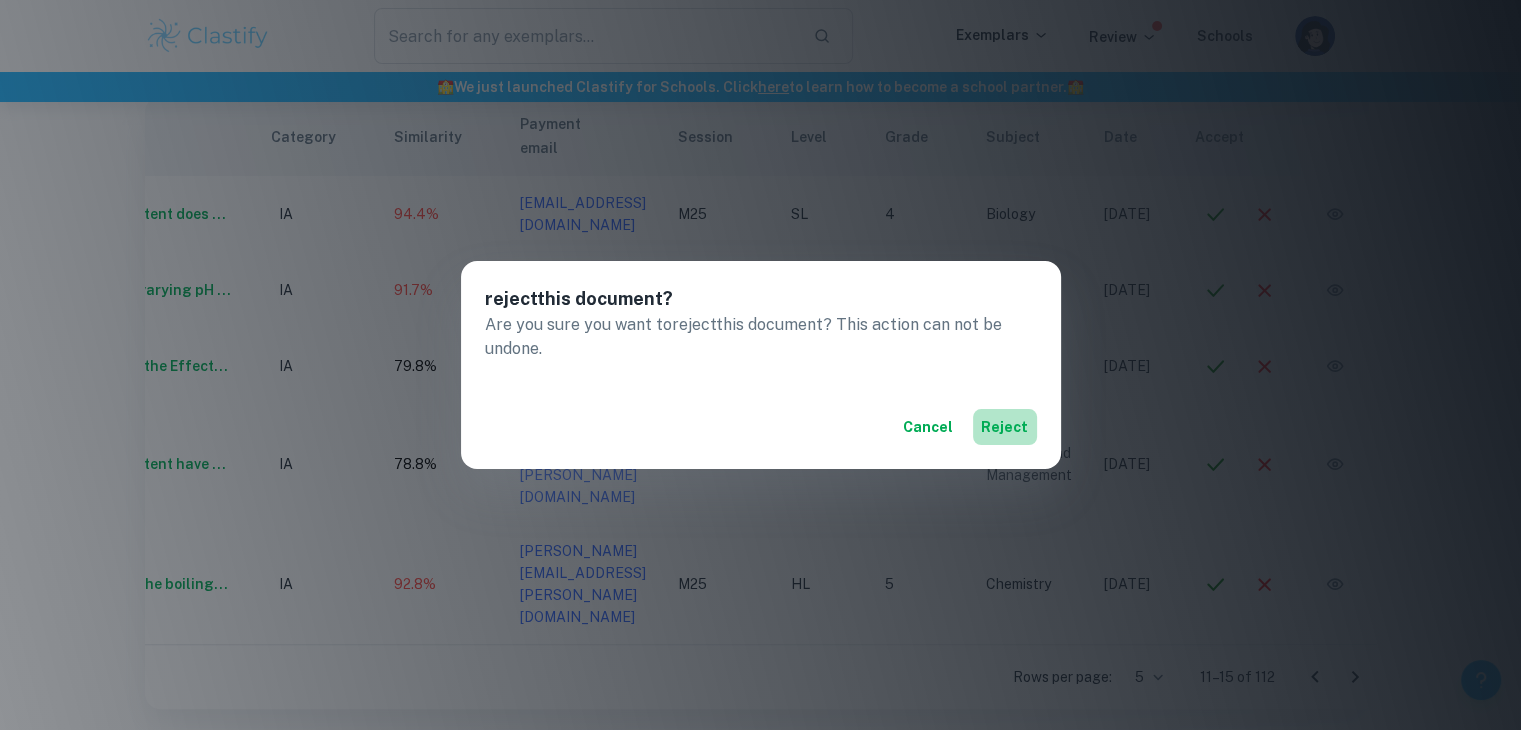 click on "reject" at bounding box center (1005, 427) 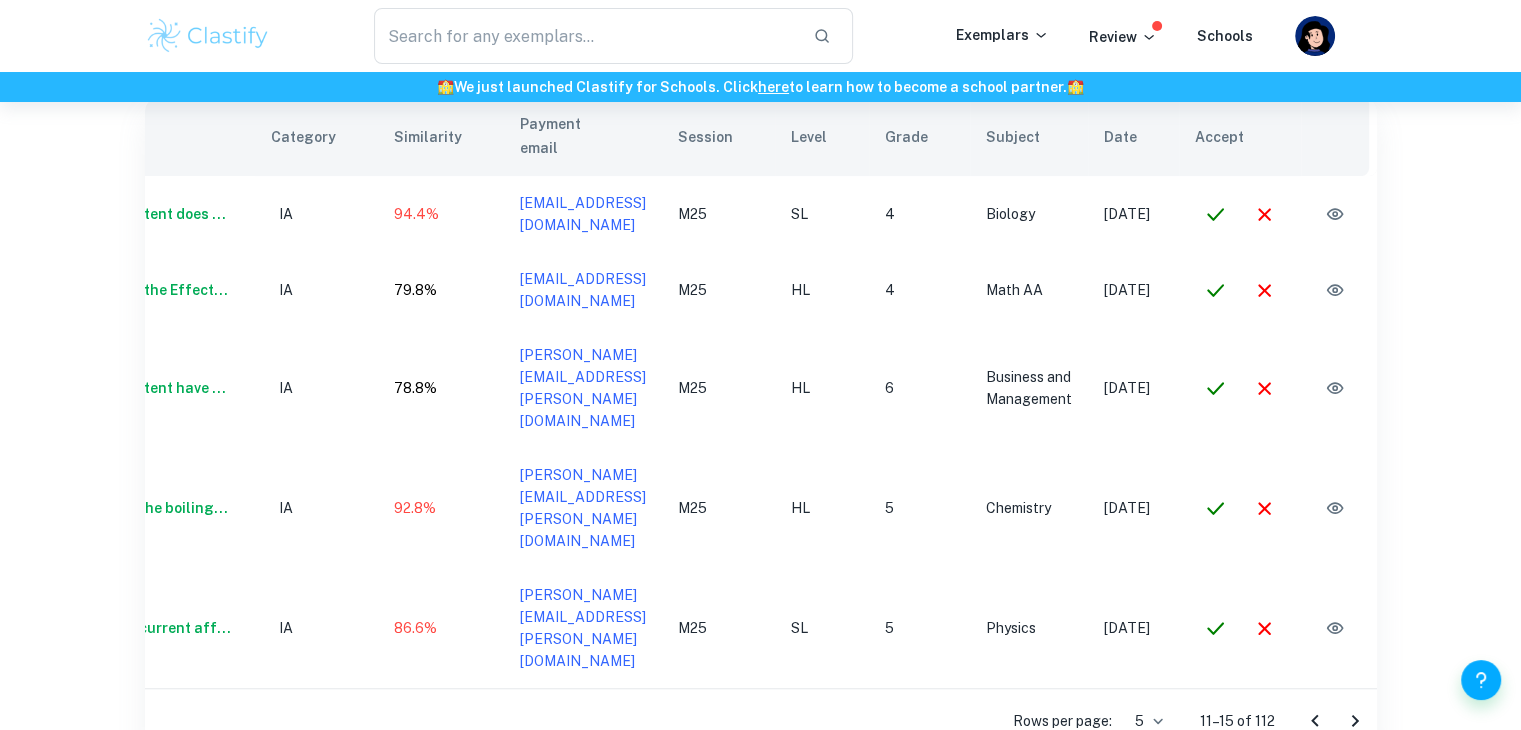 scroll, scrollTop: 0, scrollLeft: 154, axis: horizontal 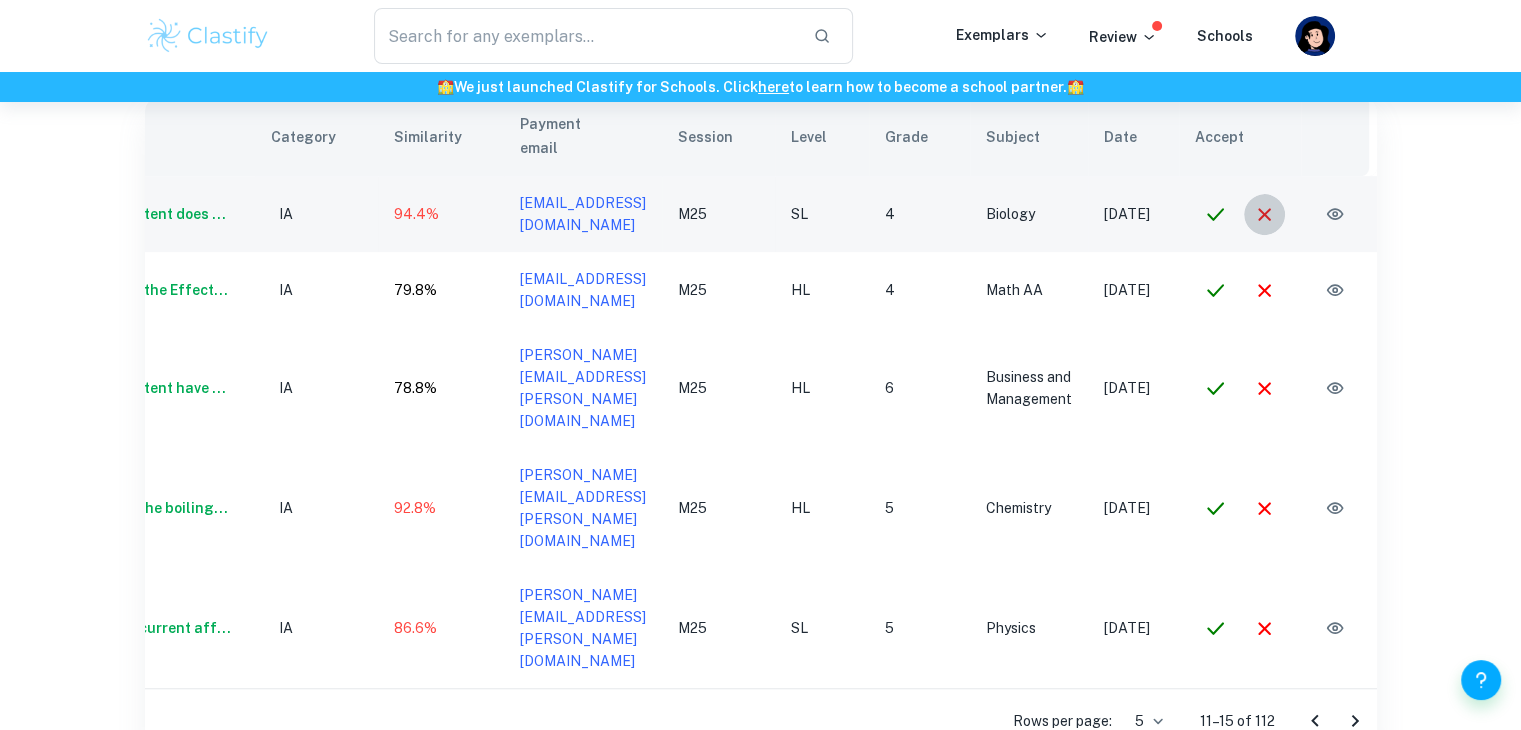 click 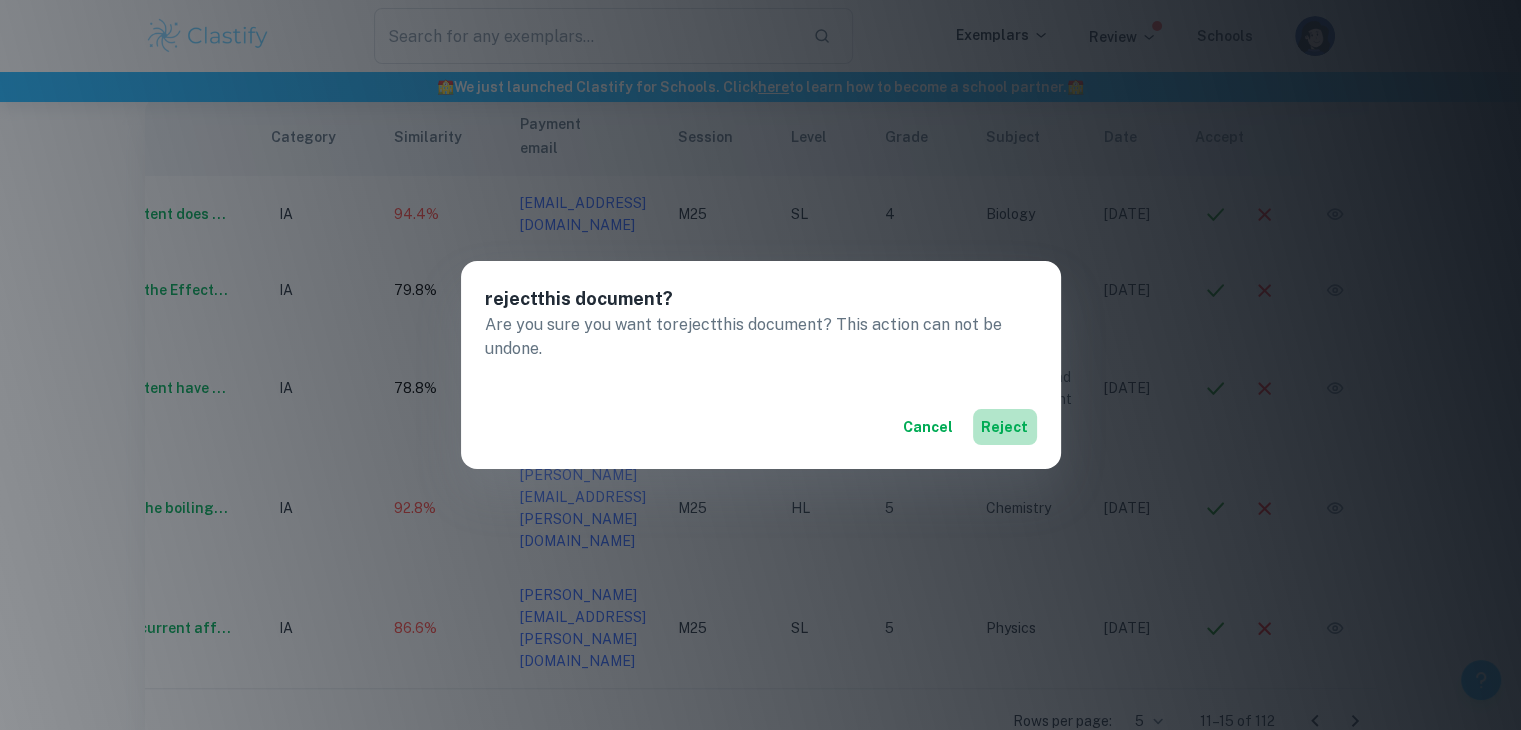 click on "reject" at bounding box center (1005, 427) 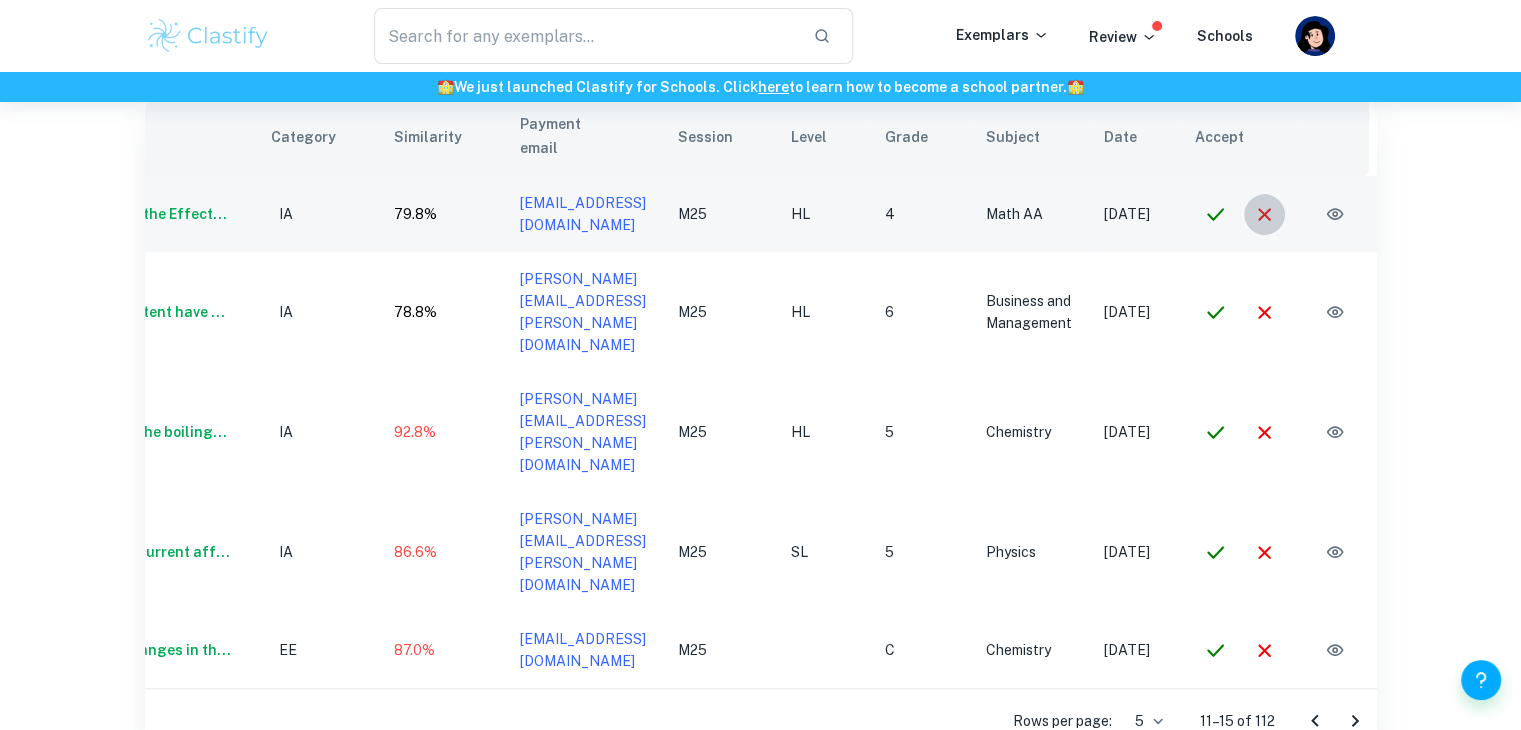 click 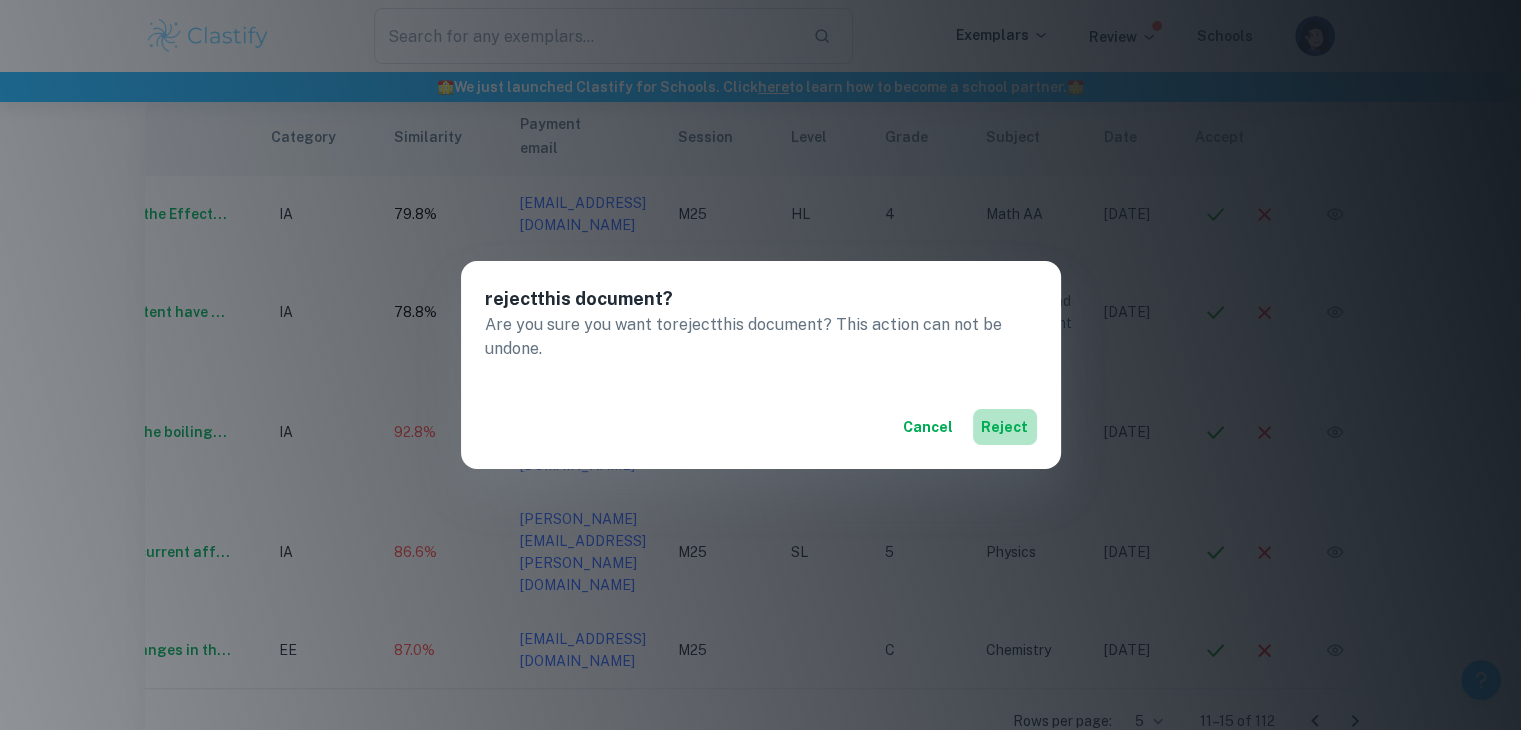 click on "reject" at bounding box center [1005, 427] 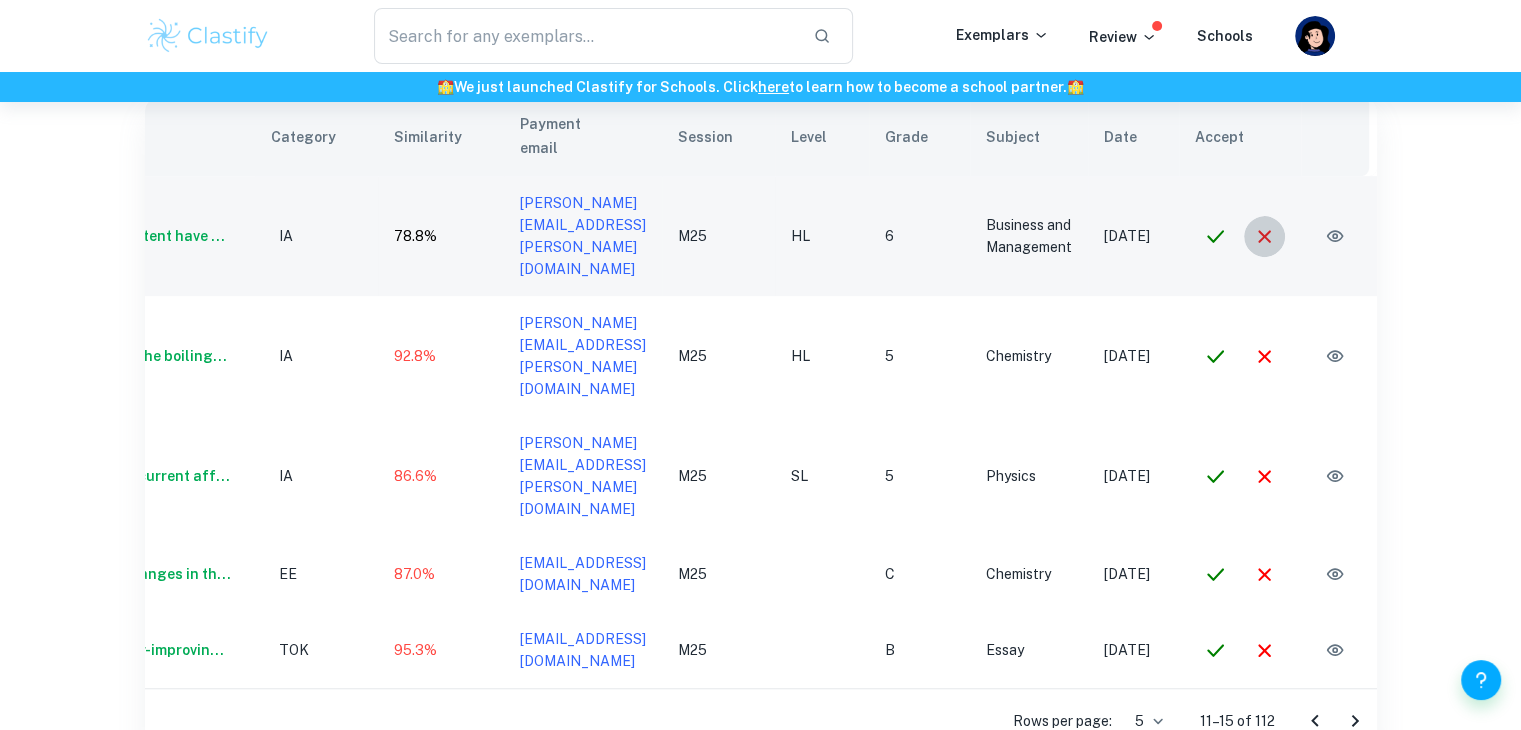 click 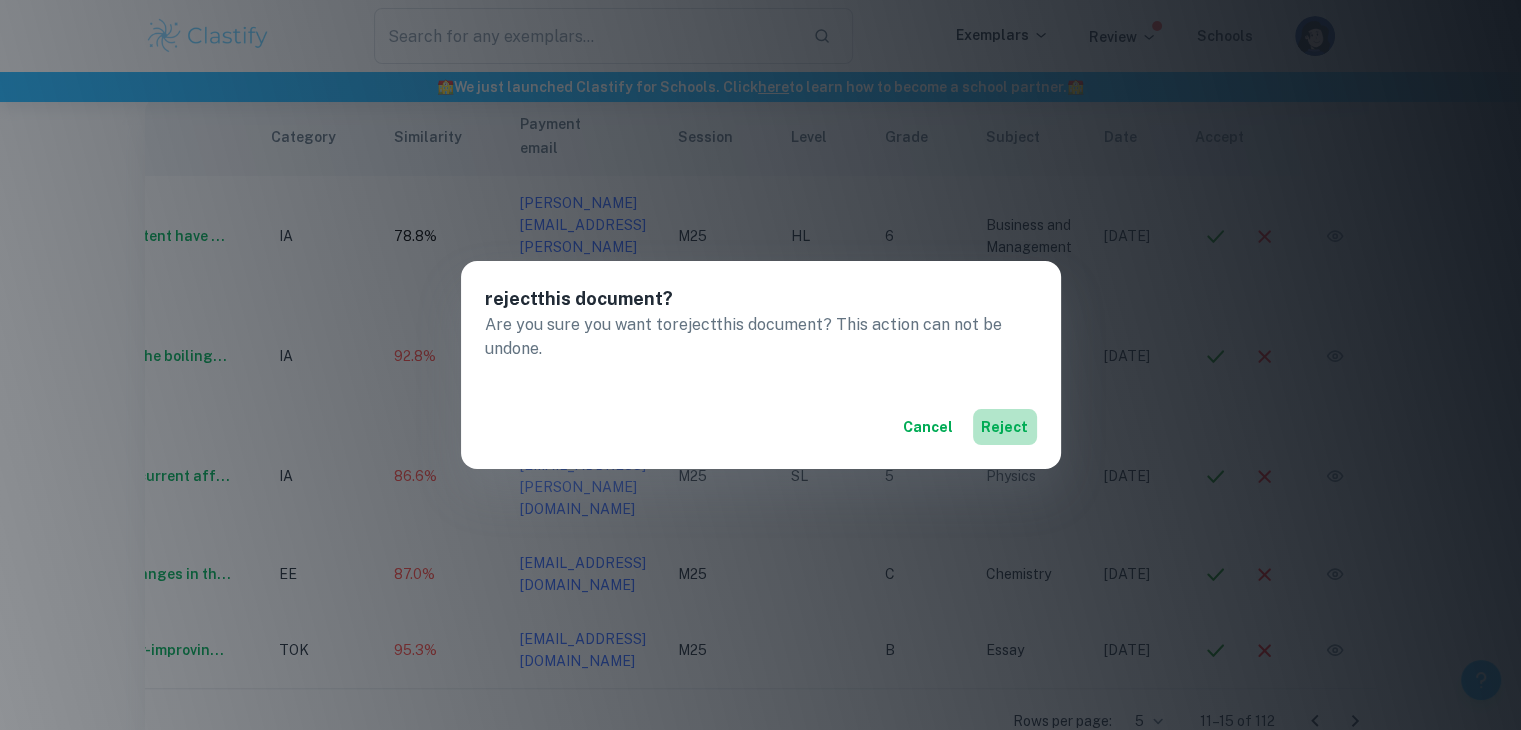 click on "reject" at bounding box center (1005, 427) 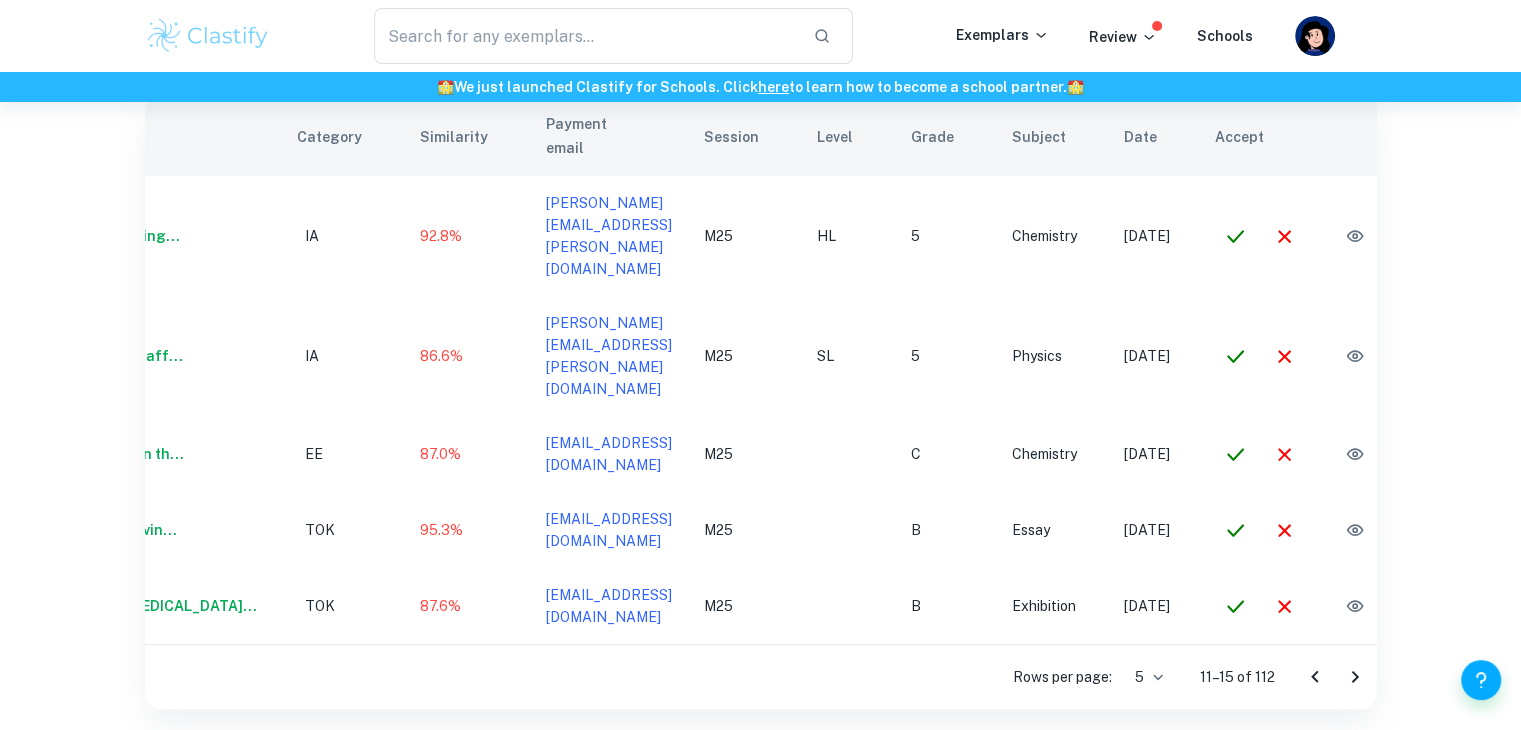 scroll, scrollTop: 0, scrollLeft: 148, axis: horizontal 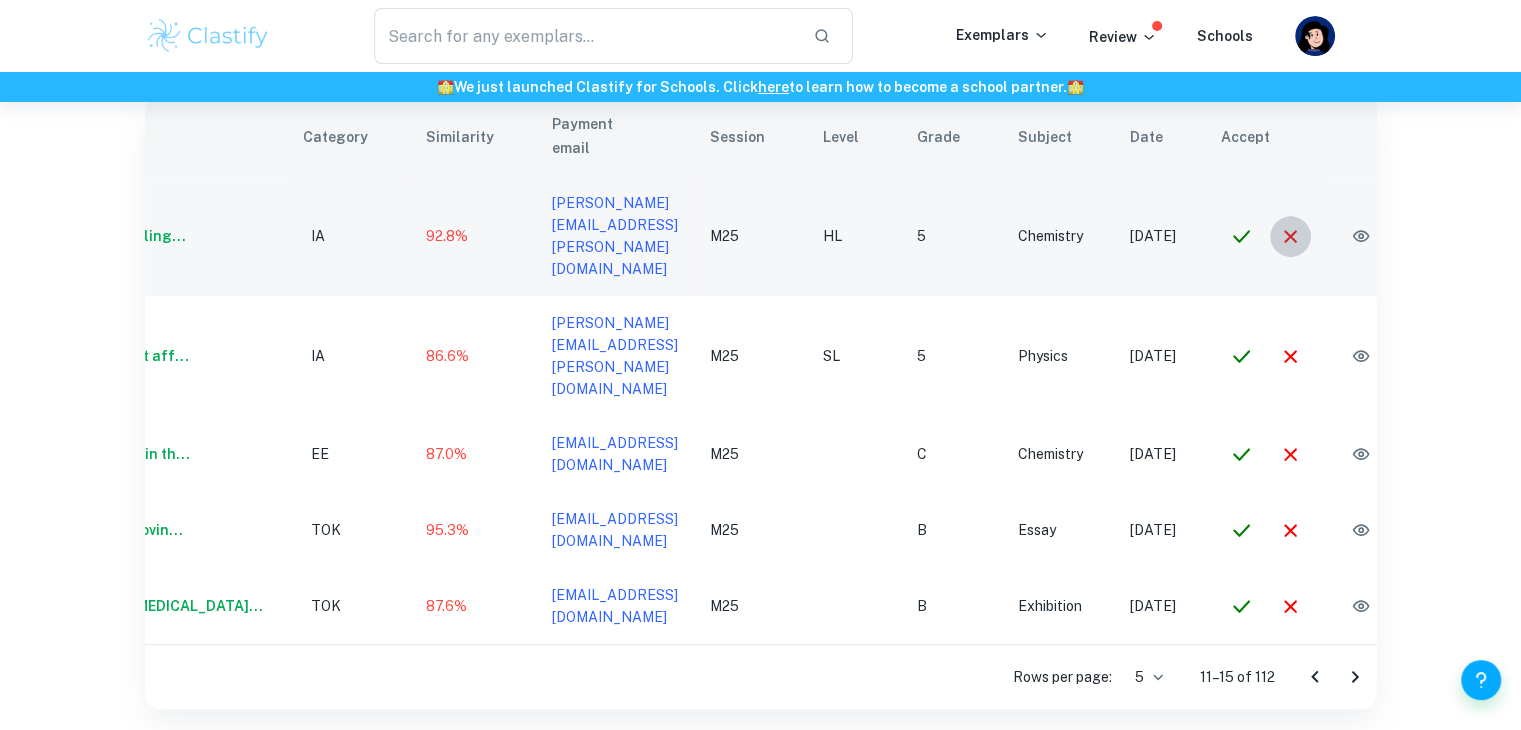click 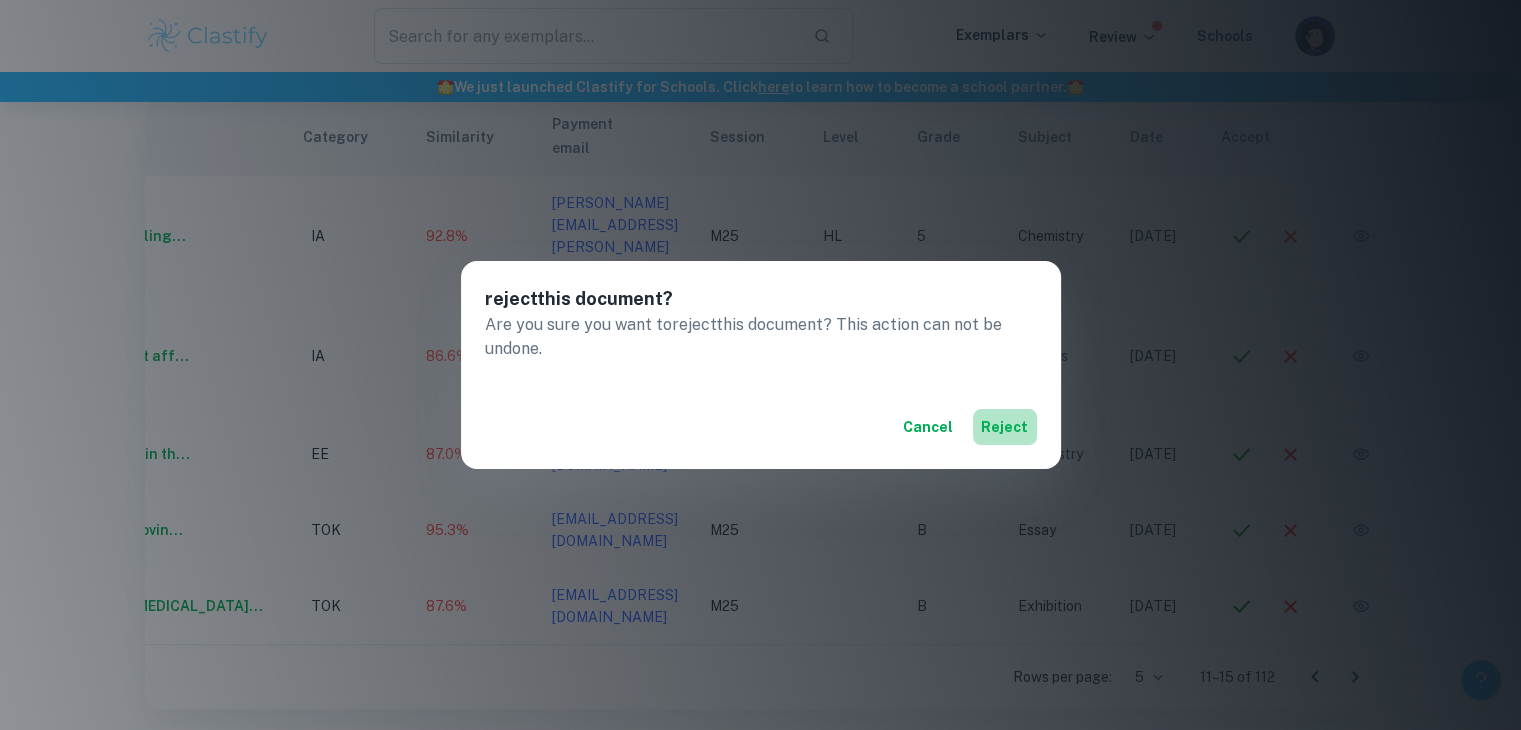 click on "reject" at bounding box center [1005, 427] 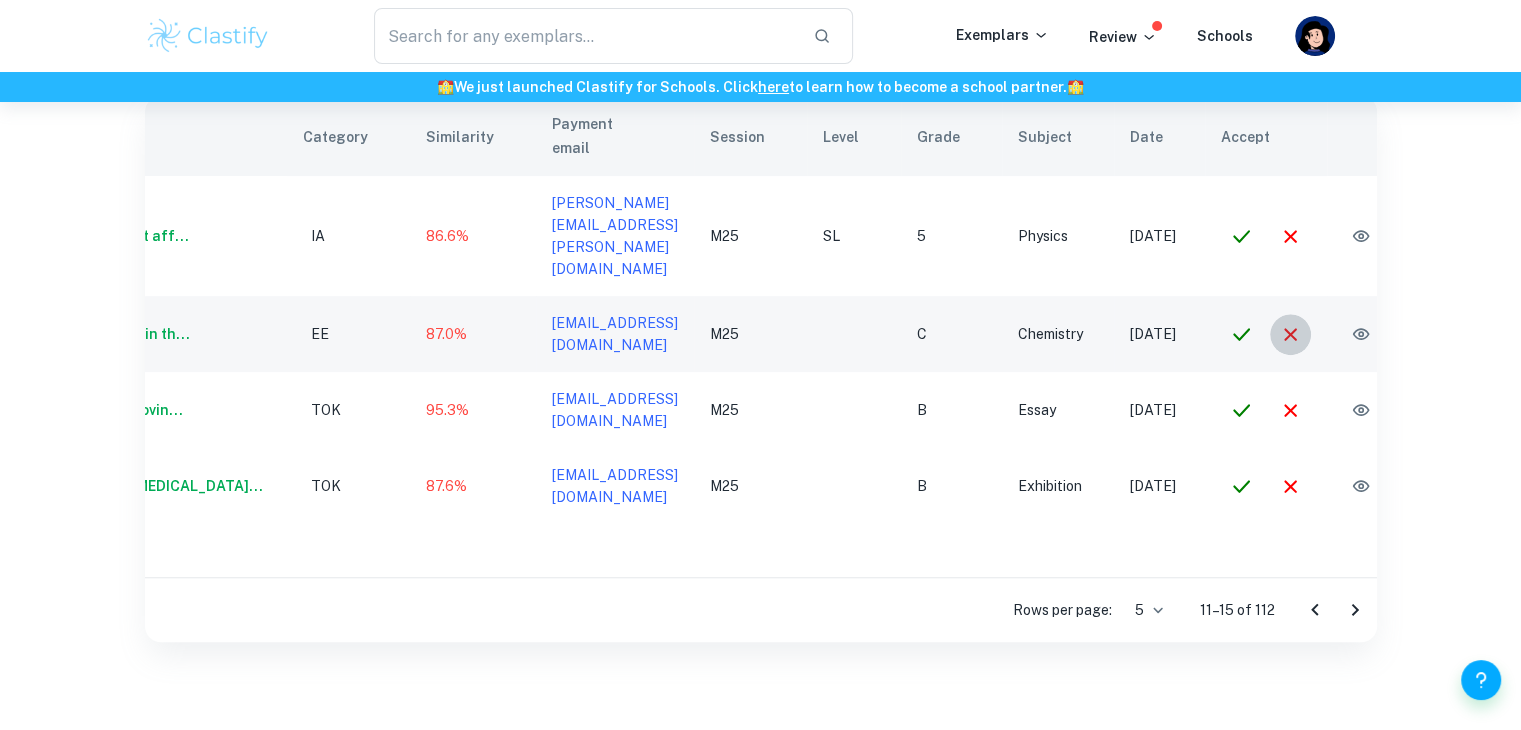 click 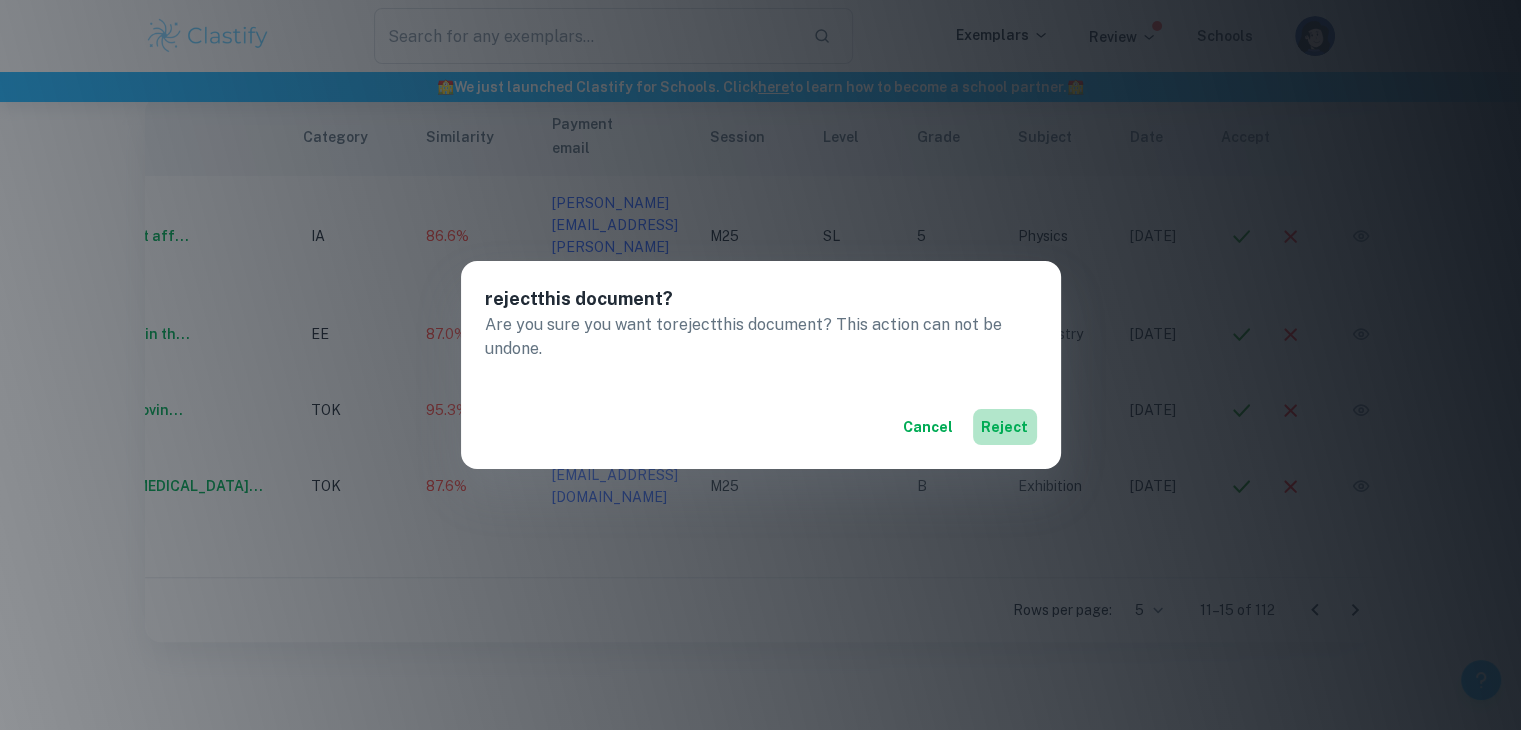 click on "reject" at bounding box center (1005, 427) 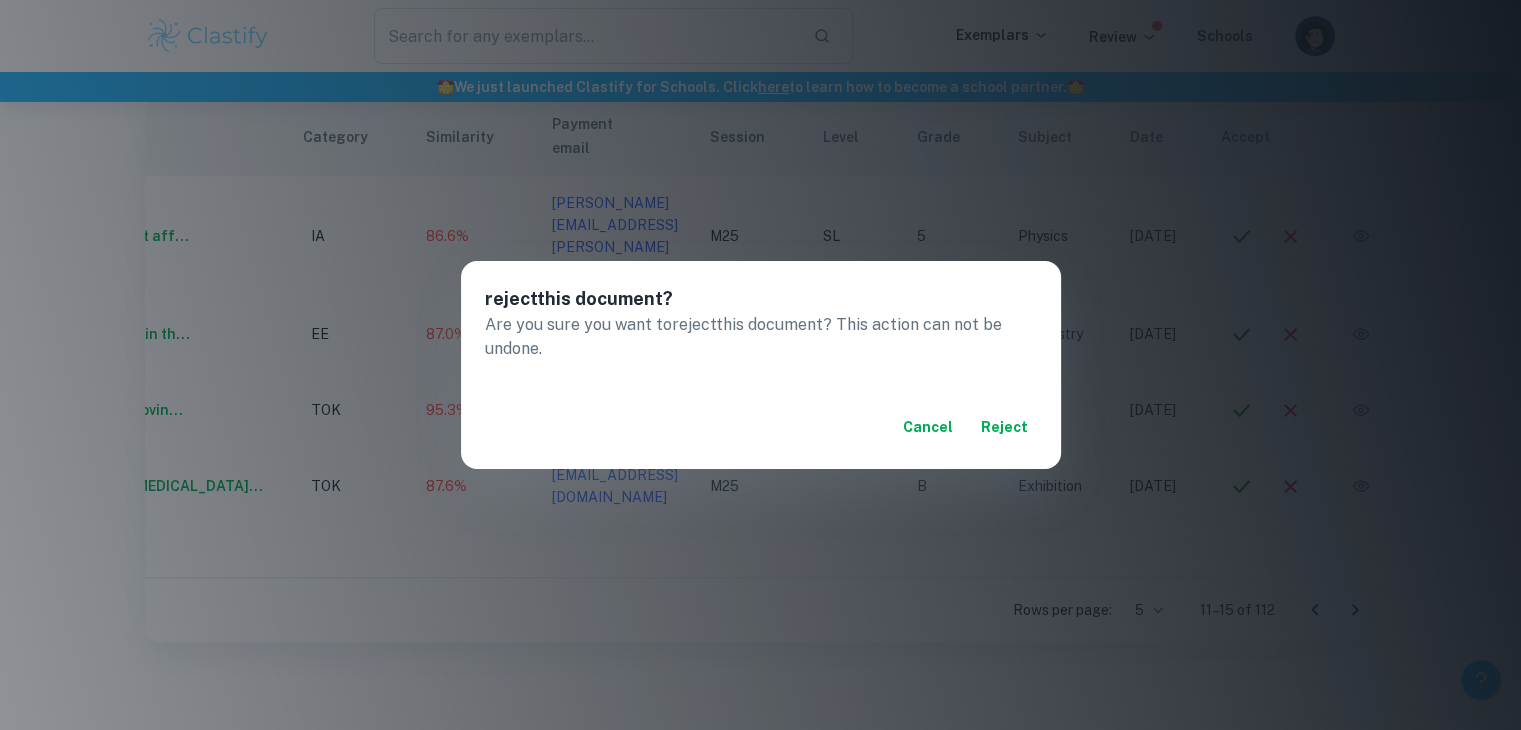 scroll, scrollTop: 0, scrollLeft: 146, axis: horizontal 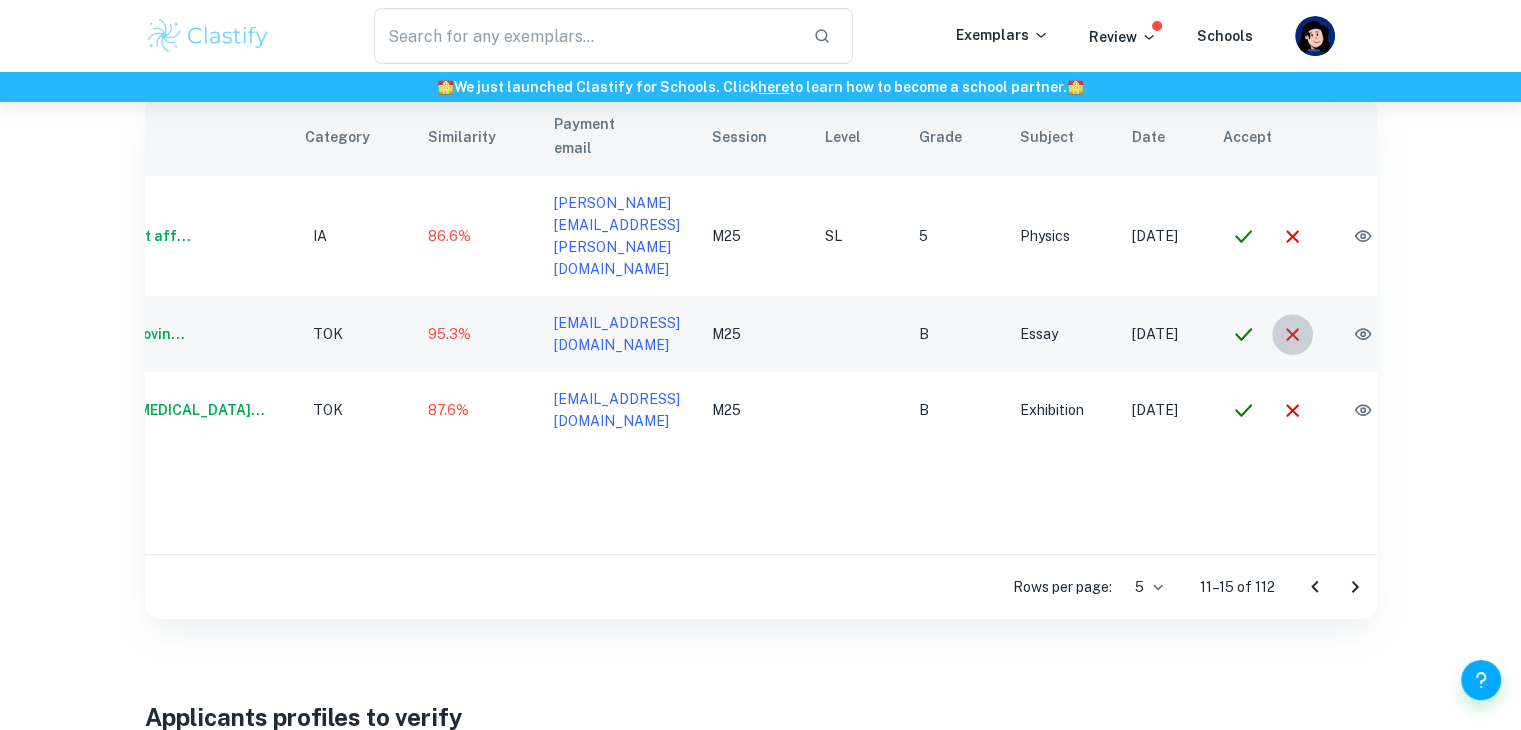 click 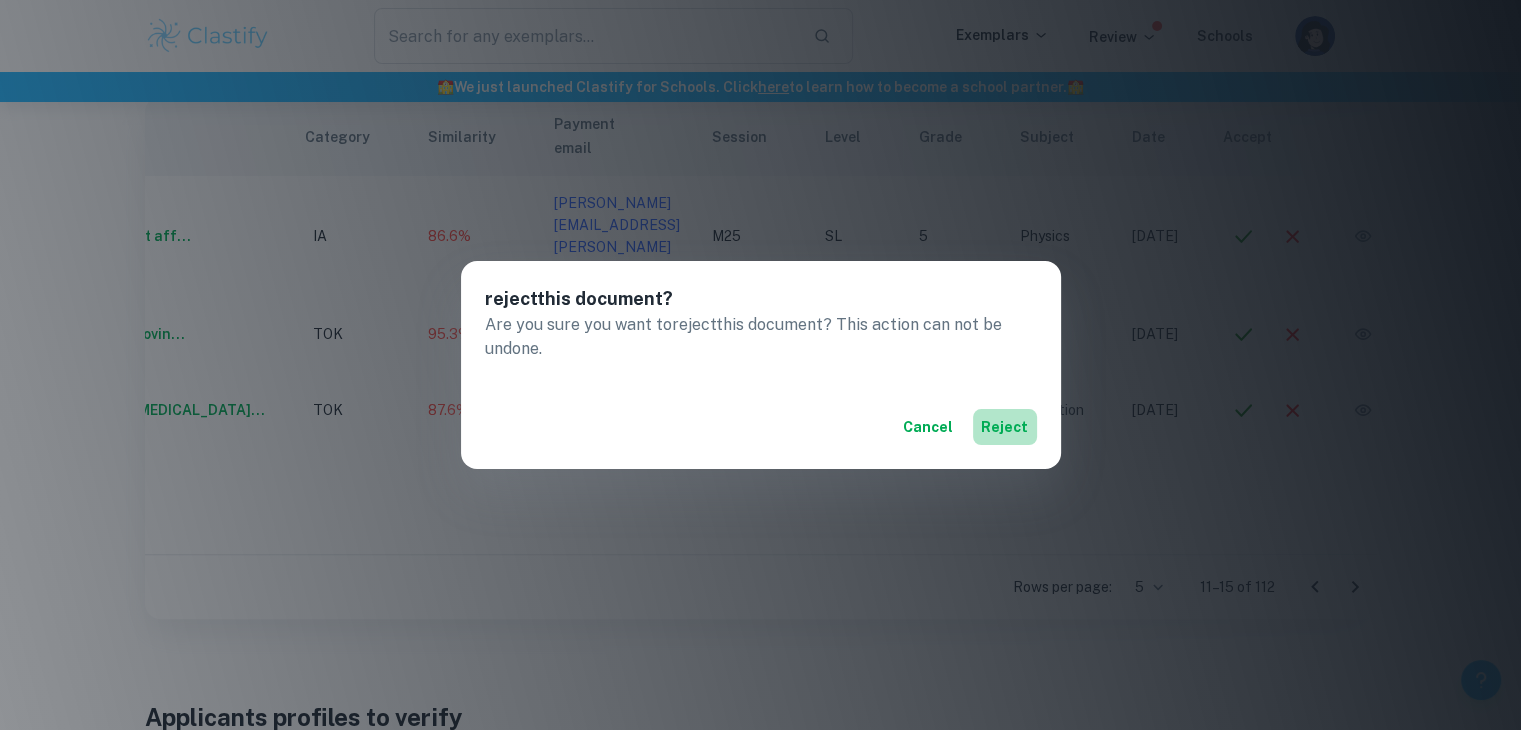 click on "reject" at bounding box center [1005, 427] 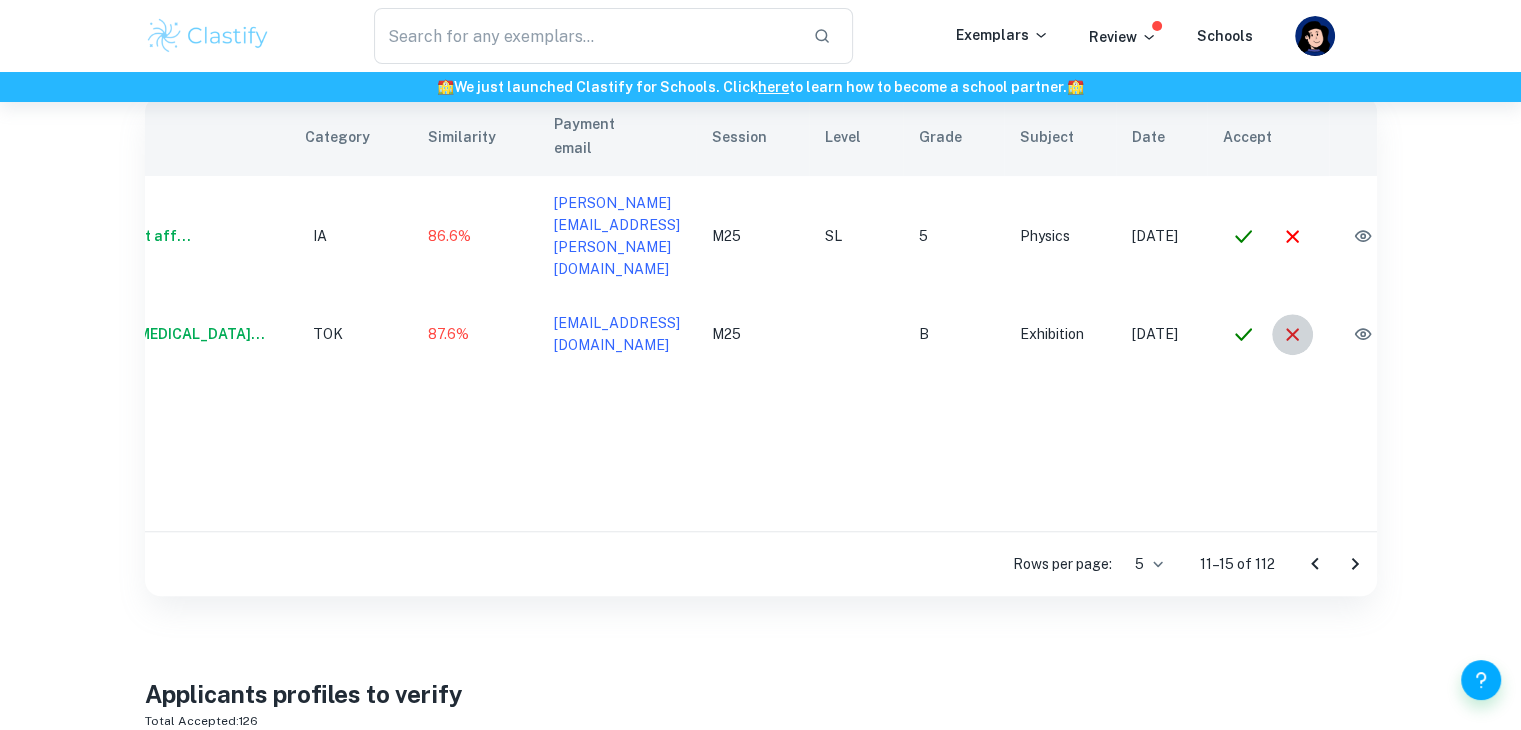 click 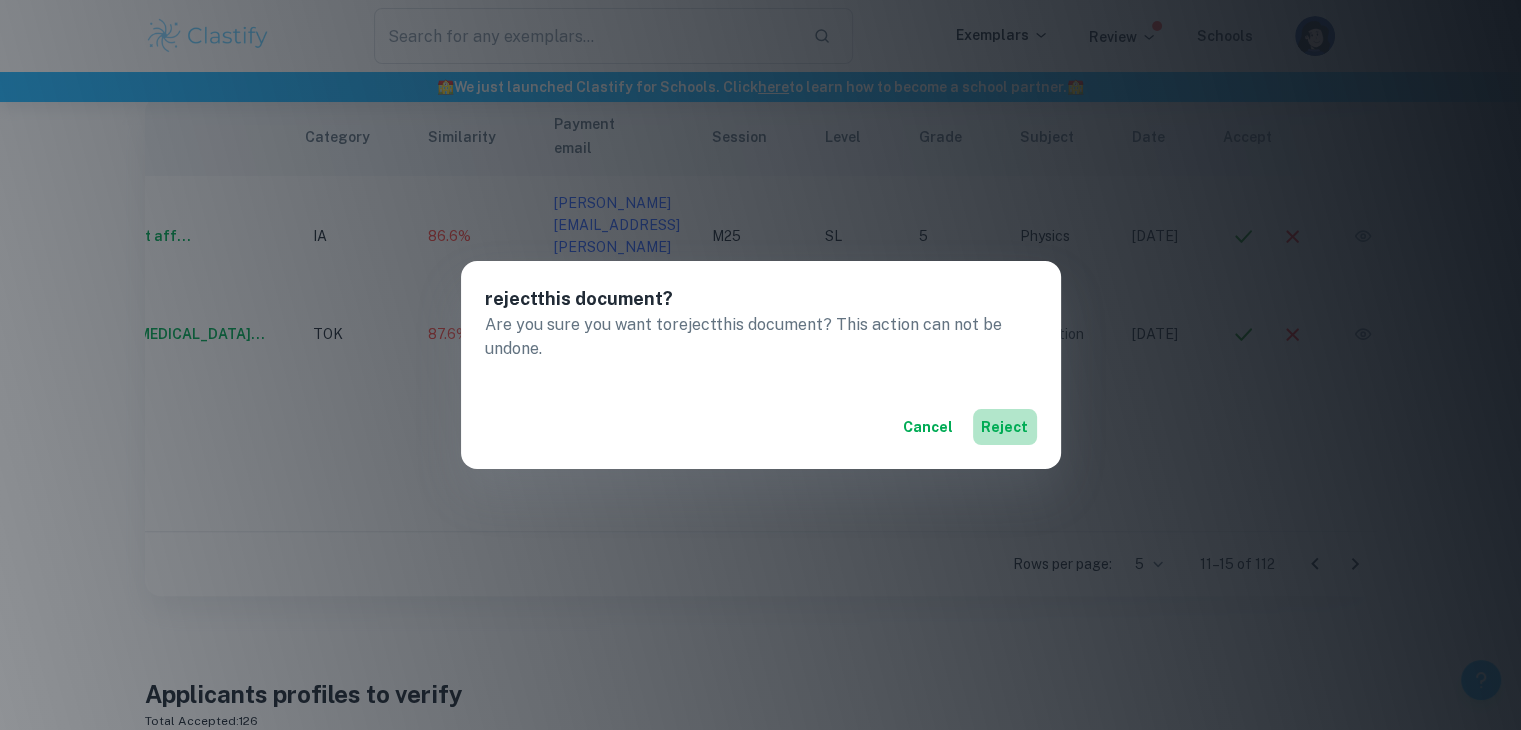 click on "reject" at bounding box center (1005, 427) 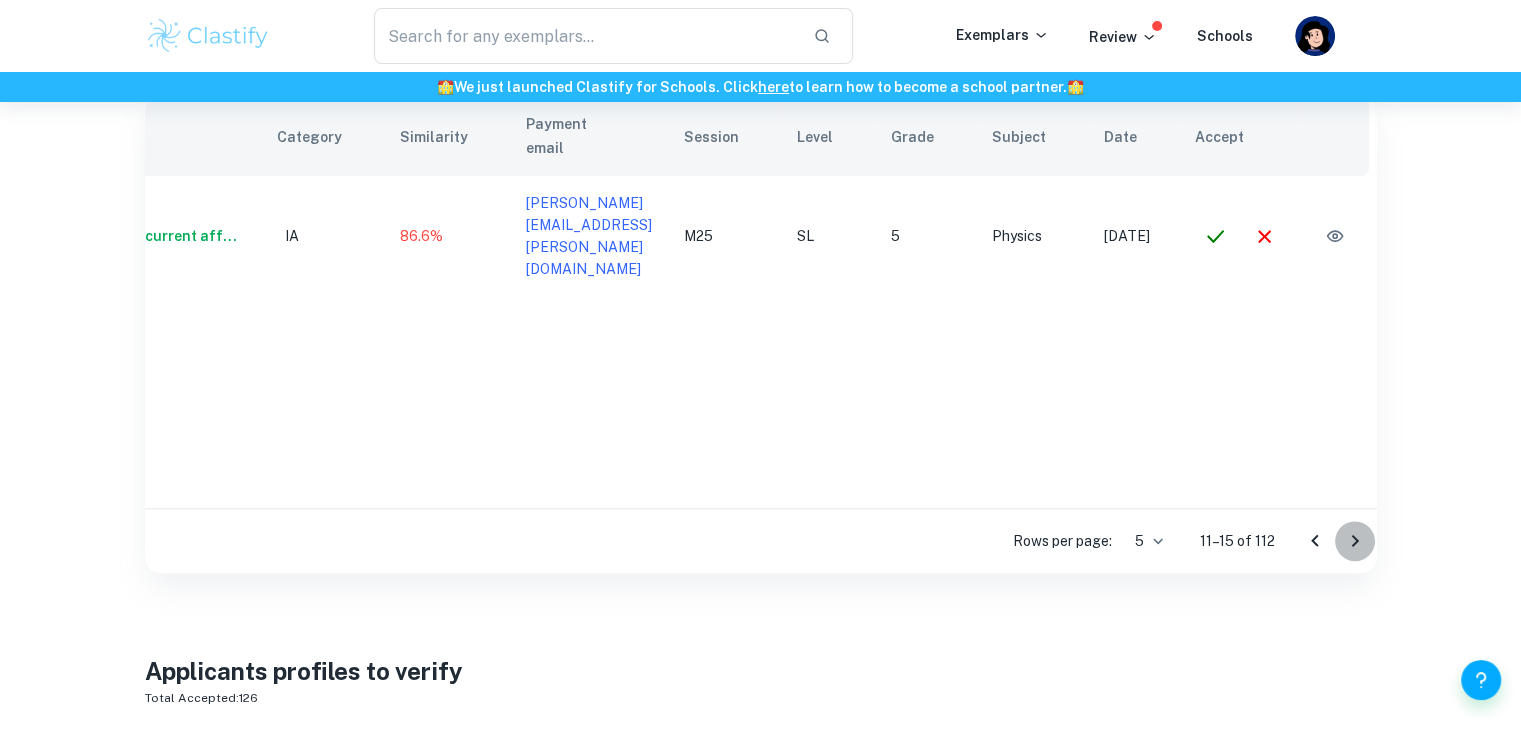 click 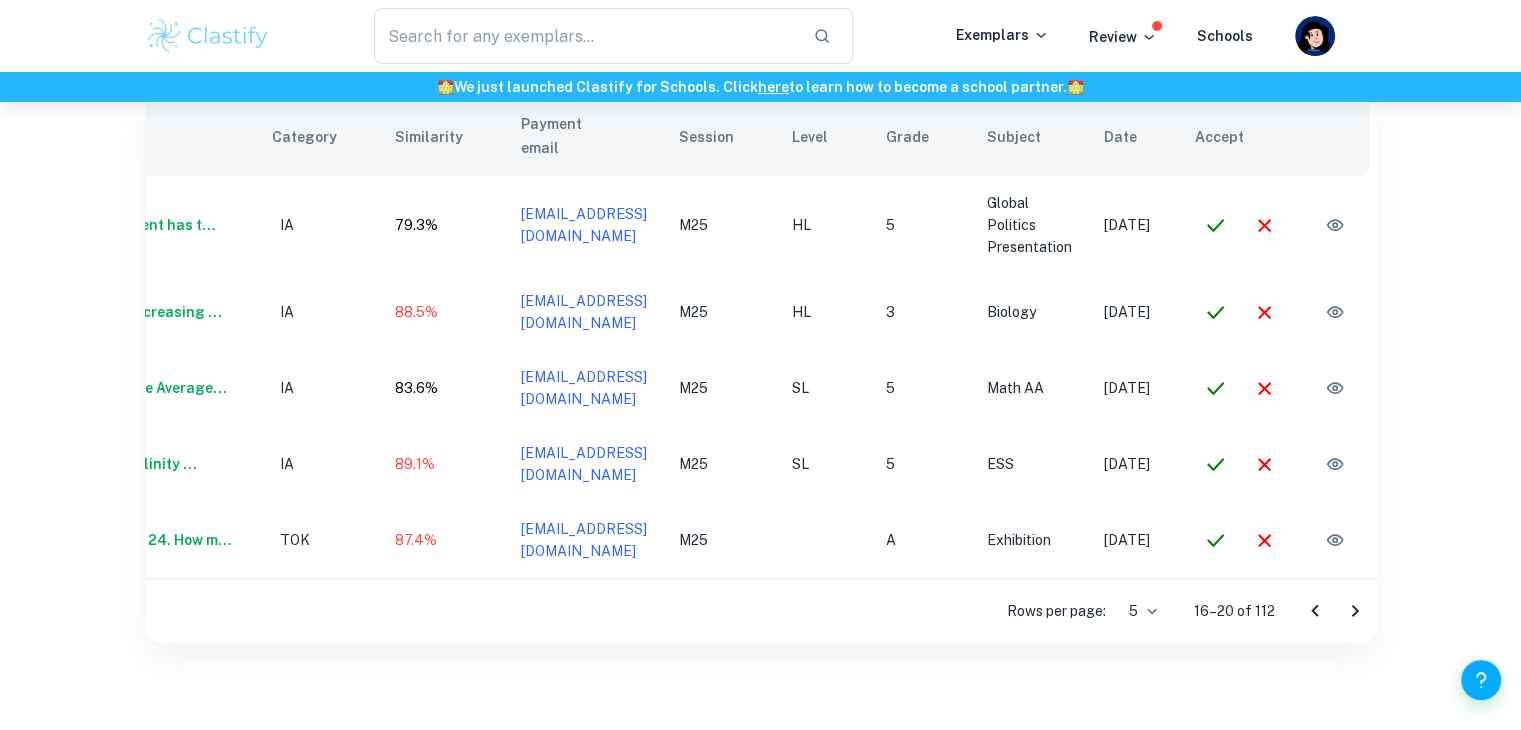 scroll, scrollTop: 0, scrollLeft: 152, axis: horizontal 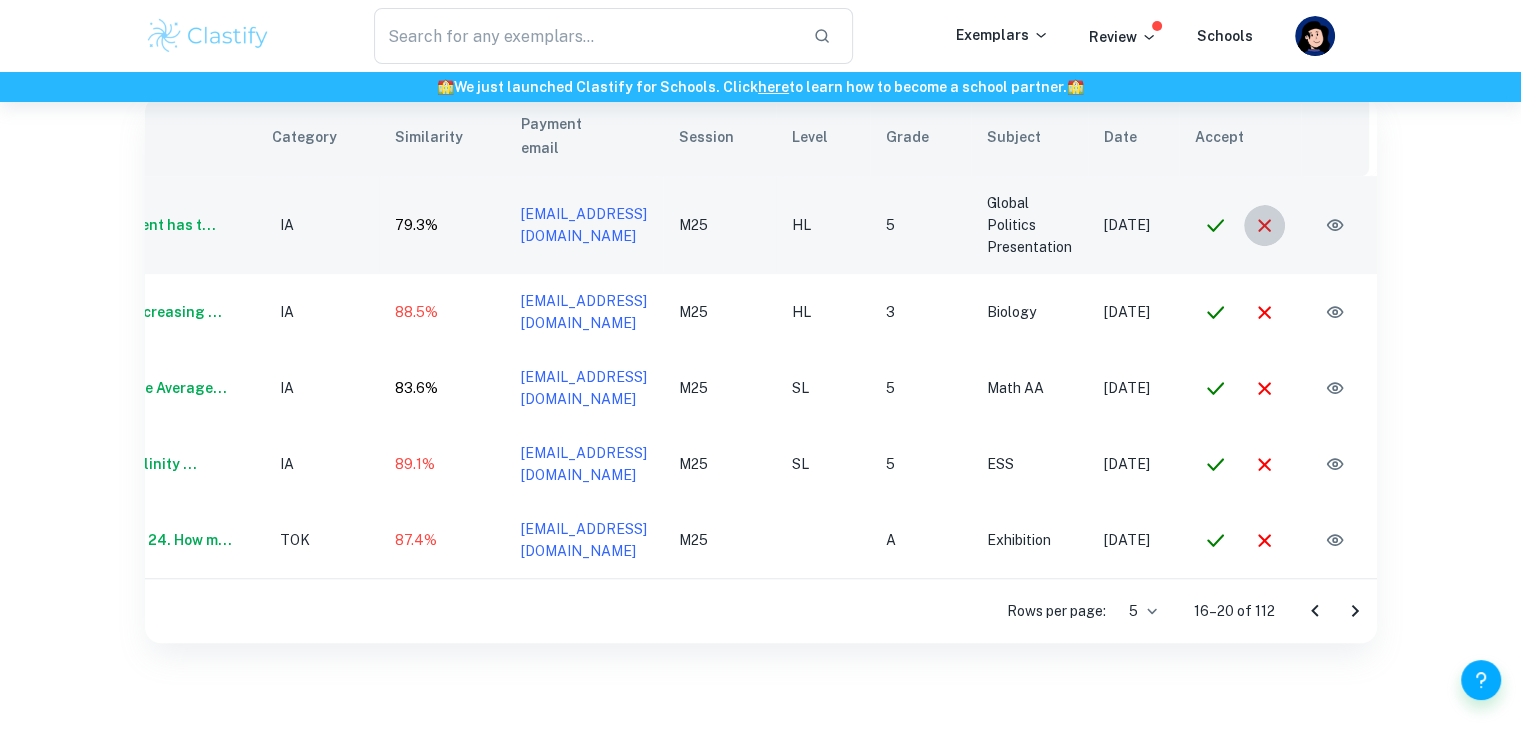 click 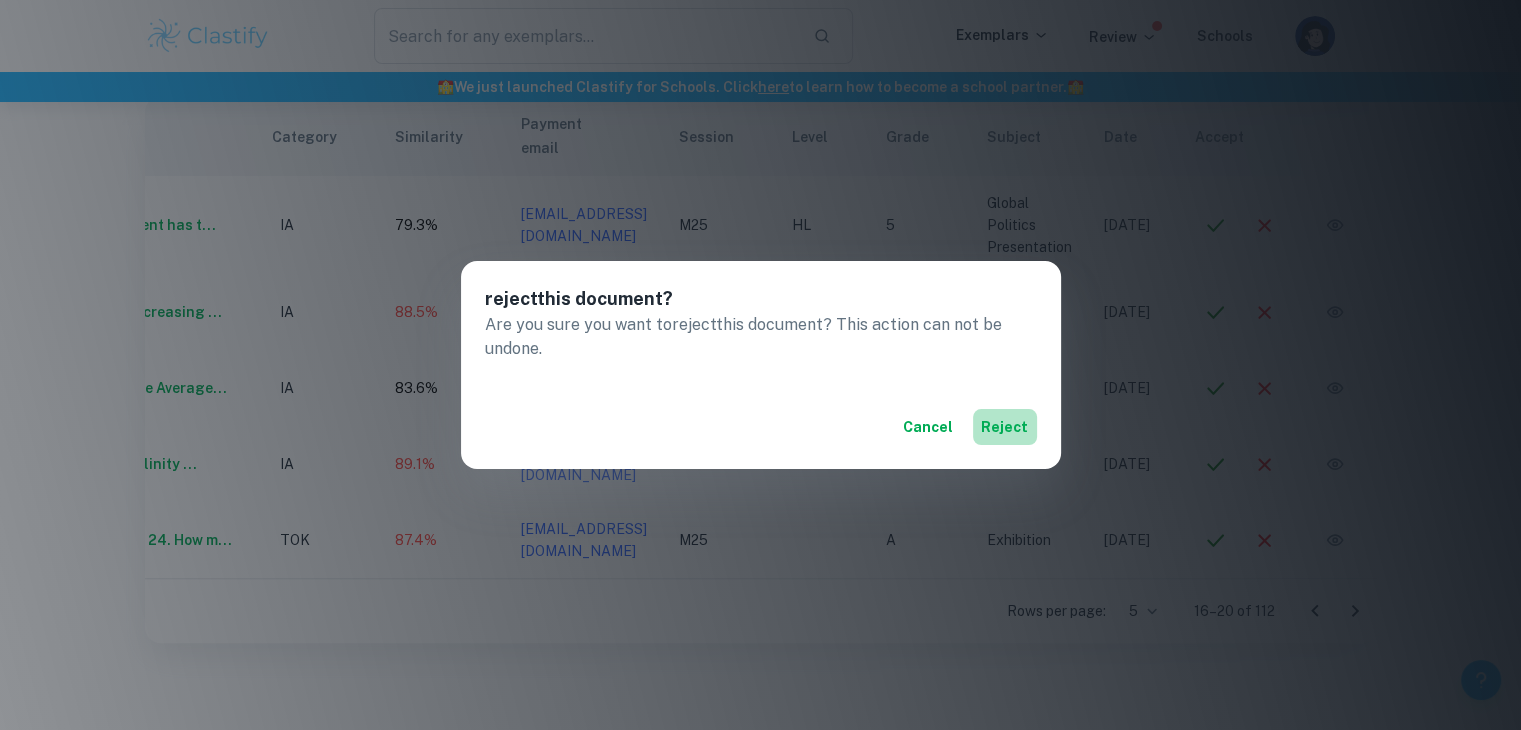 click on "reject" at bounding box center [1005, 427] 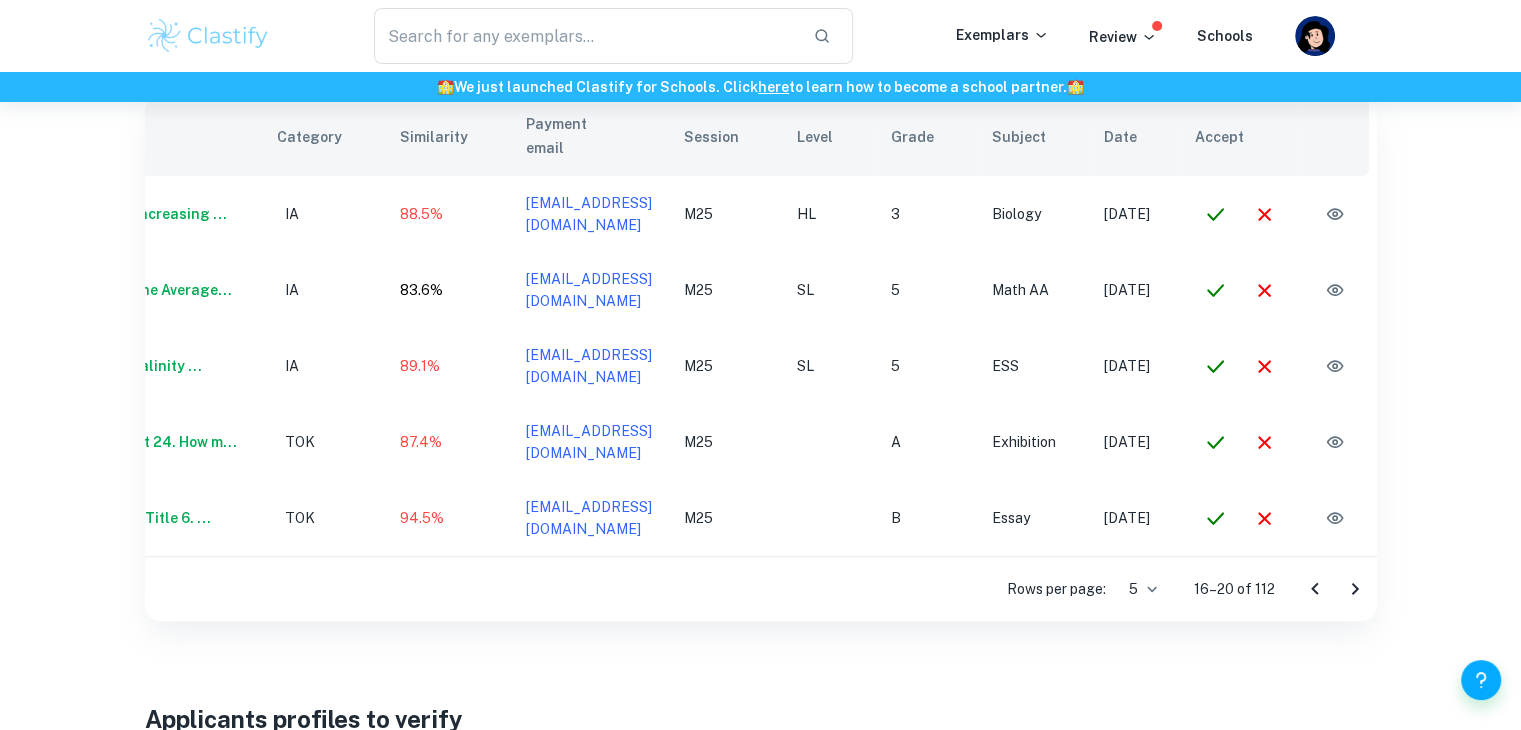 scroll, scrollTop: 0, scrollLeft: 148, axis: horizontal 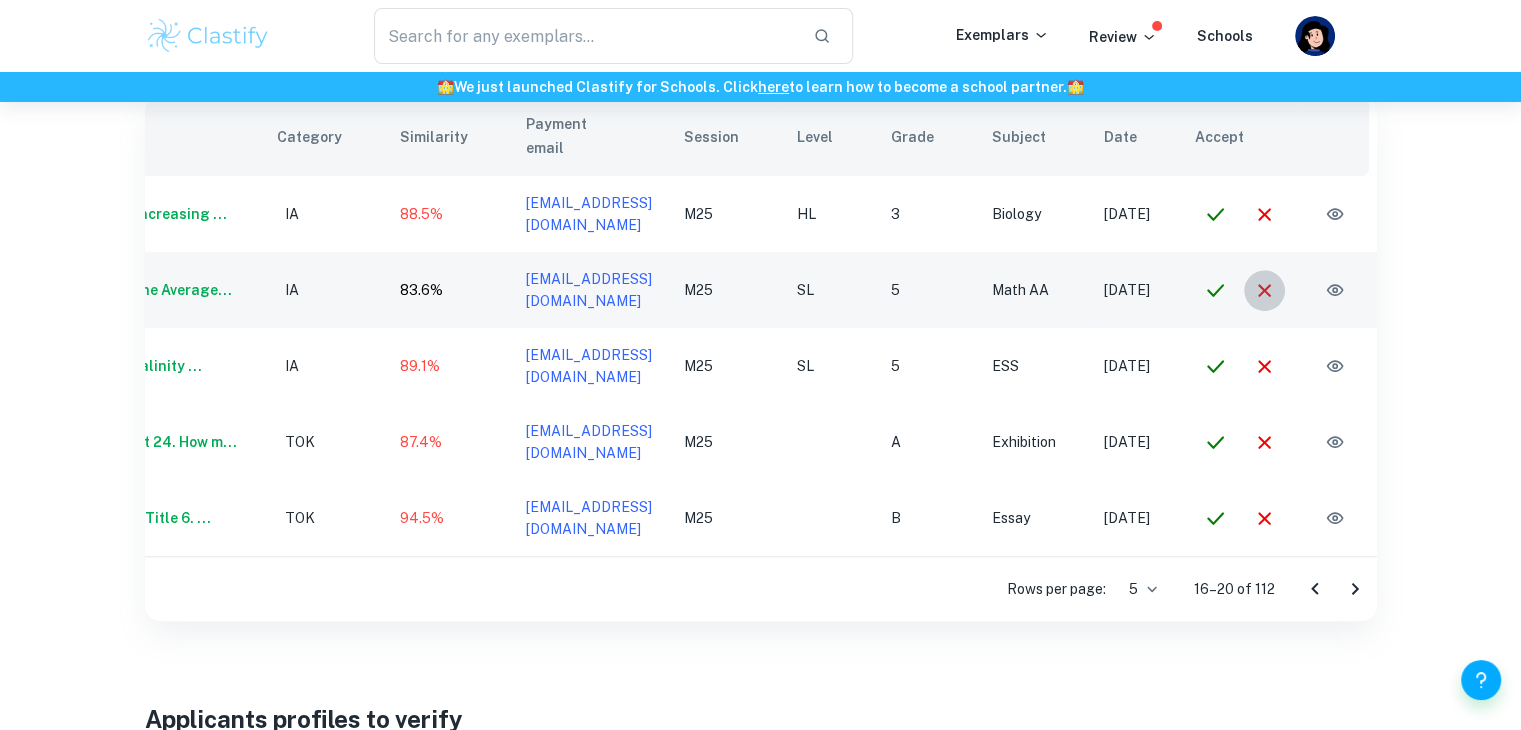 click 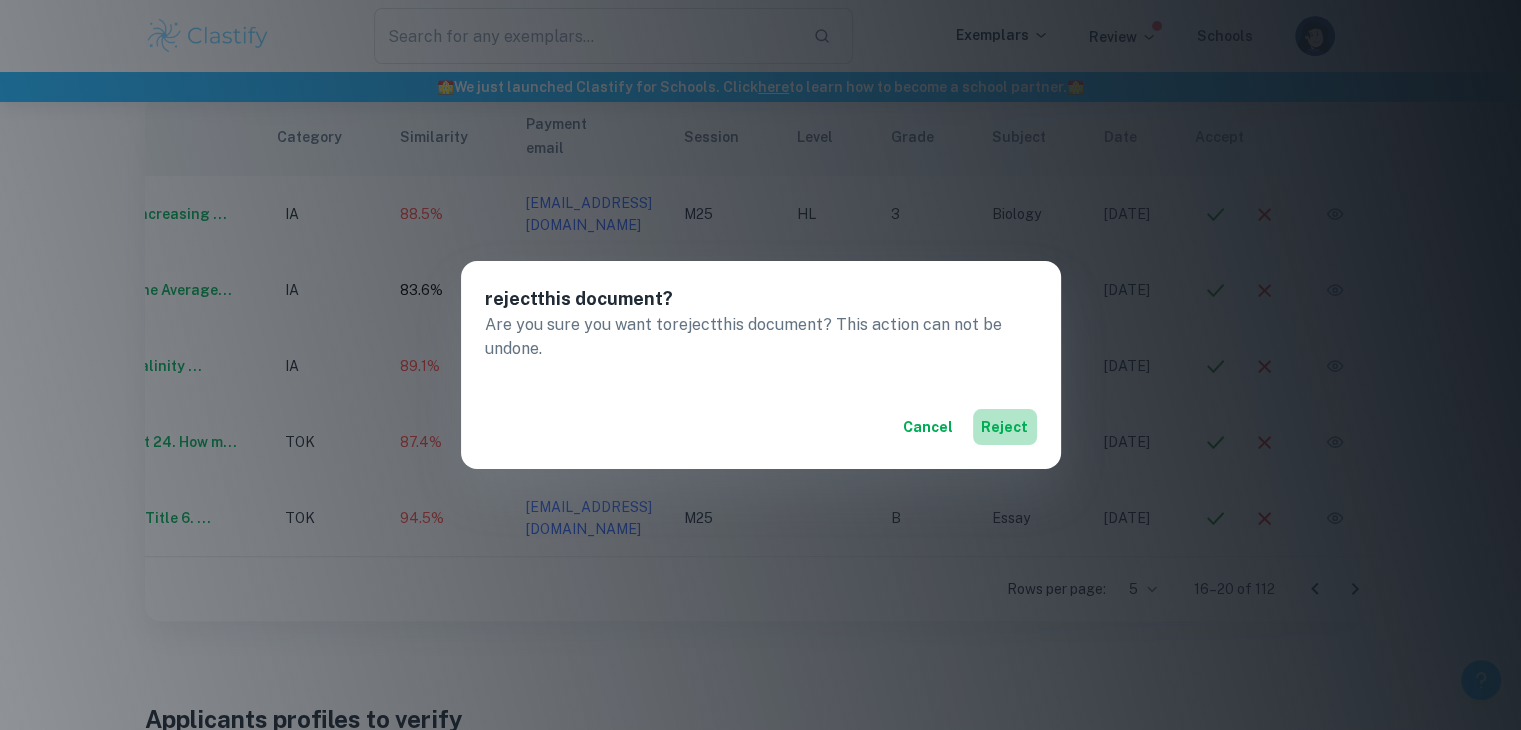 click on "reject" at bounding box center (1005, 427) 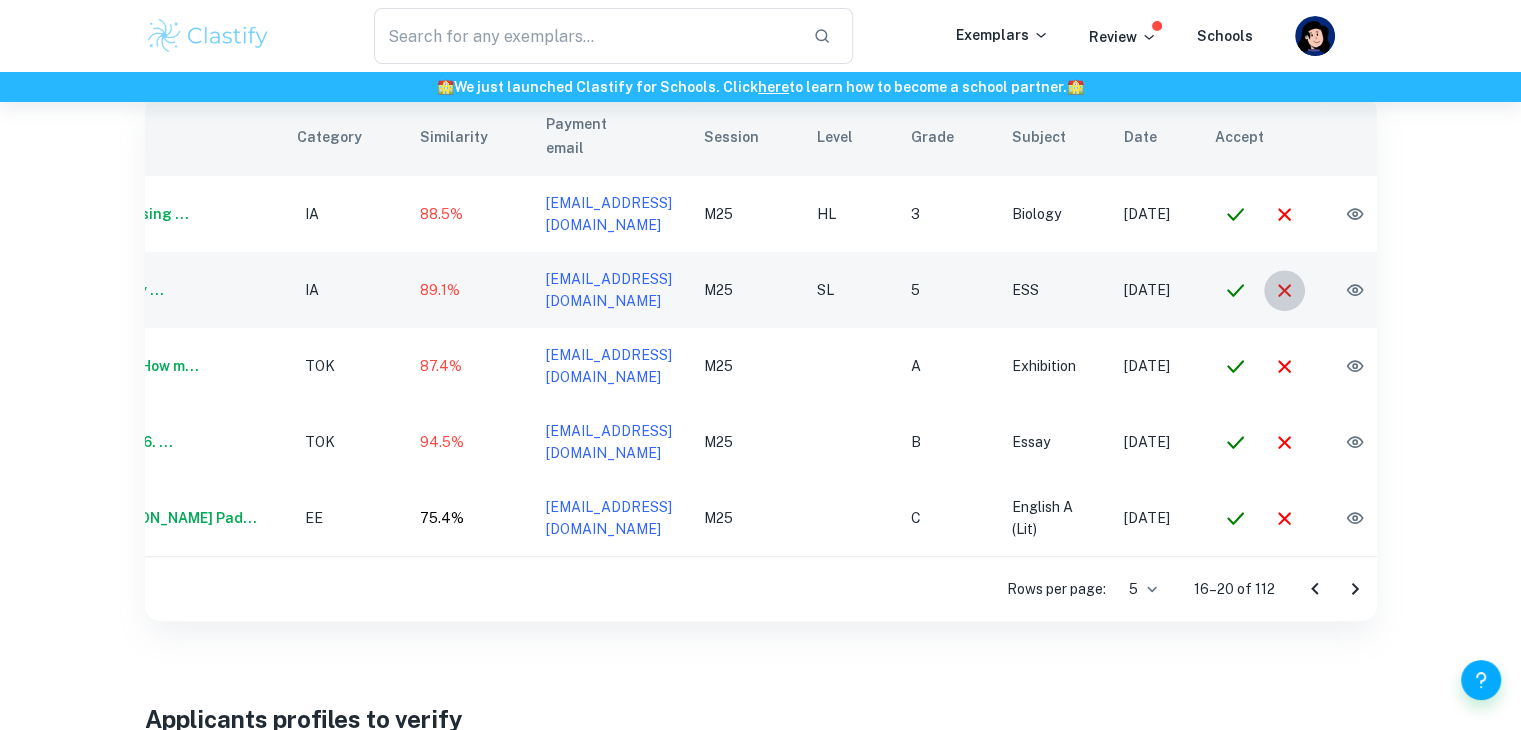 click 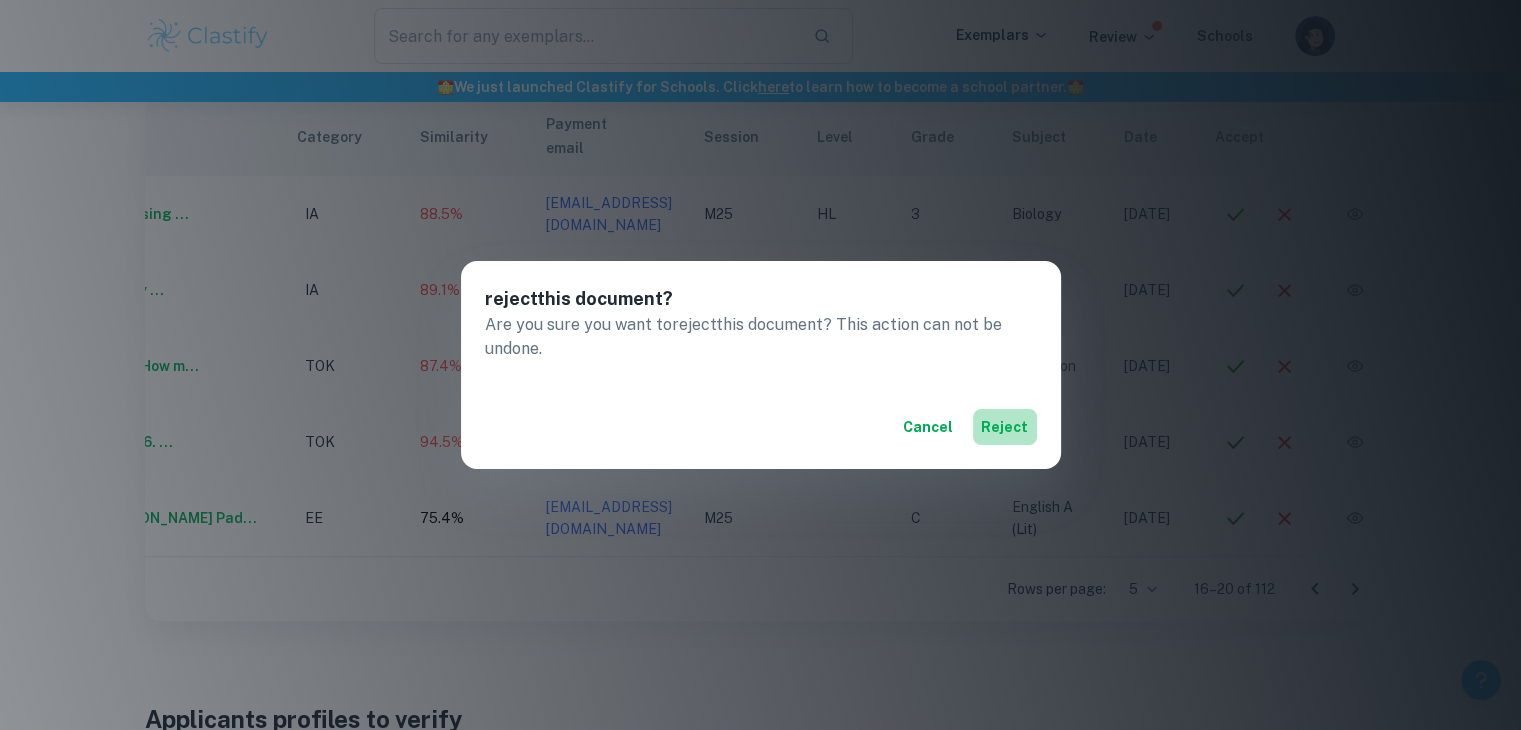 click on "reject" at bounding box center (1005, 427) 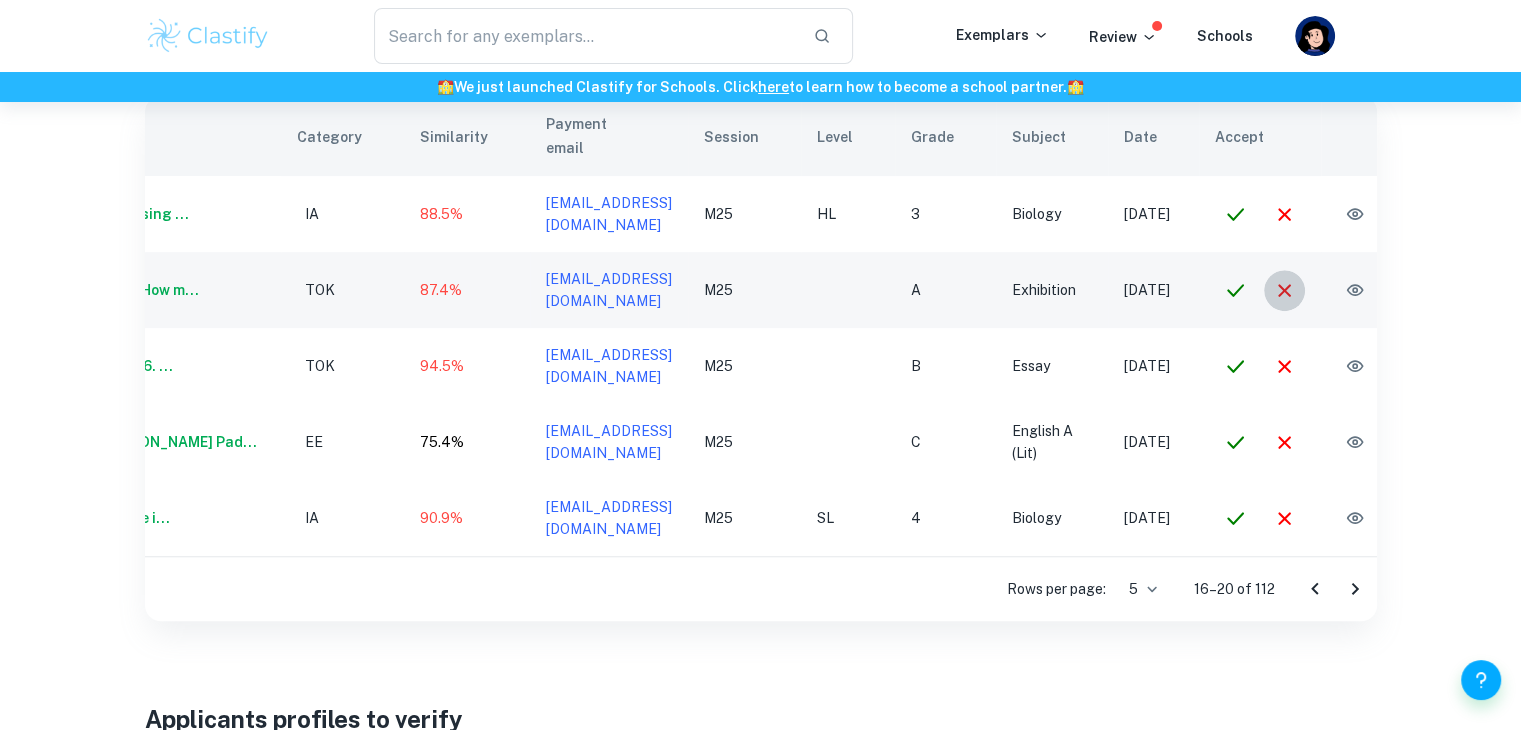click 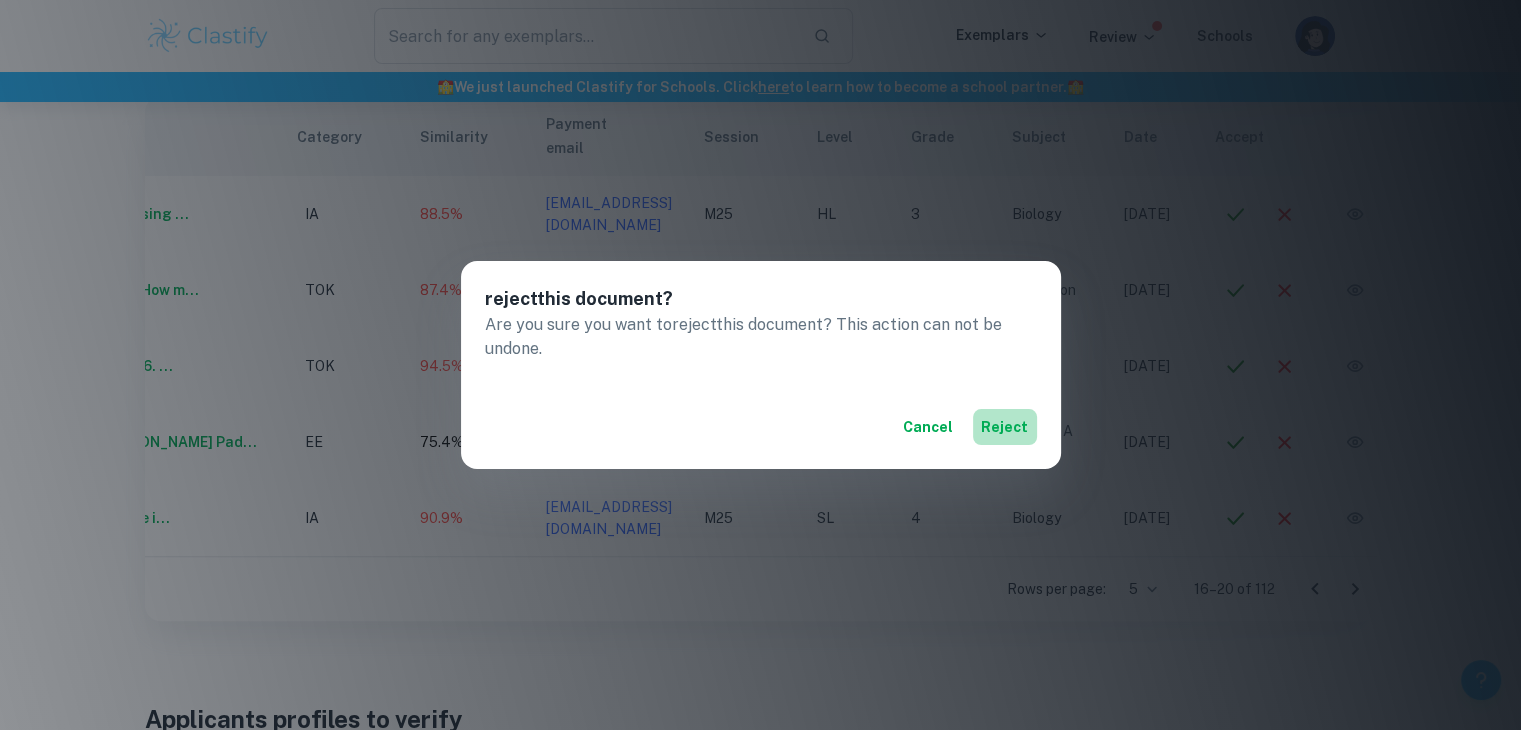 click on "reject" at bounding box center (1005, 427) 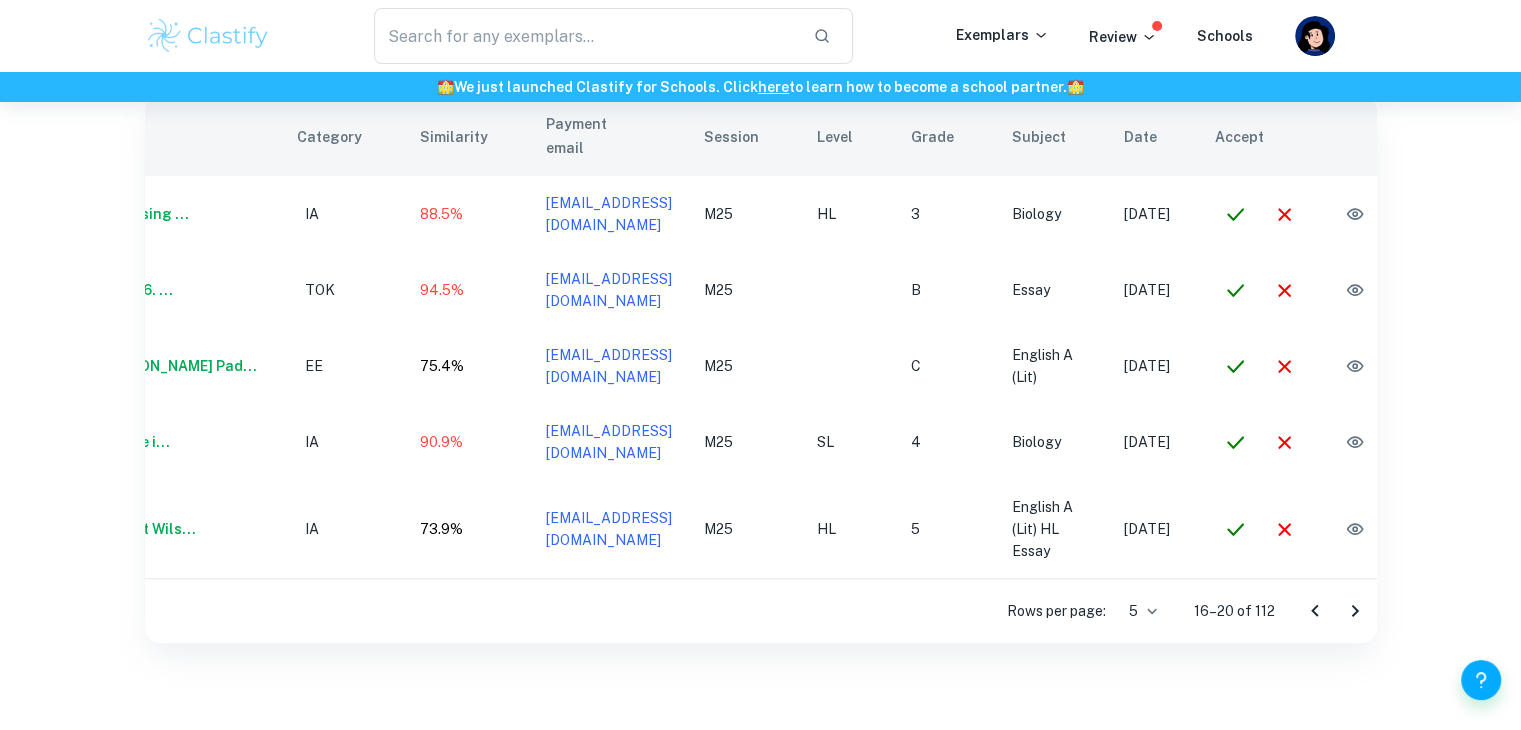 scroll, scrollTop: 0, scrollLeft: 143, axis: horizontal 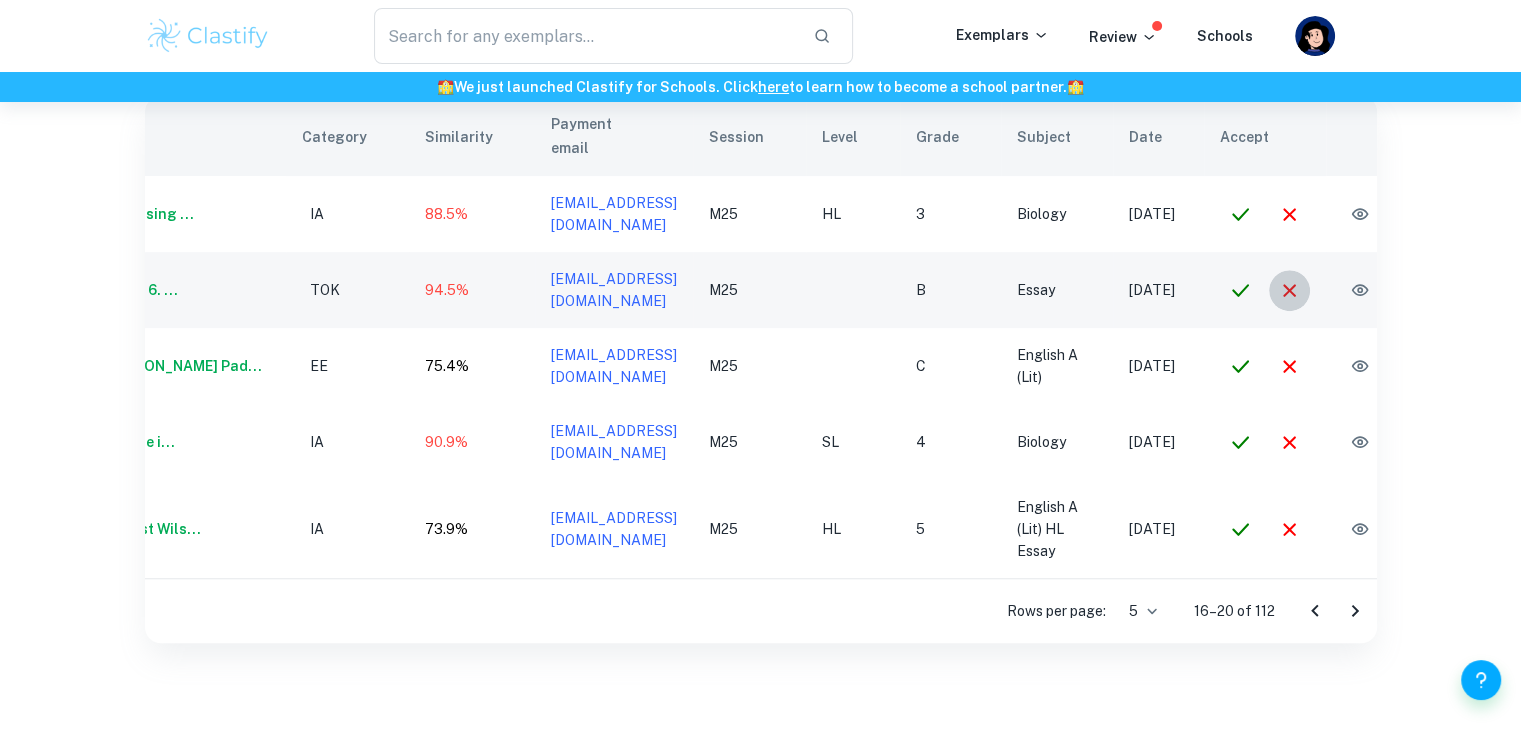 click 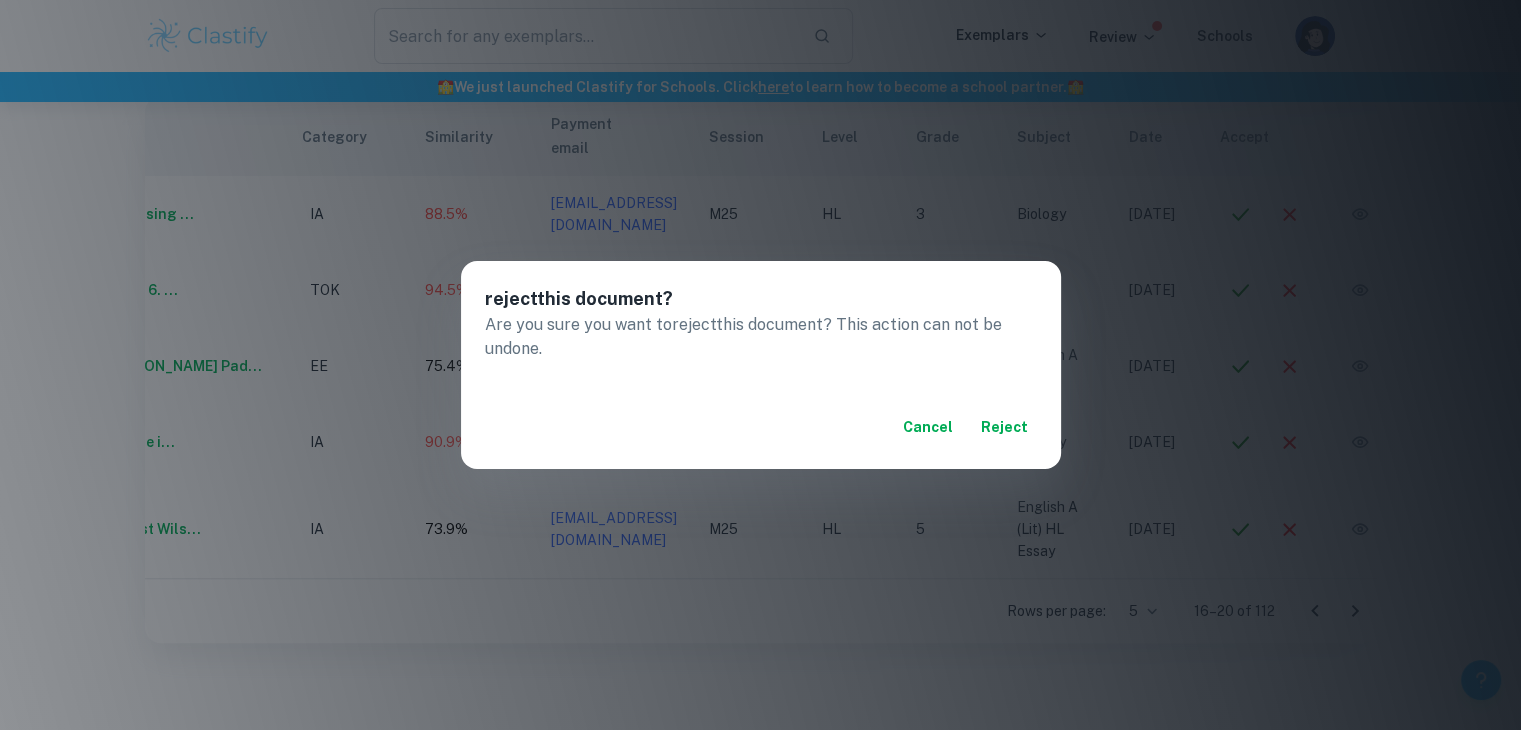 click on "reject" at bounding box center (1005, 427) 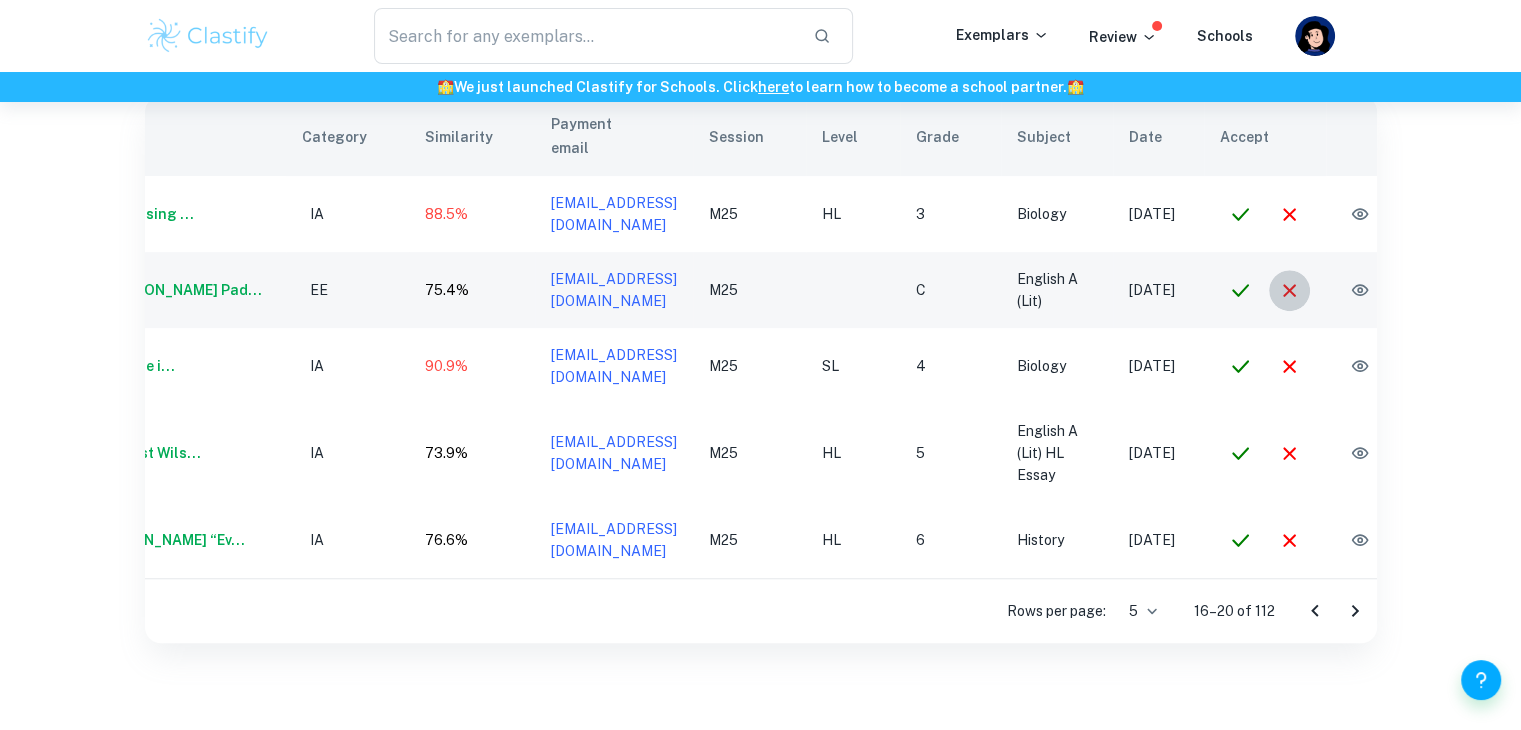 click 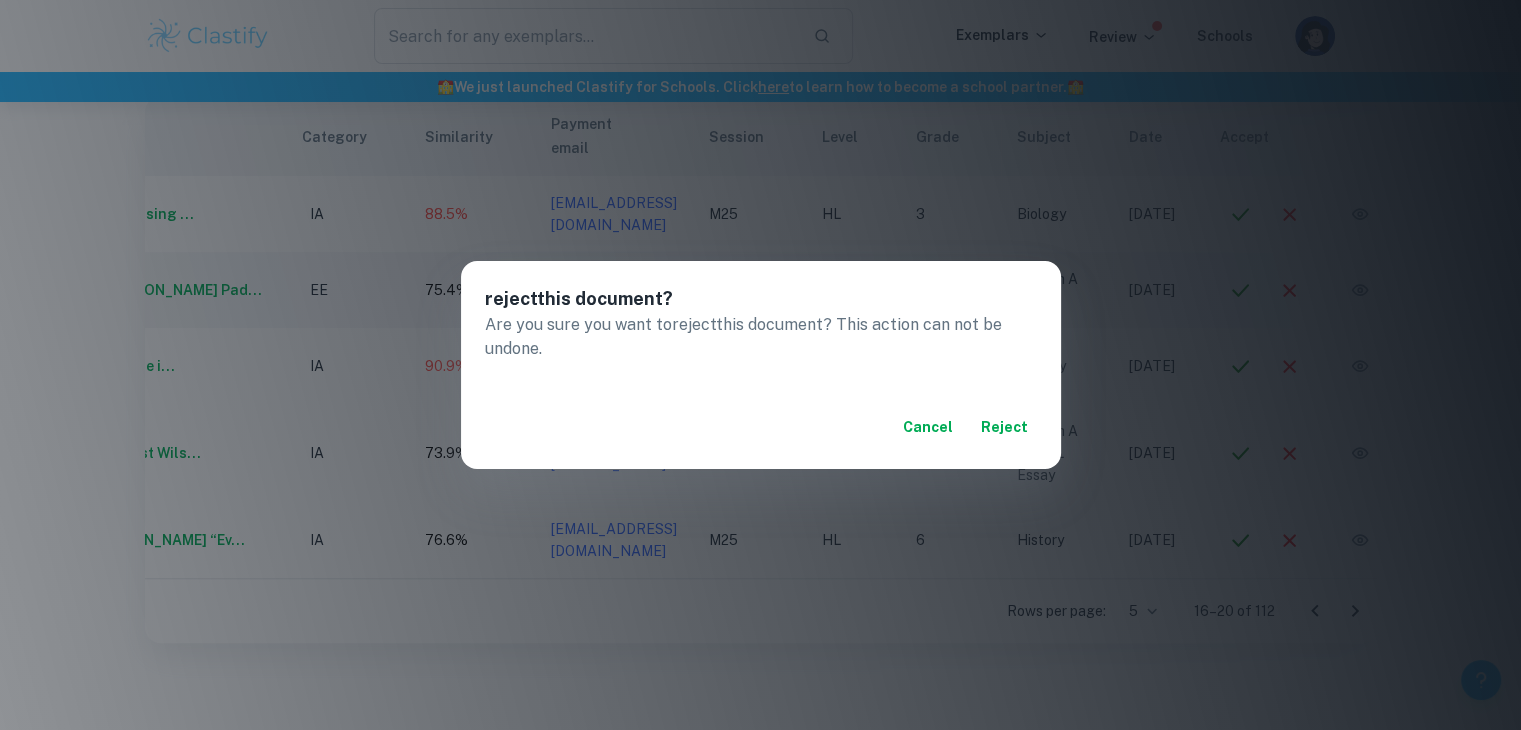 click on "reject  this document? Are you sure you want to  reject  this document? This action can not be undone. Cancel reject" at bounding box center [760, 365] 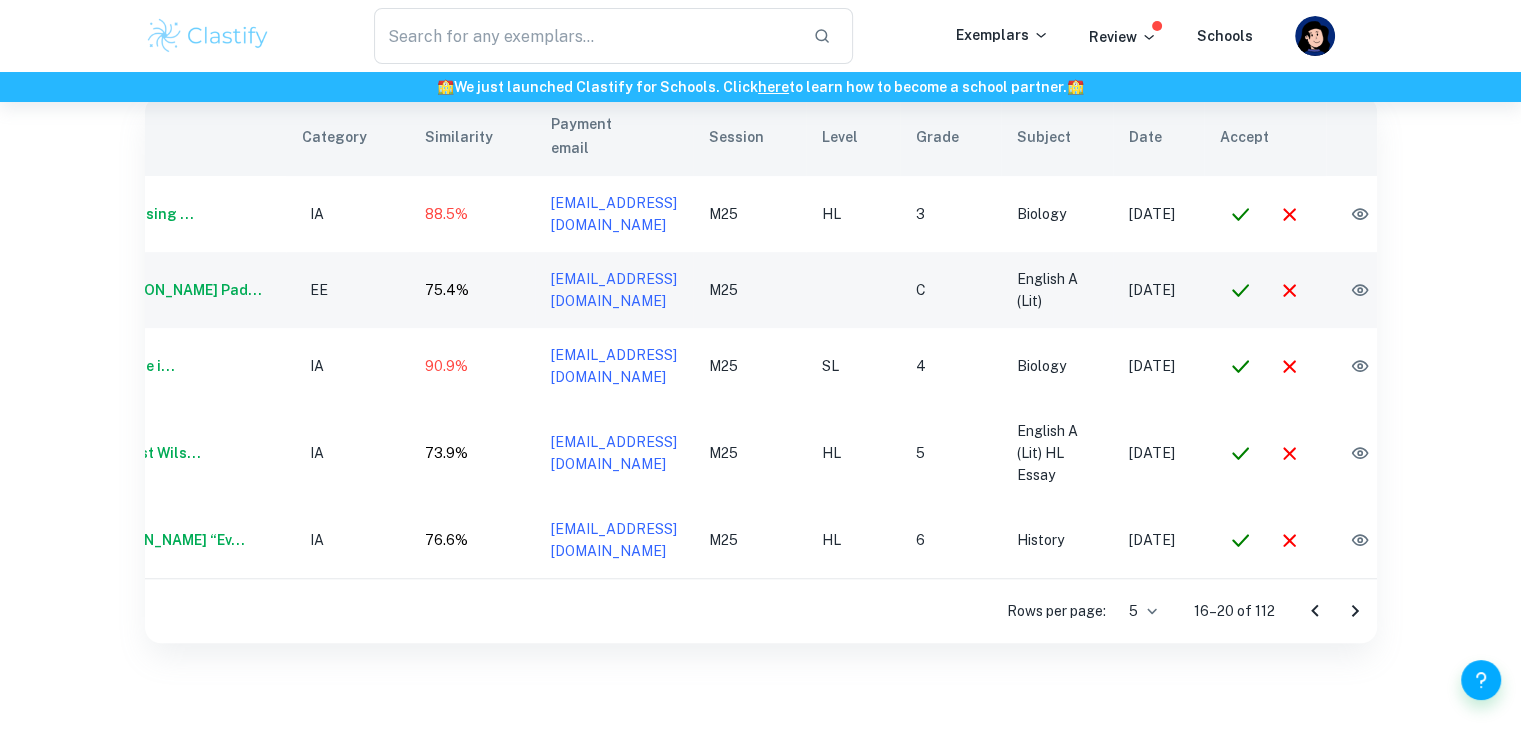 click 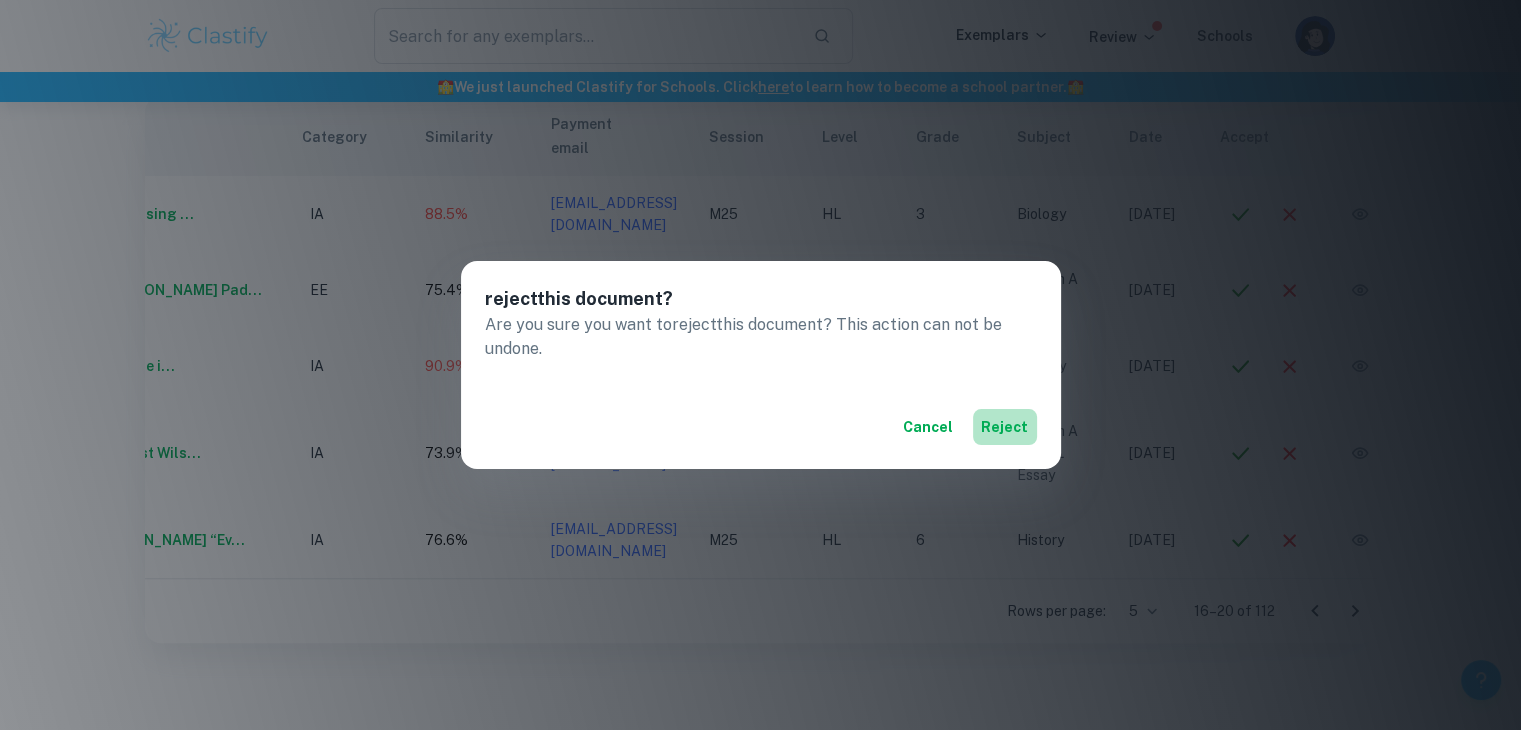 click on "reject" at bounding box center [1005, 427] 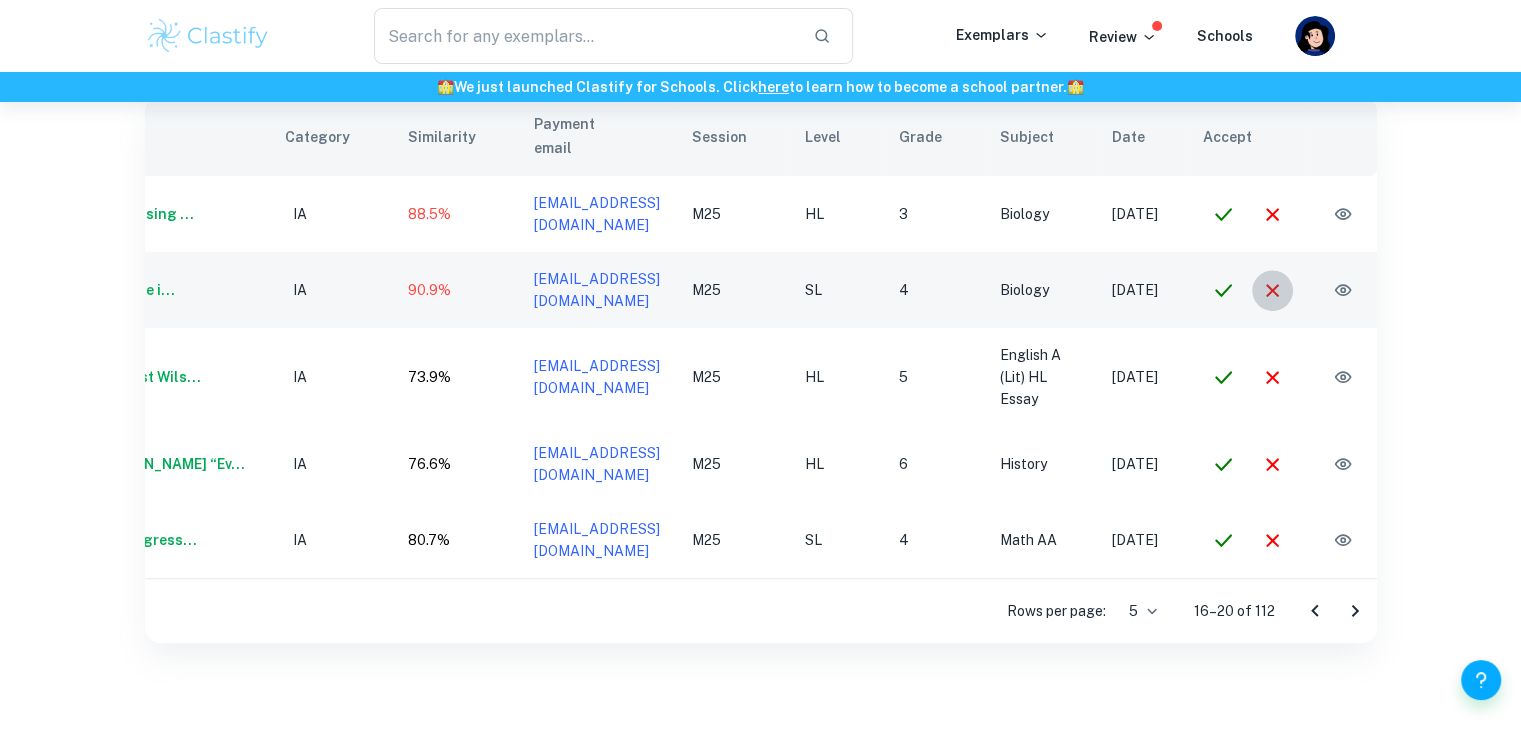 click 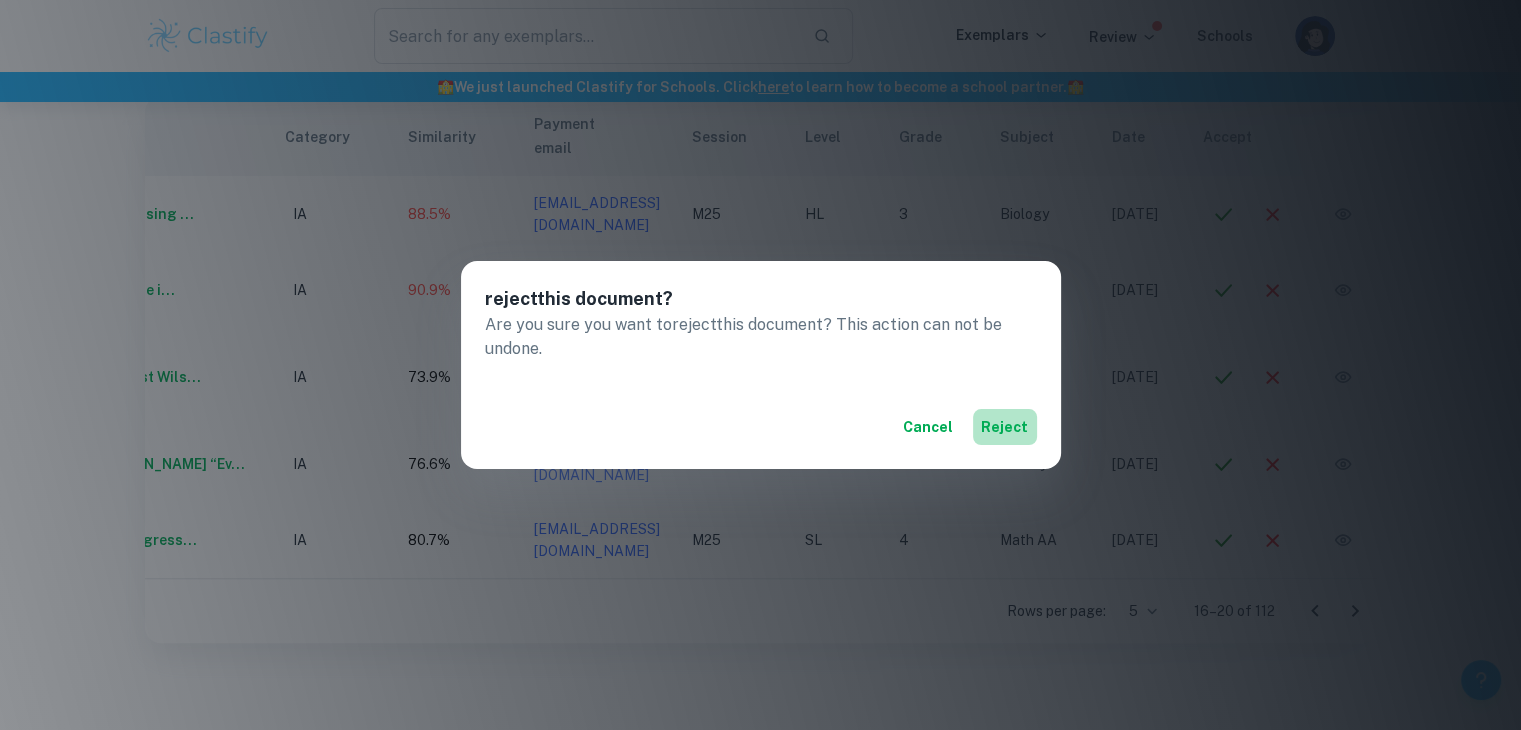 click on "reject" at bounding box center [1005, 427] 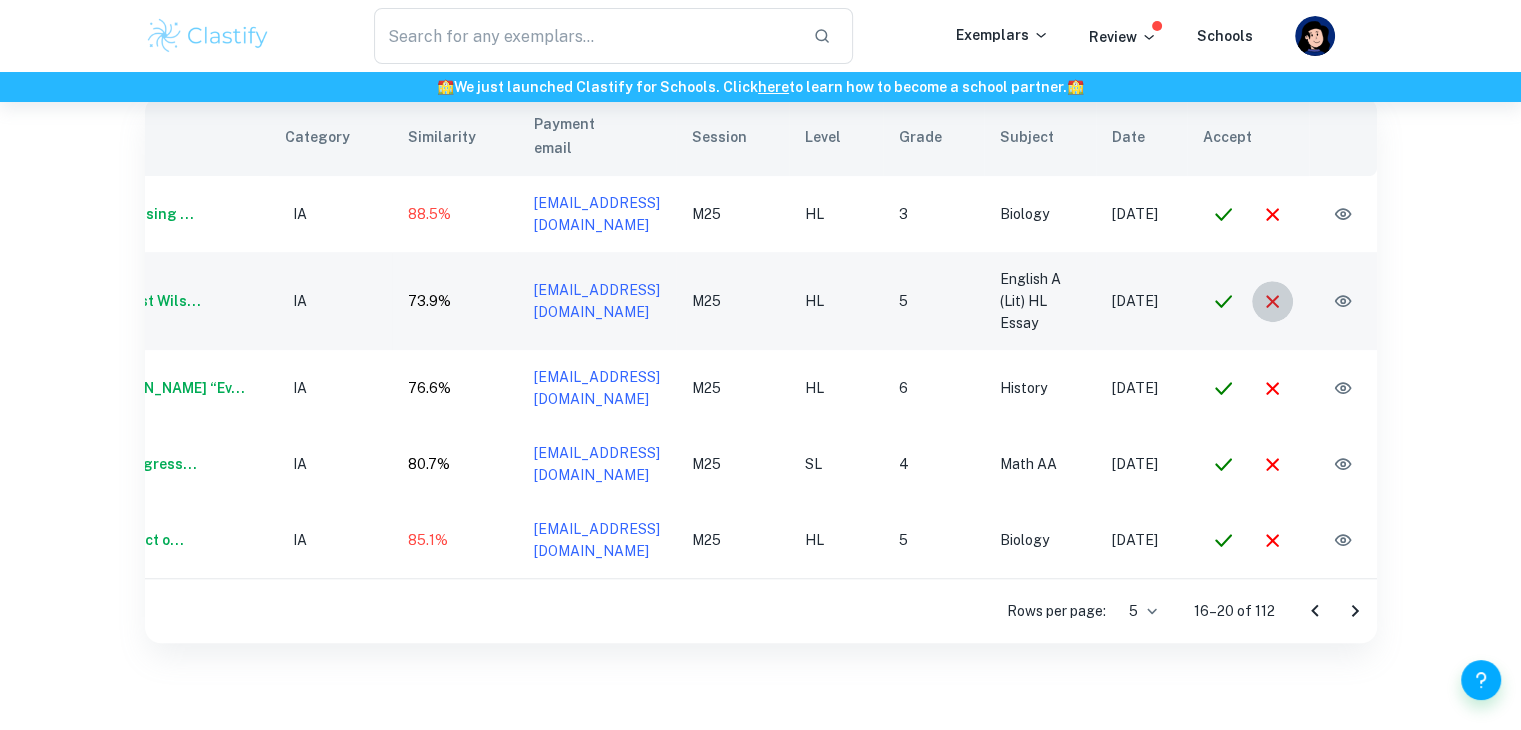 click 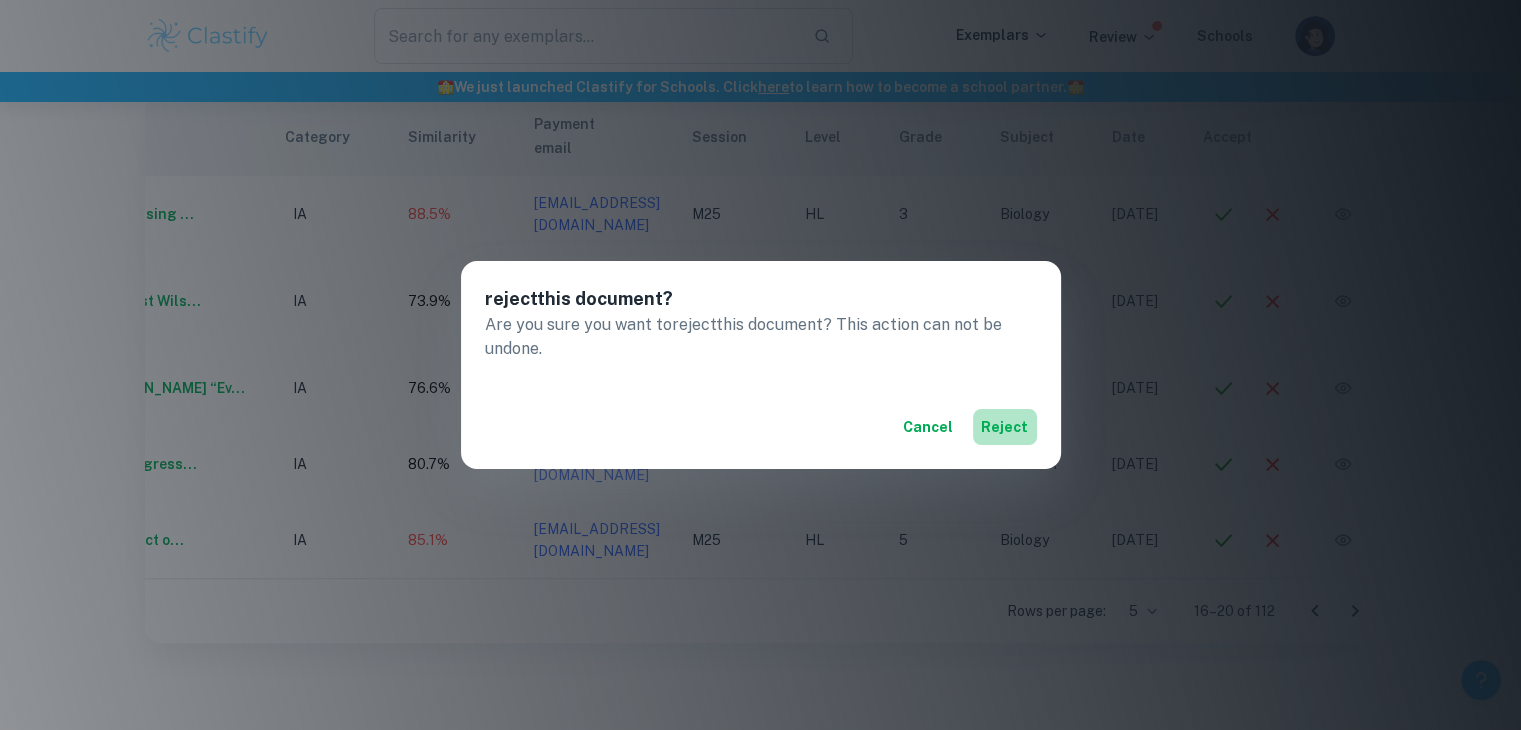 click on "reject" at bounding box center (1005, 427) 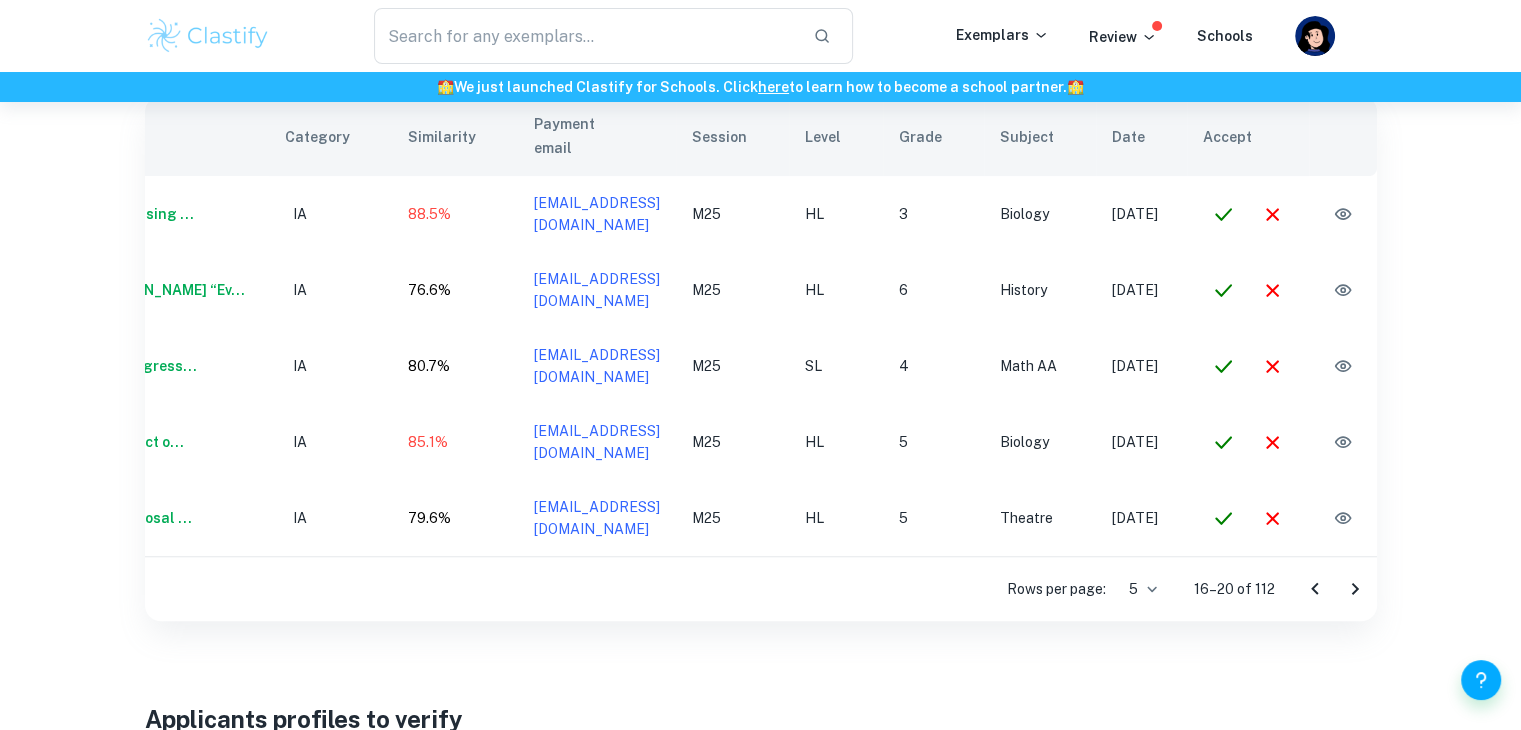 scroll, scrollTop: 0, scrollLeft: 136, axis: horizontal 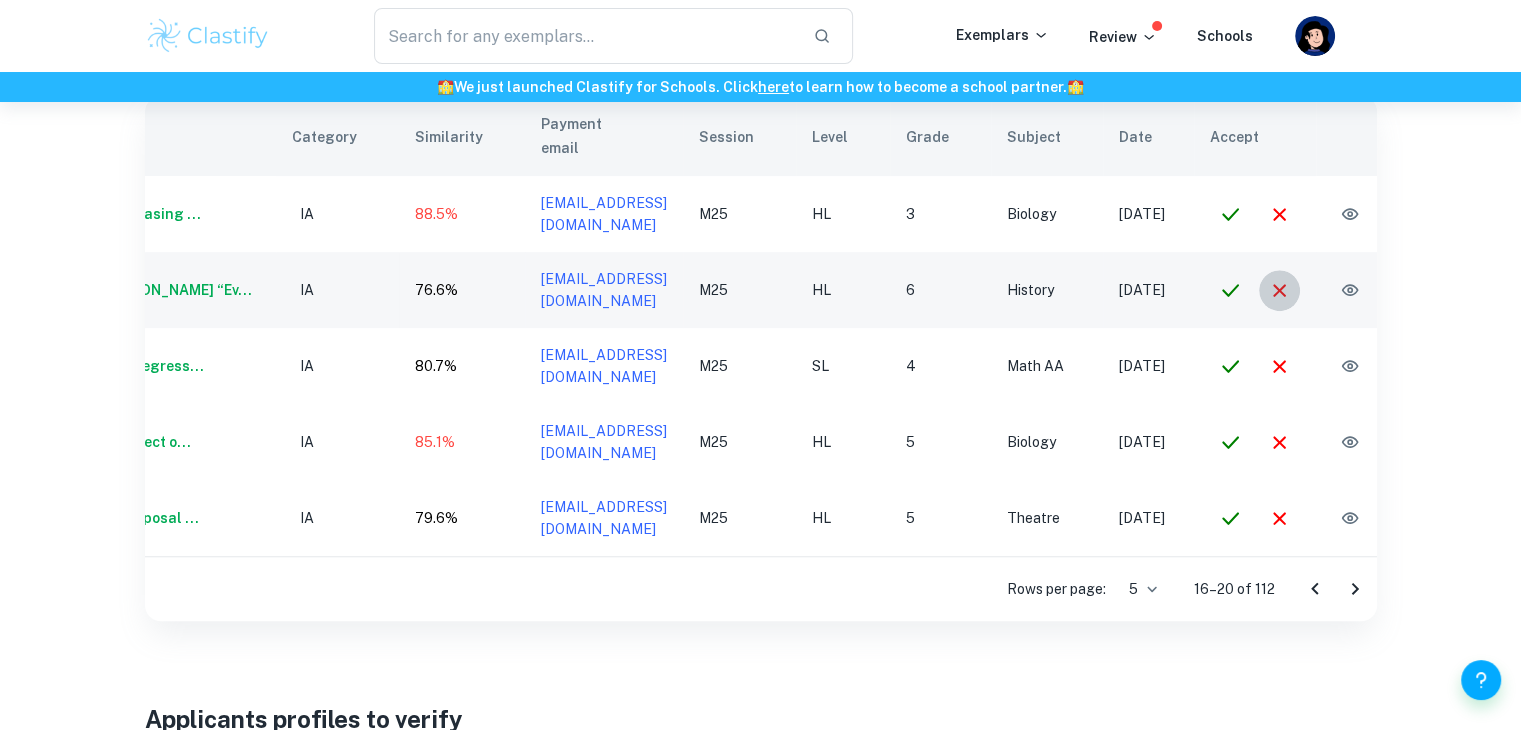click 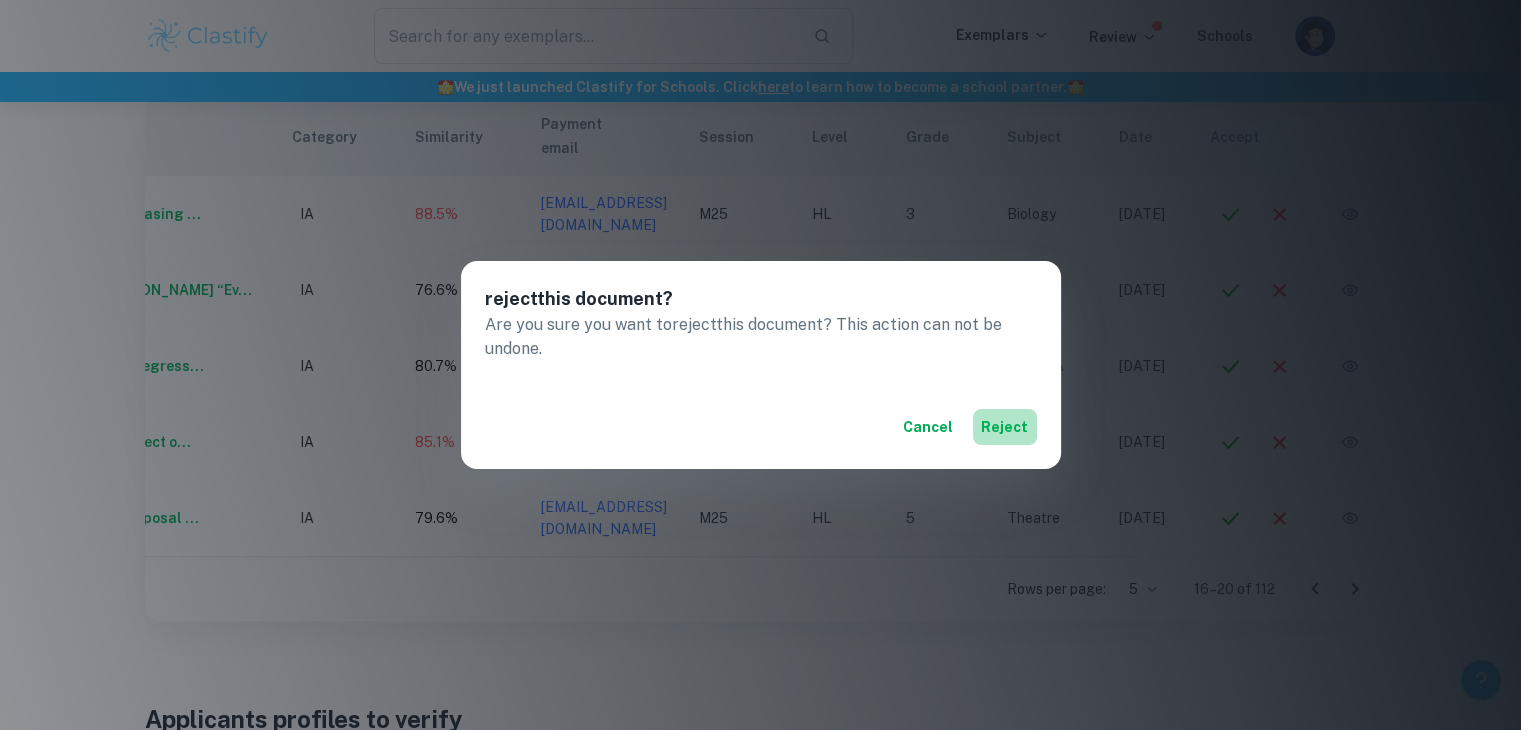 click on "reject" at bounding box center (1005, 427) 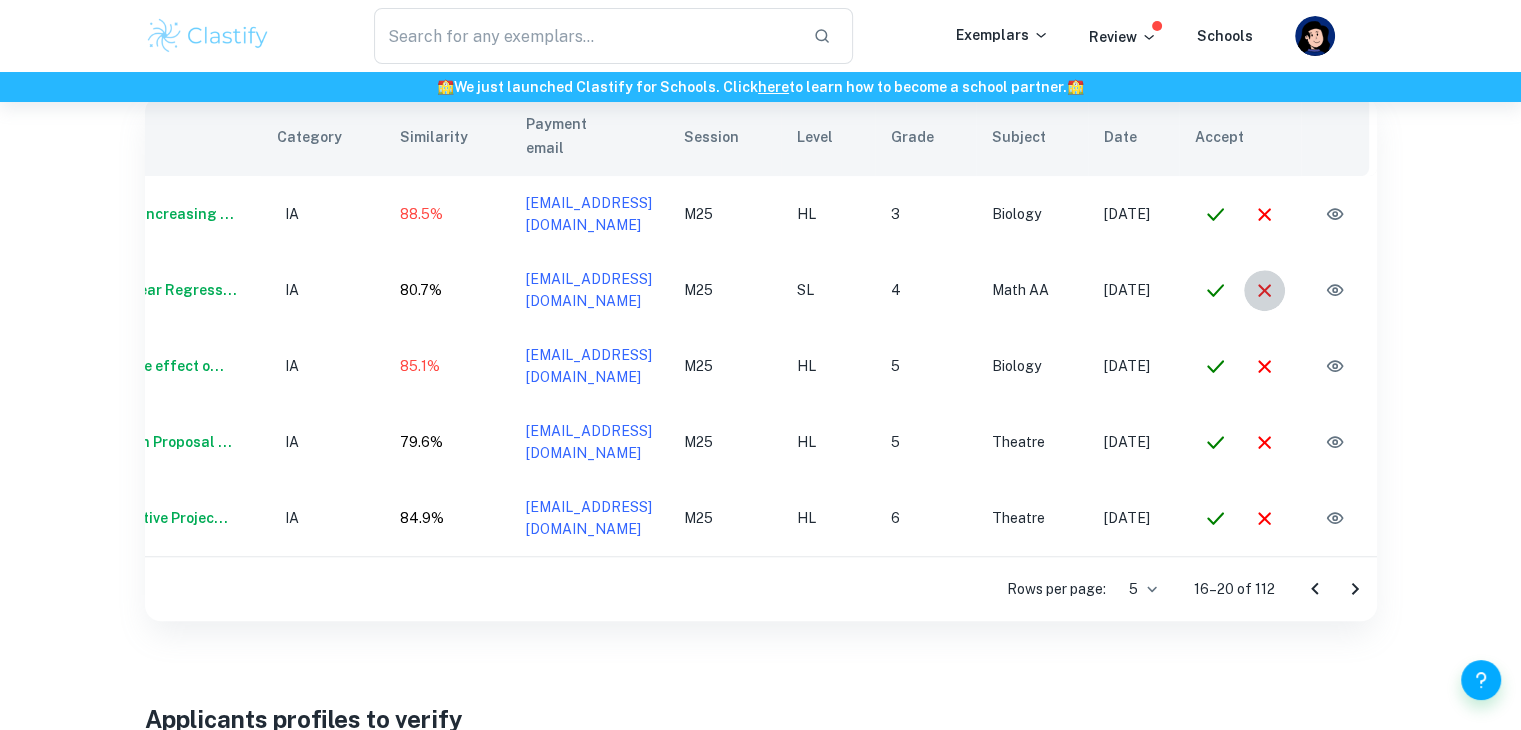 click 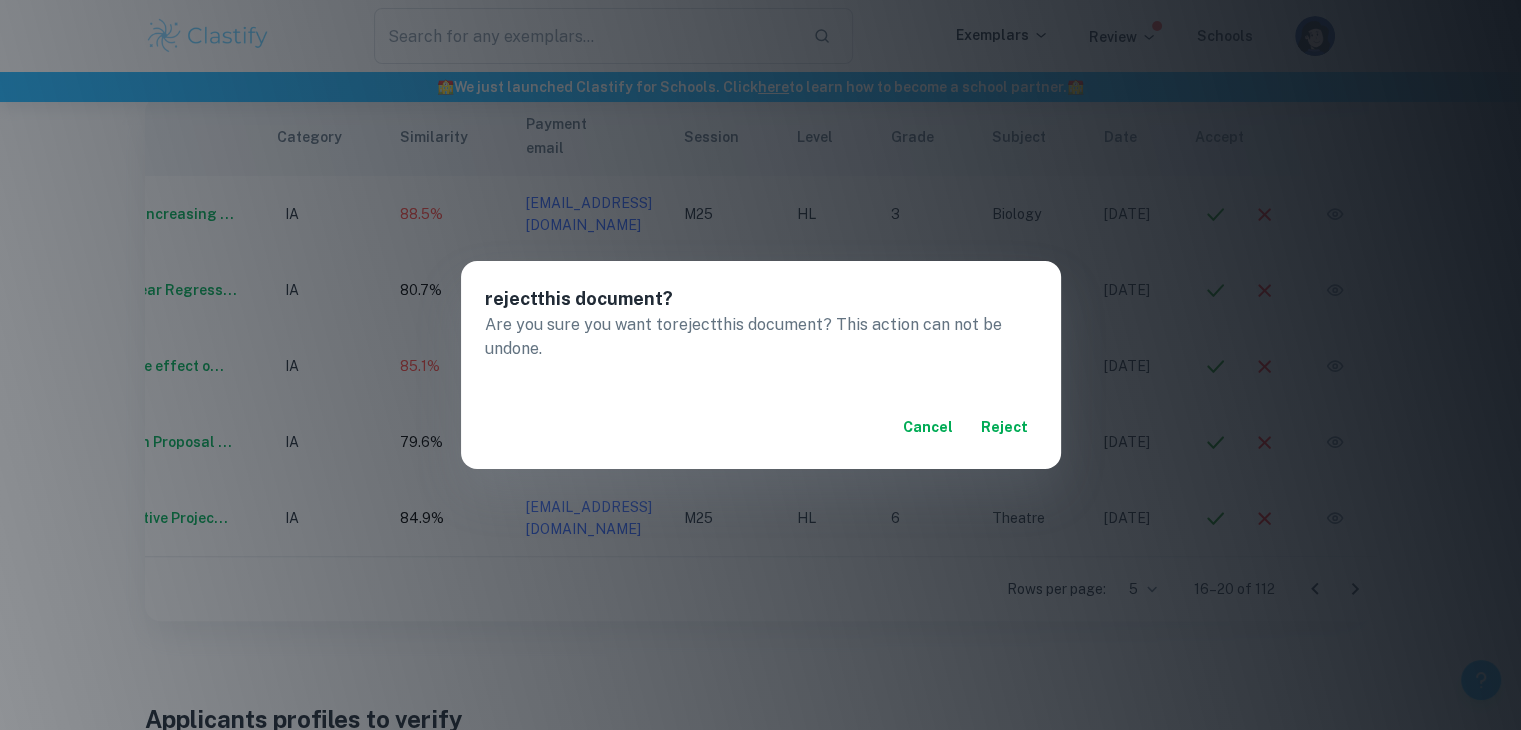 click on "reject" at bounding box center [1005, 427] 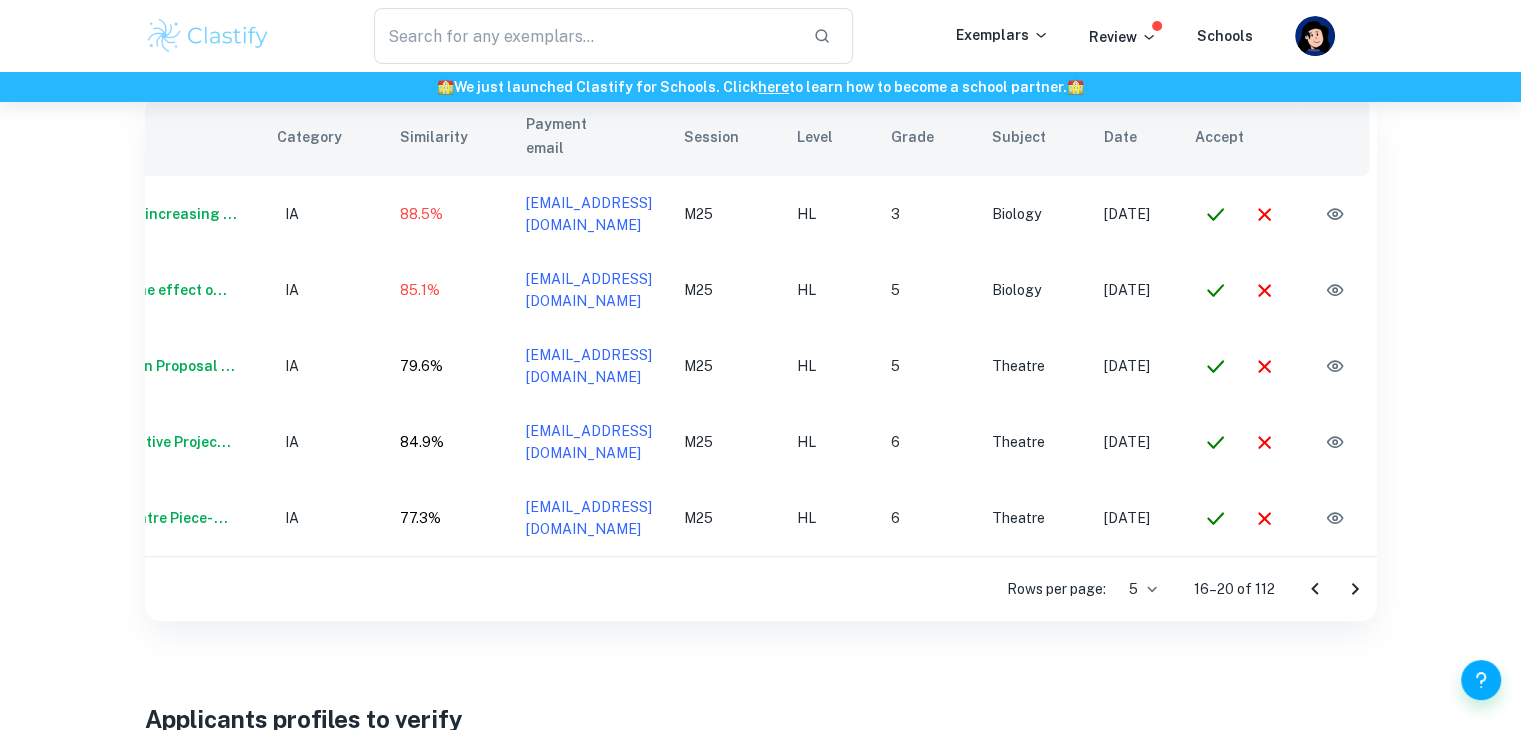 scroll, scrollTop: 0, scrollLeft: 136, axis: horizontal 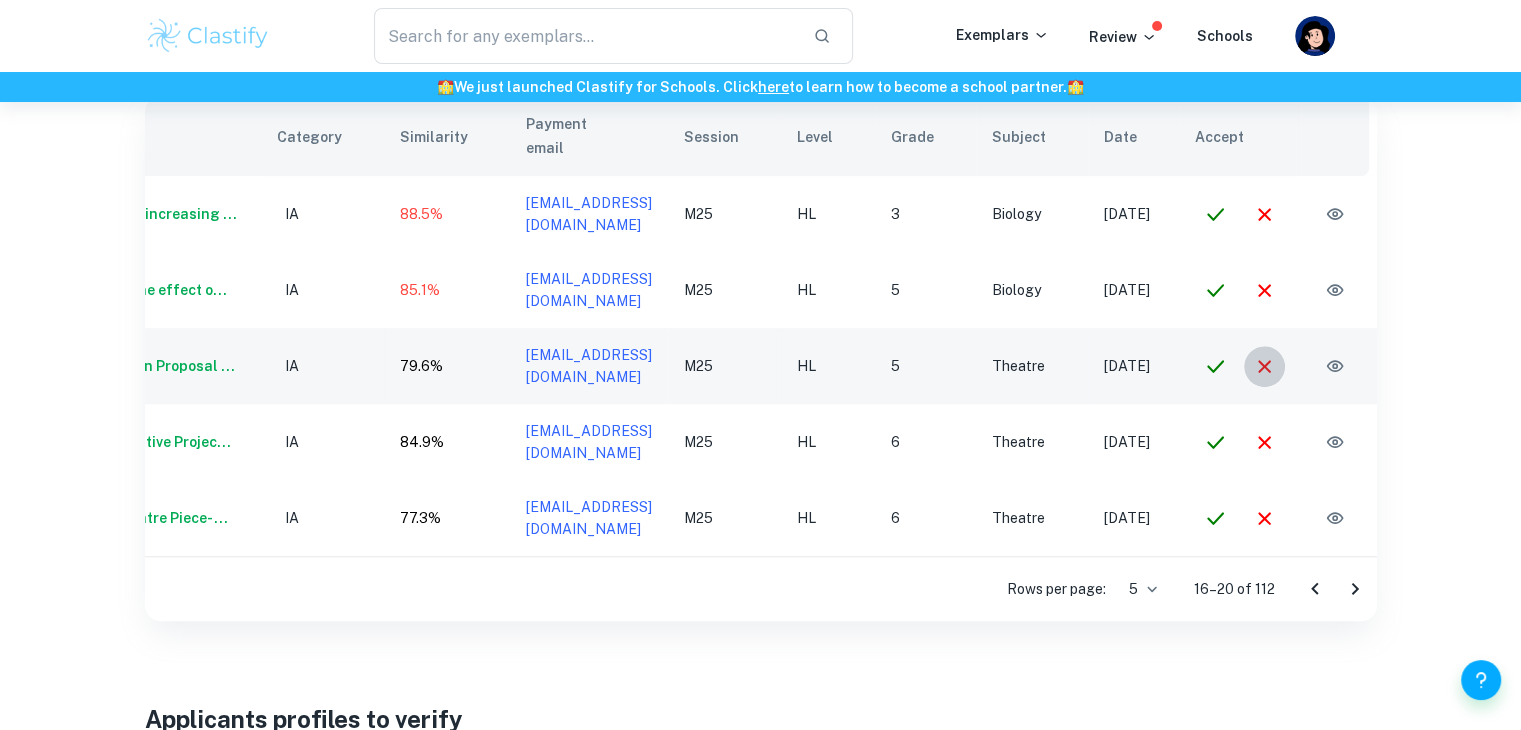 click 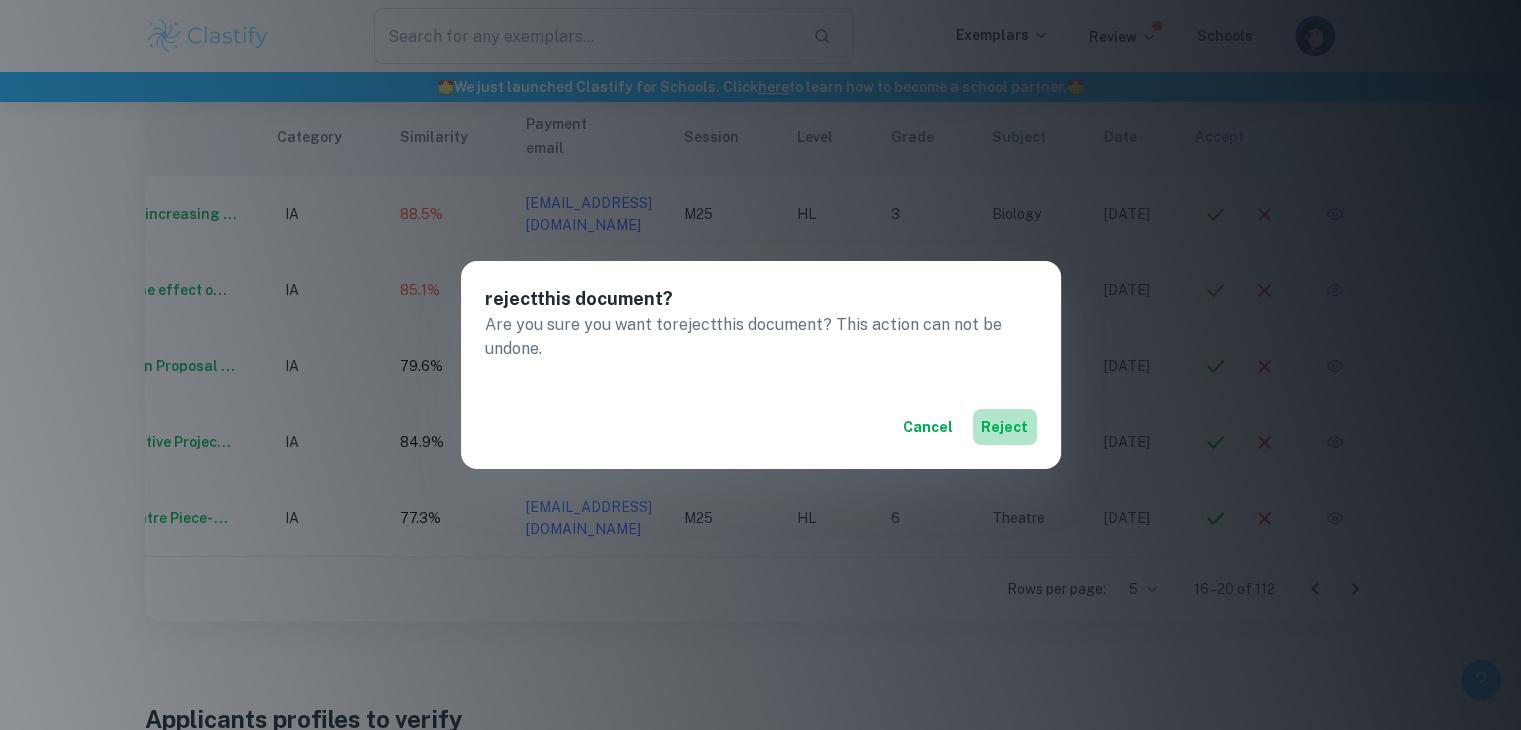 click on "reject" at bounding box center (1005, 427) 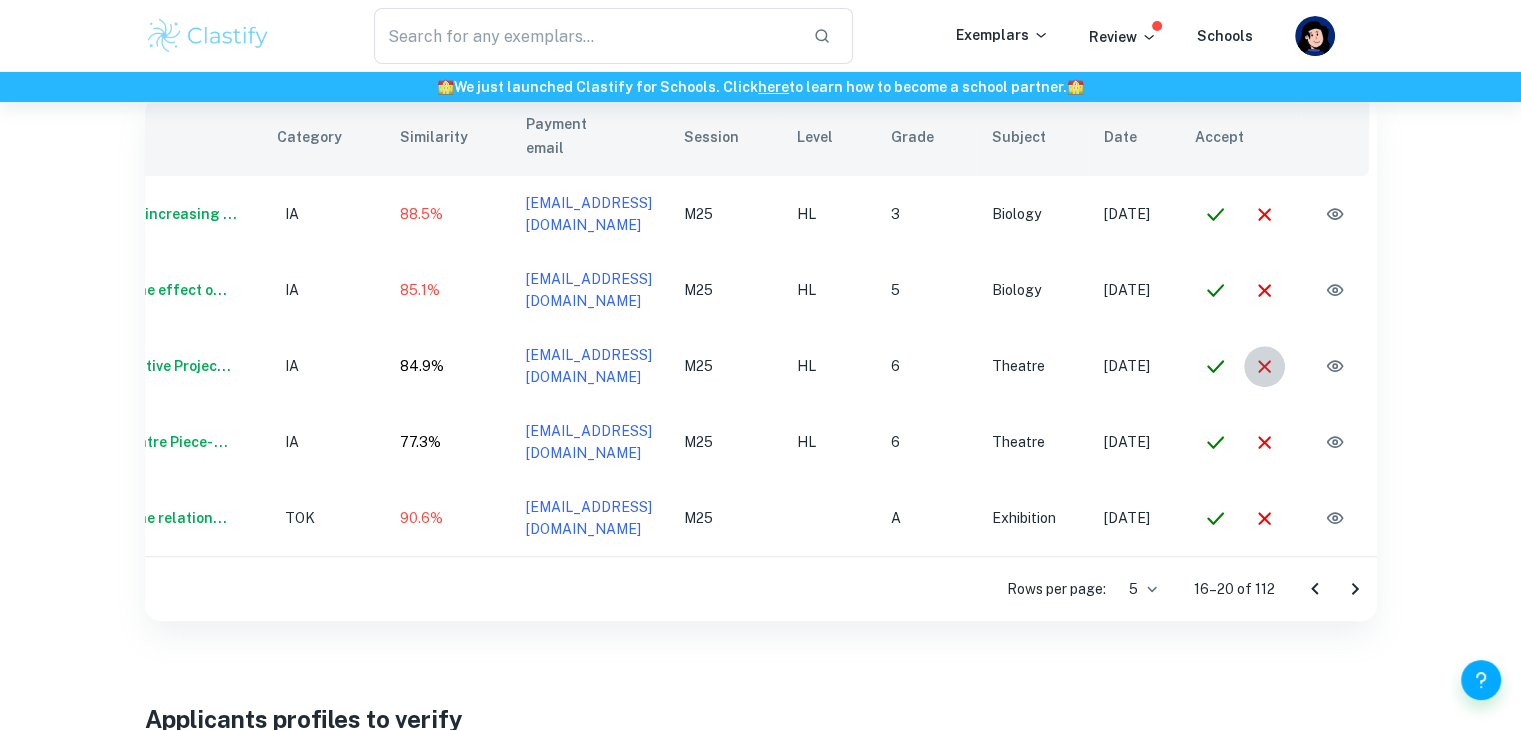 click 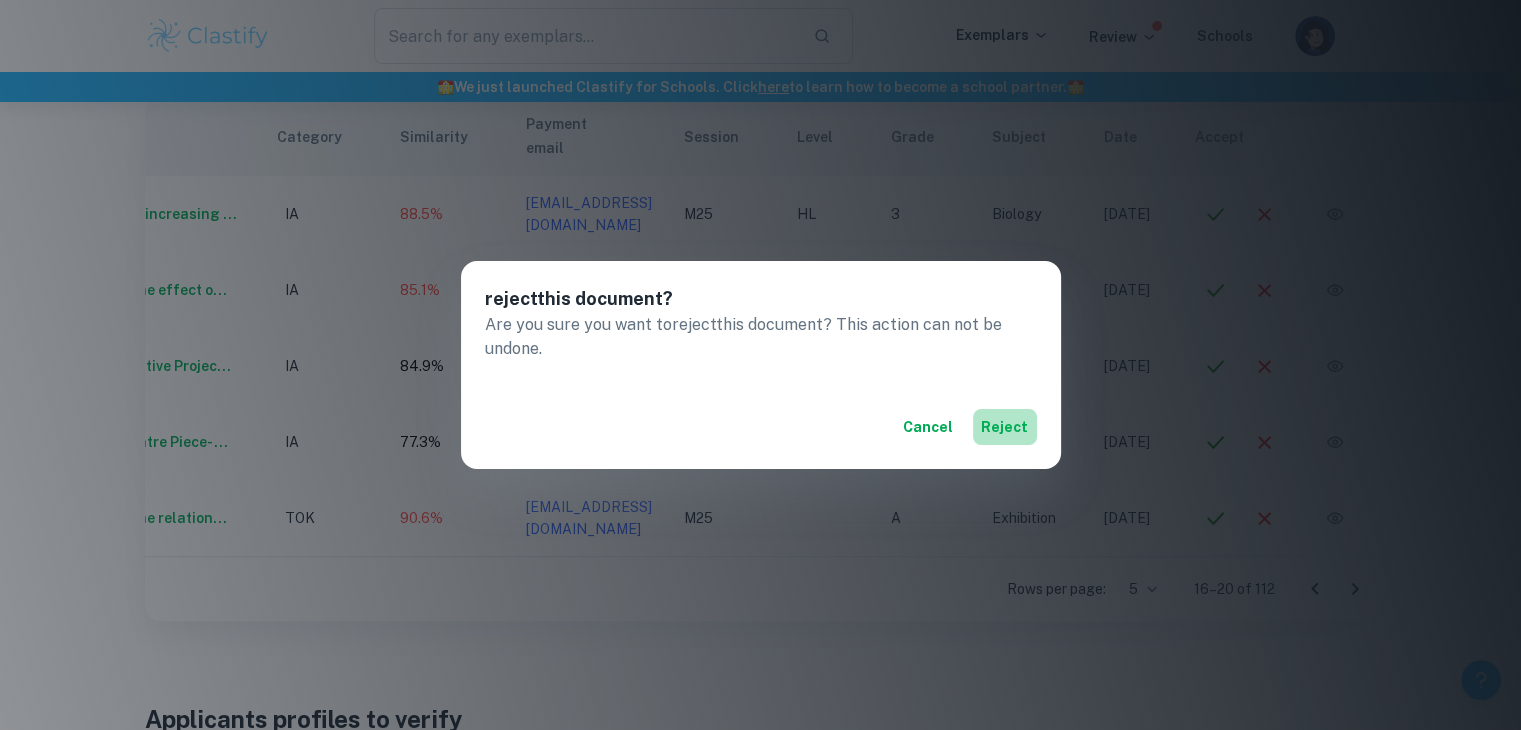 click on "reject" at bounding box center [1005, 427] 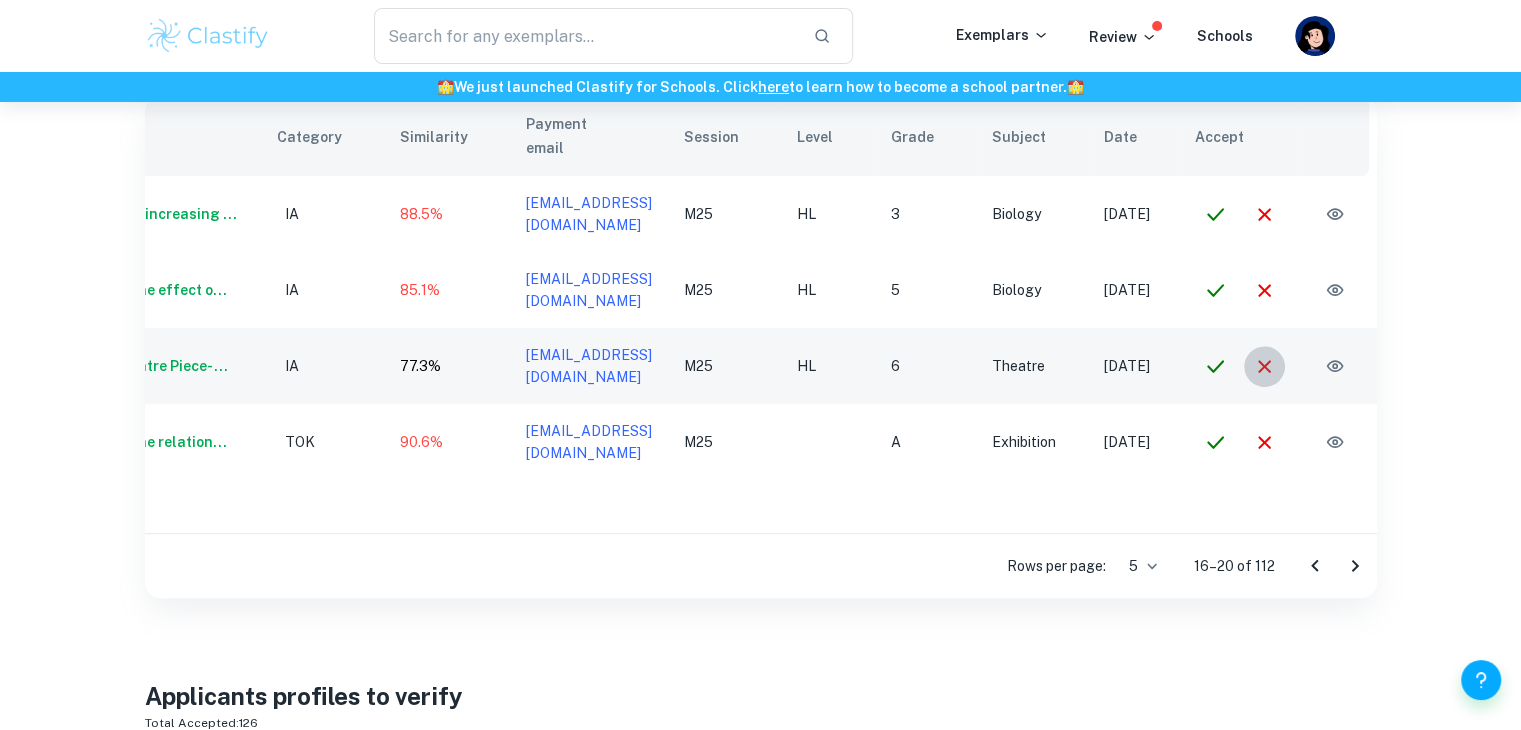click at bounding box center (1264, 366) 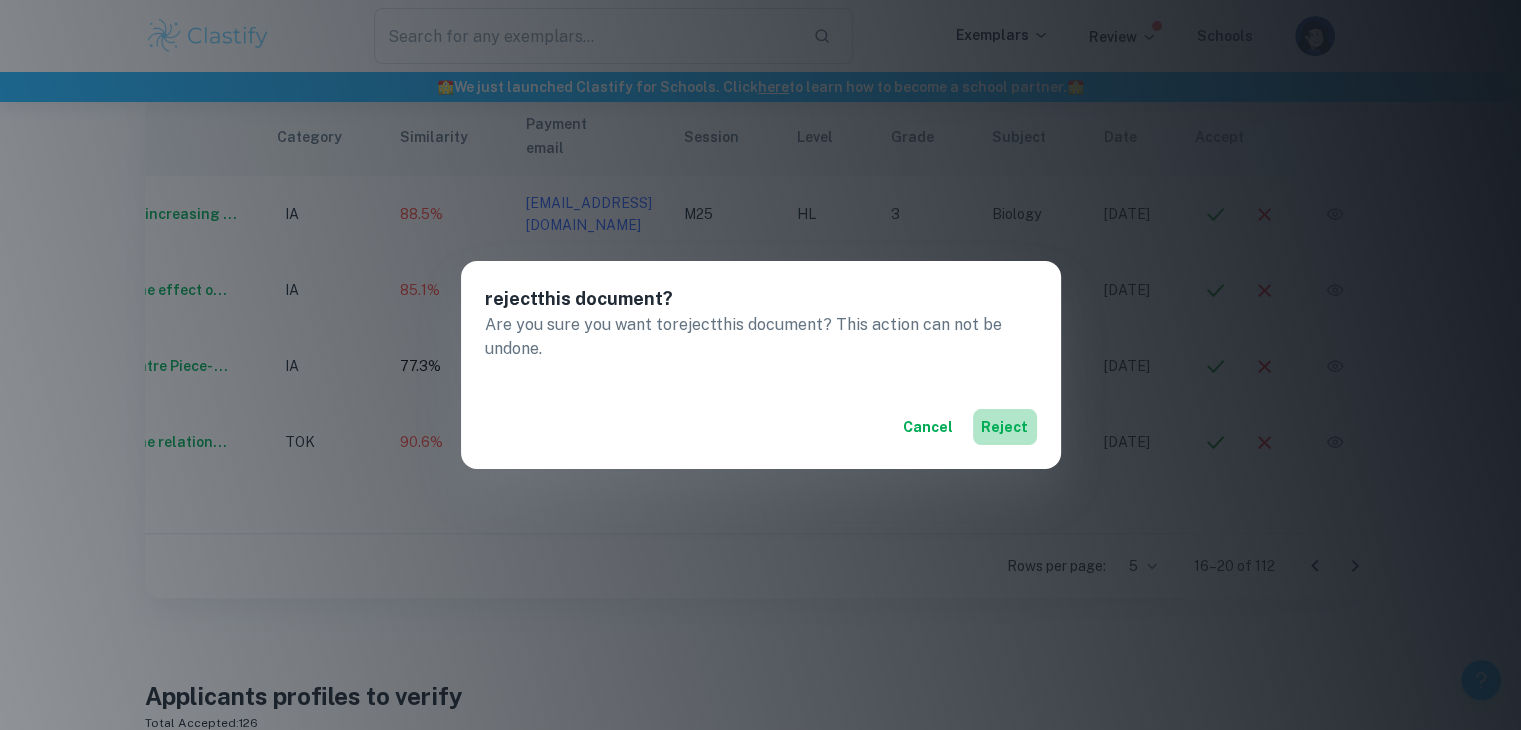 click on "reject" at bounding box center [1005, 427] 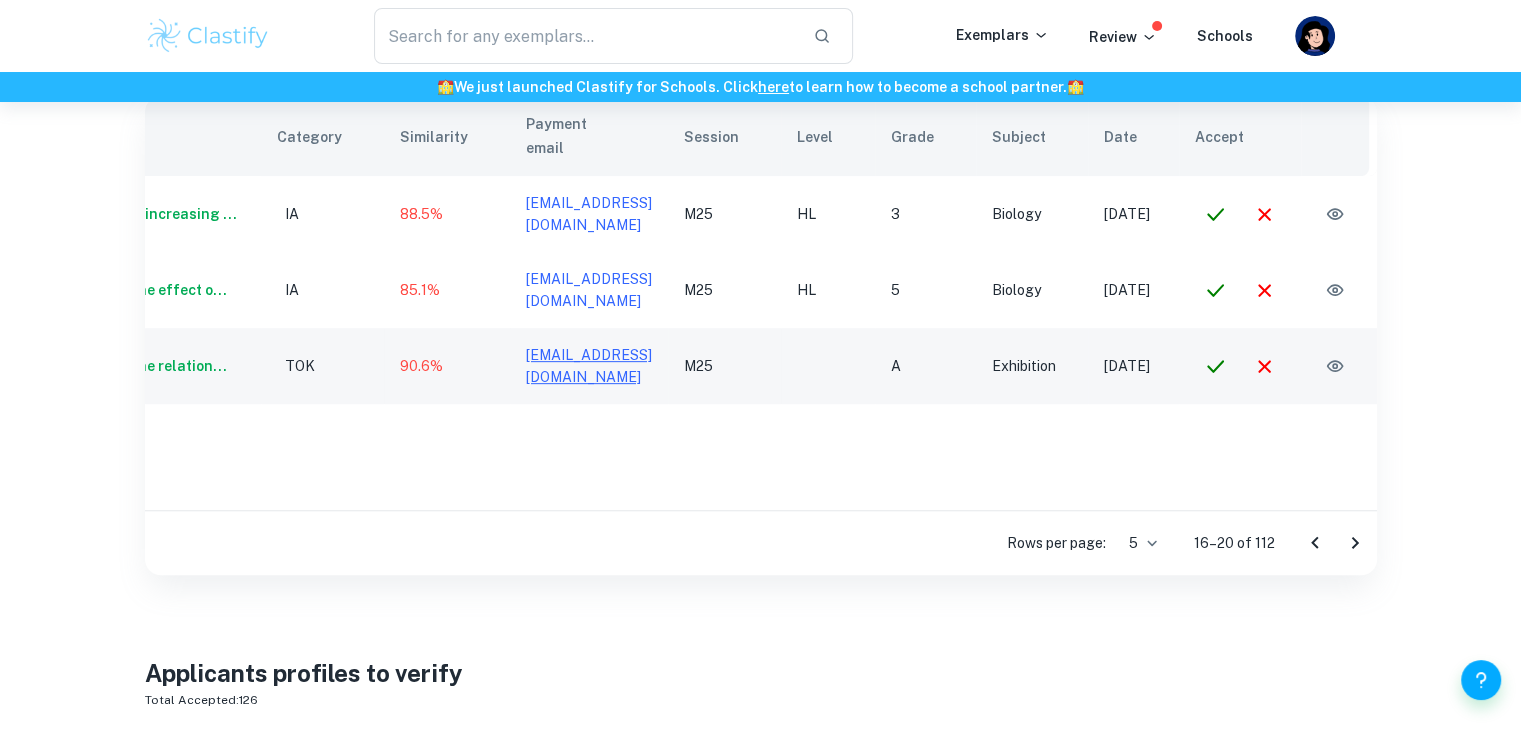 click on "[EMAIL_ADDRESS][DOMAIN_NAME]" at bounding box center [589, 366] 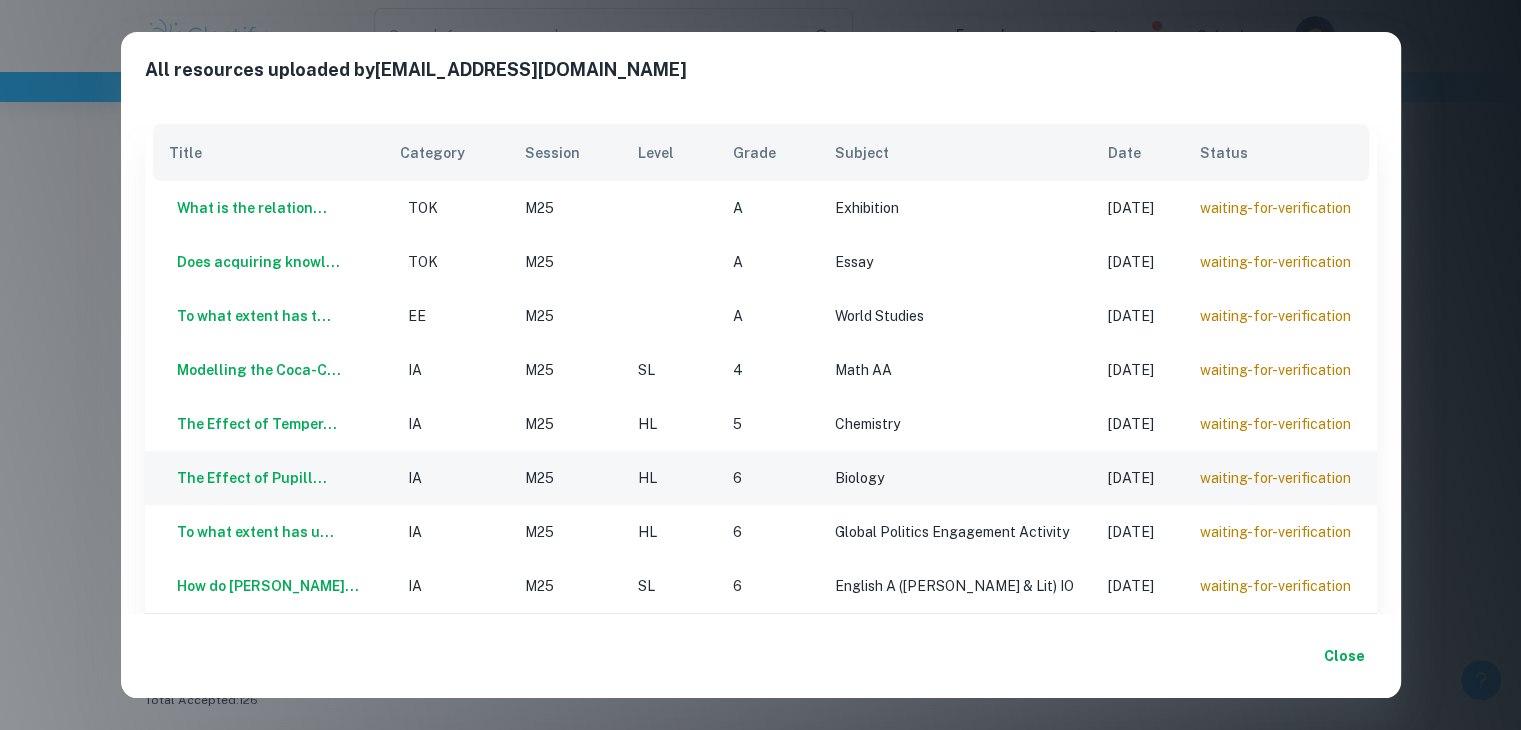 scroll, scrollTop: 0, scrollLeft: 0, axis: both 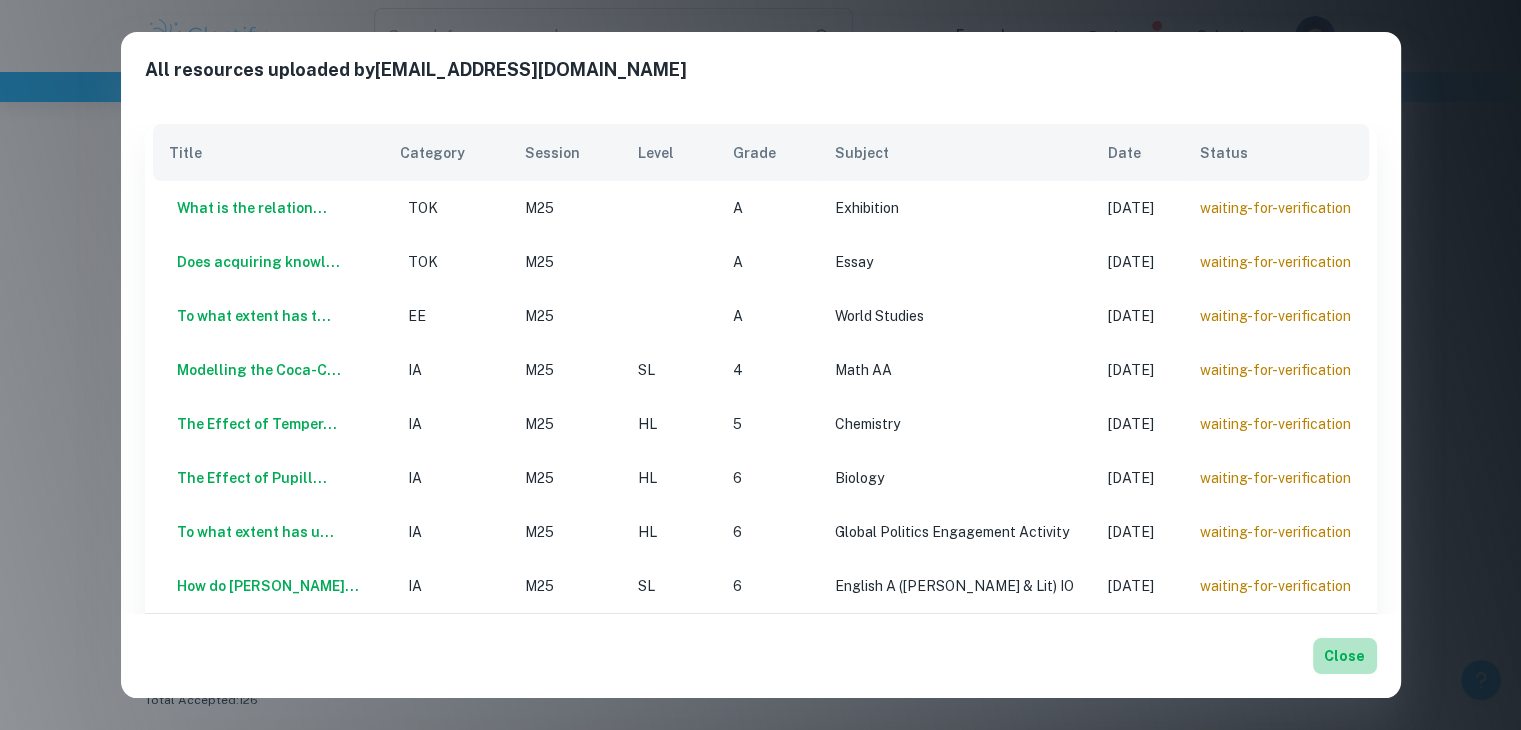 click on "Close" at bounding box center [1345, 656] 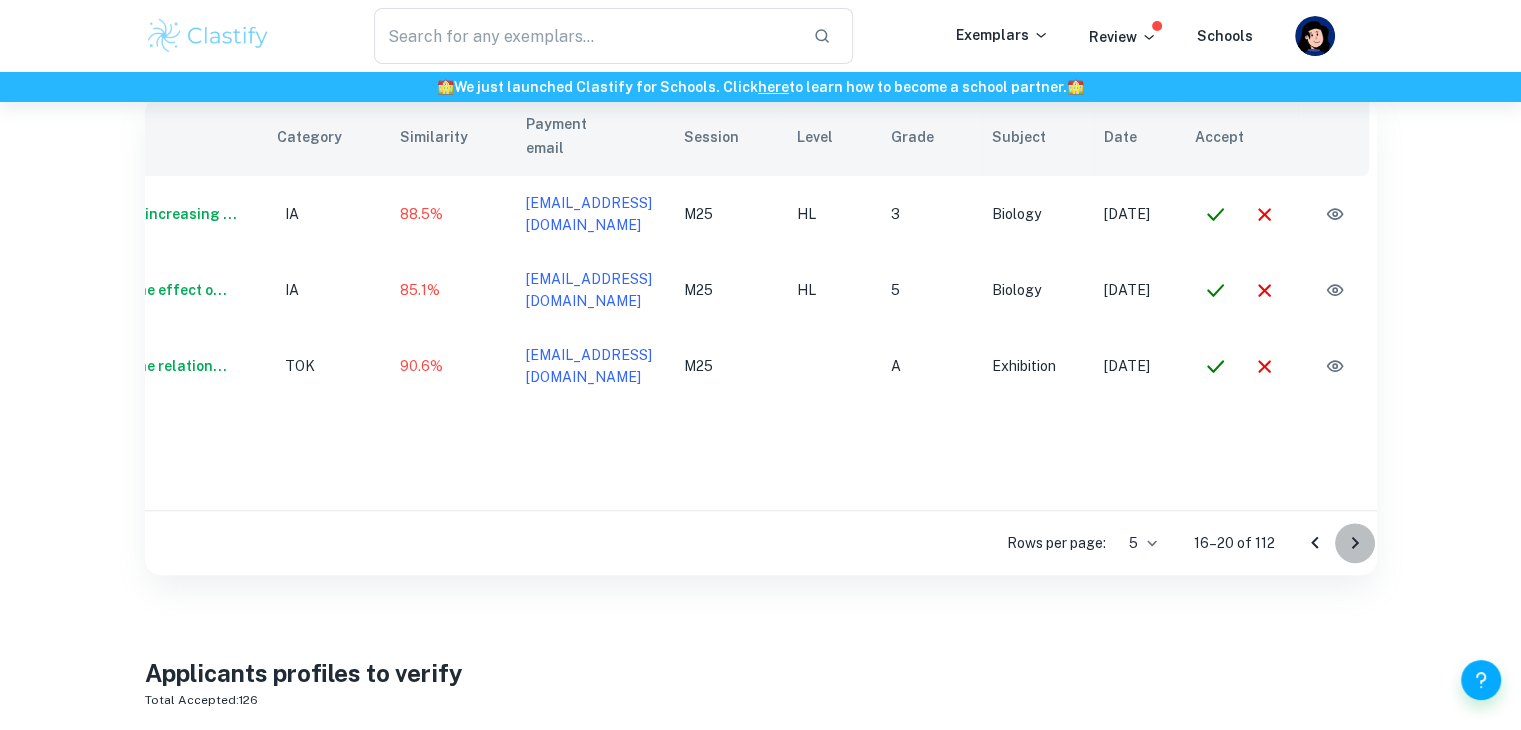click 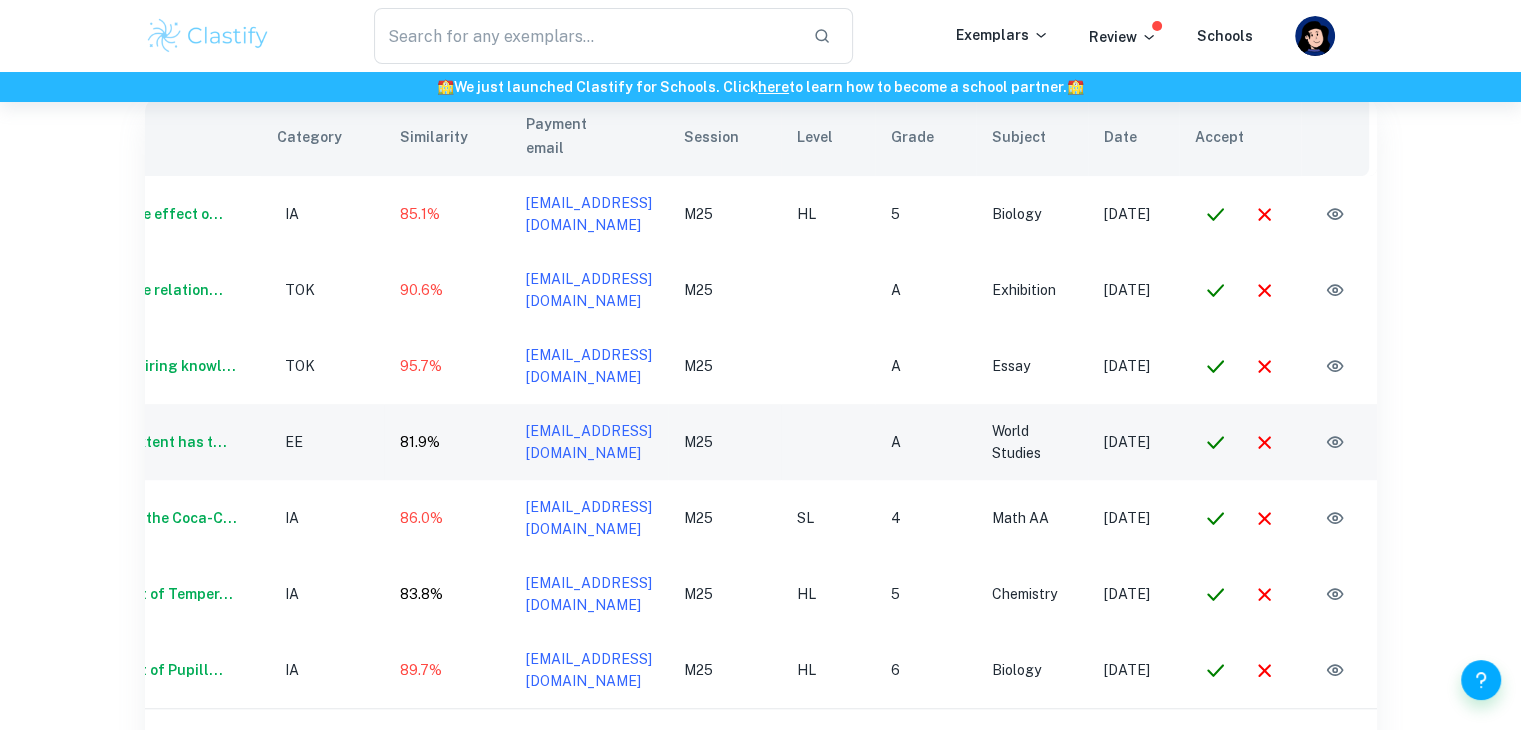 scroll, scrollTop: 0, scrollLeft: 147, axis: horizontal 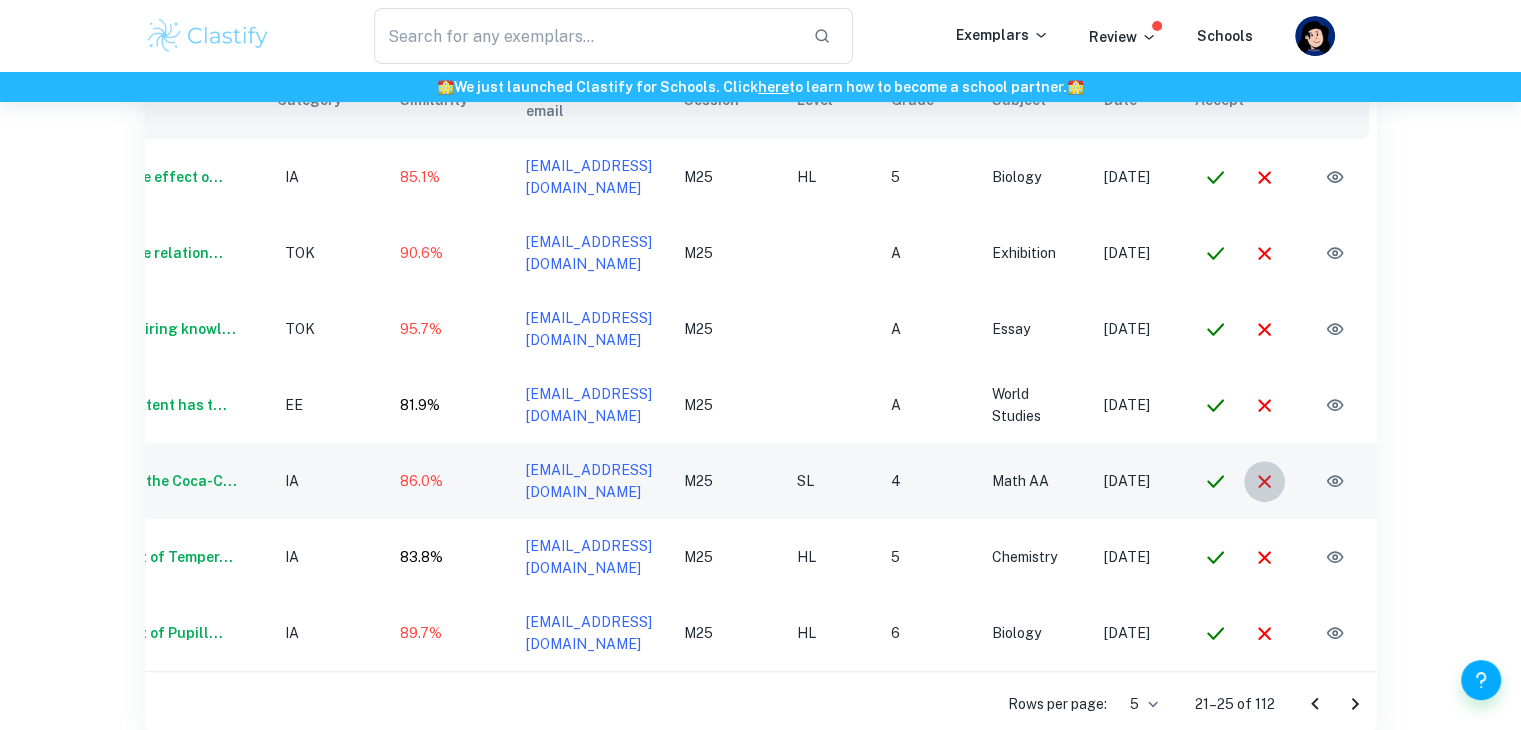 click 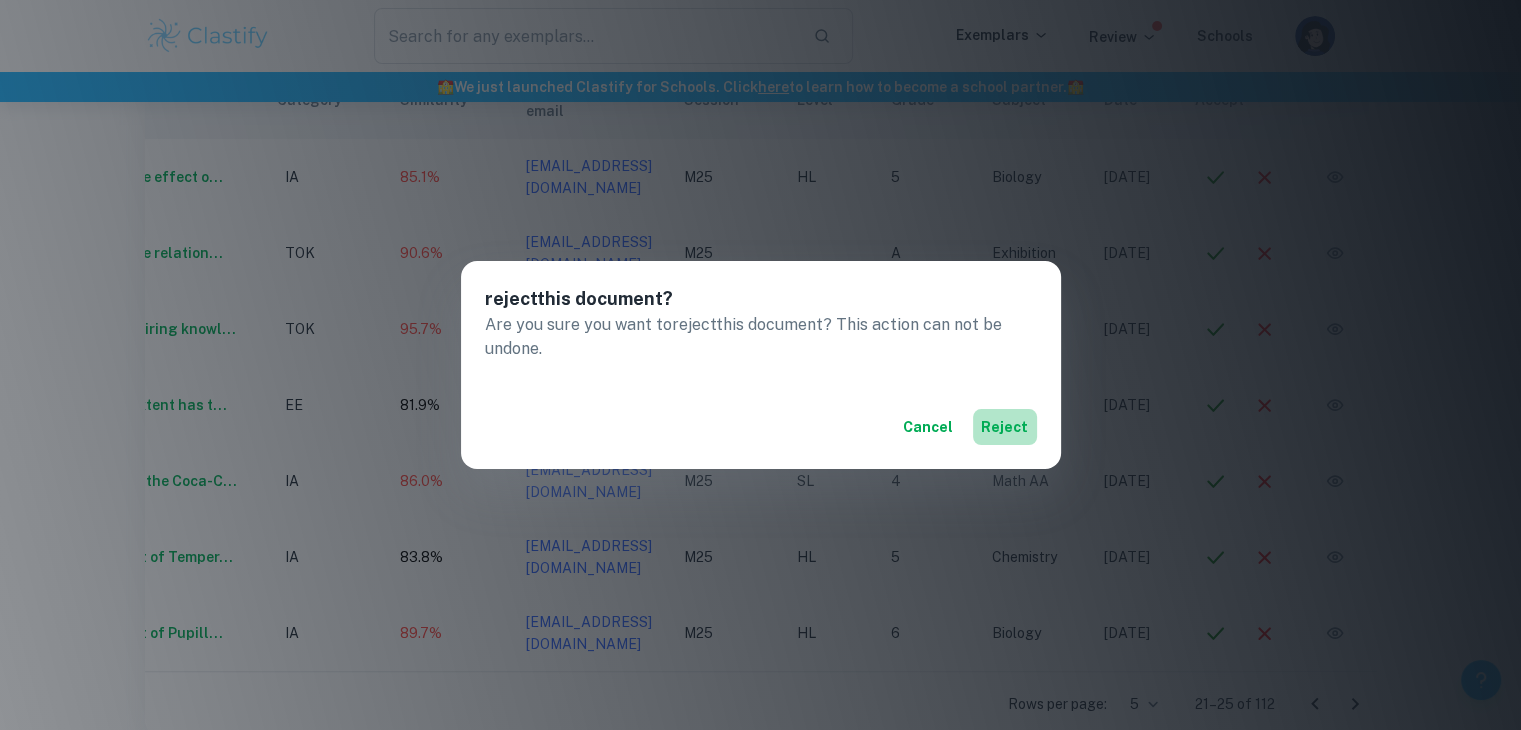 click on "reject" at bounding box center [1005, 427] 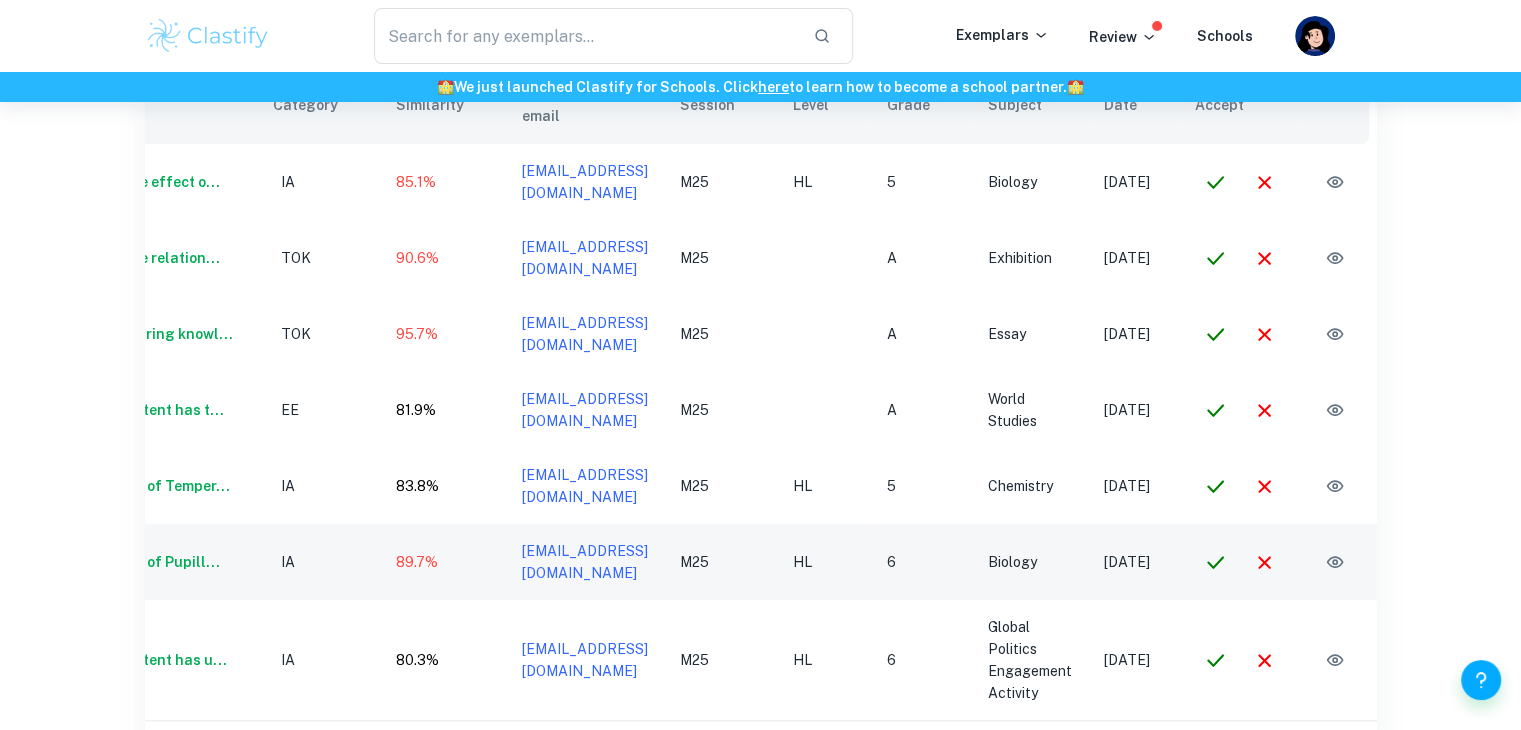 scroll, scrollTop: 762, scrollLeft: 0, axis: vertical 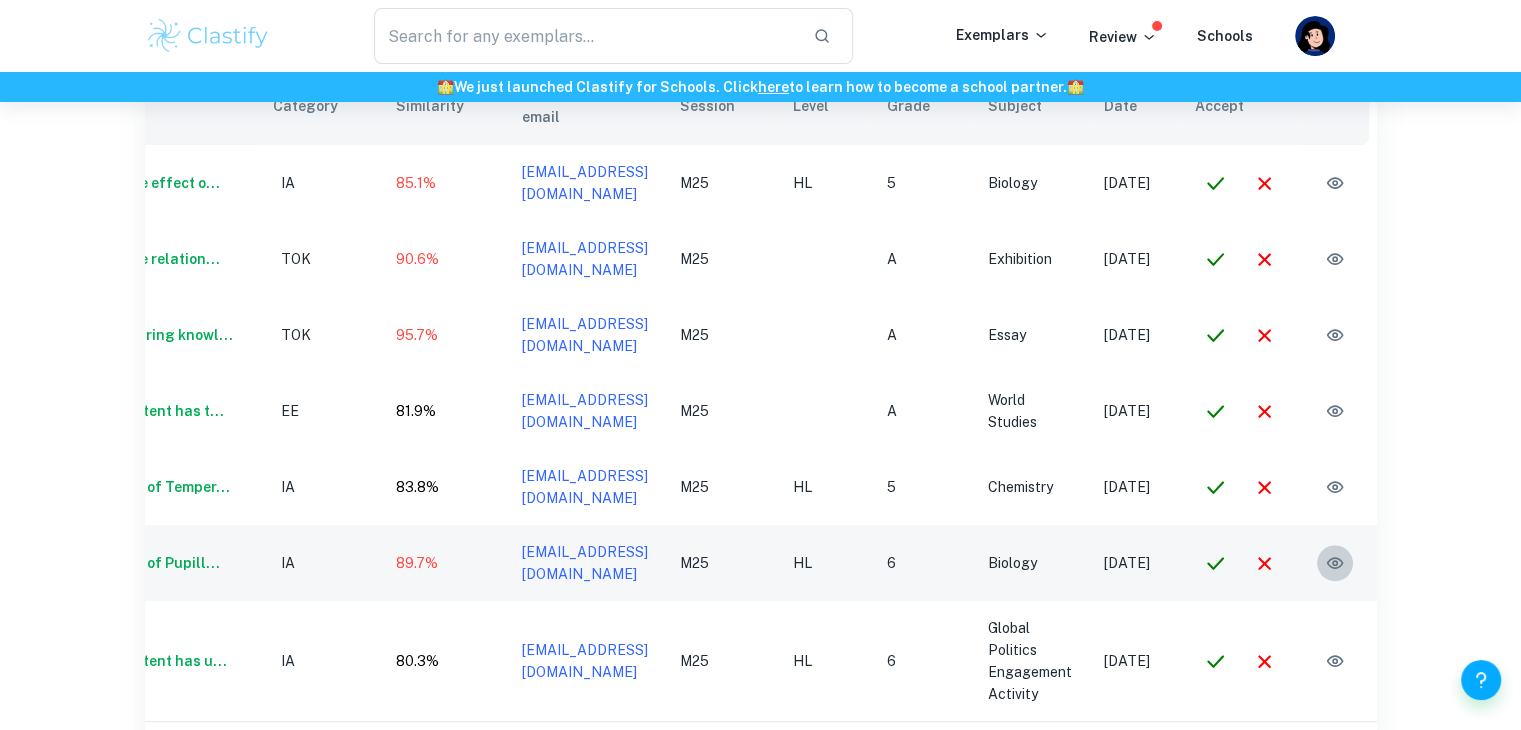 click 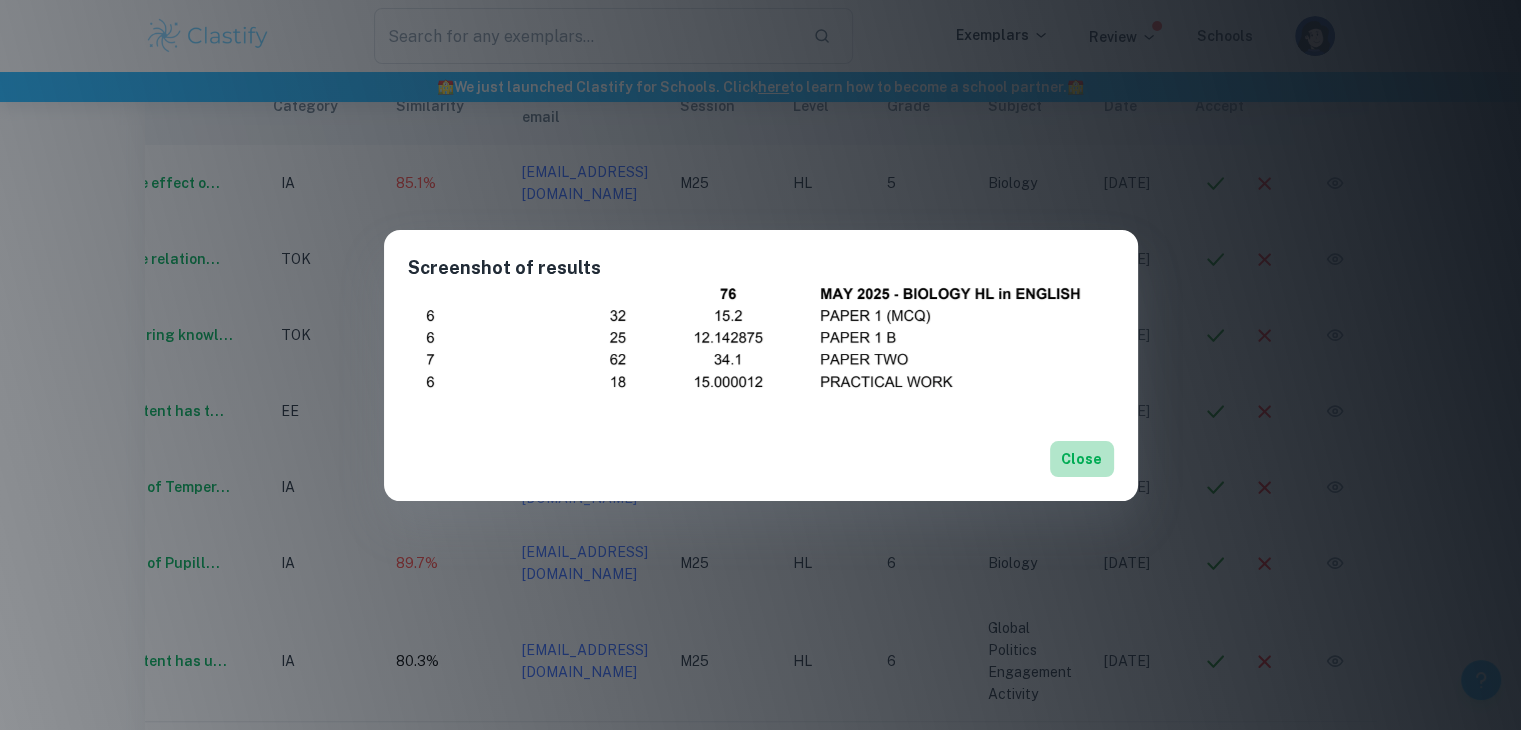 click on "Close" at bounding box center (1082, 459) 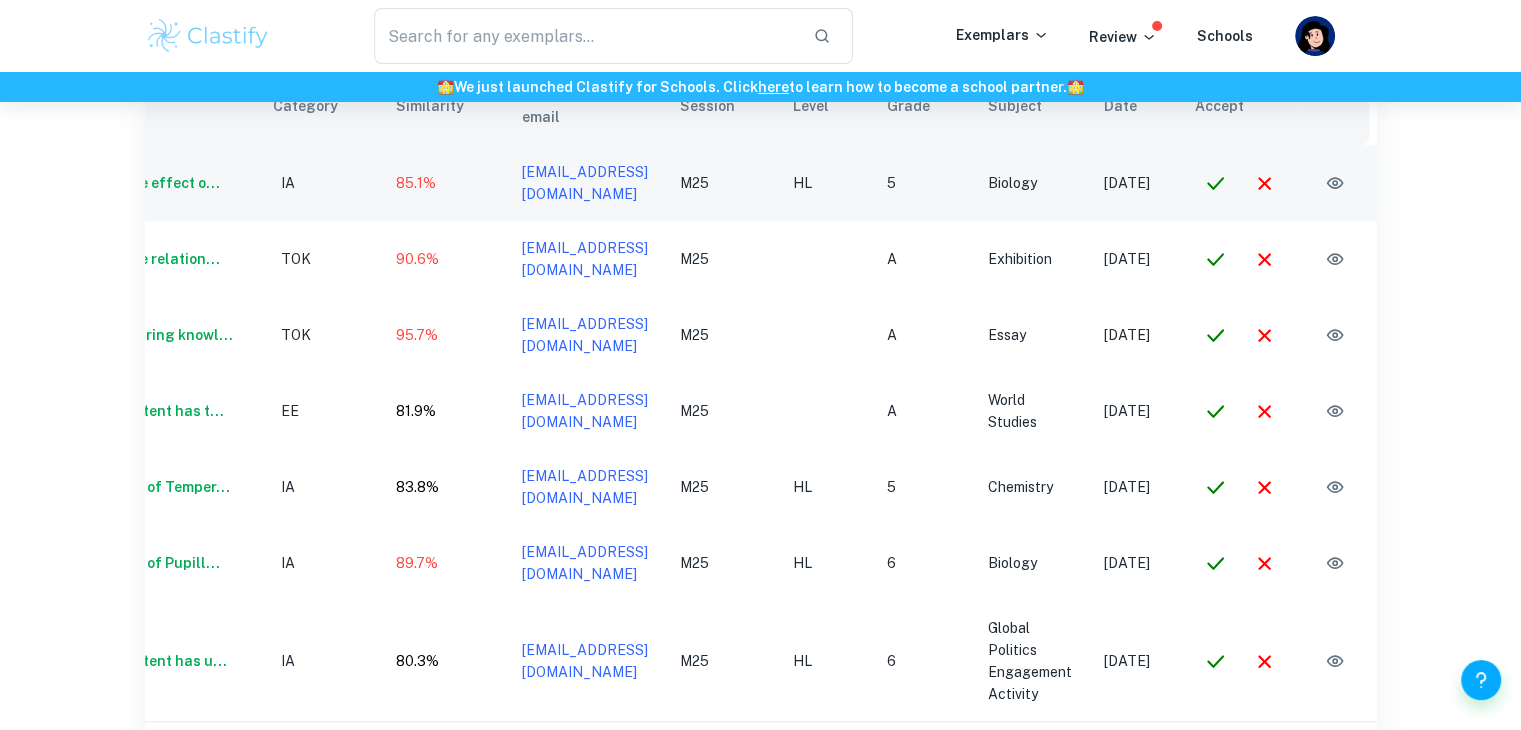 click at bounding box center (1335, 183) 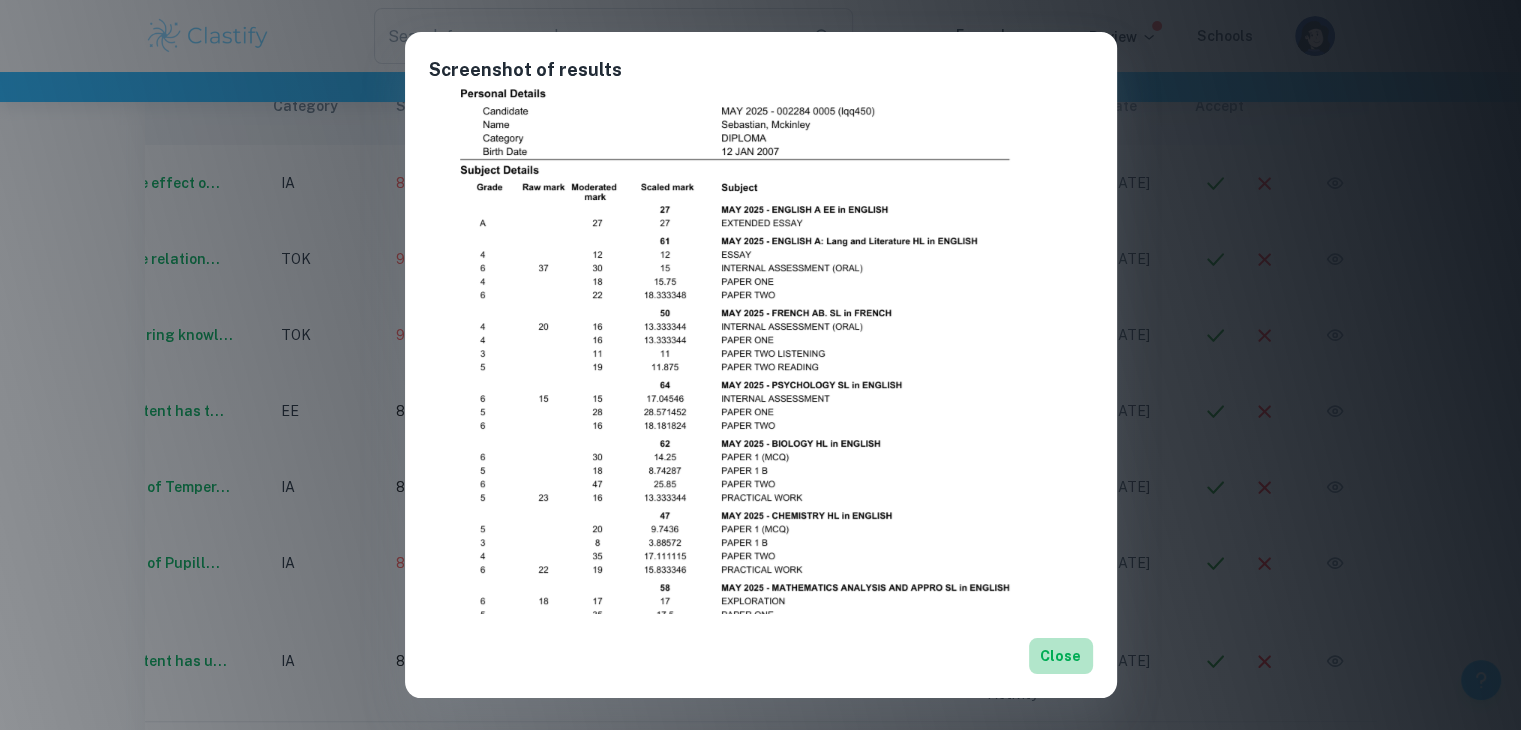 click on "Close" at bounding box center [1061, 656] 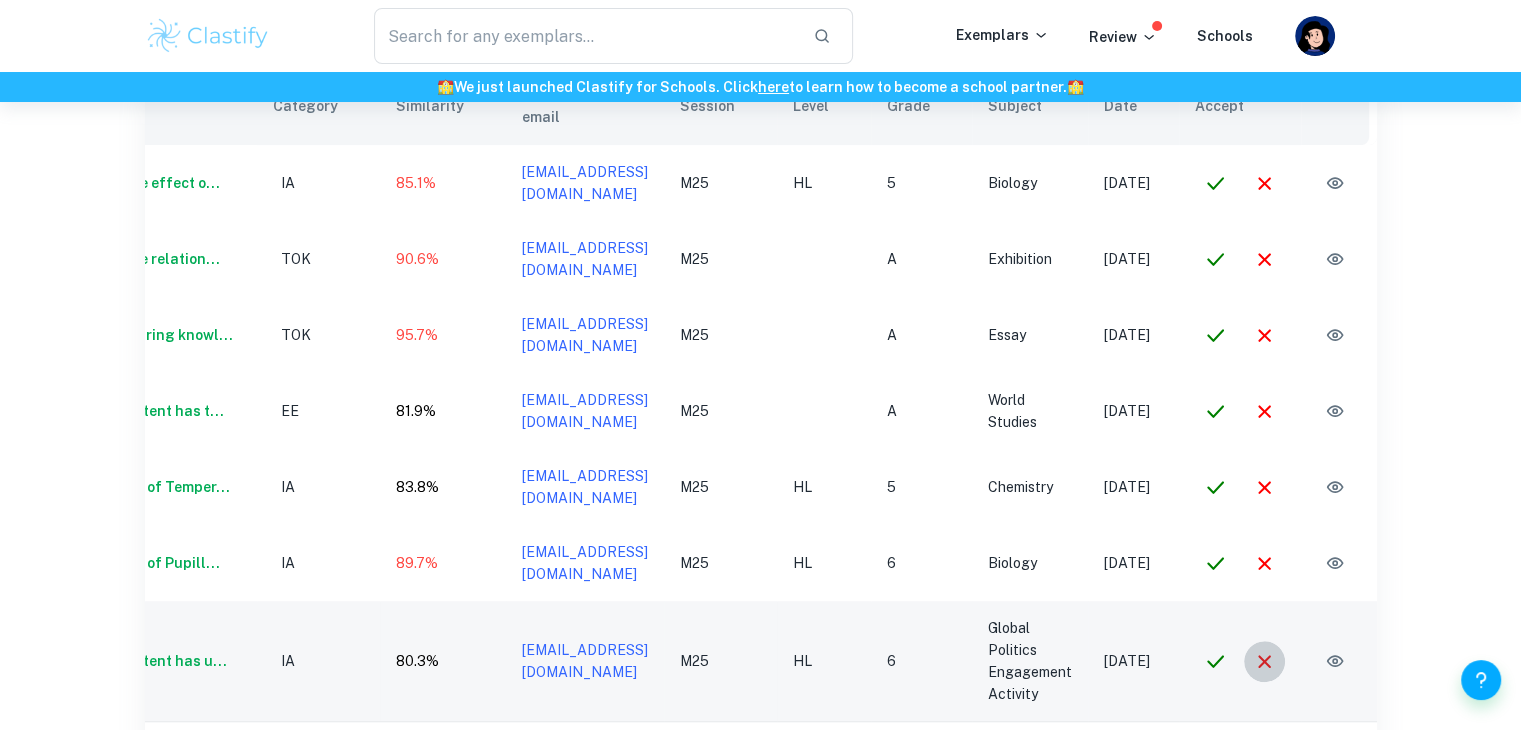 click 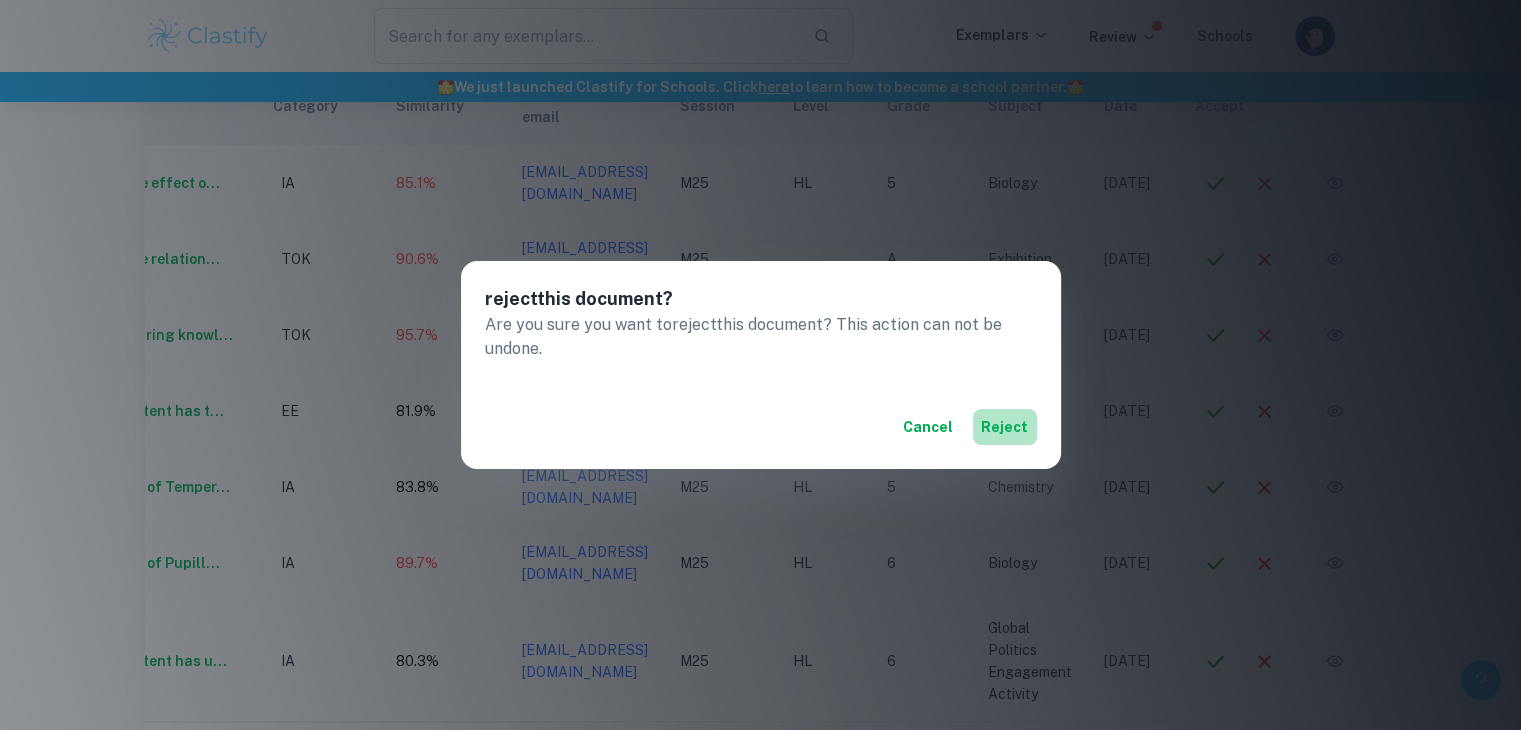 click on "reject" at bounding box center [1005, 427] 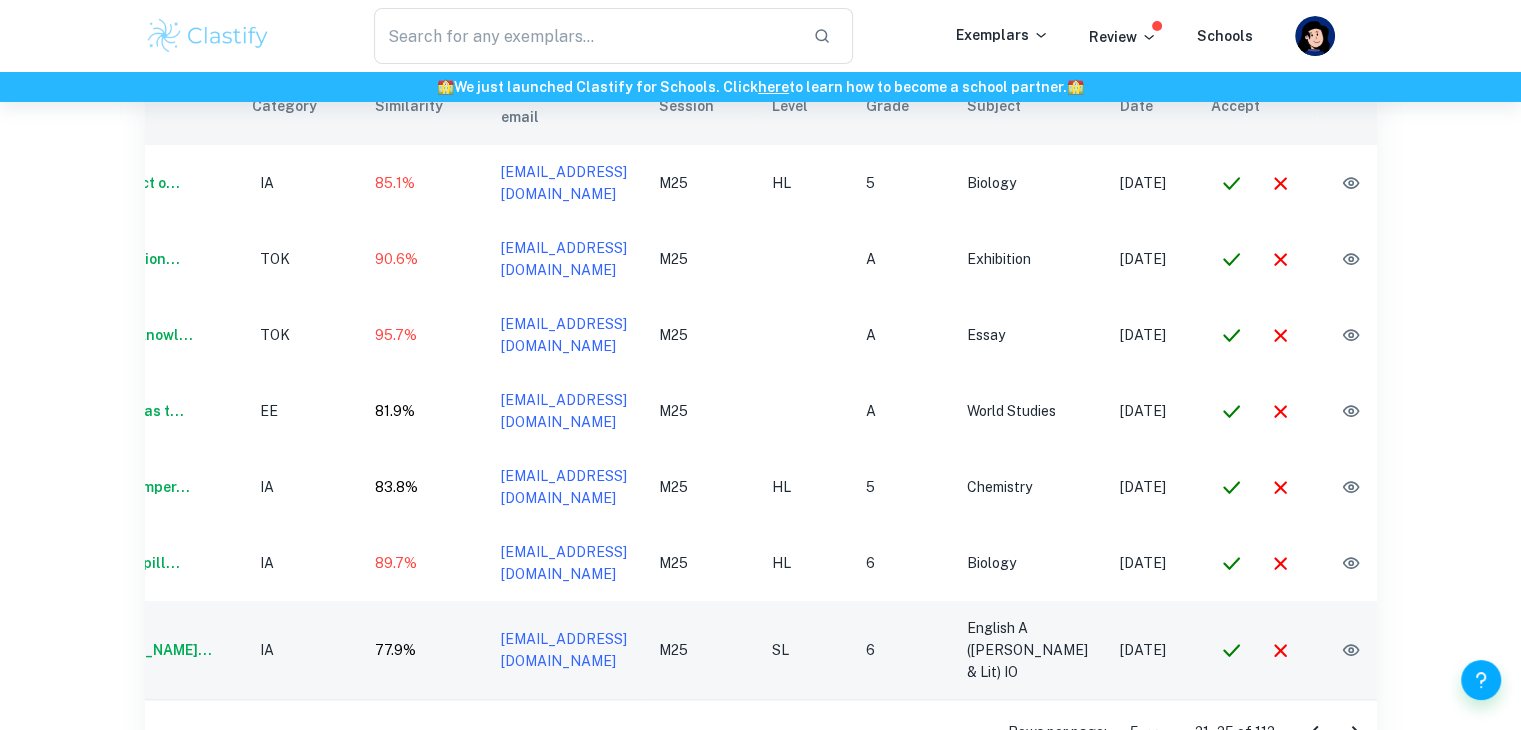 click 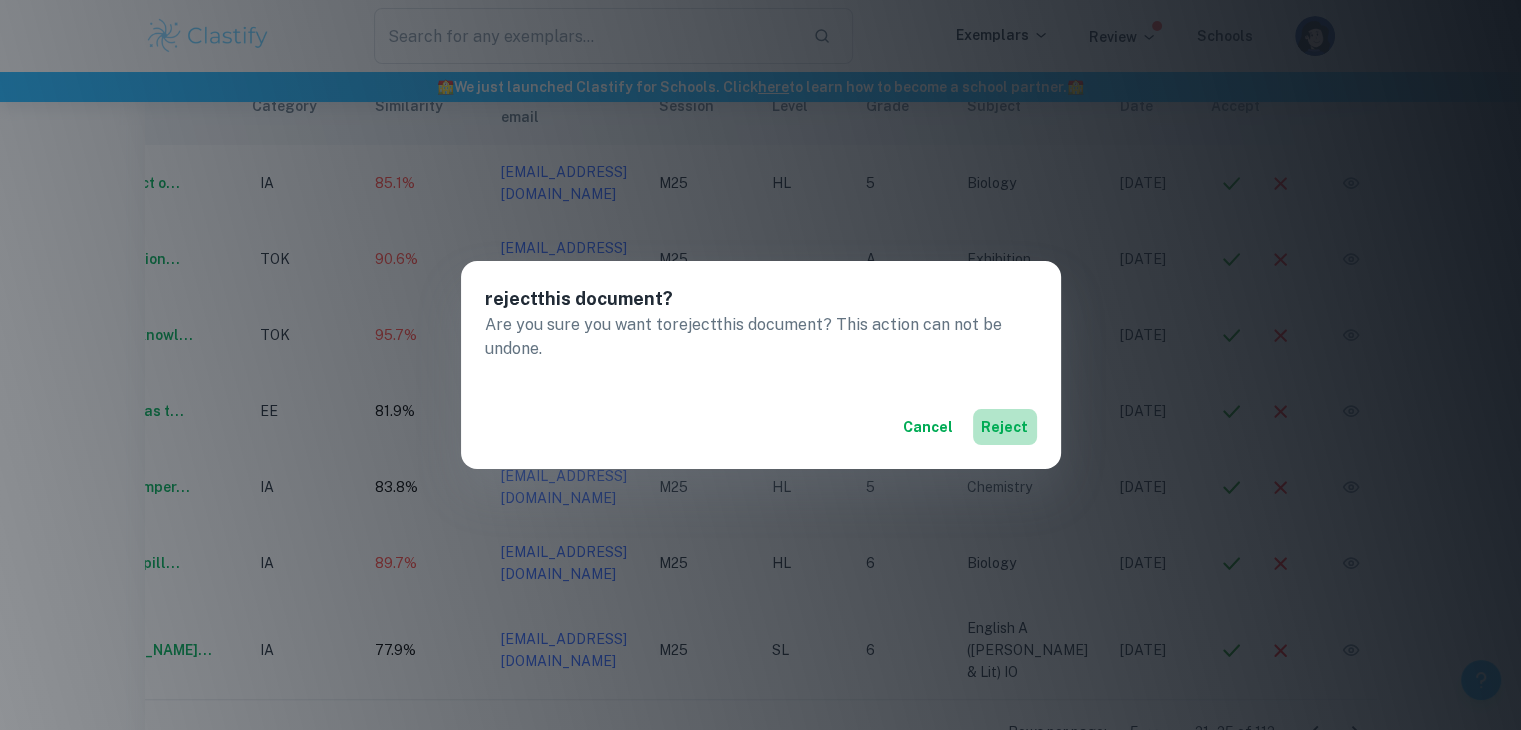 click on "reject" at bounding box center [1005, 427] 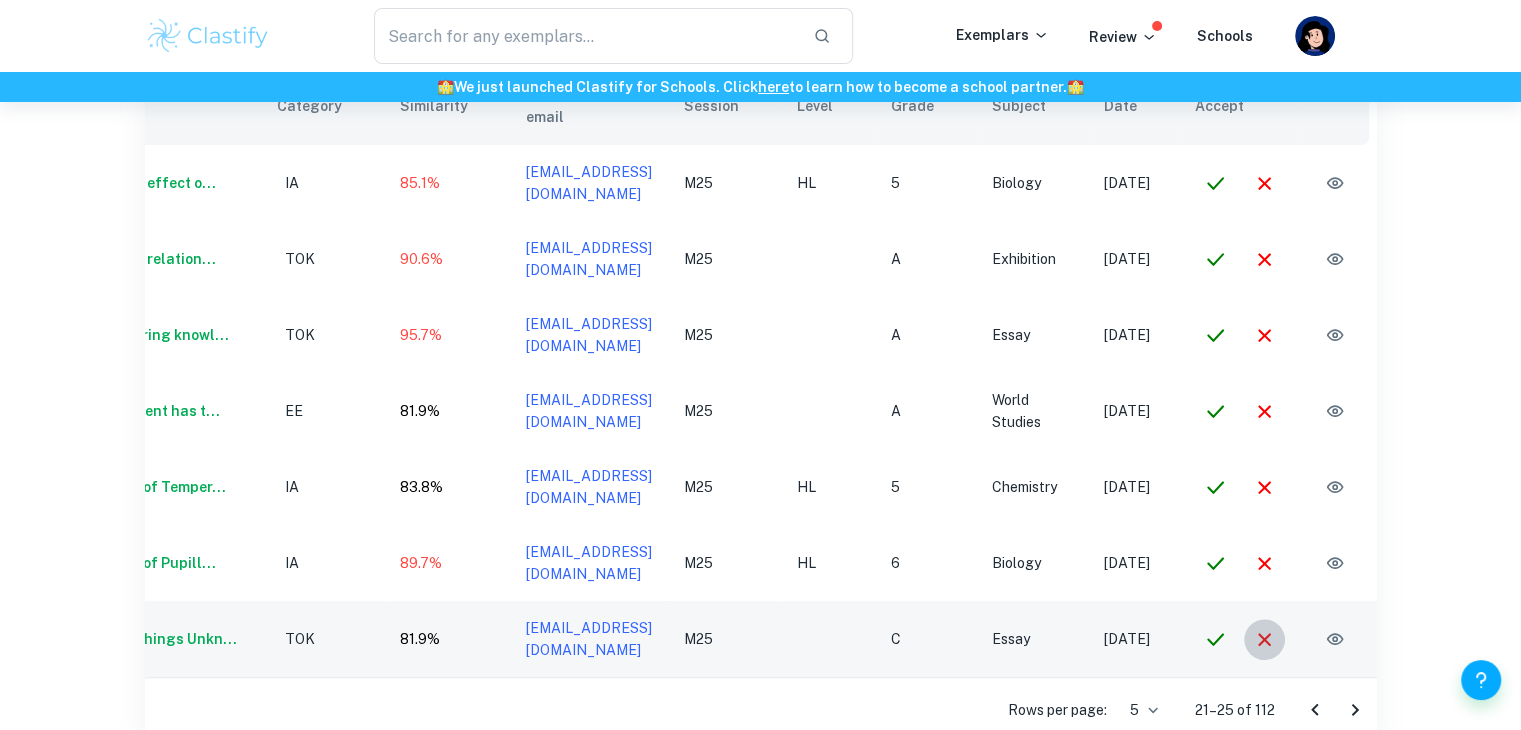 click 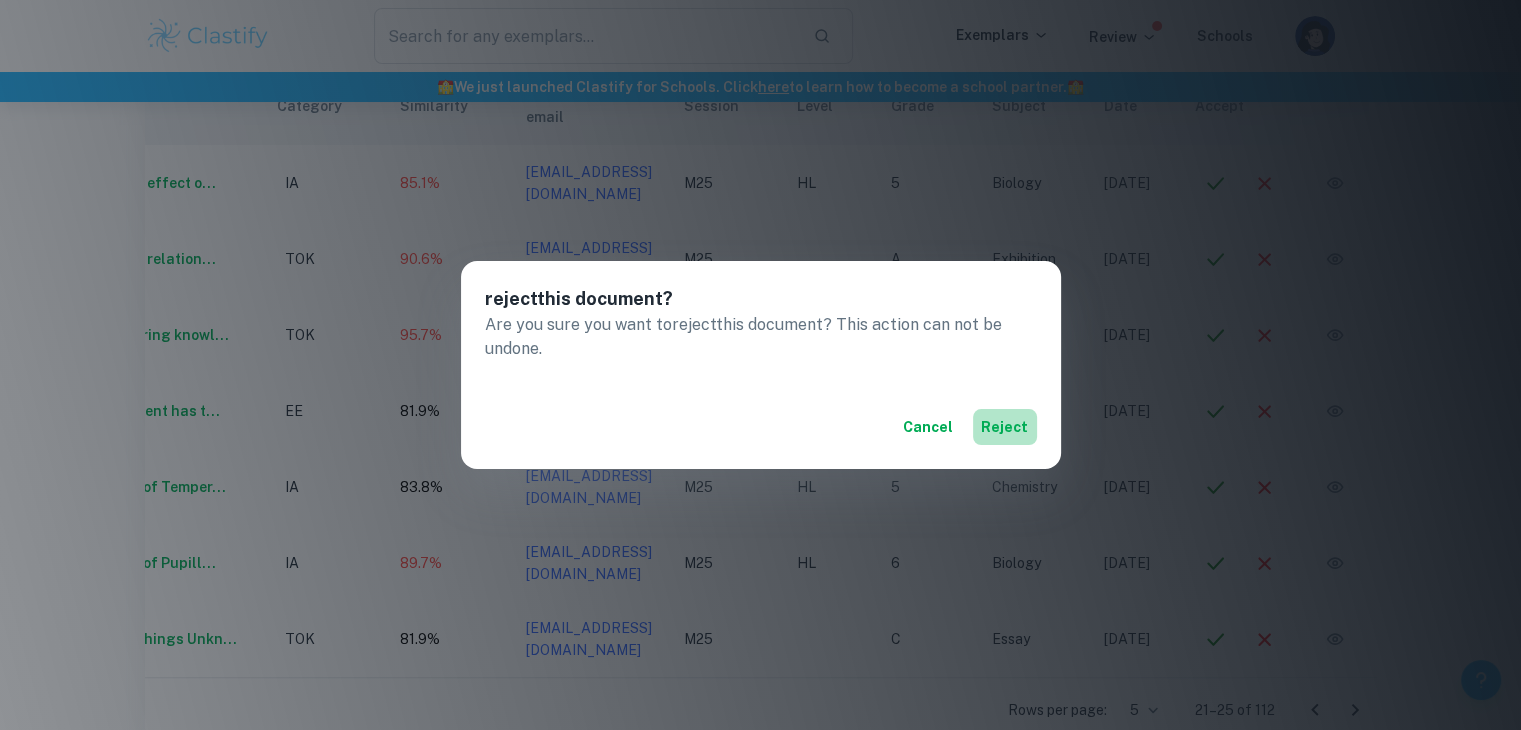 click on "reject" at bounding box center (1005, 427) 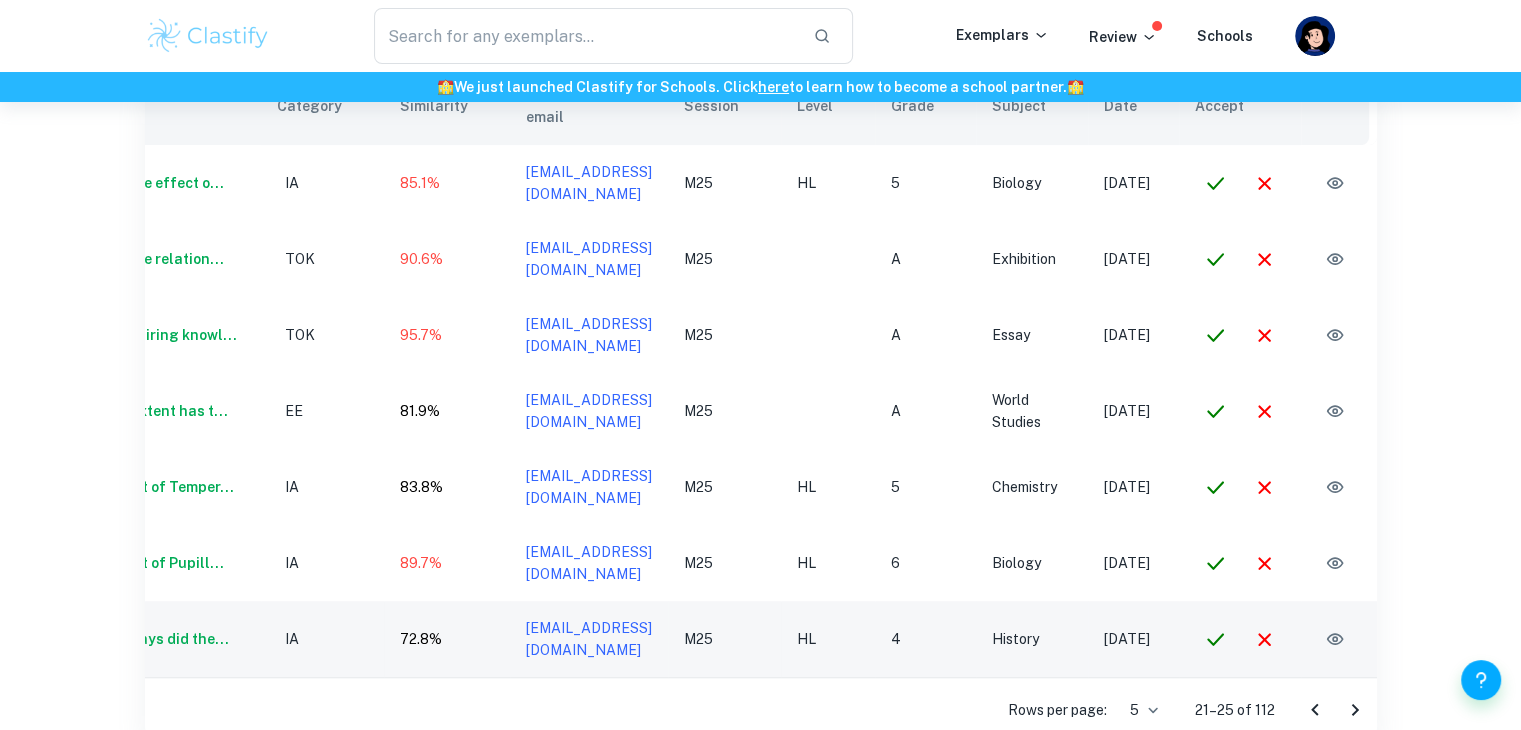 click 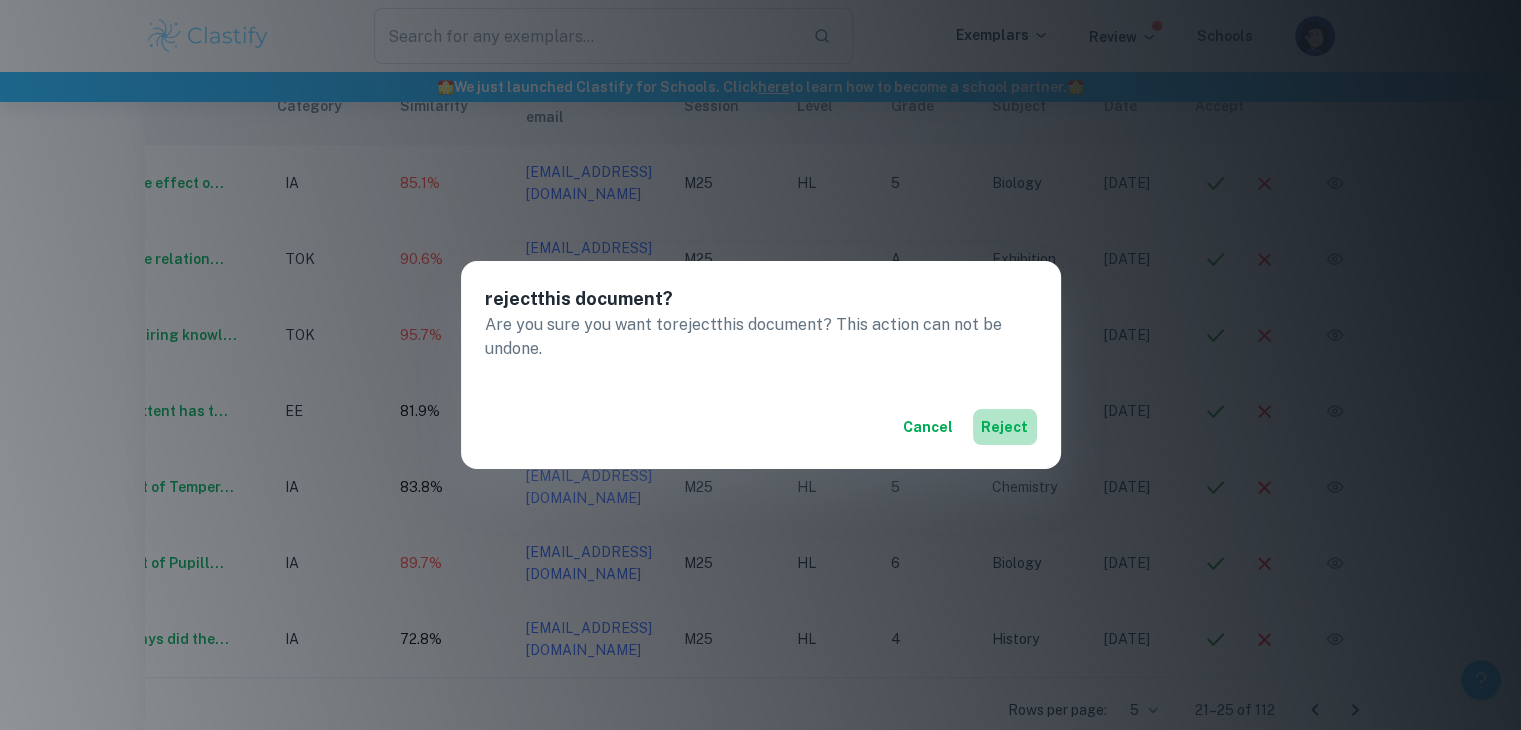 click on "reject" at bounding box center (1005, 427) 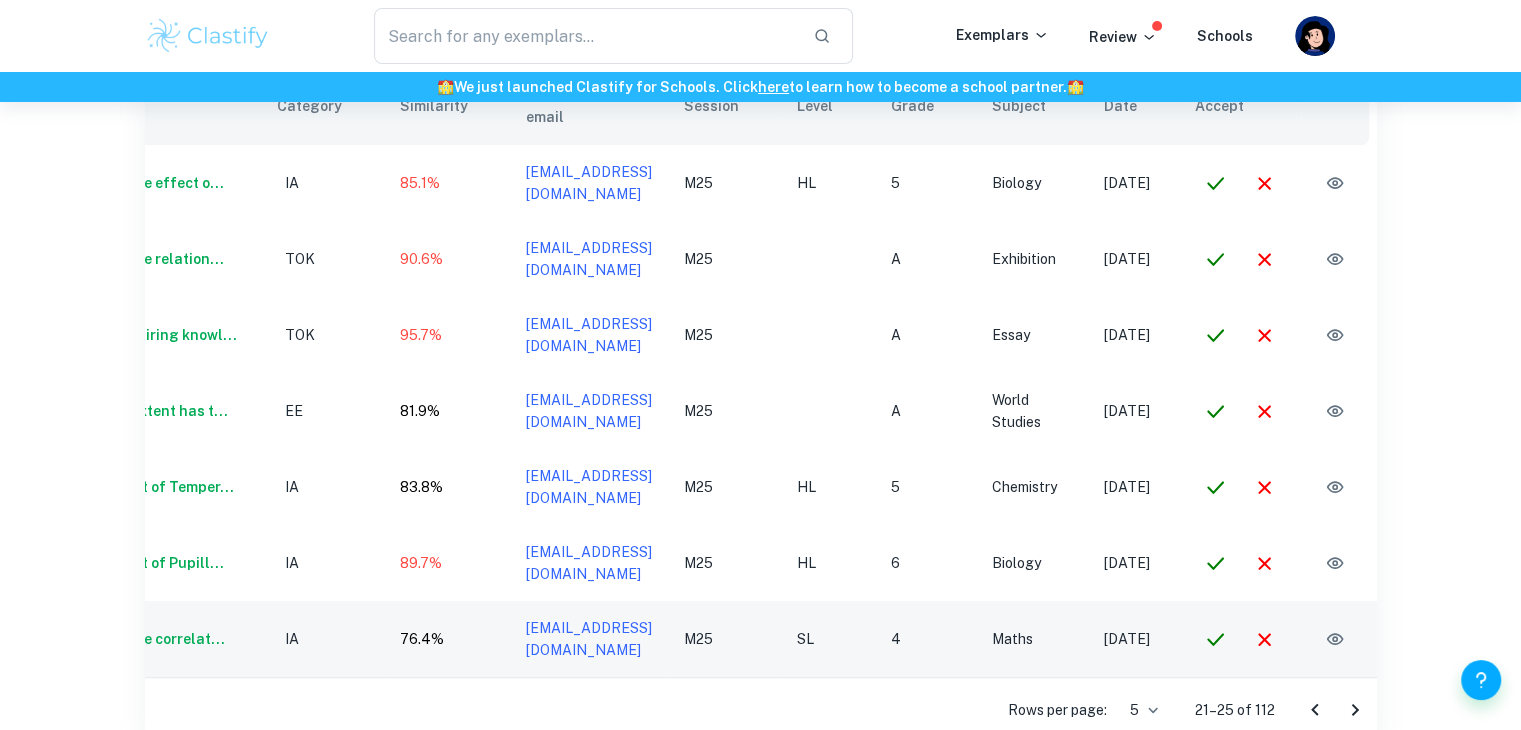 click at bounding box center [1240, 639] 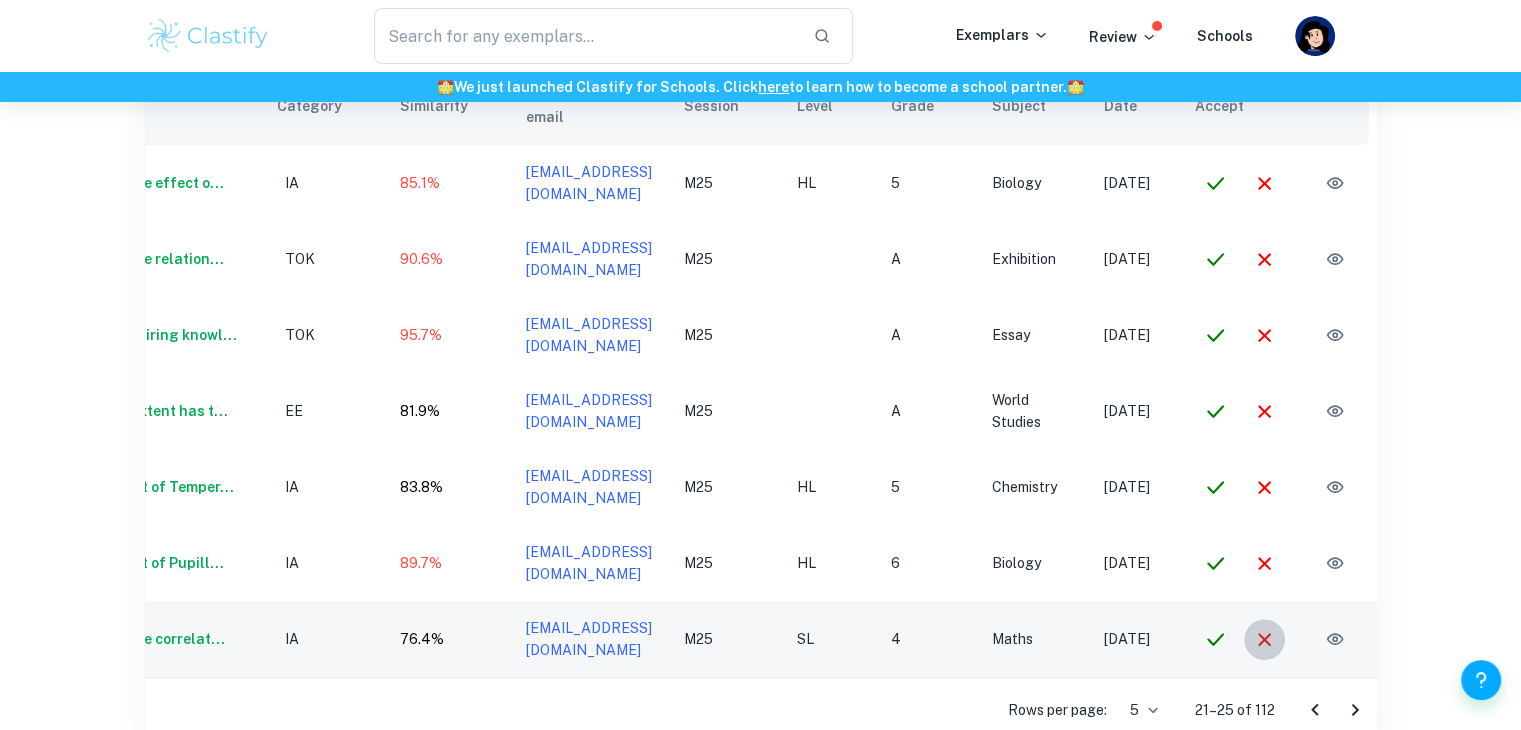 click 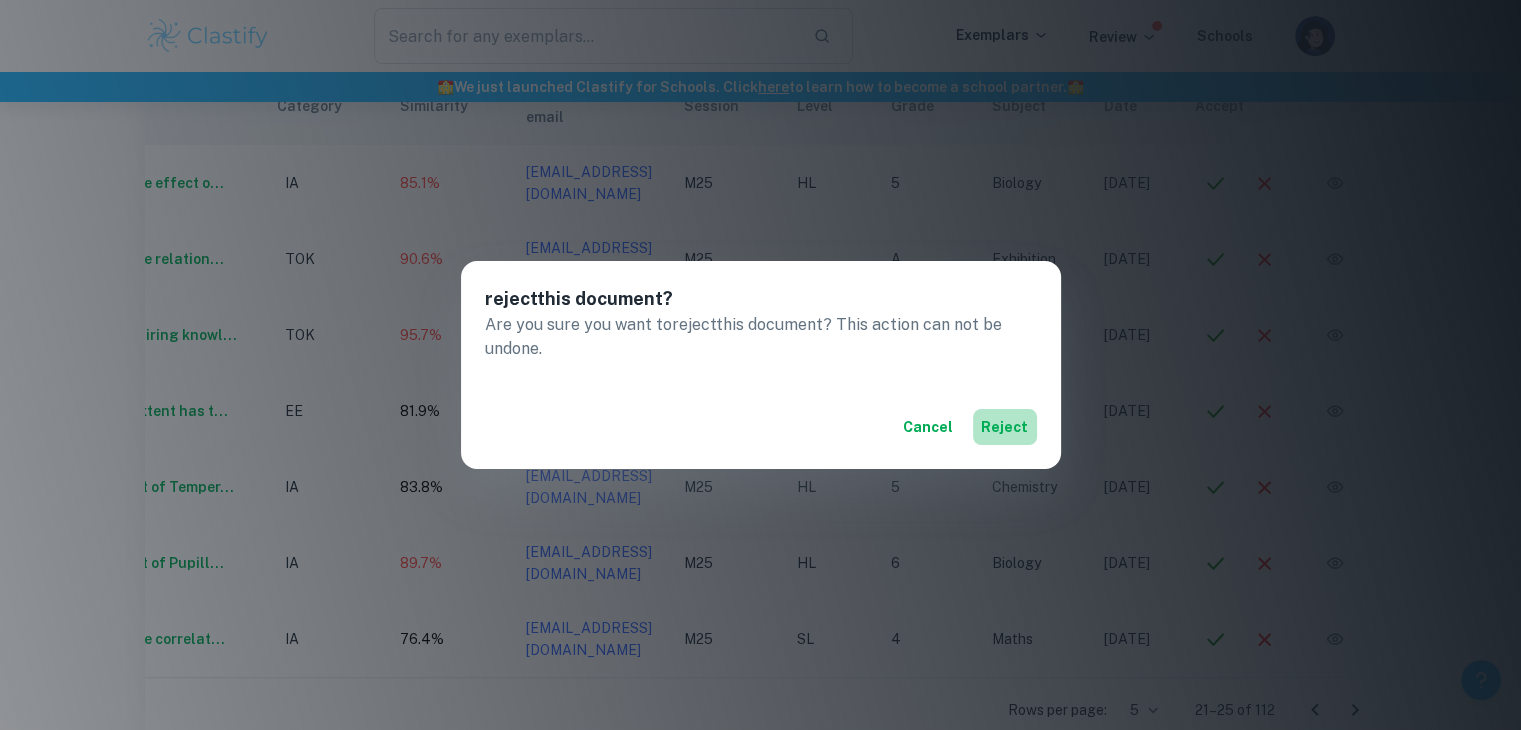 click on "reject" at bounding box center (1005, 427) 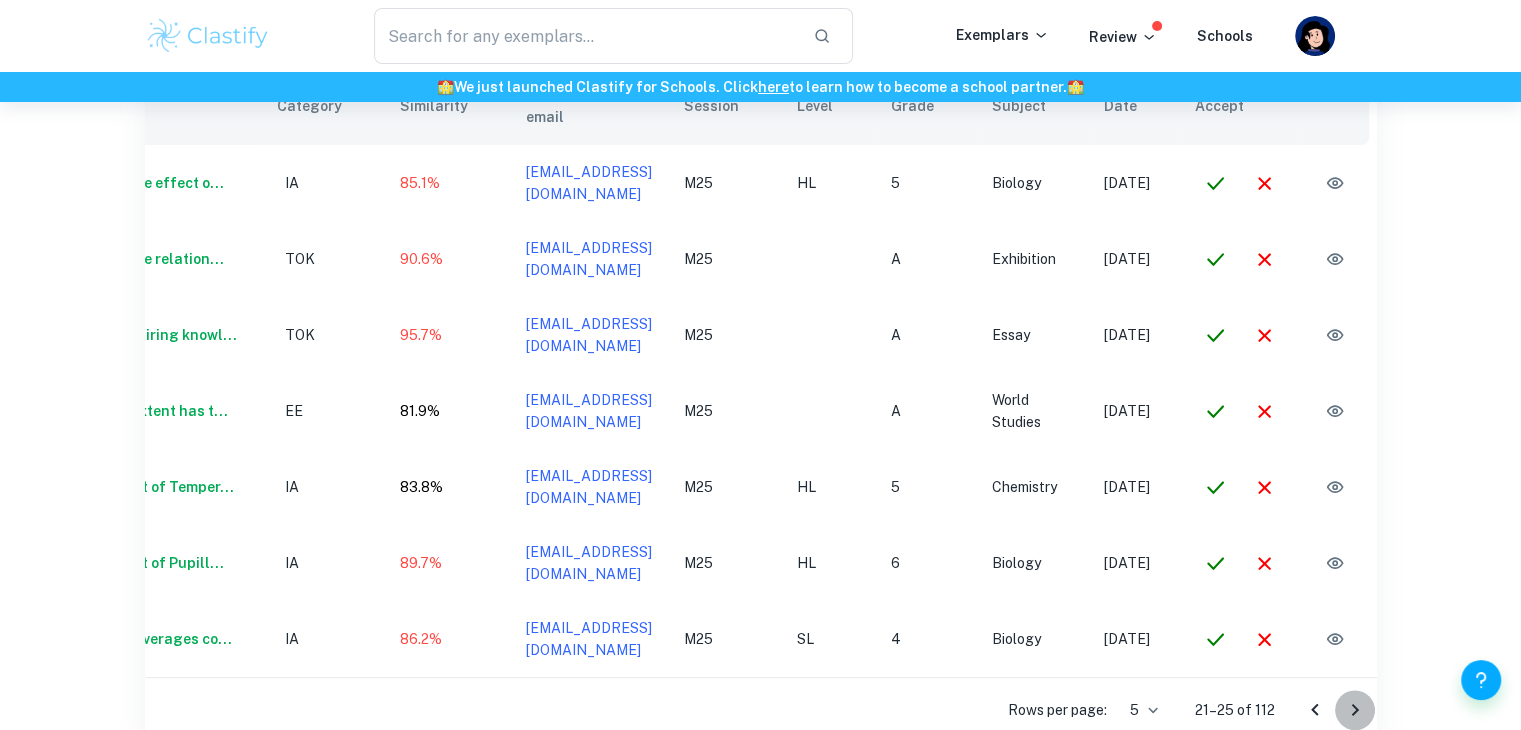 click 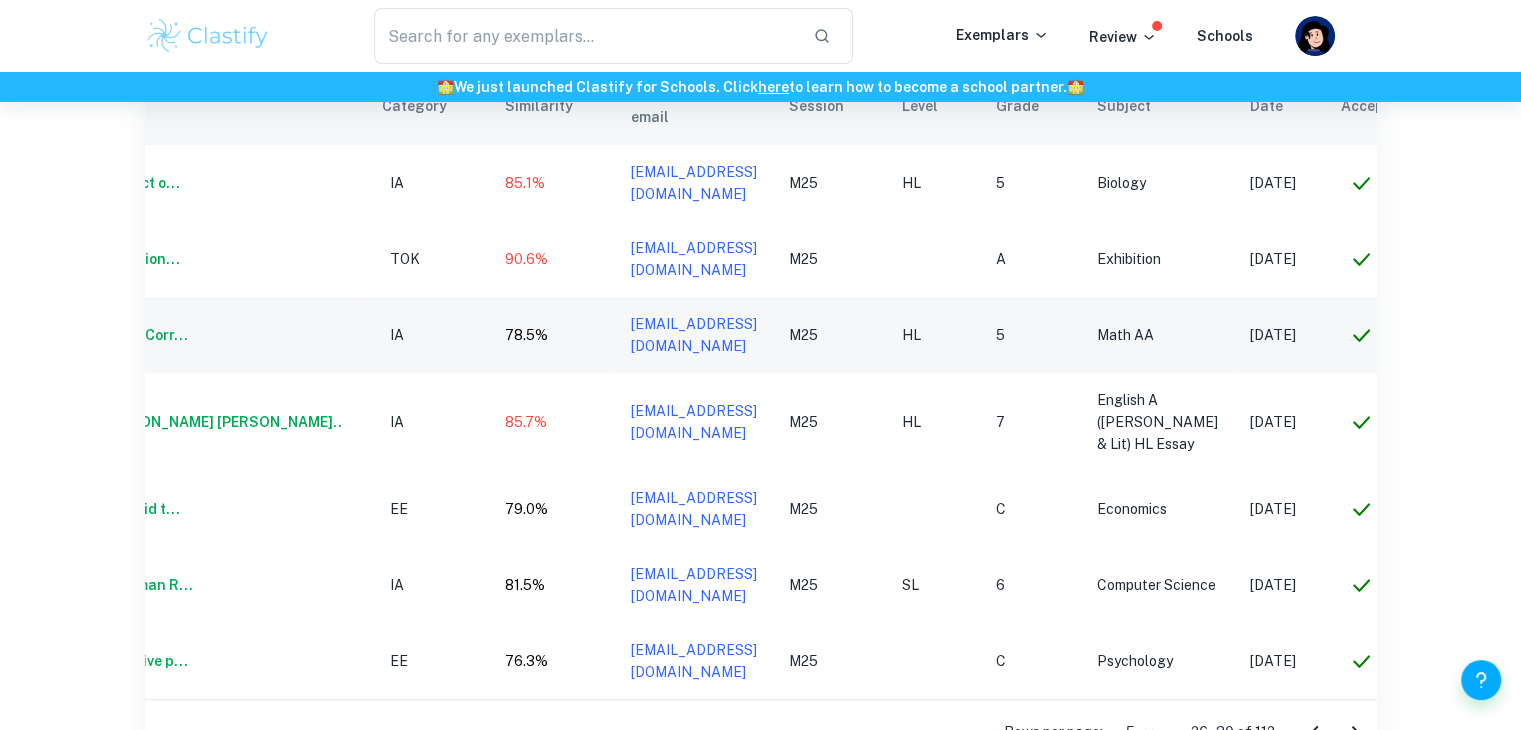 click 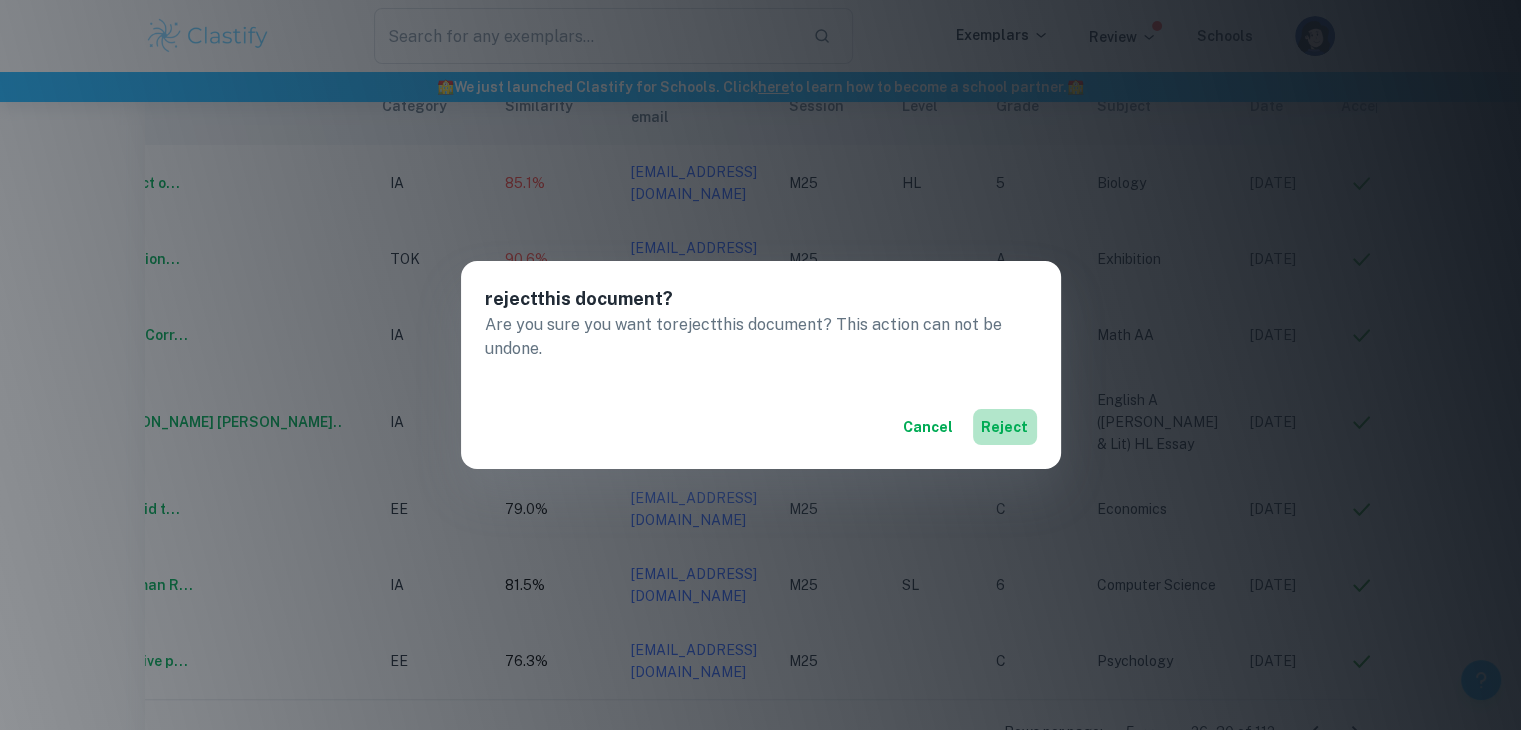 click on "reject" at bounding box center (1005, 427) 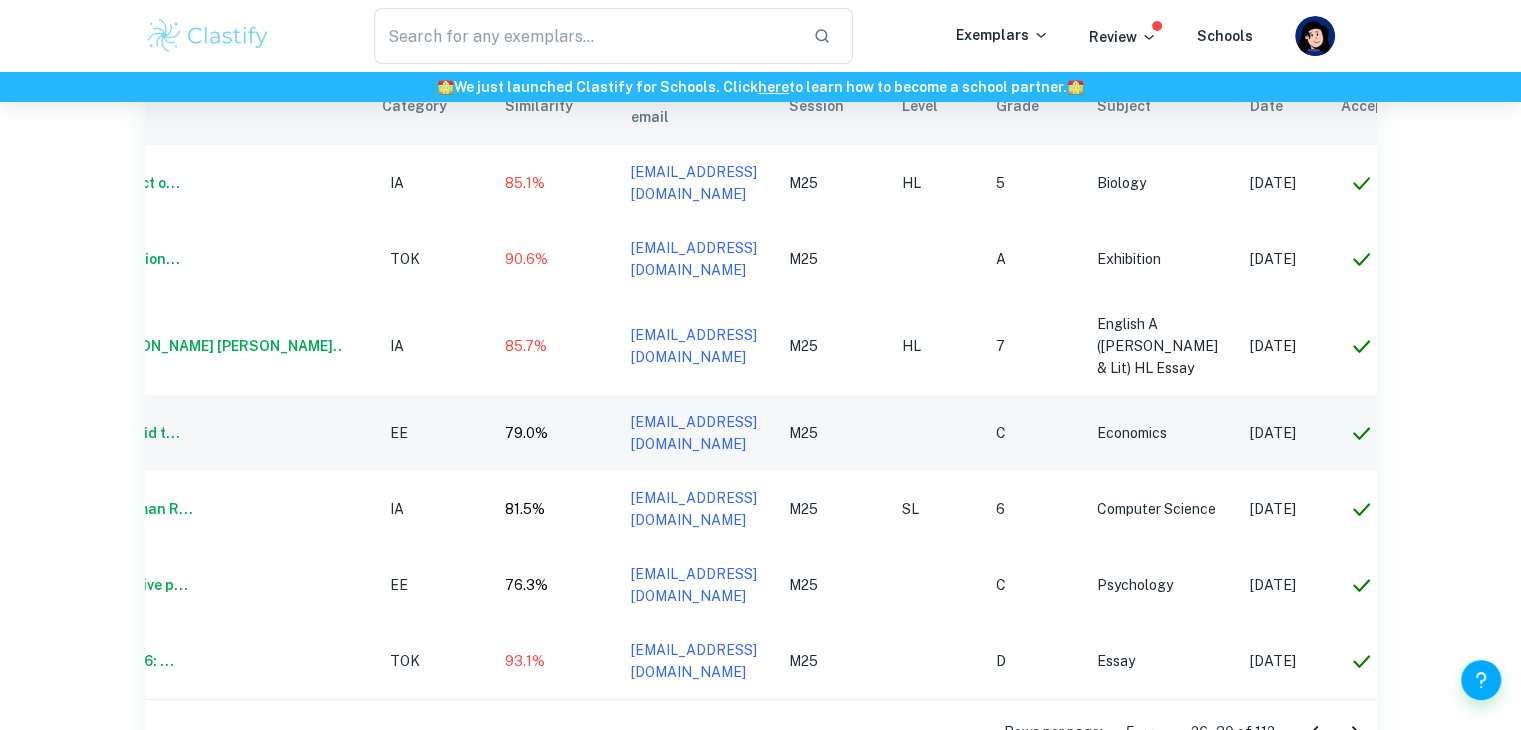 click 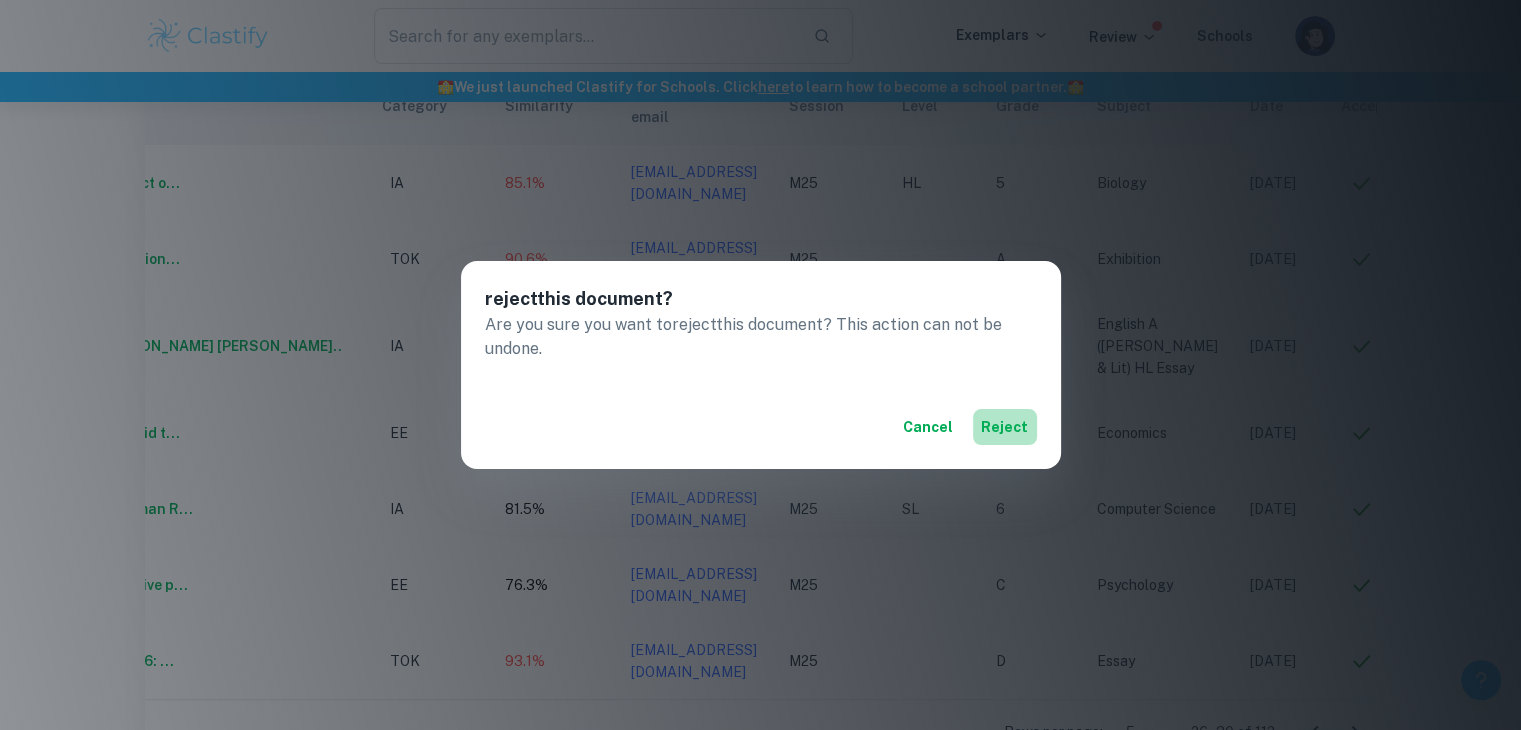click on "reject" at bounding box center [1005, 427] 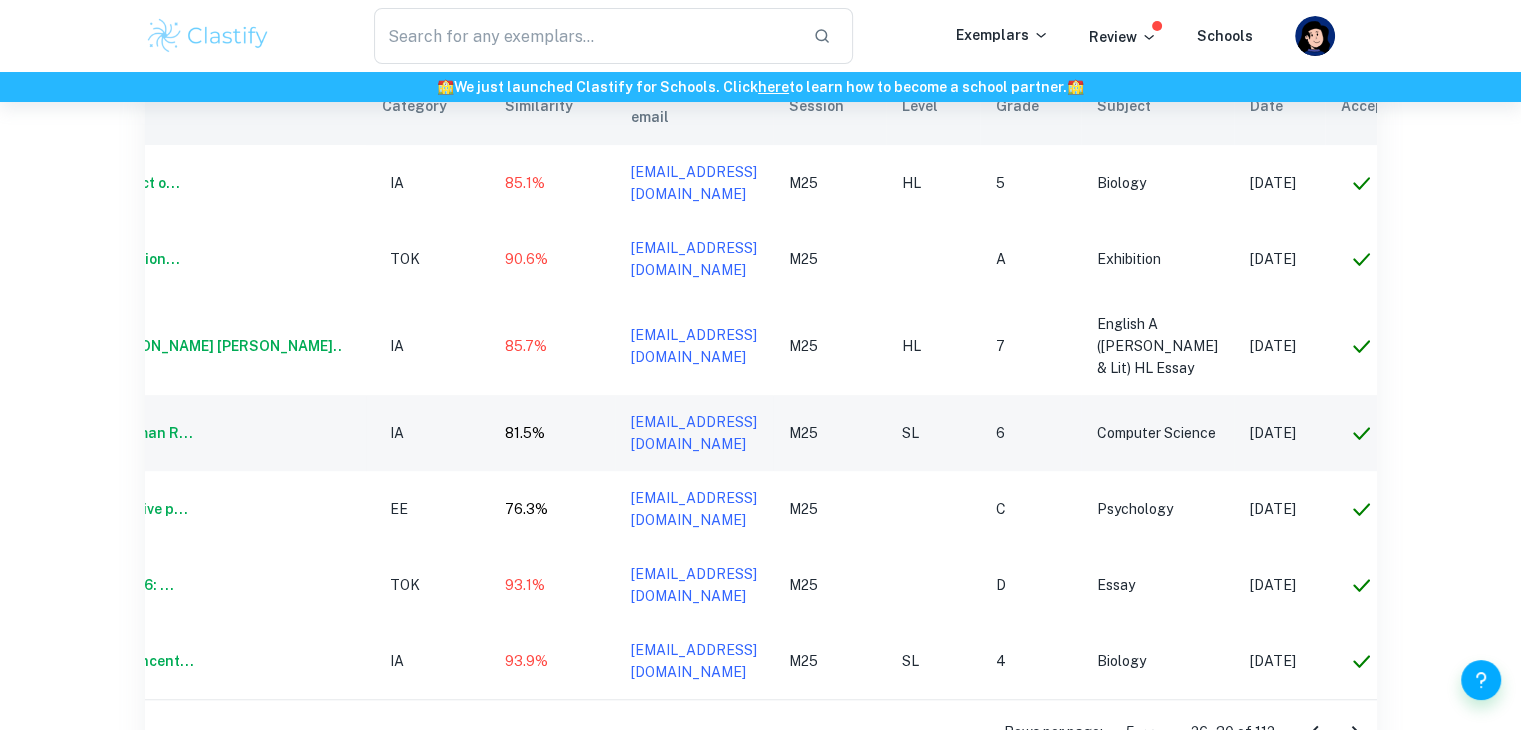 click 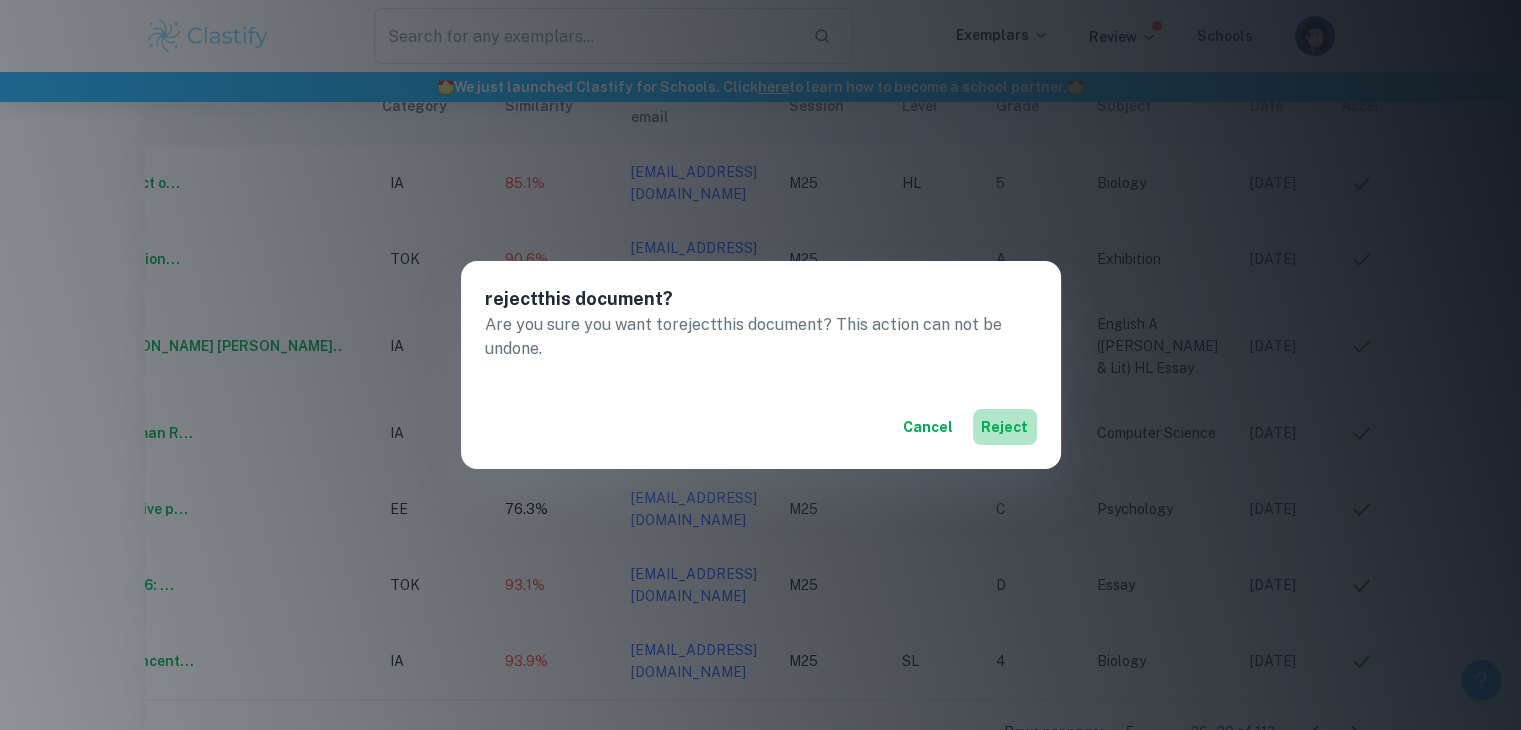 click on "reject" at bounding box center (1005, 427) 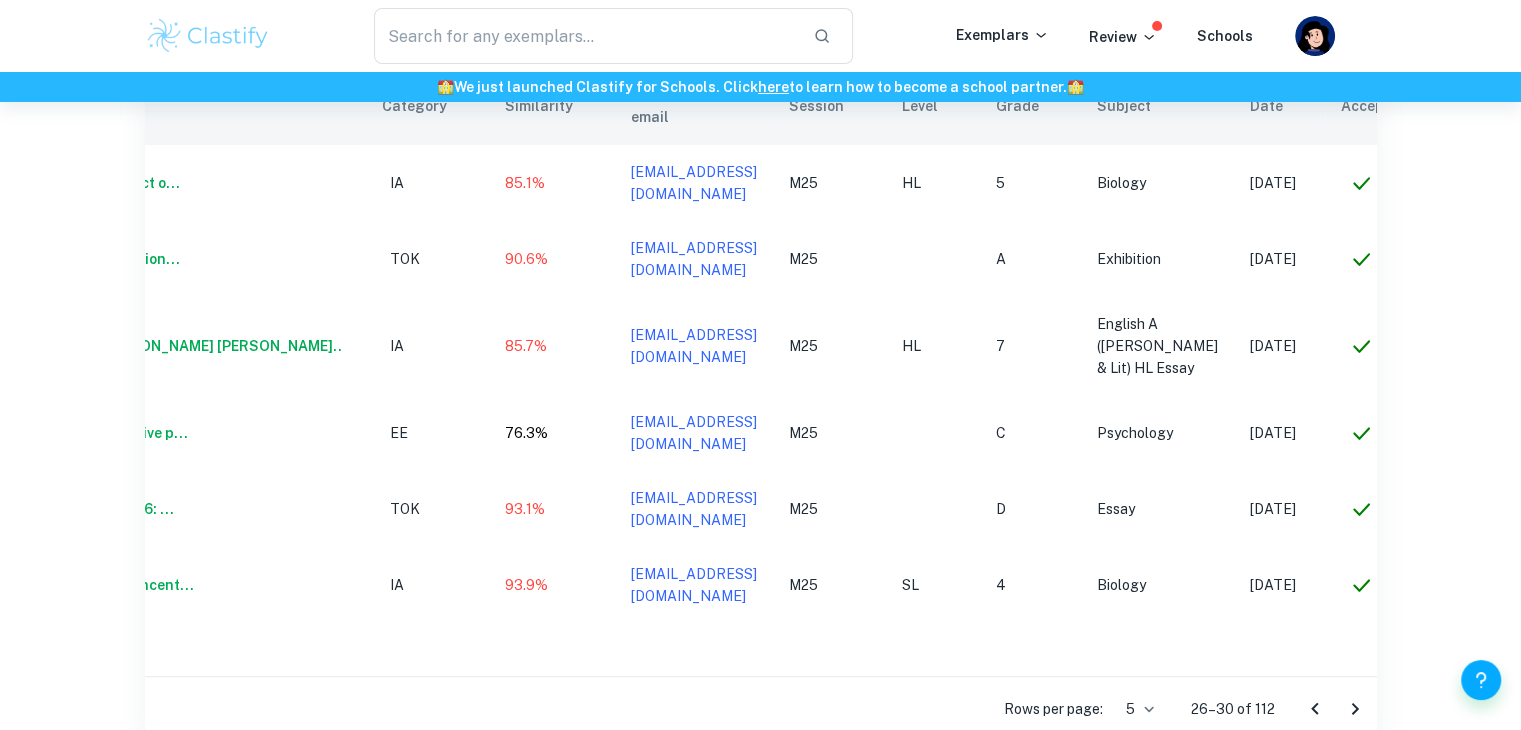 click 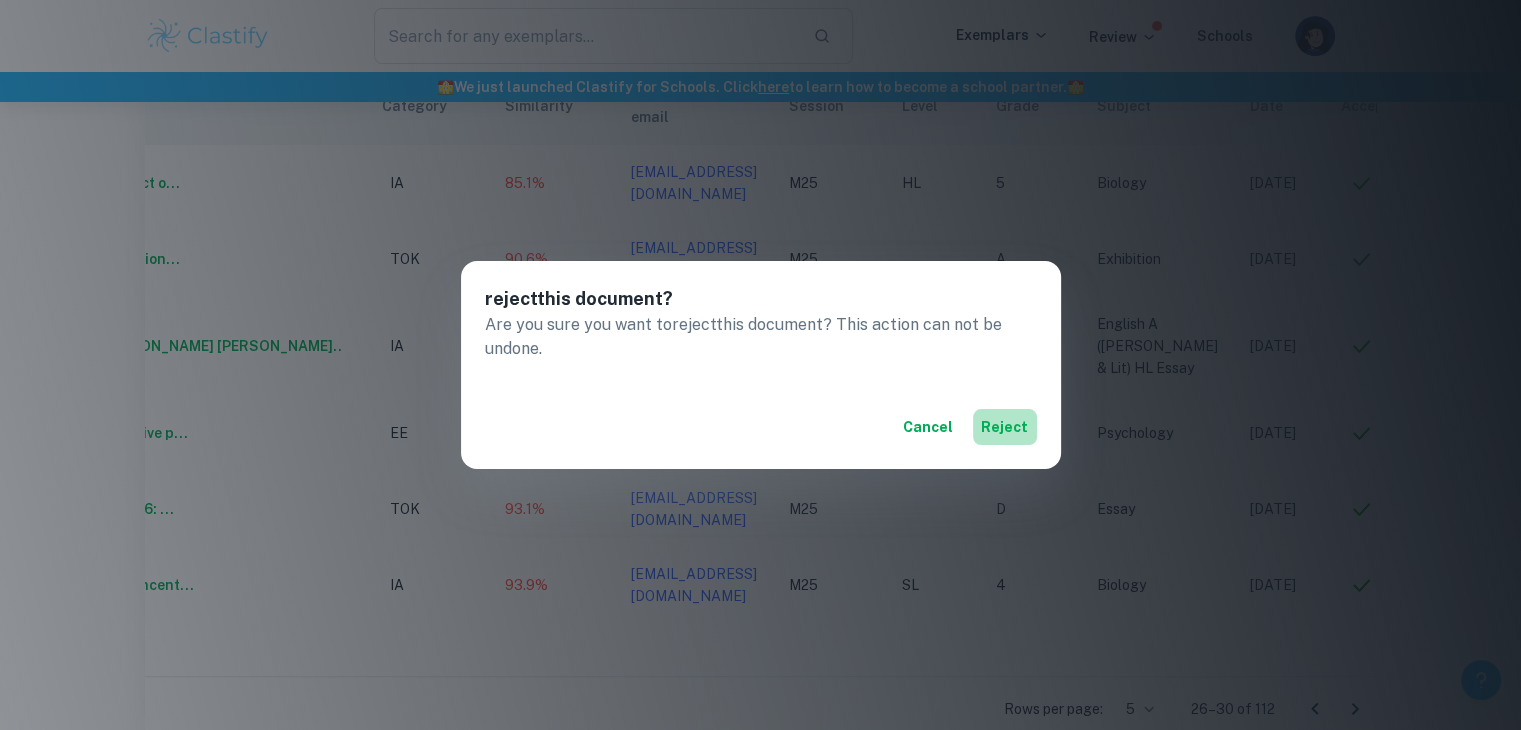 click on "reject" at bounding box center [1005, 427] 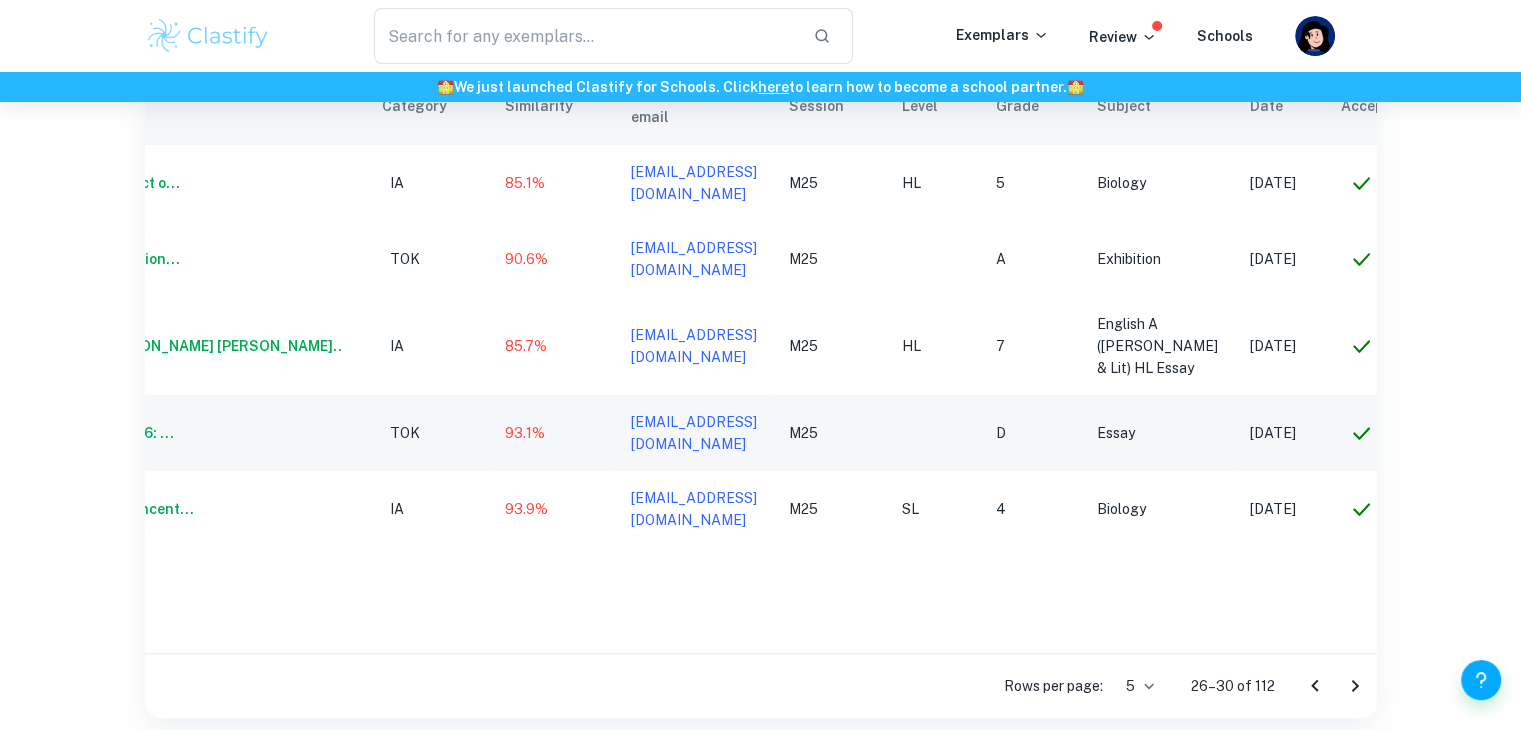 click at bounding box center (1410, 433) 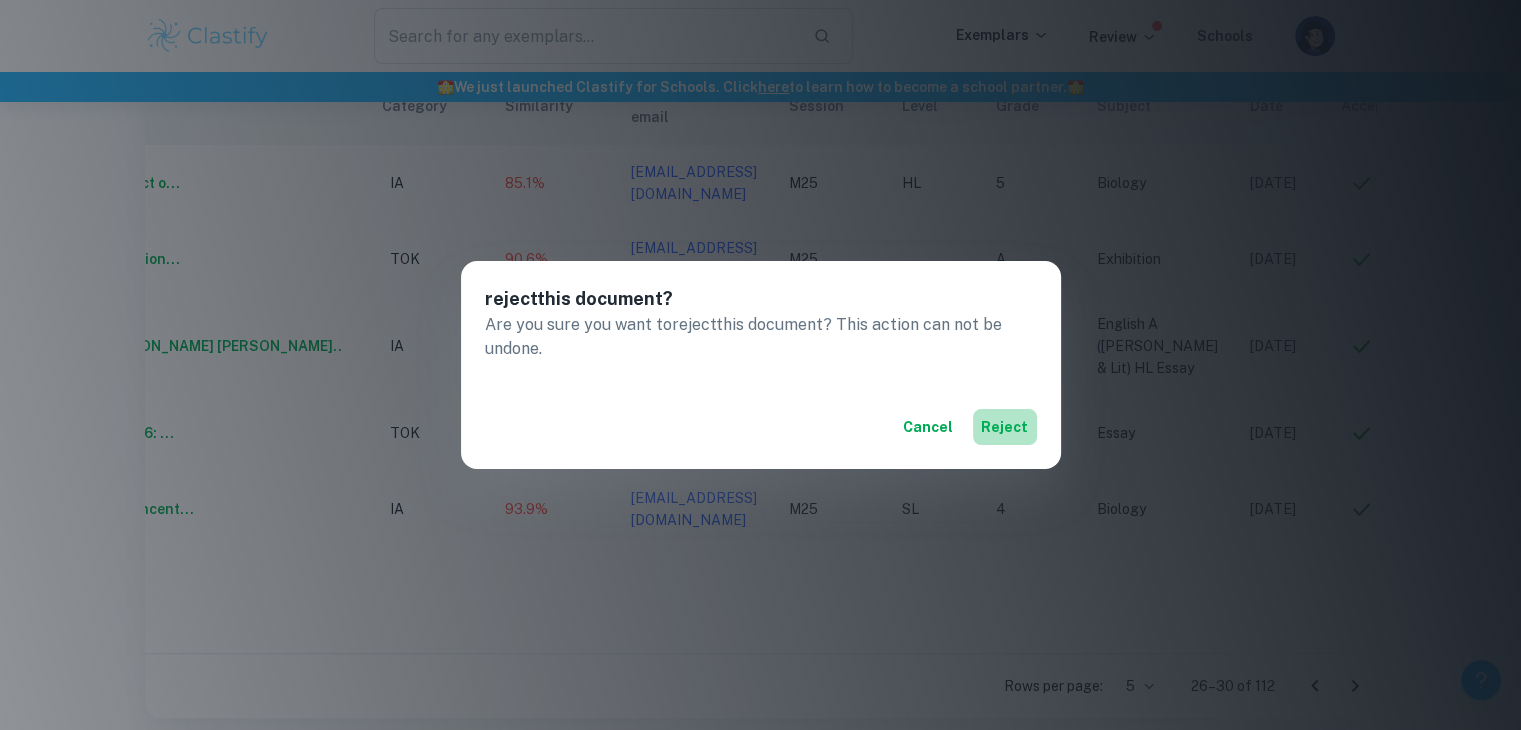 click on "reject" at bounding box center (1005, 427) 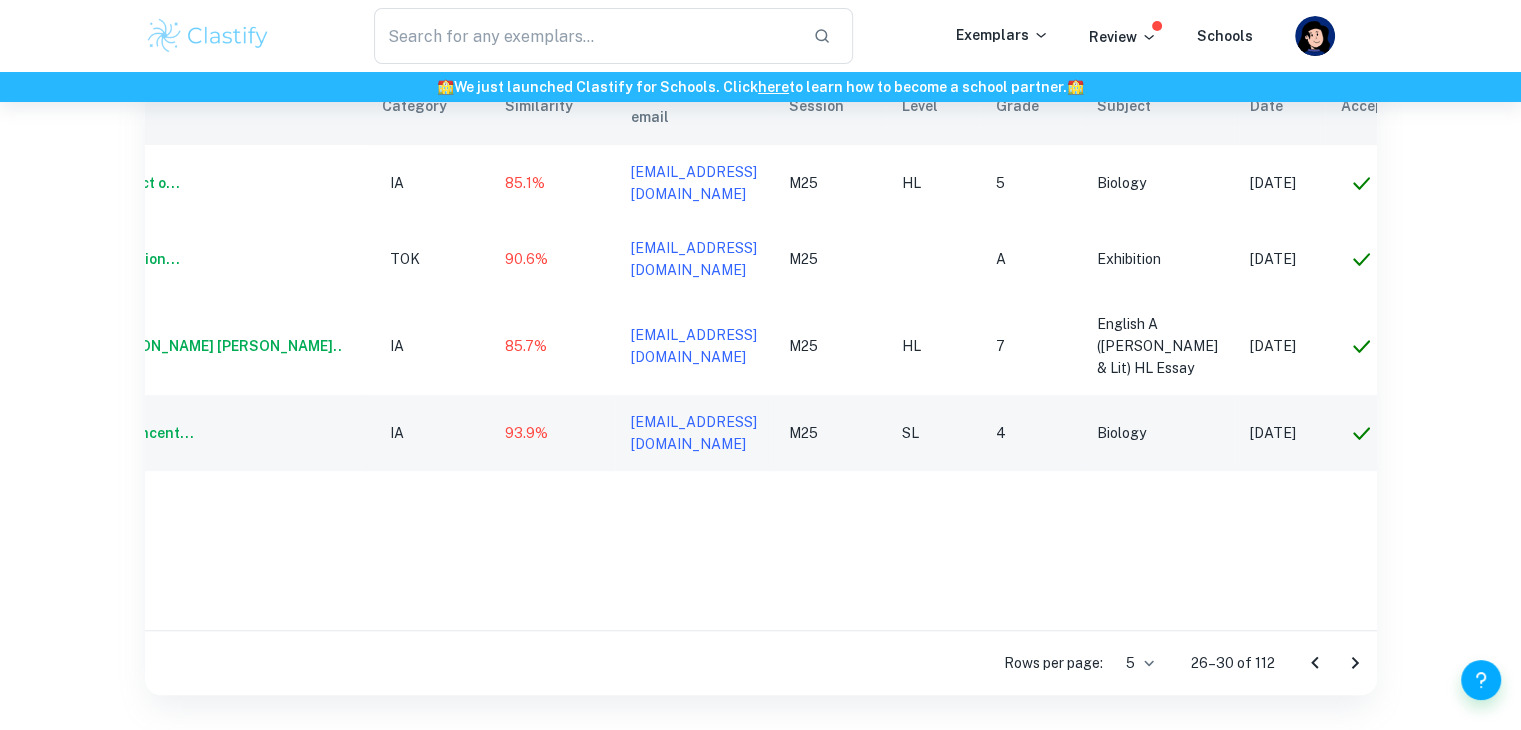 click 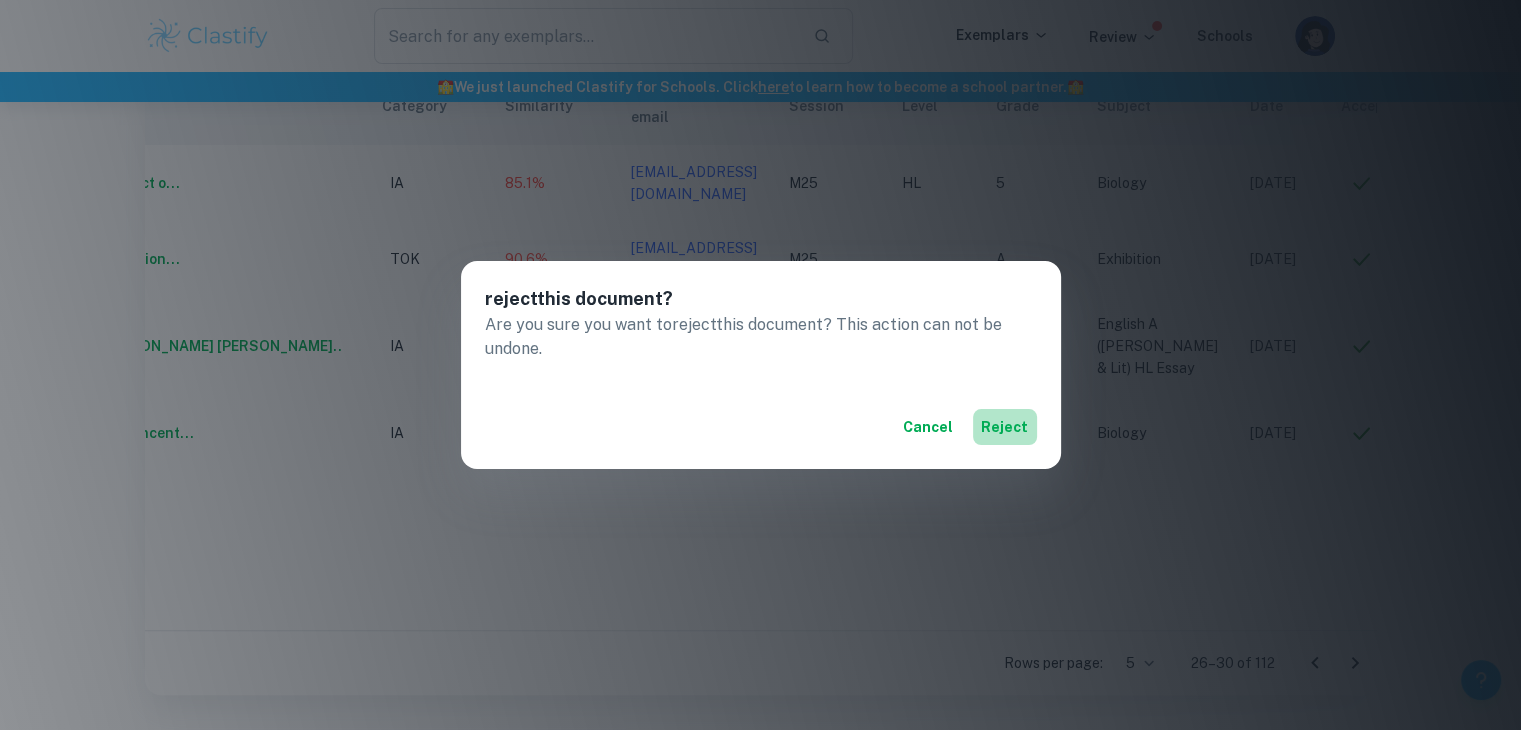 click on "reject" at bounding box center (1005, 427) 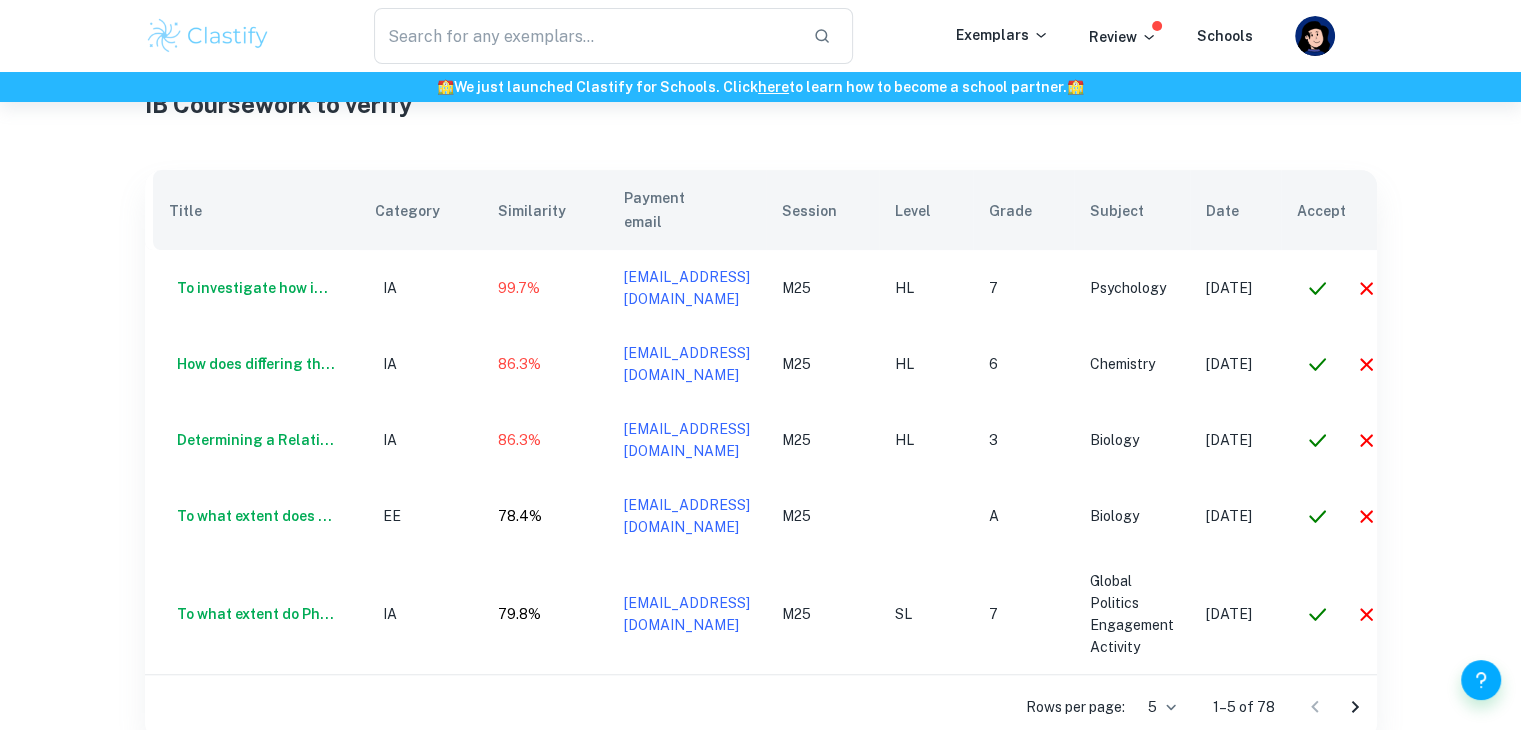 scroll, scrollTop: 688, scrollLeft: 0, axis: vertical 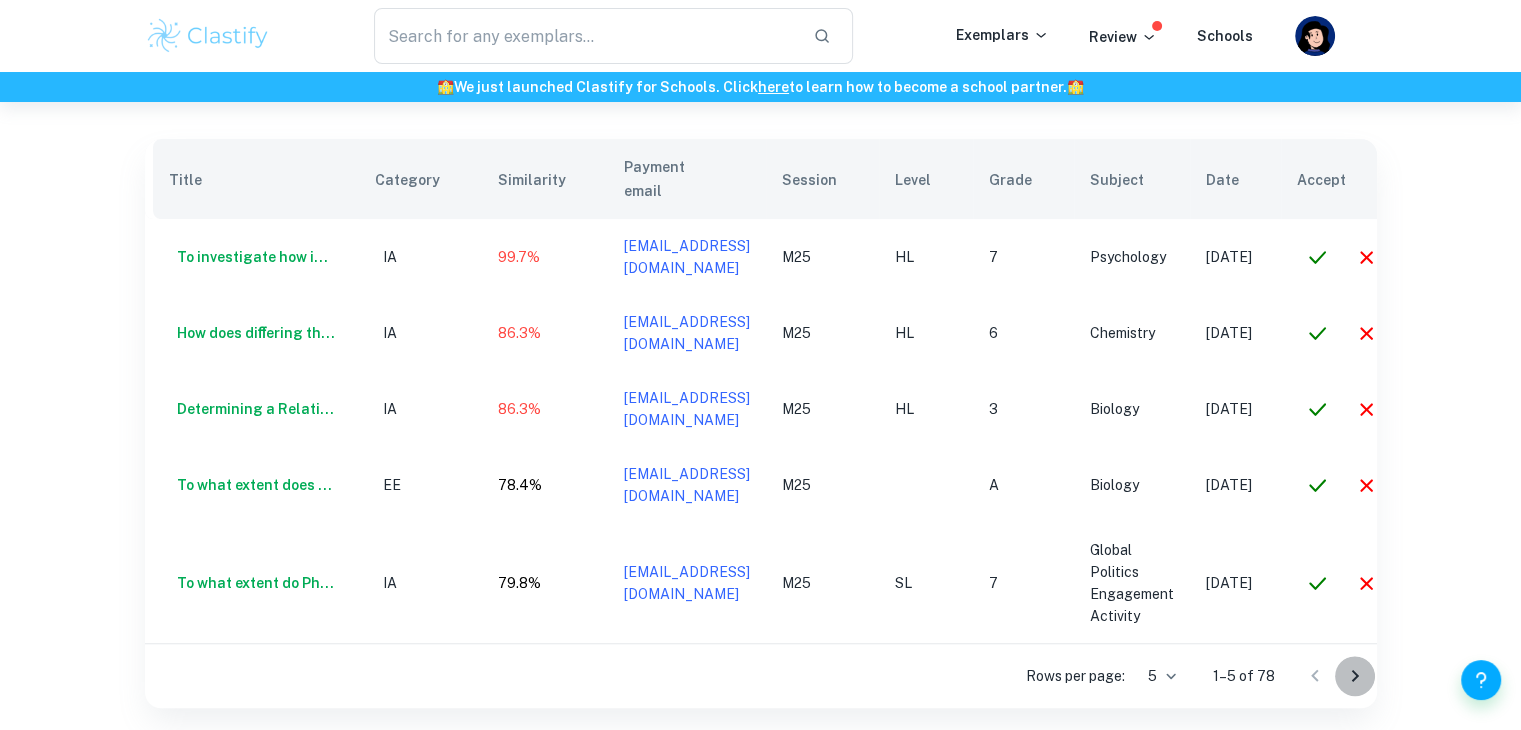 click 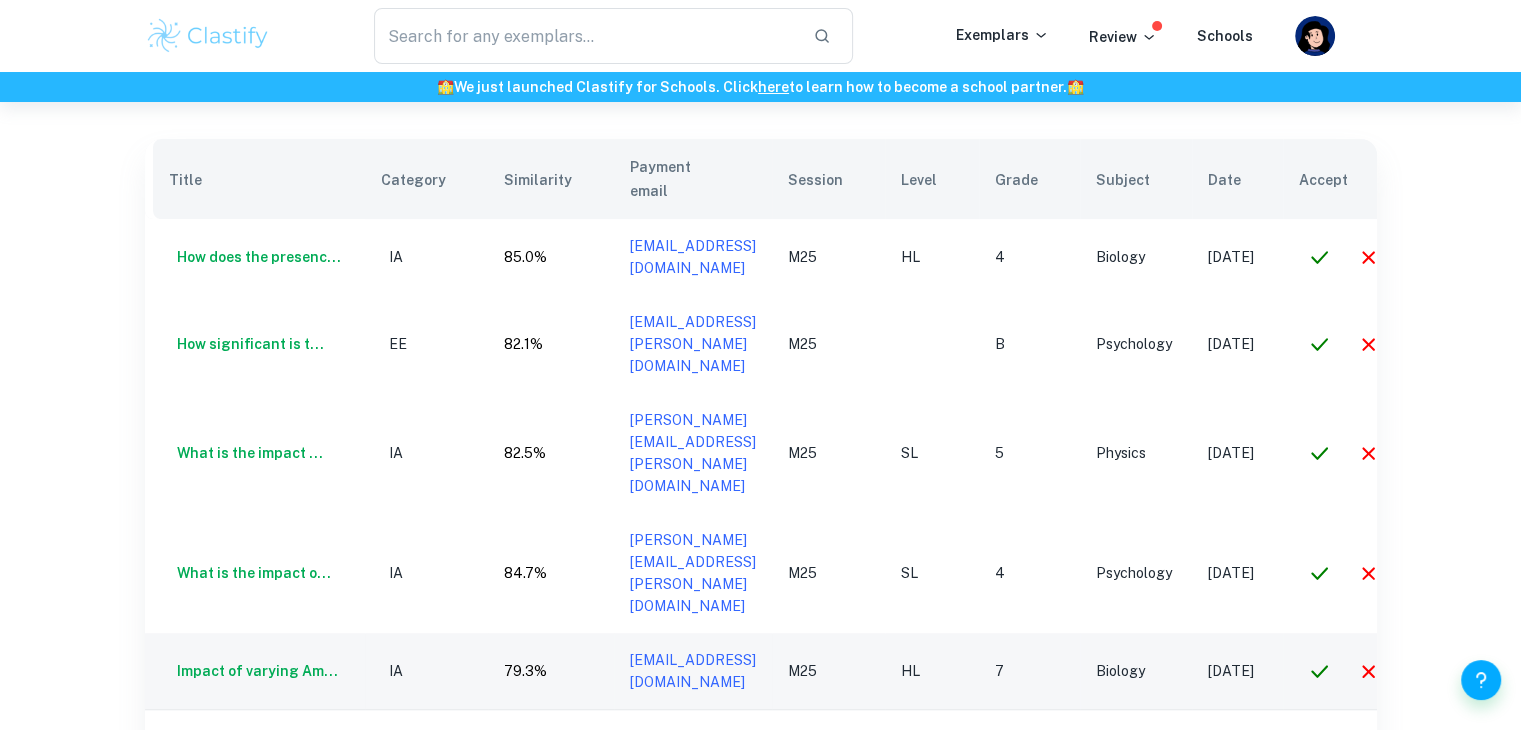 scroll, scrollTop: 717, scrollLeft: 0, axis: vertical 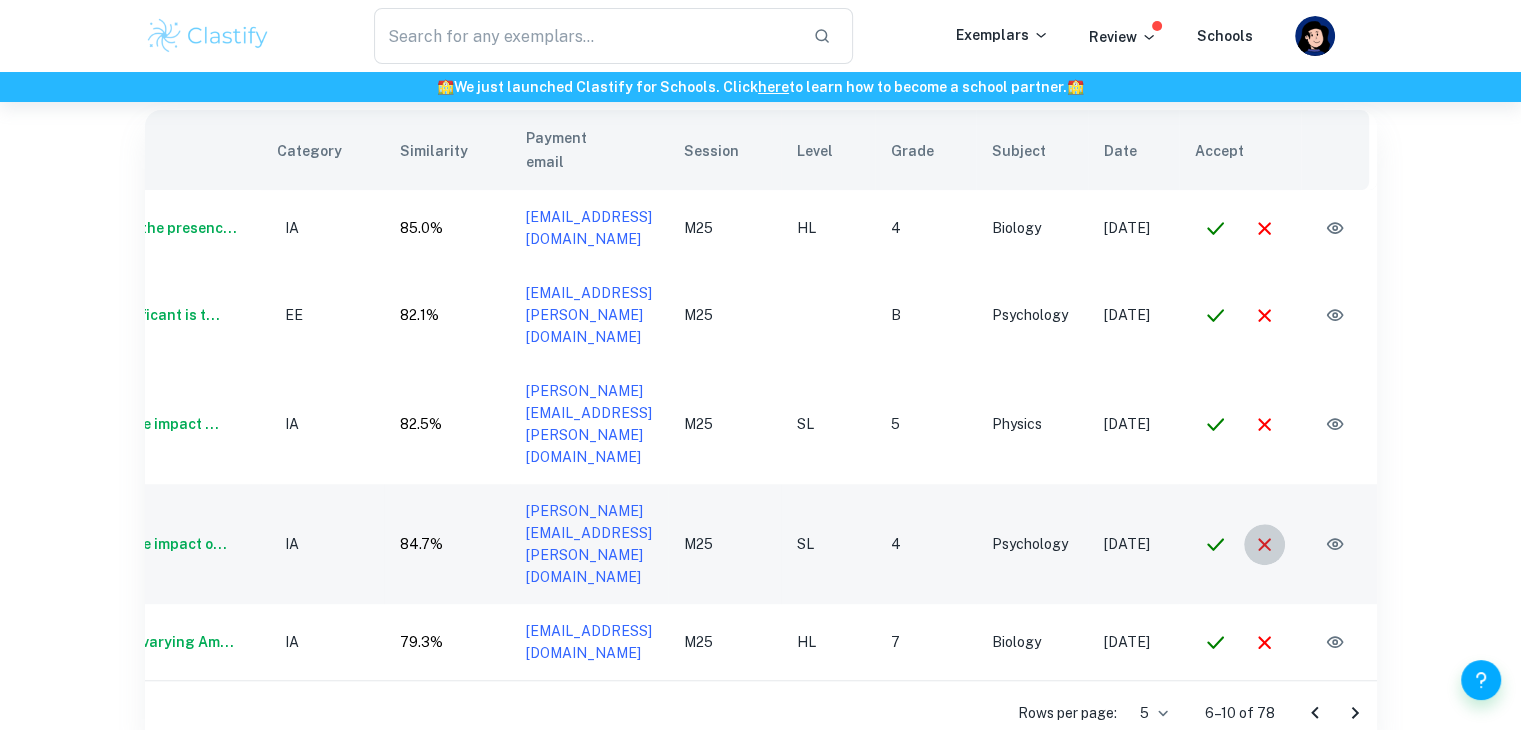 click 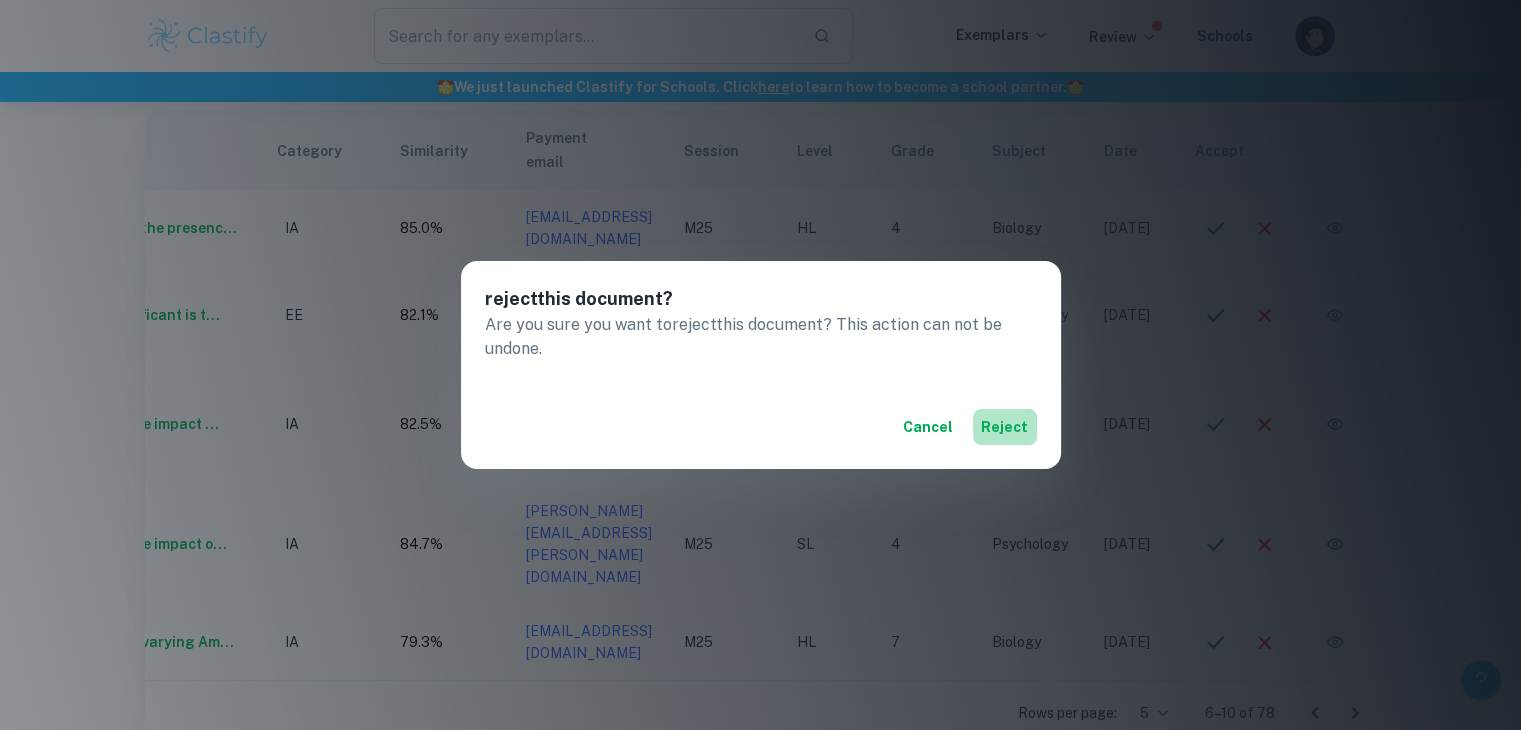 click on "reject" at bounding box center (1005, 427) 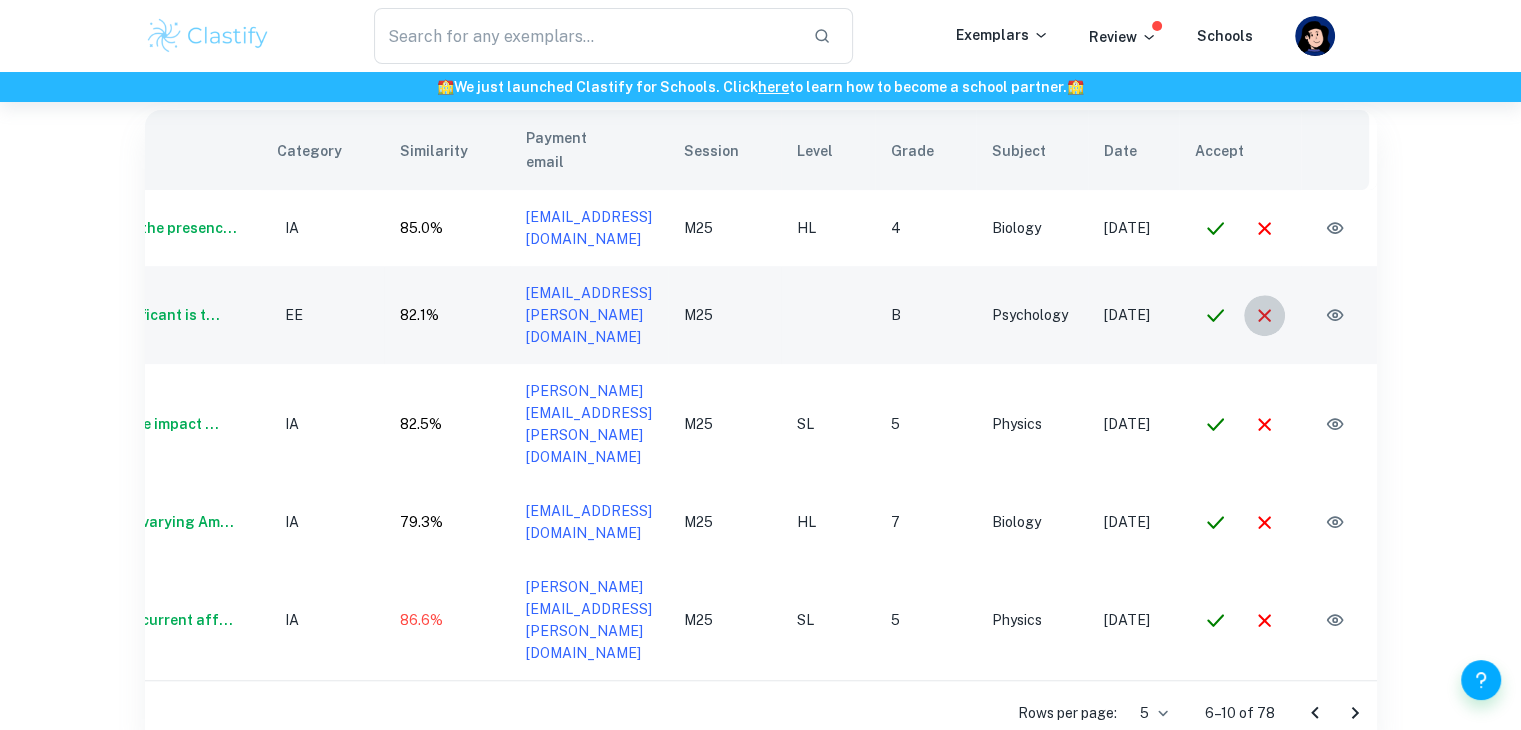 click 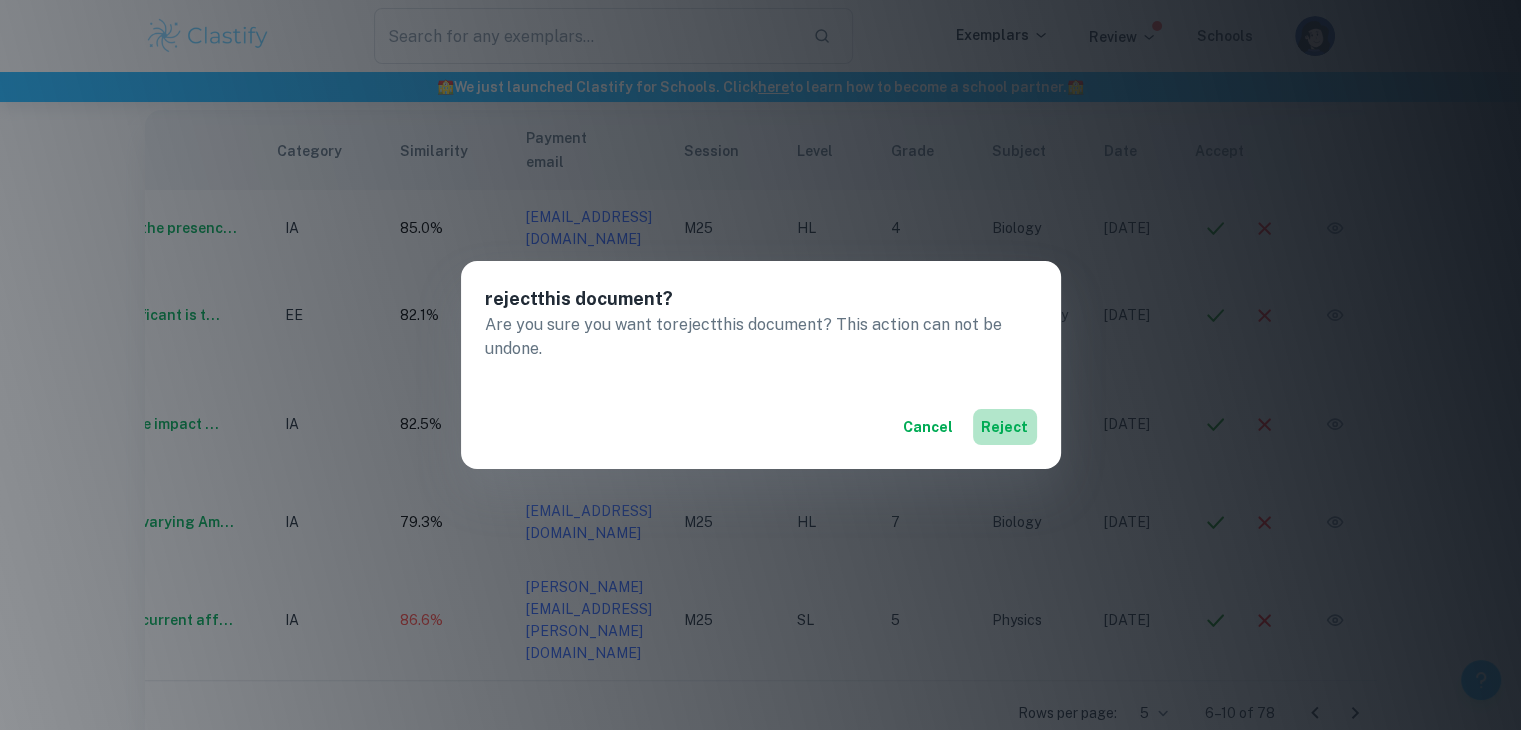 click on "reject" at bounding box center (1005, 427) 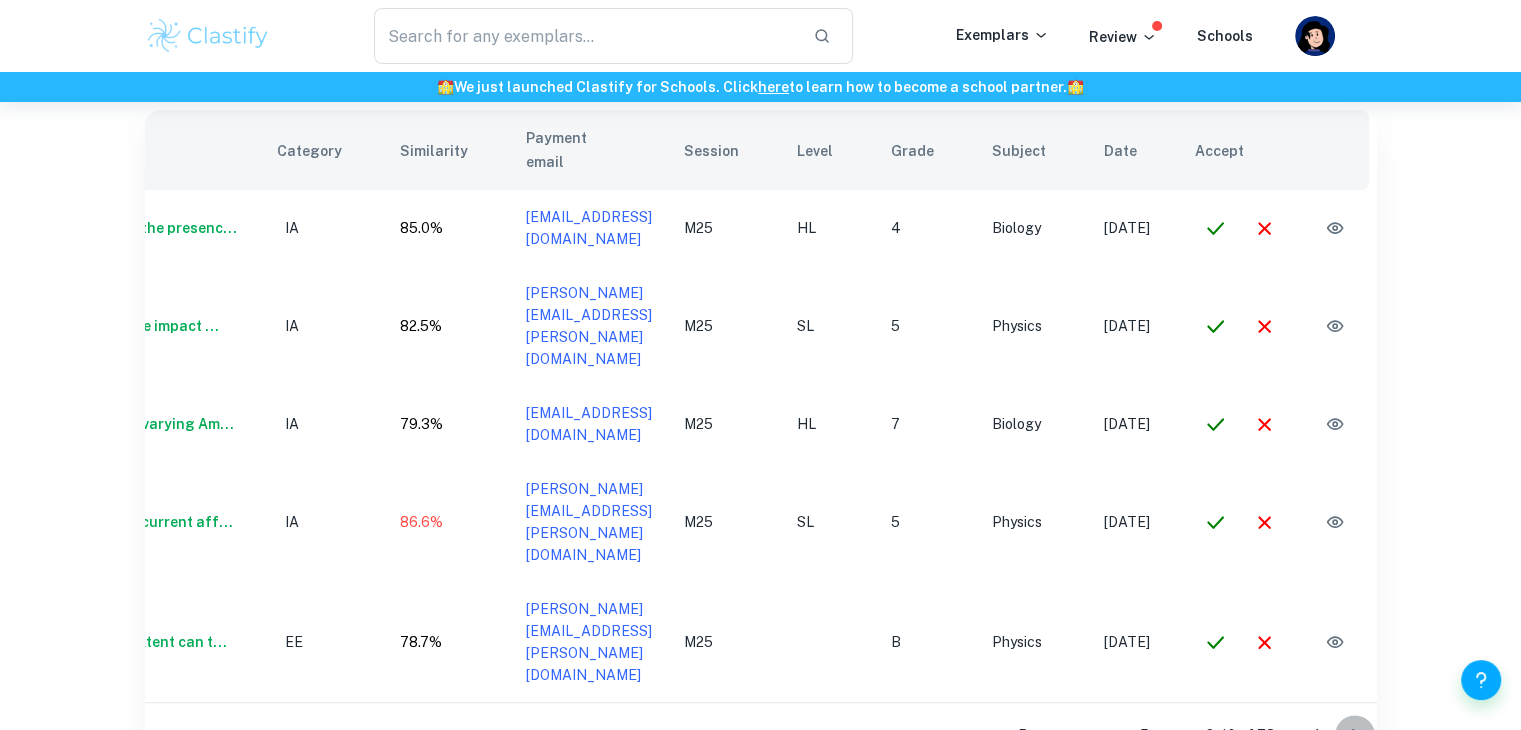 click 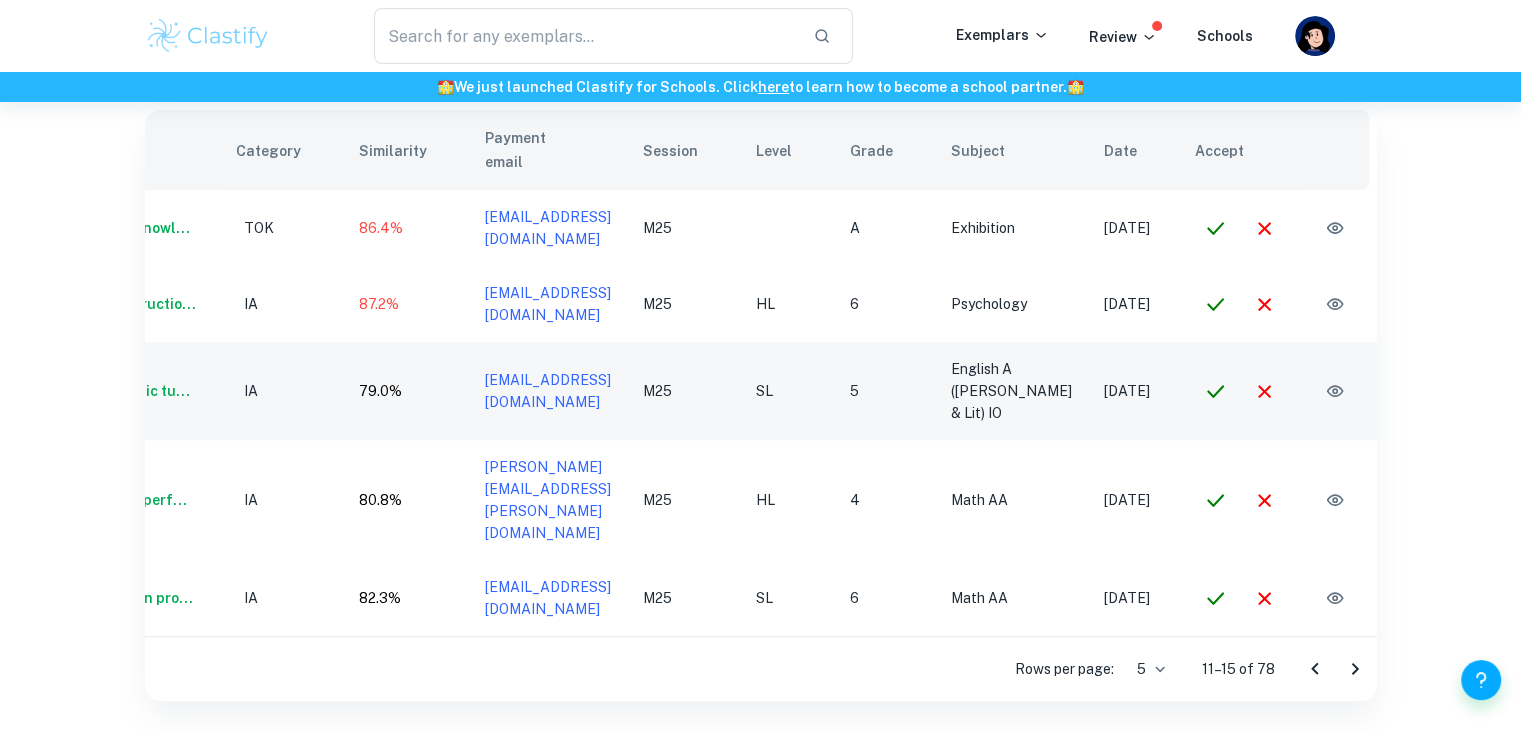scroll, scrollTop: 0, scrollLeft: 158, axis: horizontal 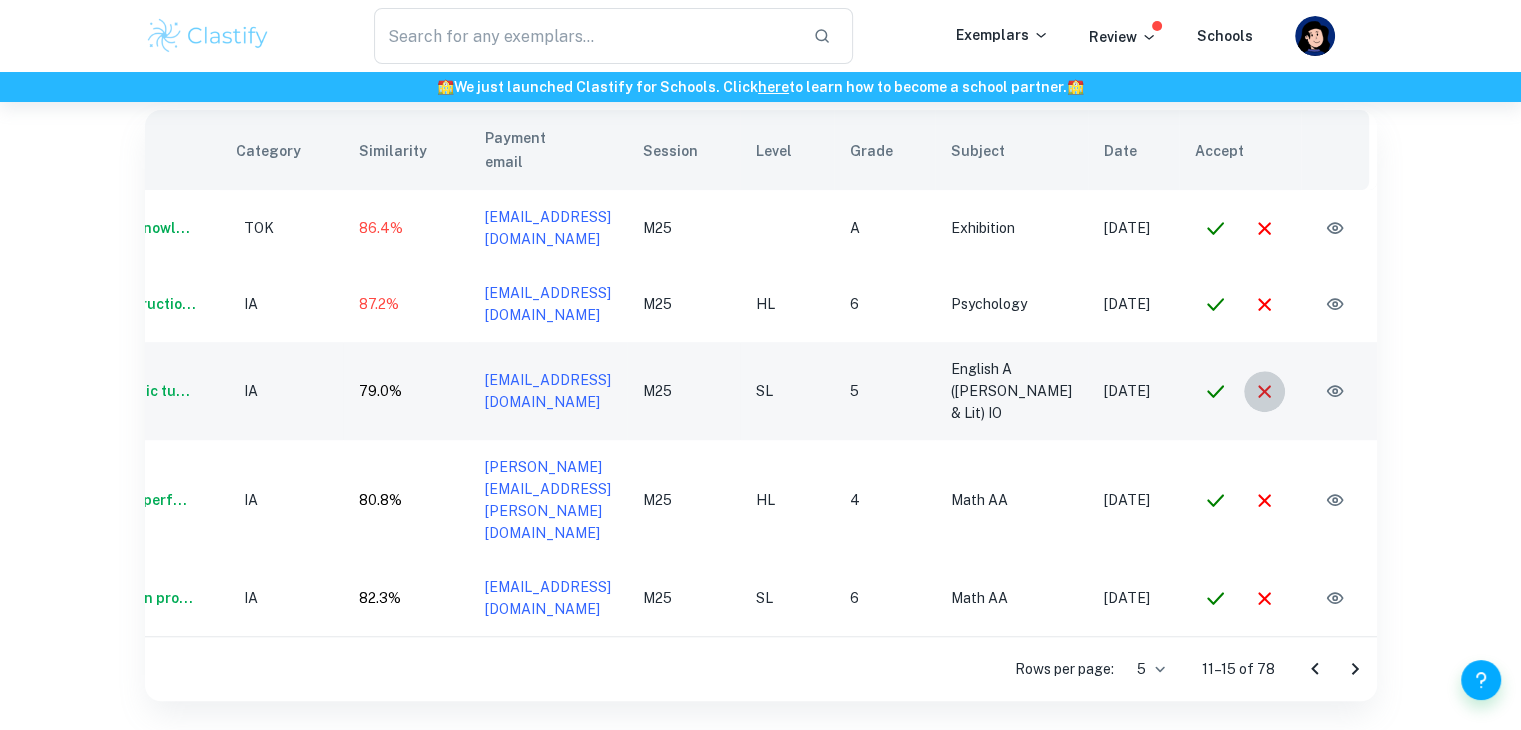 click 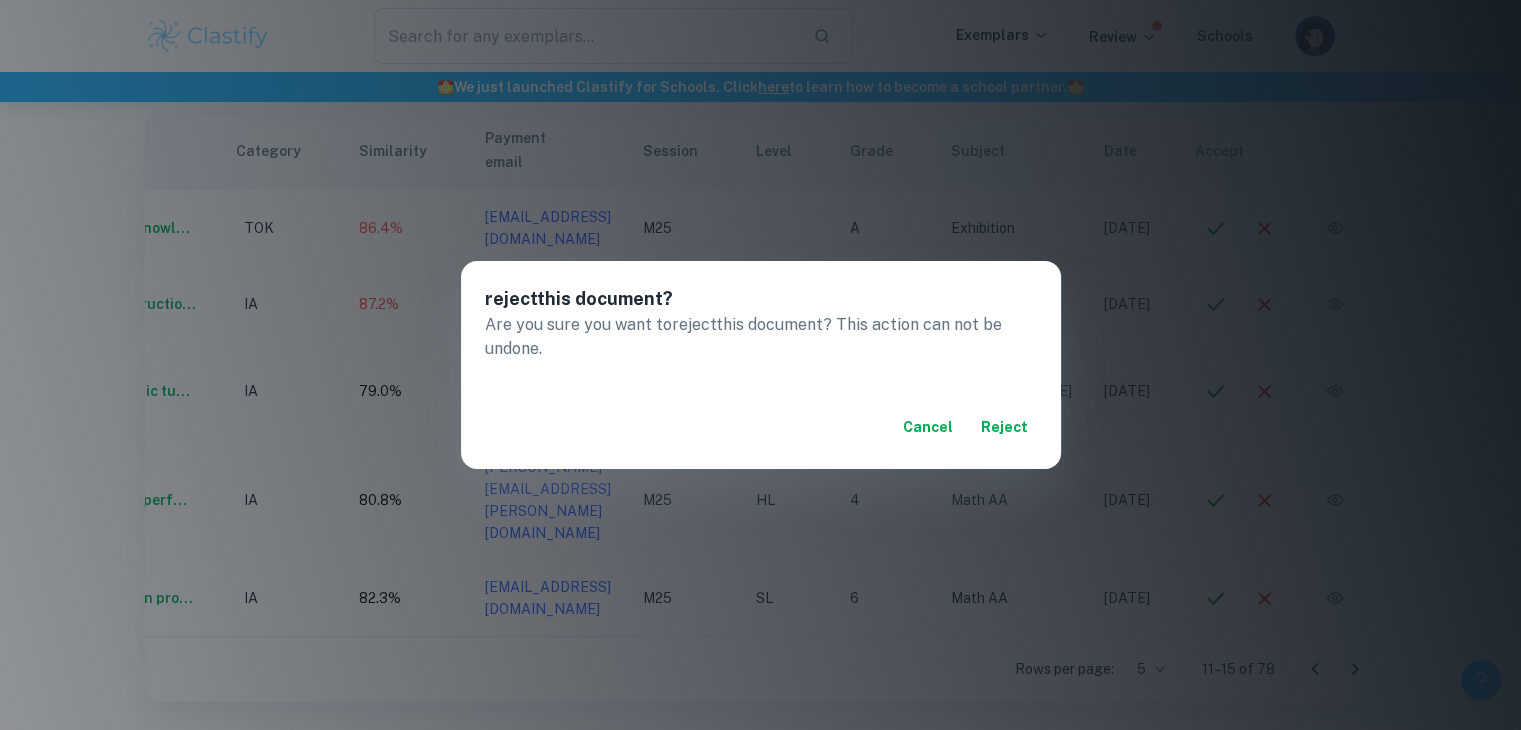 click on "reject" at bounding box center (1005, 427) 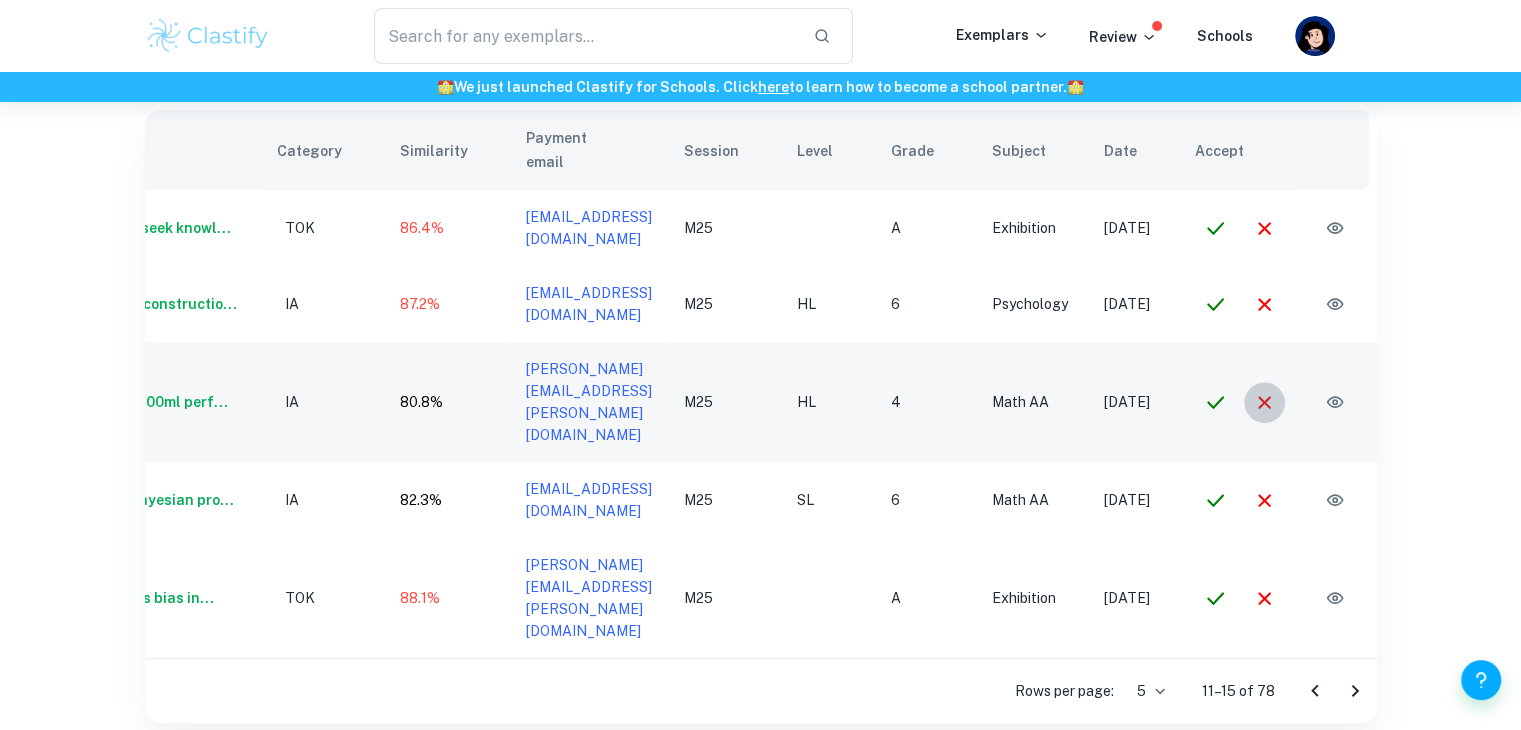 click 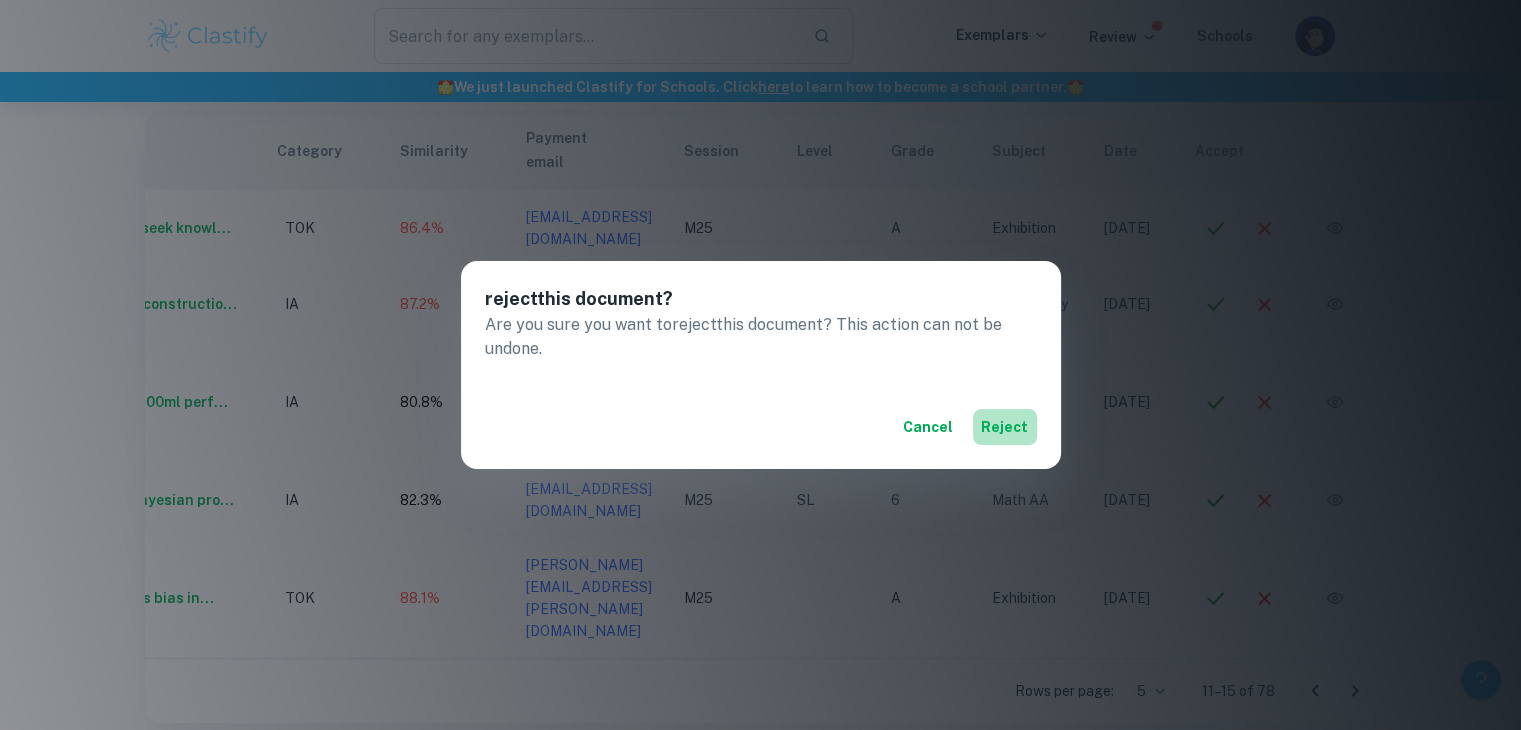 click on "reject" at bounding box center [1005, 427] 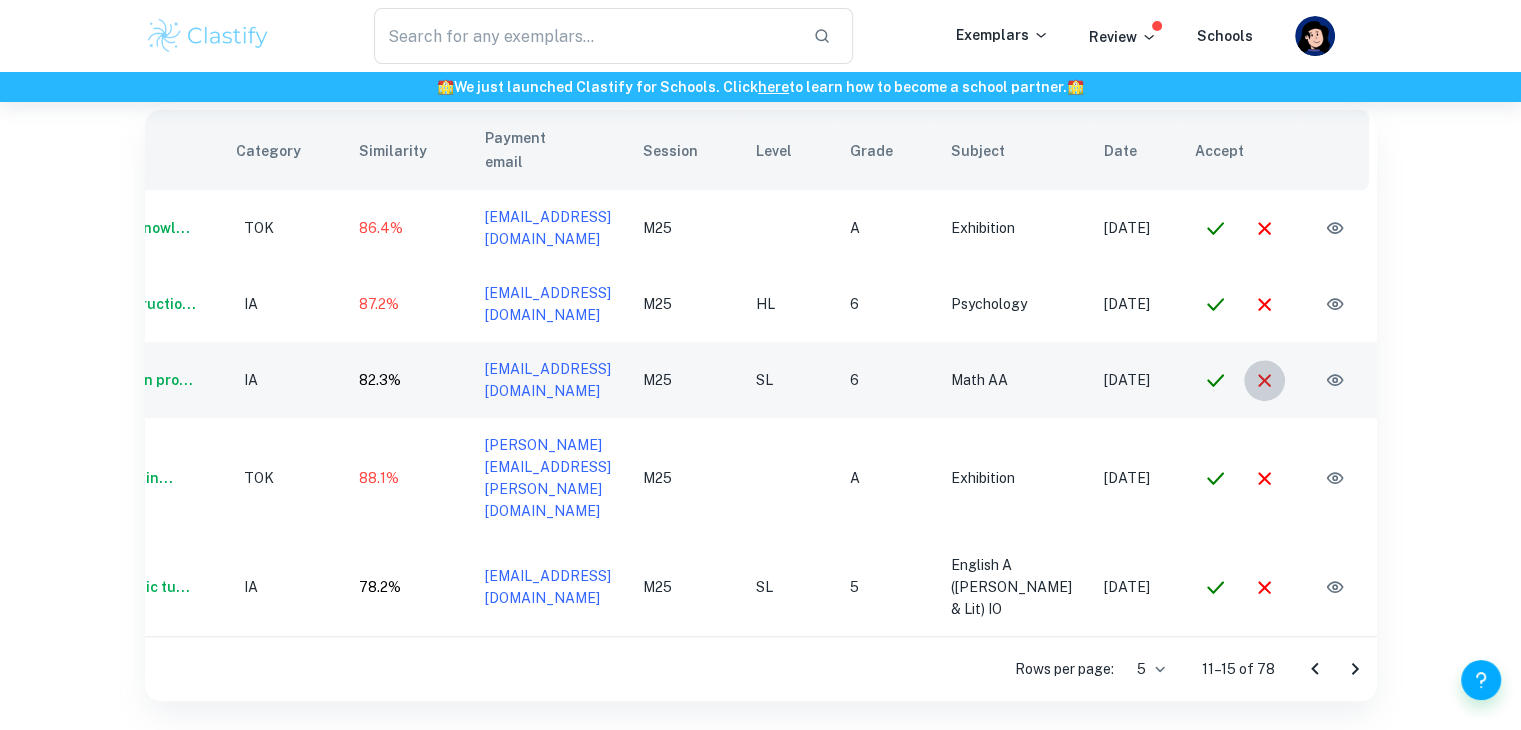 click at bounding box center [1264, 380] 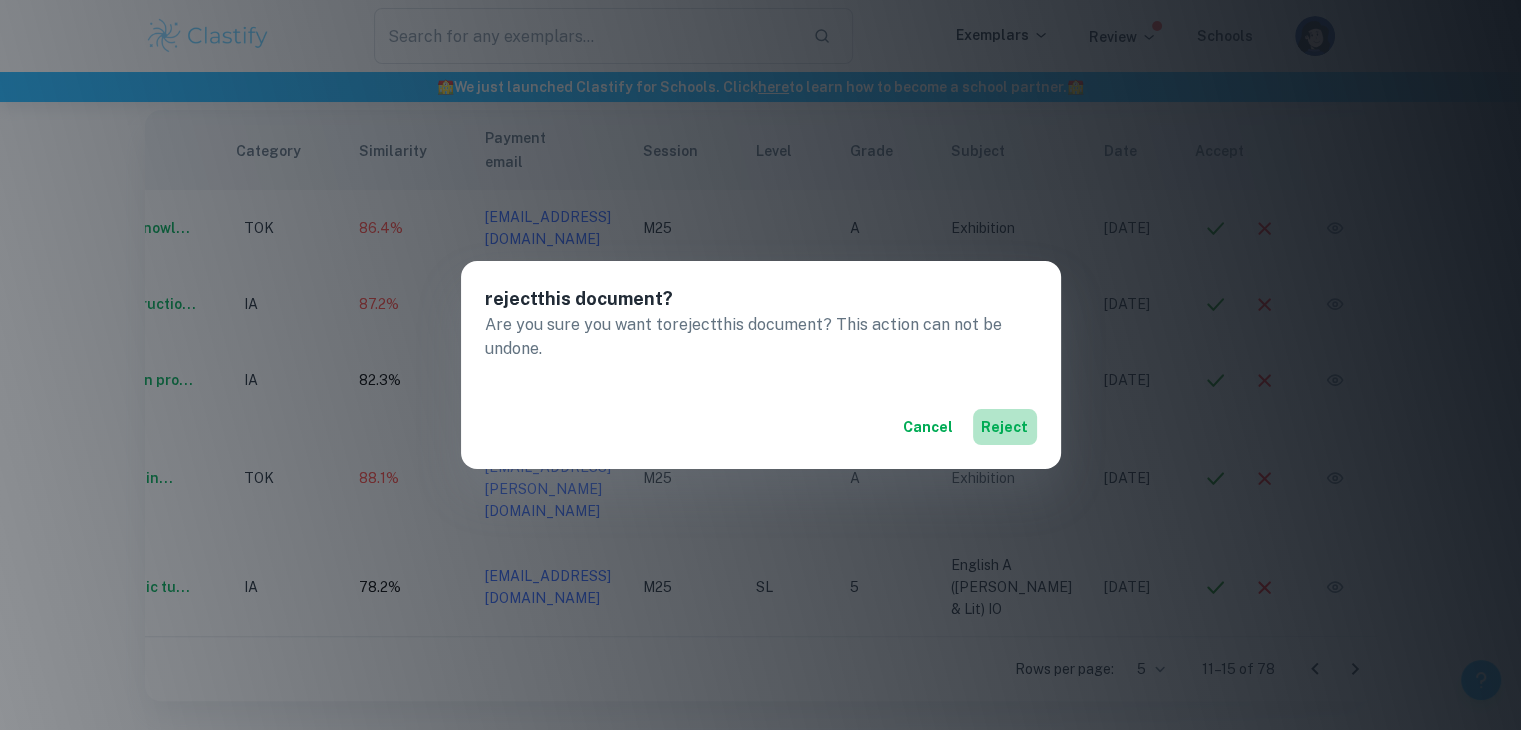 click on "reject" at bounding box center [1005, 427] 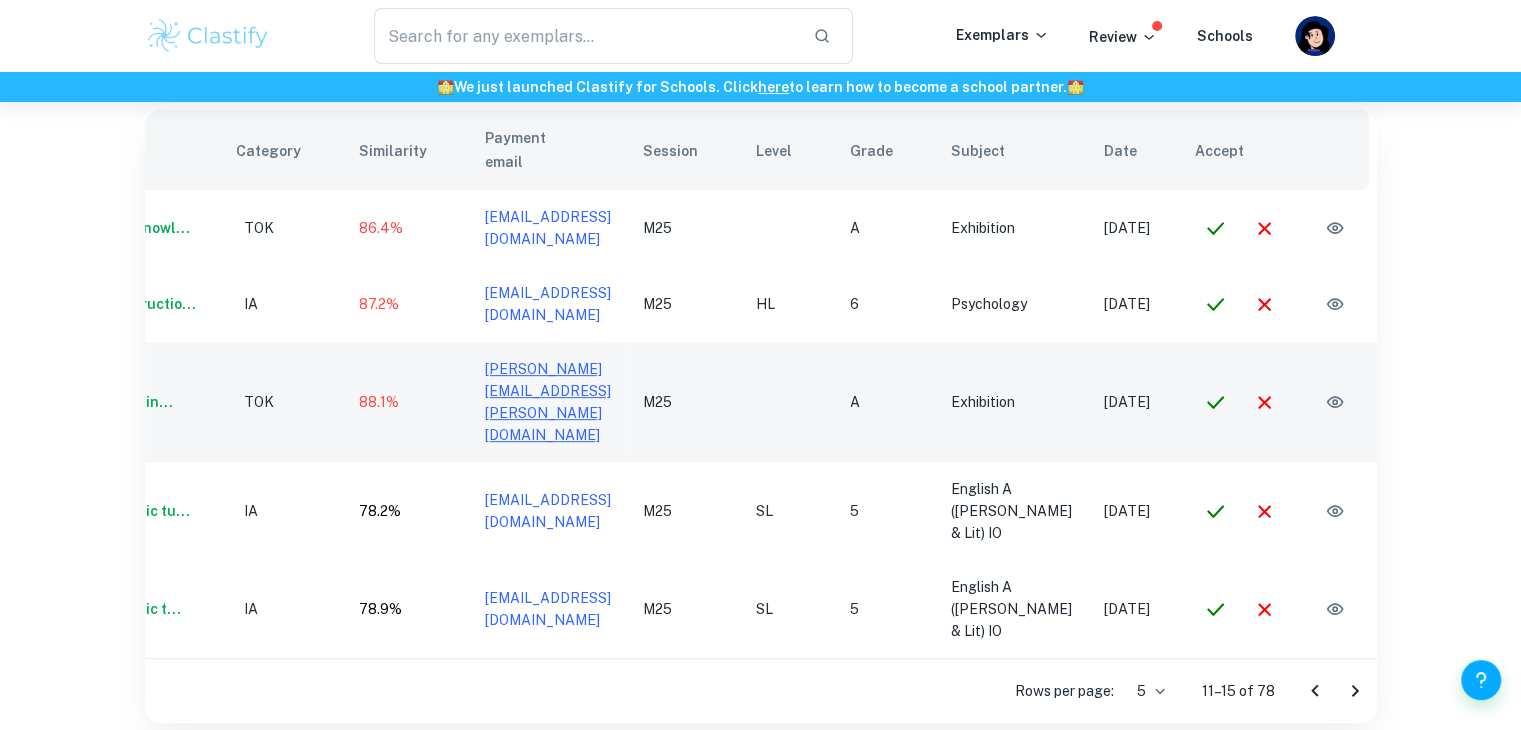 click on "shenna.dalusung@gmail.com" at bounding box center (548, 402) 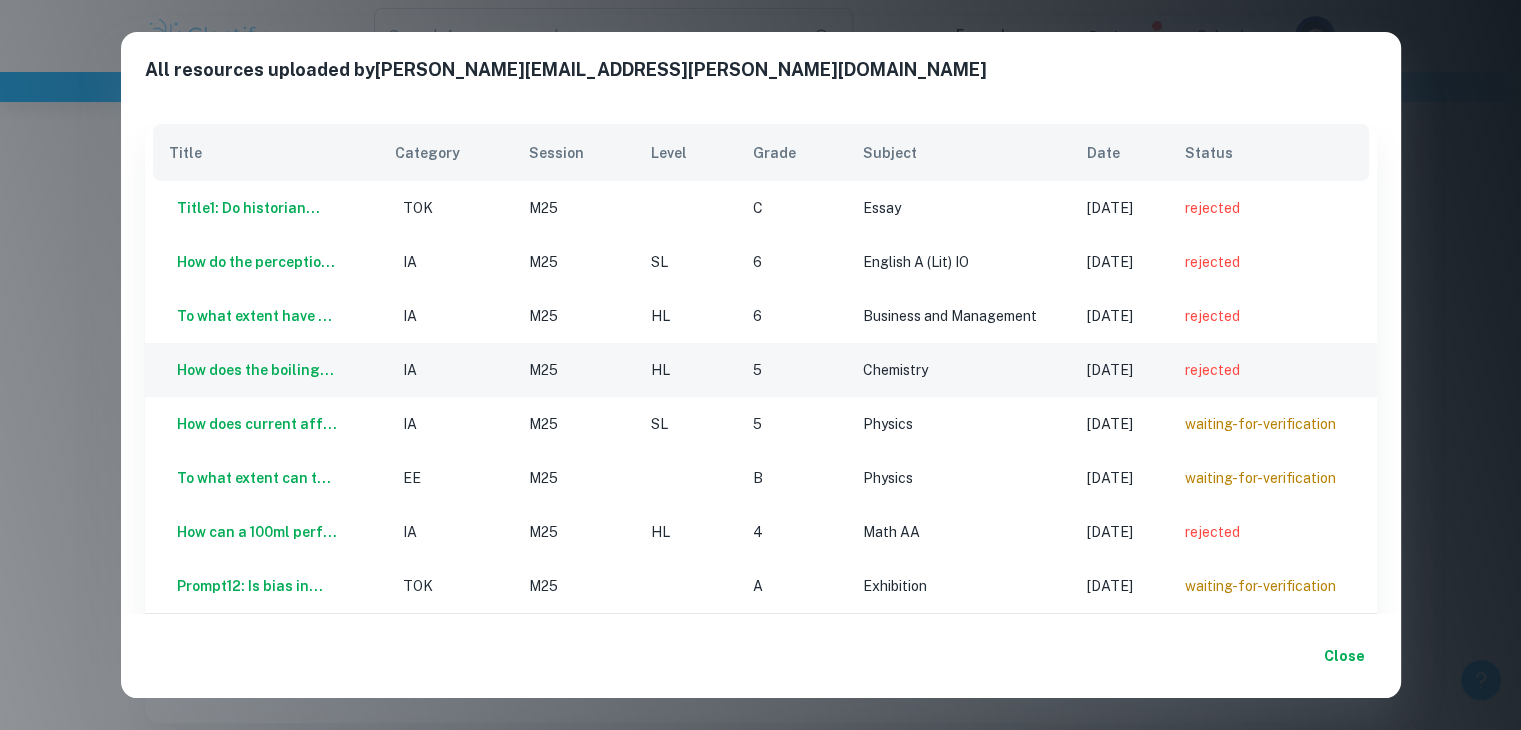 scroll, scrollTop: 88, scrollLeft: 0, axis: vertical 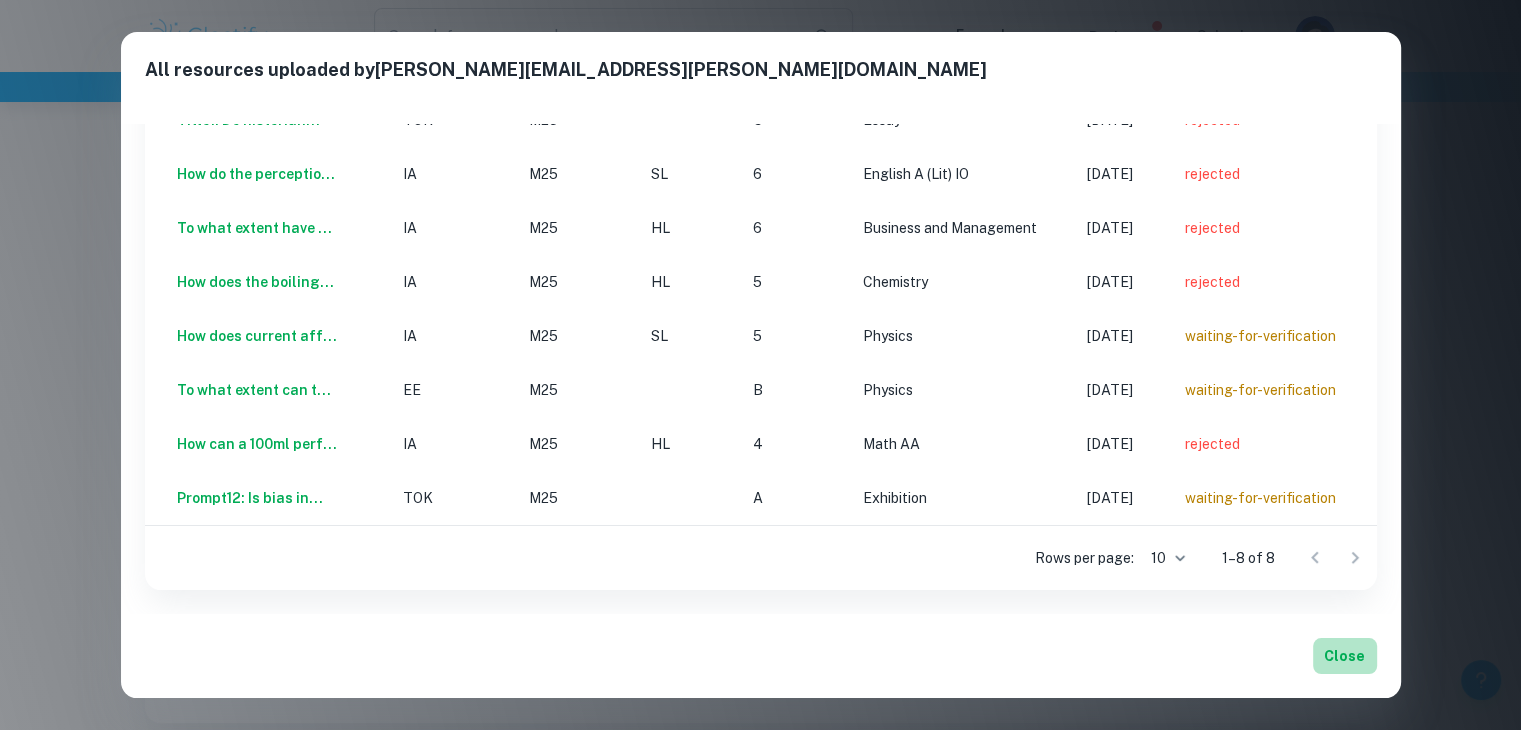 click on "Close" at bounding box center [1345, 656] 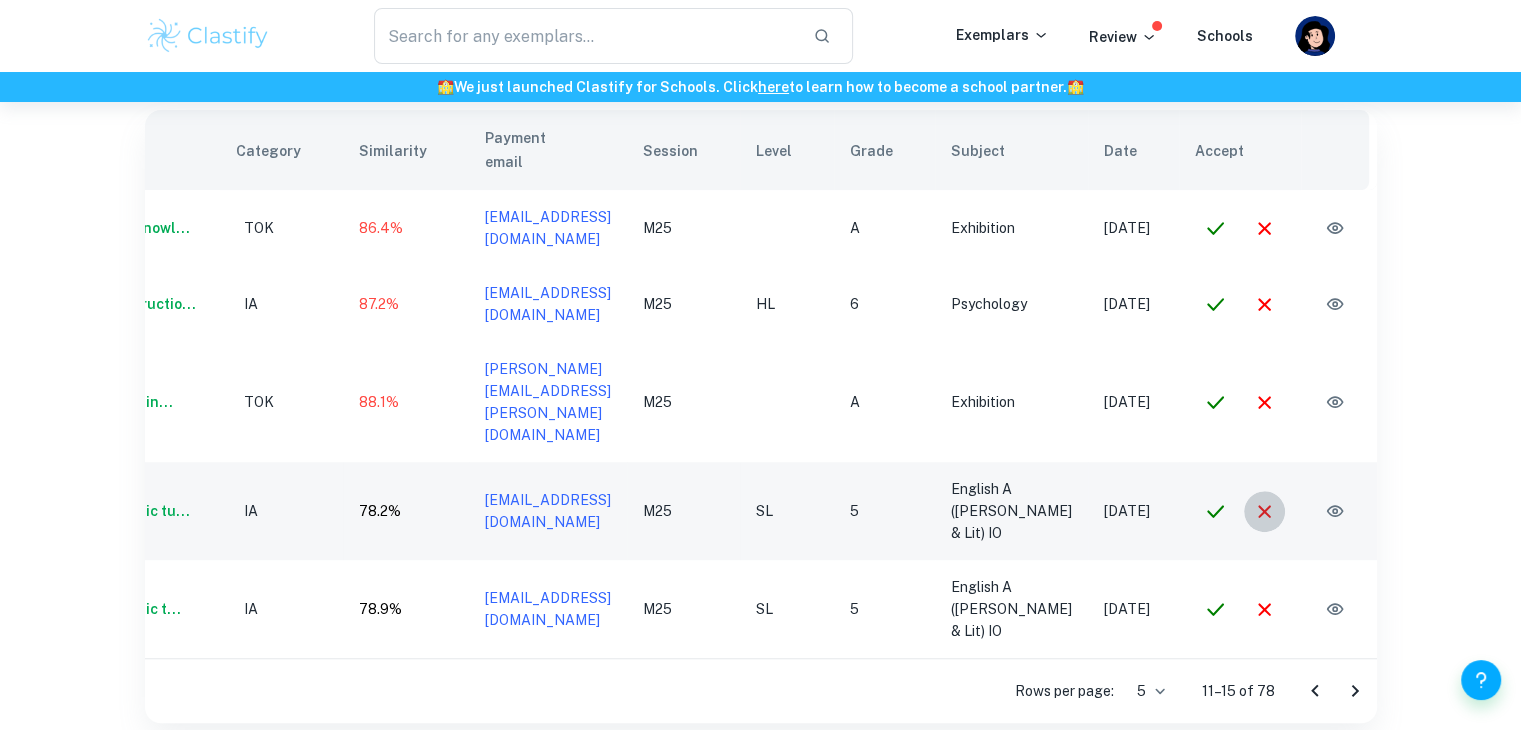 click 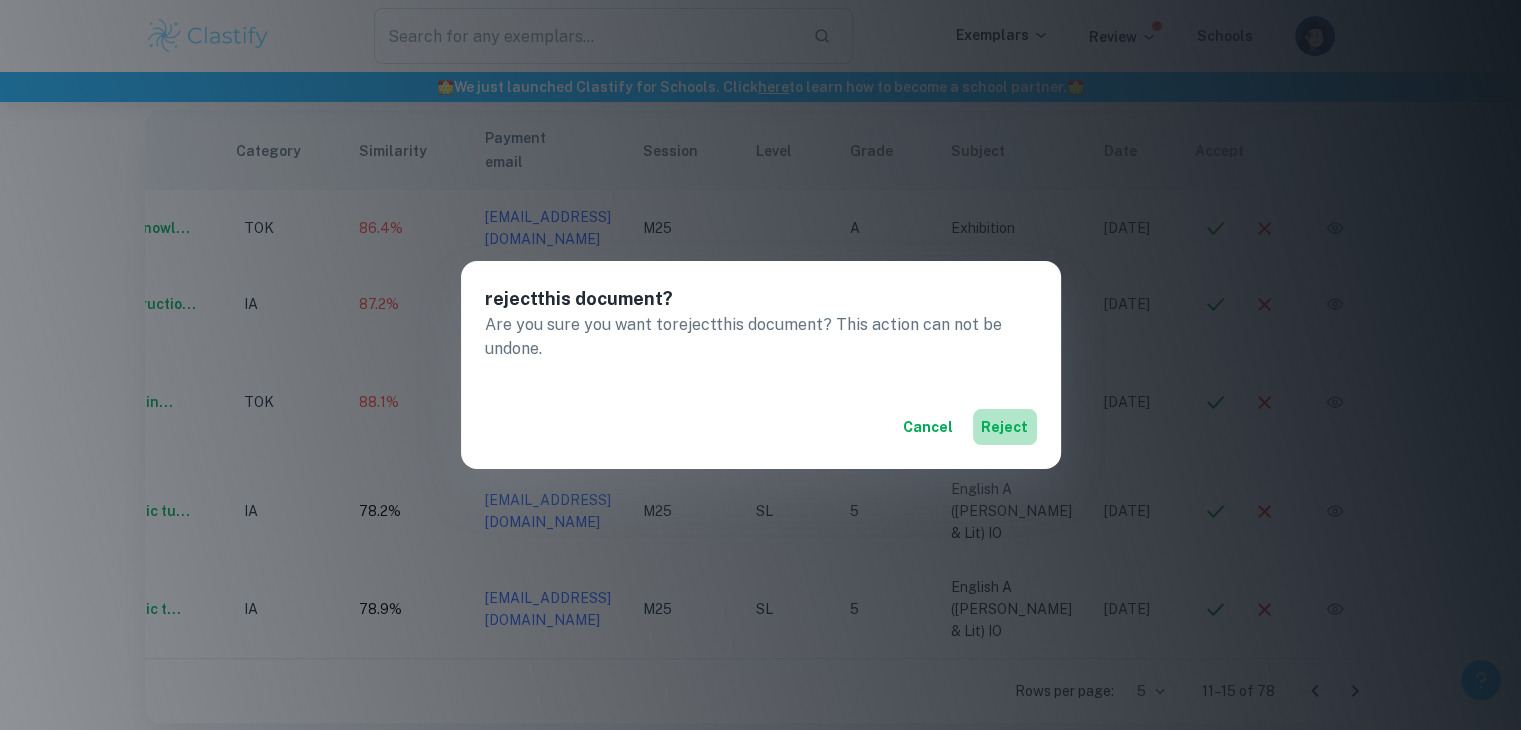 click on "reject" at bounding box center (1005, 427) 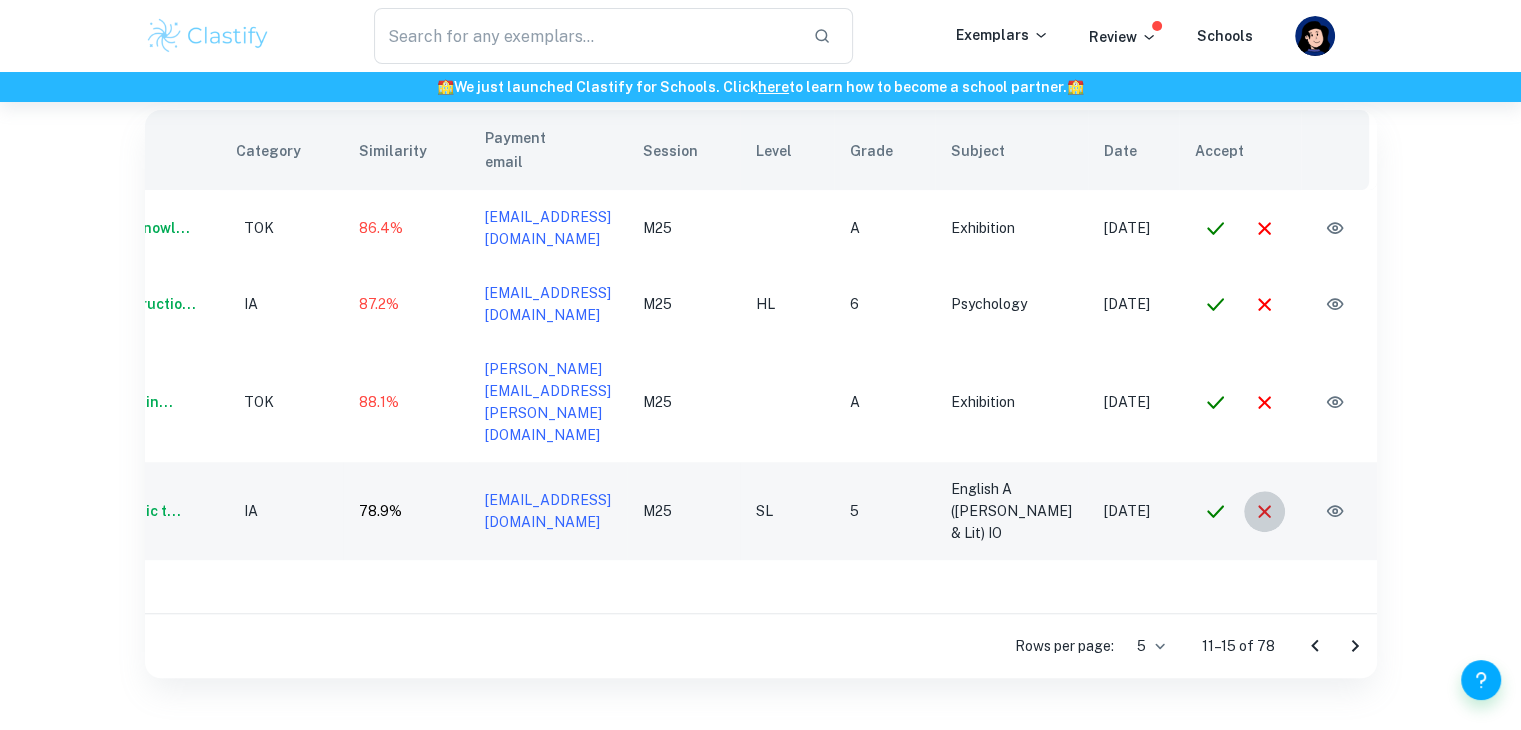 click 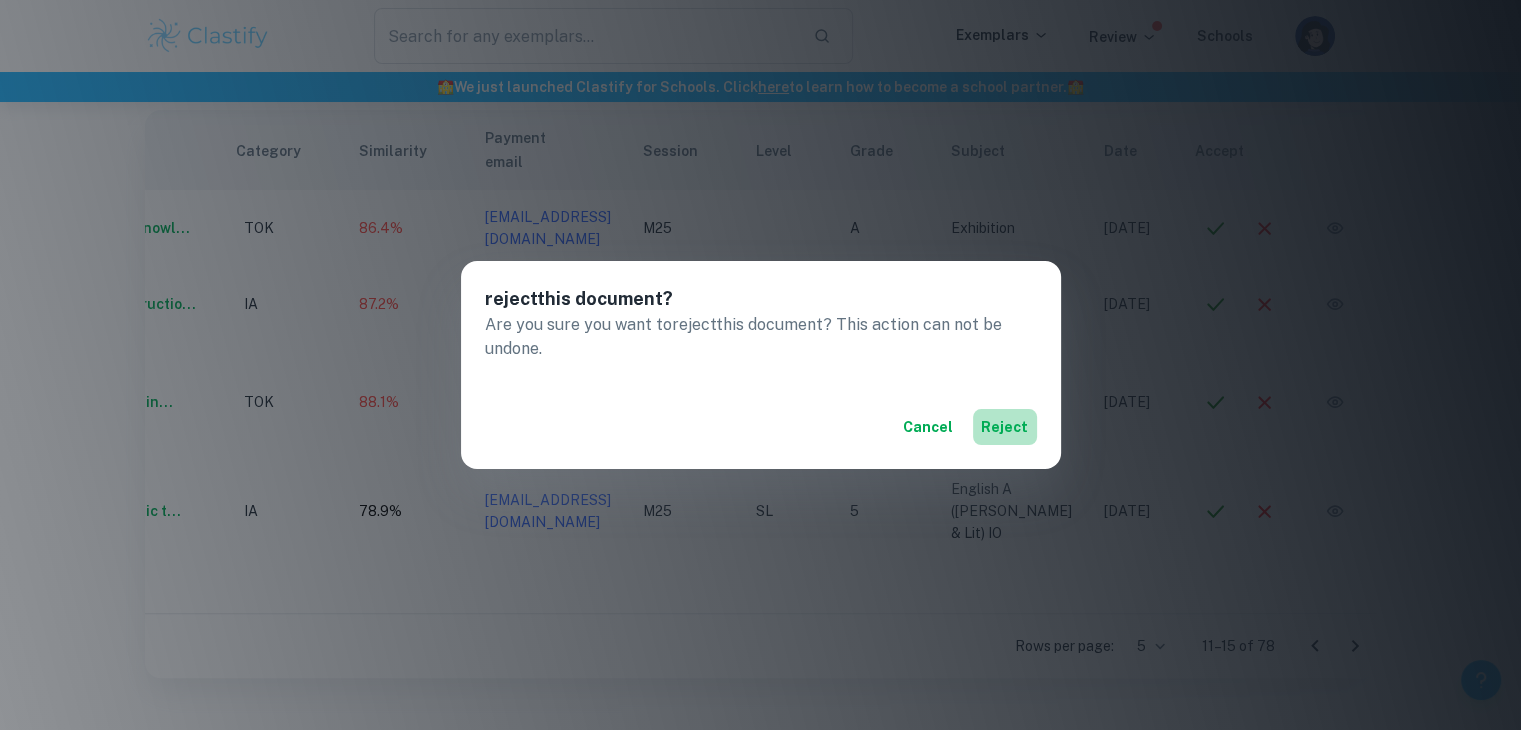 click on "reject" at bounding box center (1005, 427) 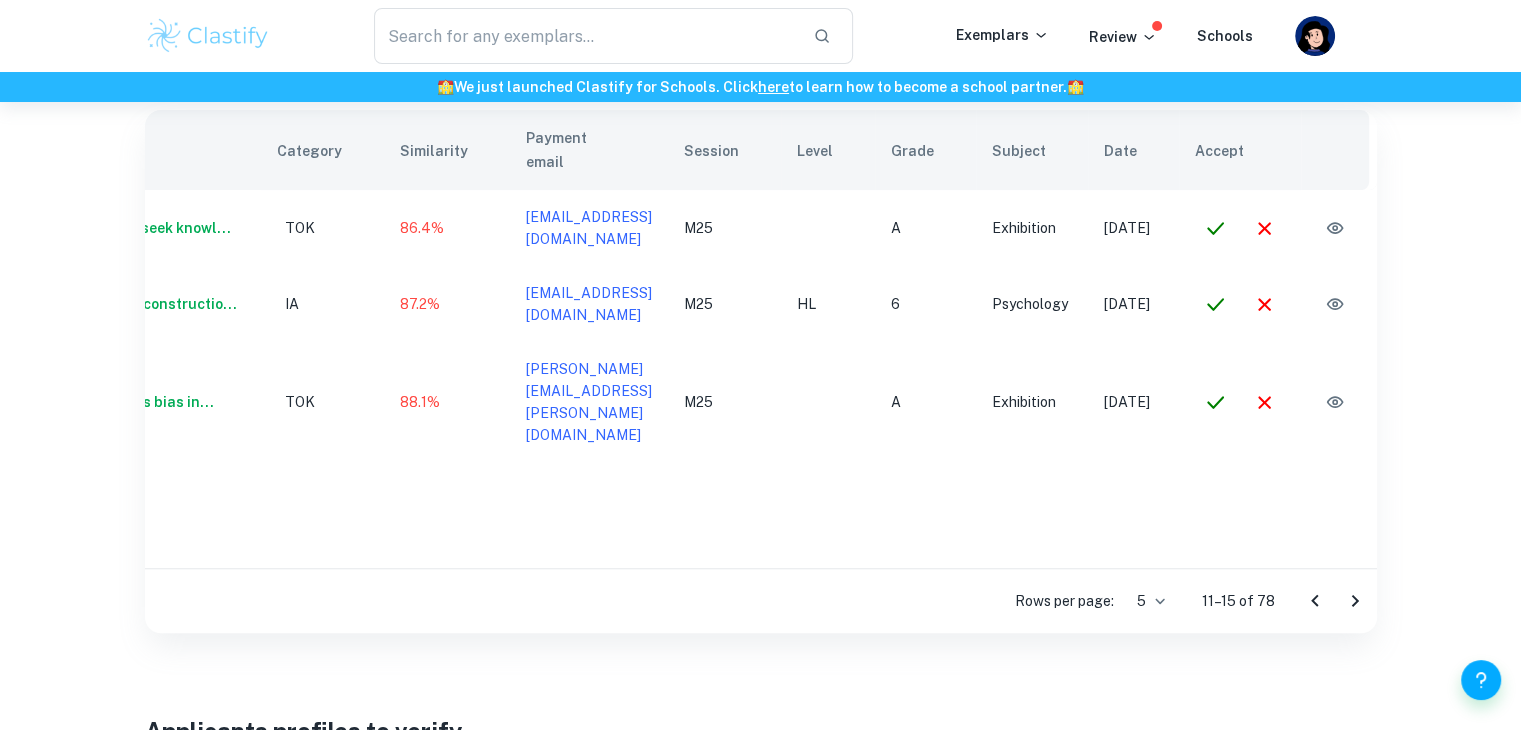 click 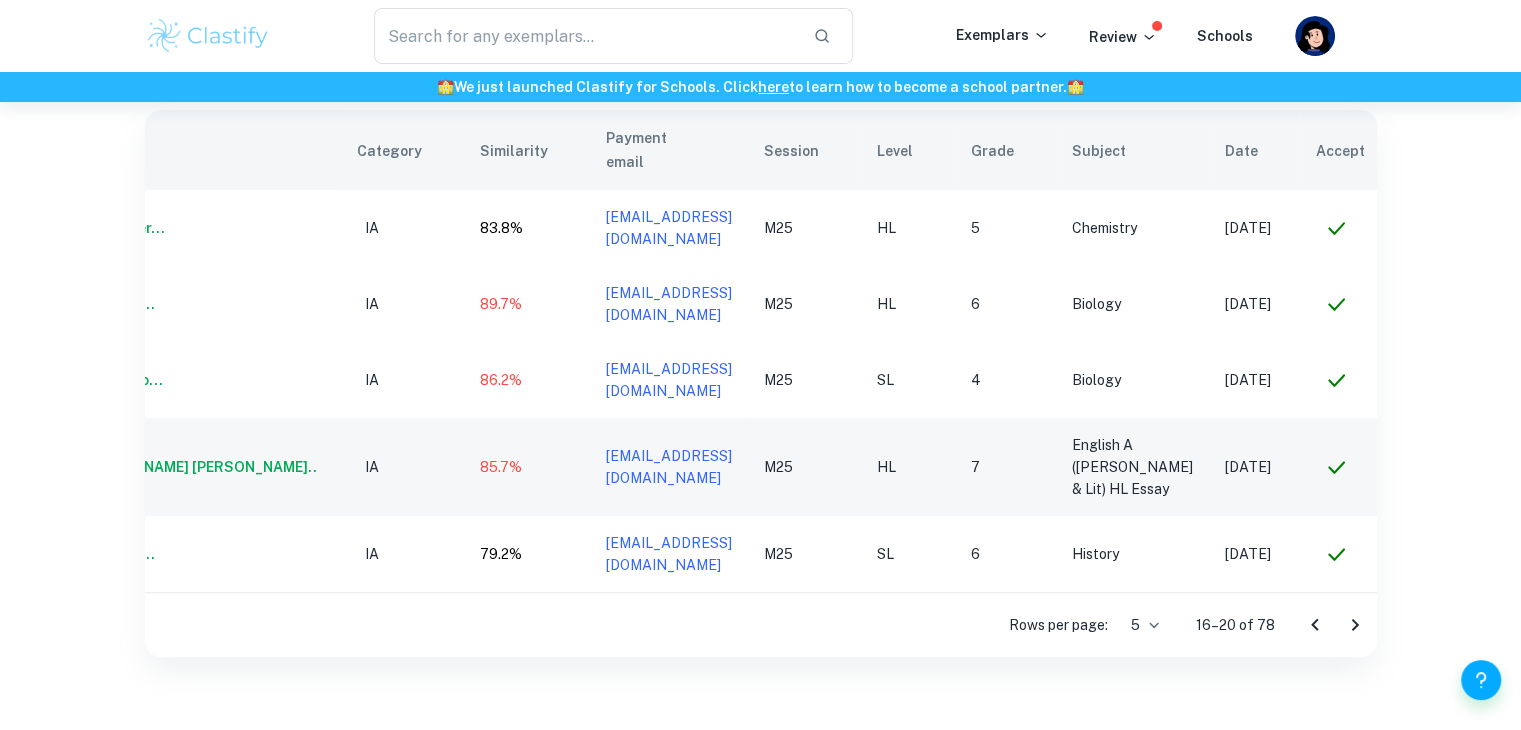 scroll, scrollTop: 0, scrollLeft: 172, axis: horizontal 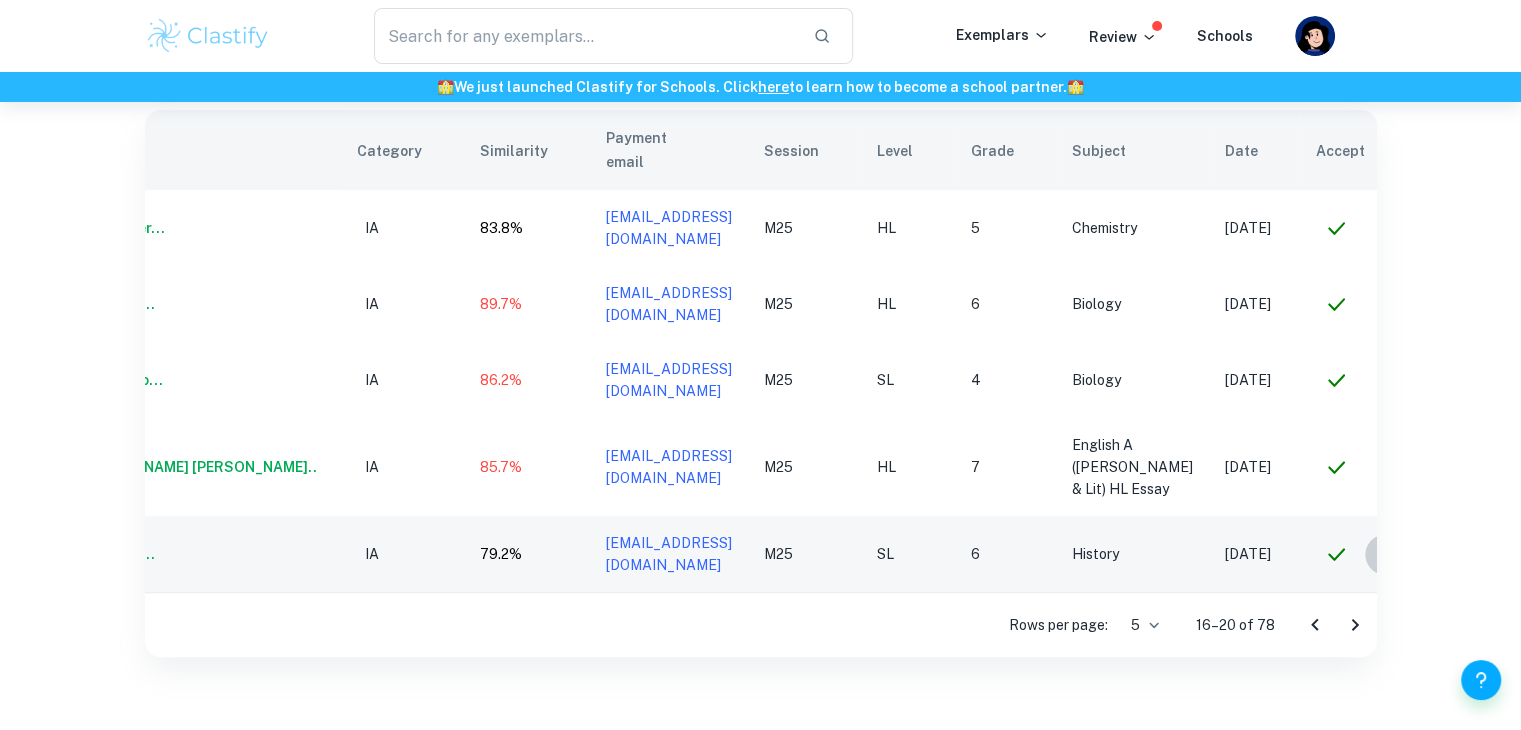 click 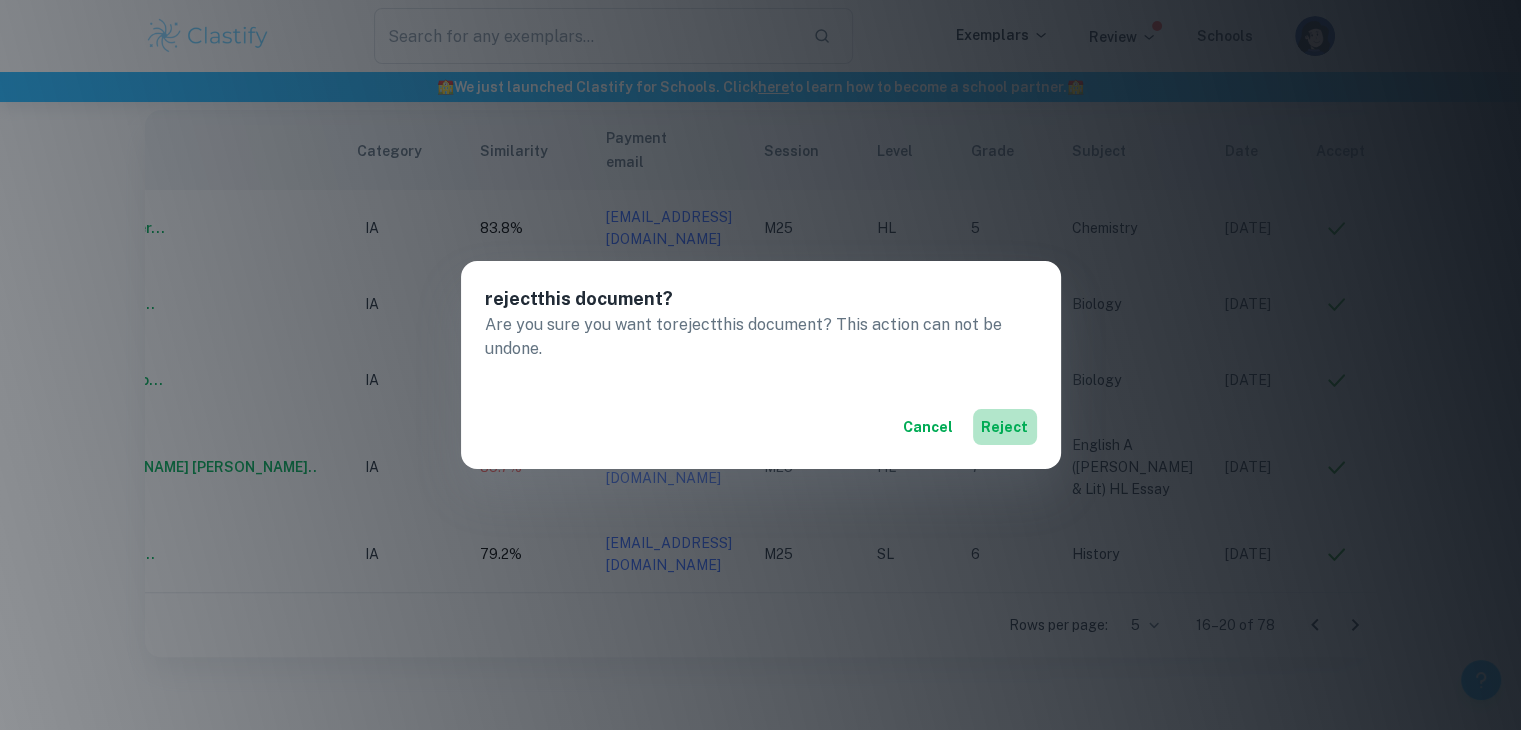 click on "reject" at bounding box center (1005, 427) 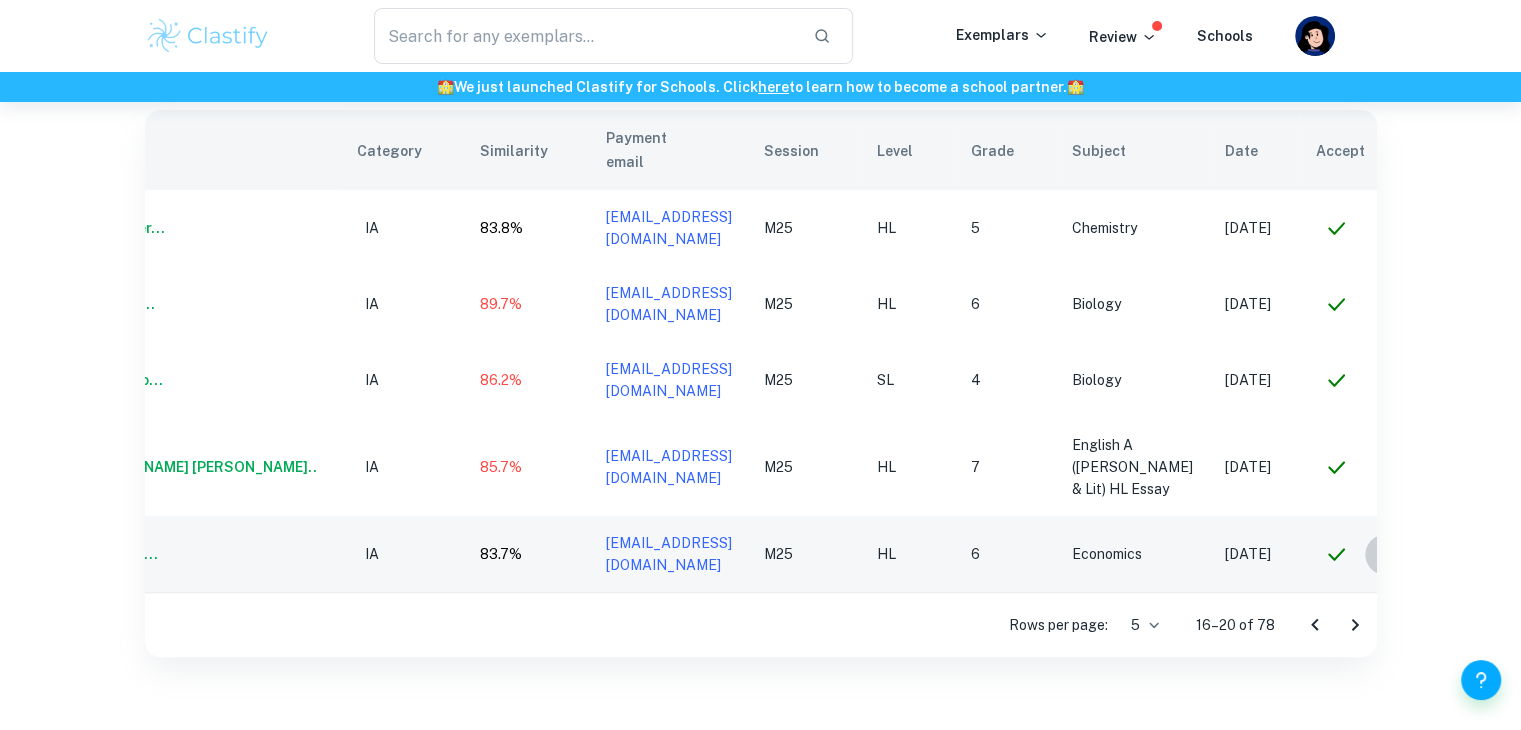 click at bounding box center (1385, 554) 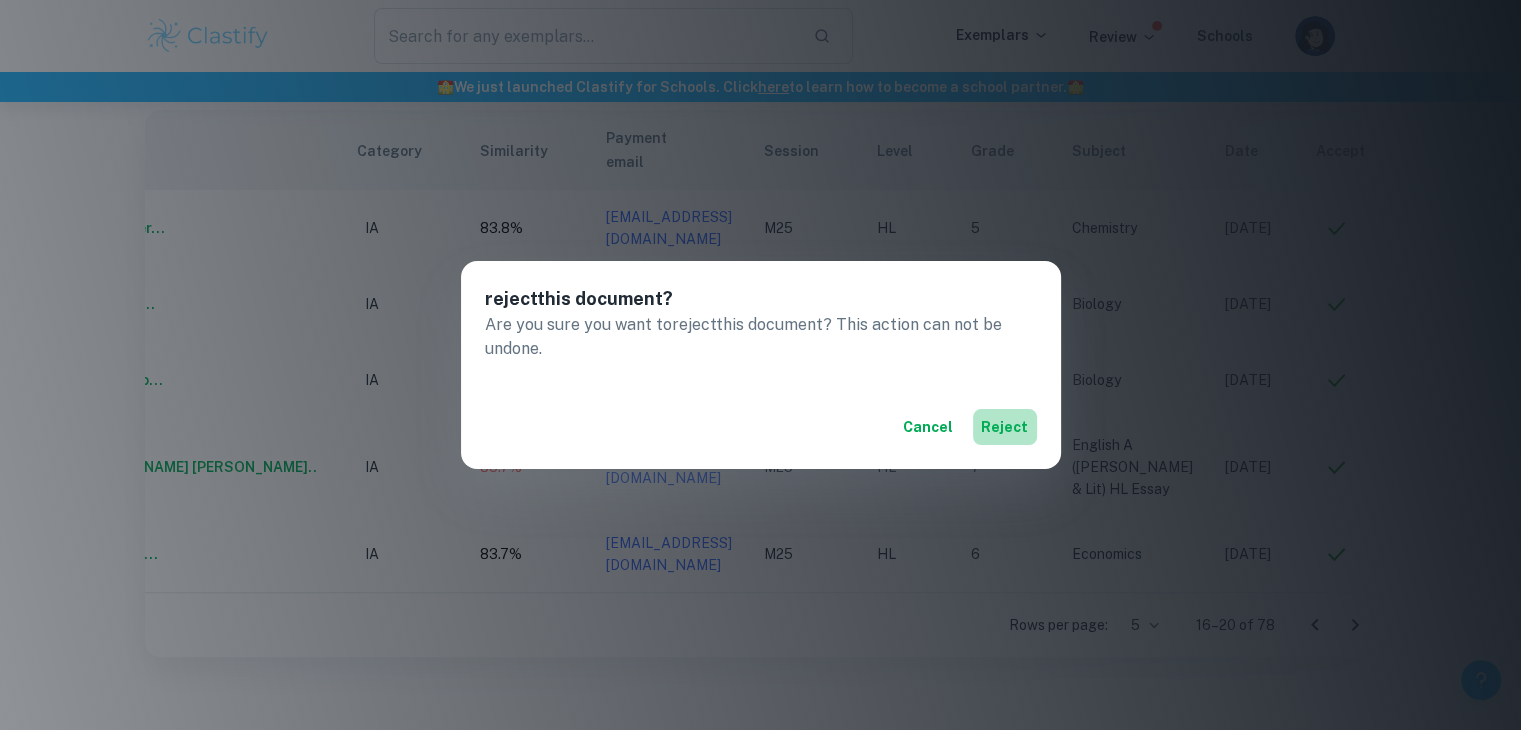 click on "reject" at bounding box center [1005, 427] 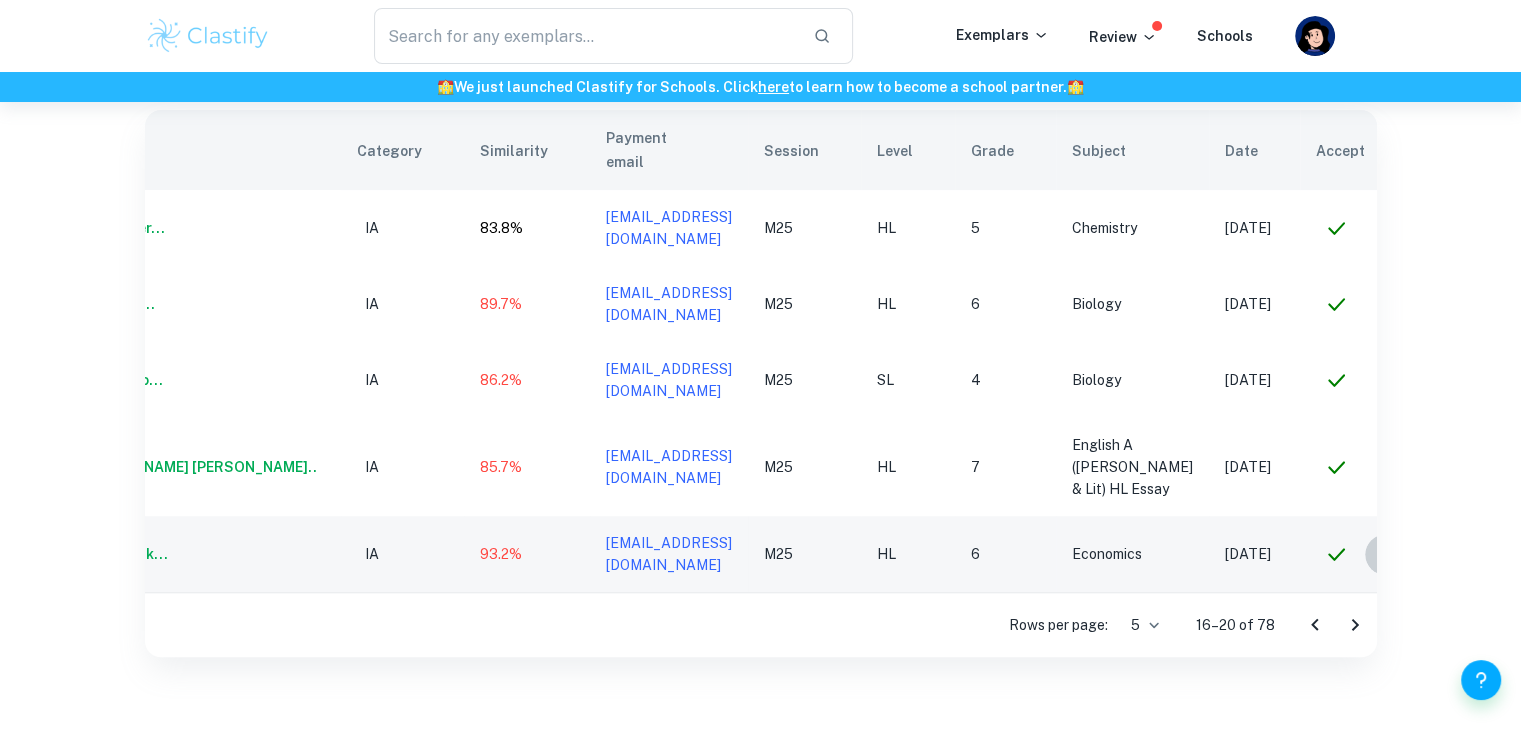 click at bounding box center (1385, 554) 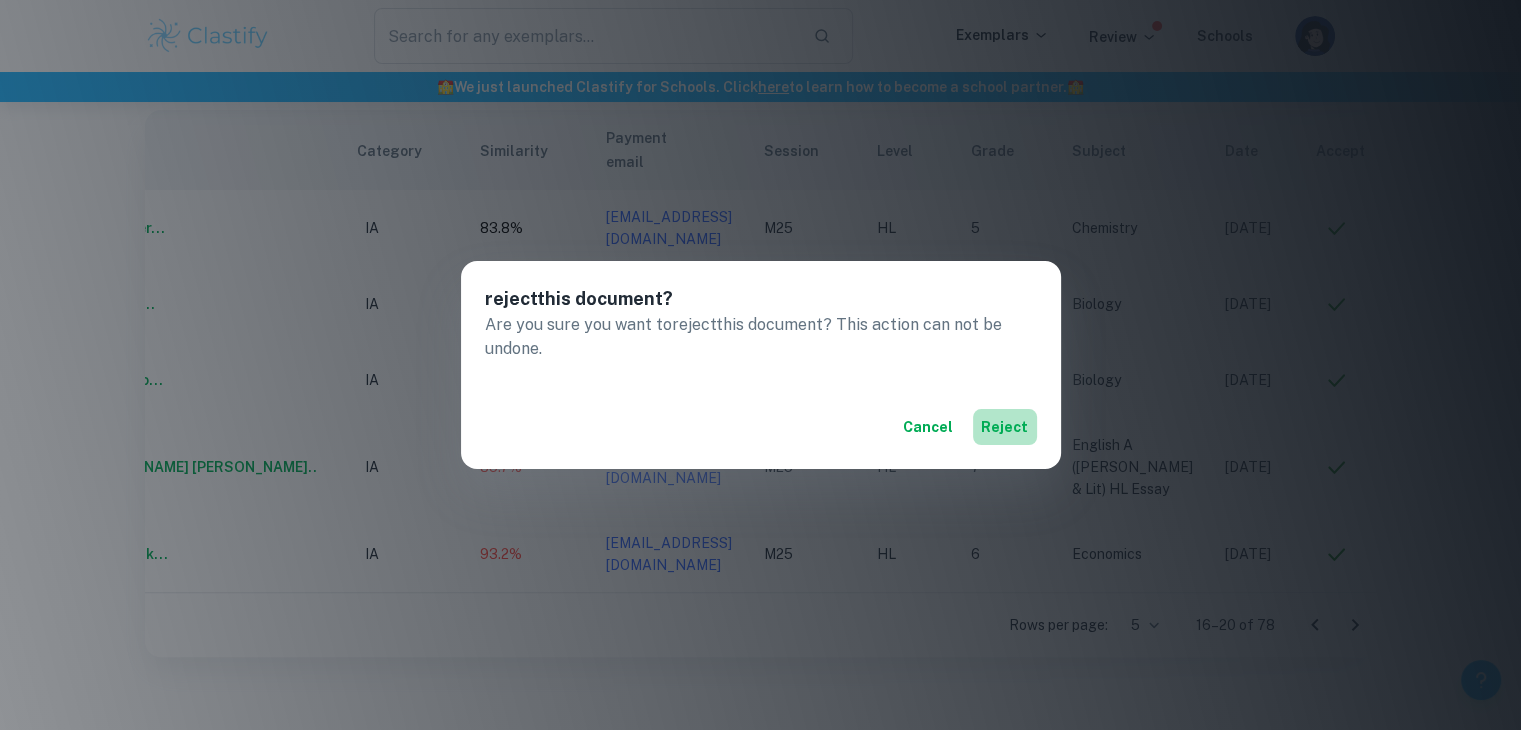 click on "reject" at bounding box center (1005, 427) 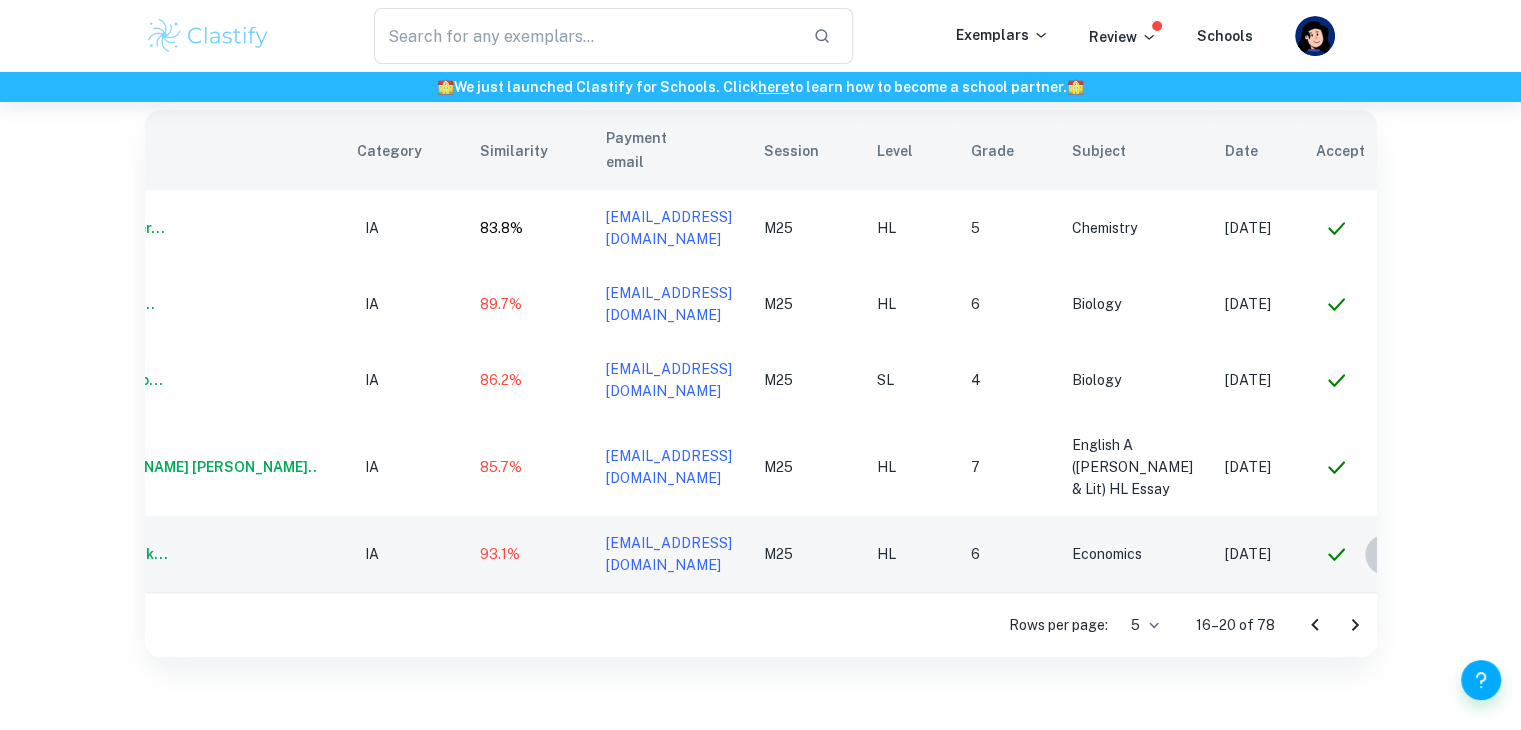 click 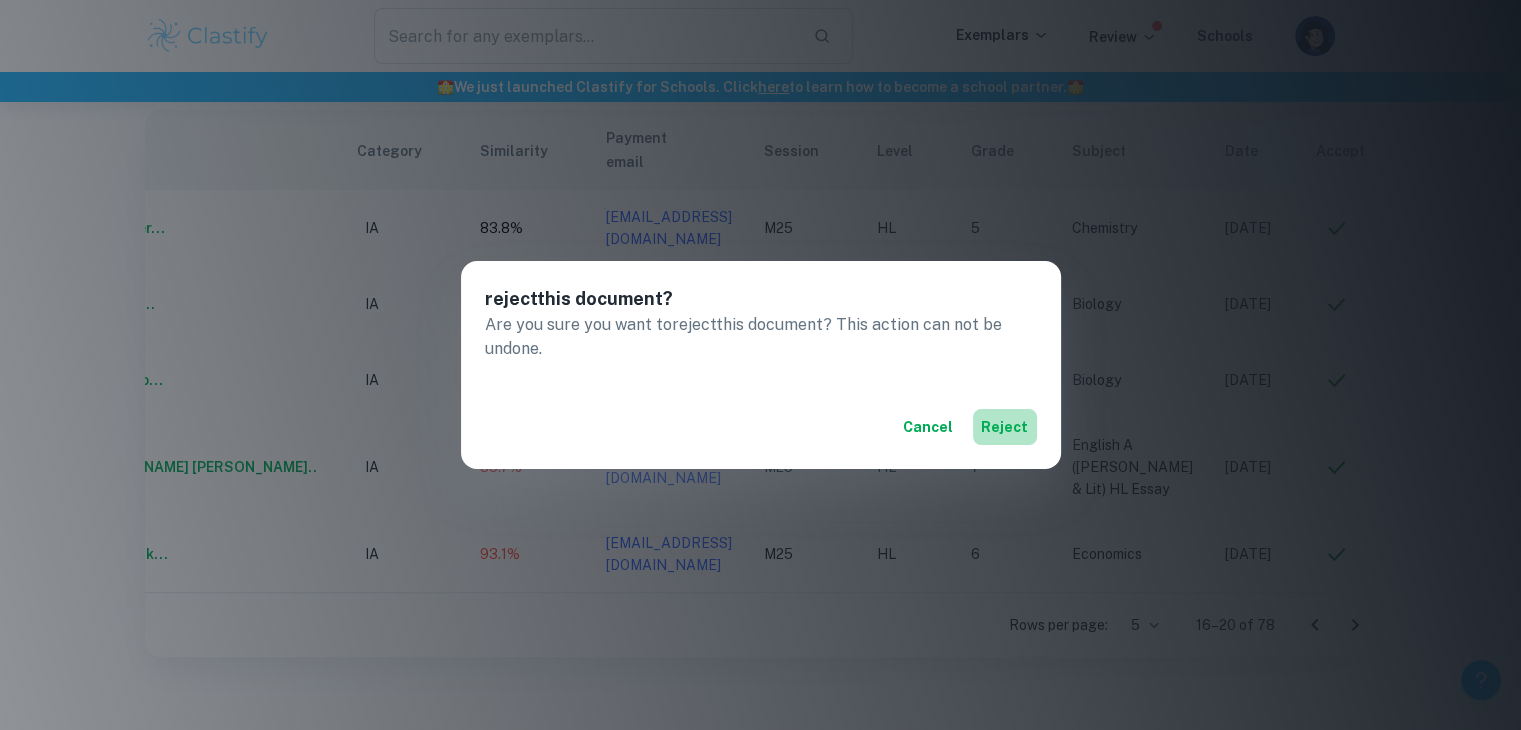 click on "reject" at bounding box center [1005, 427] 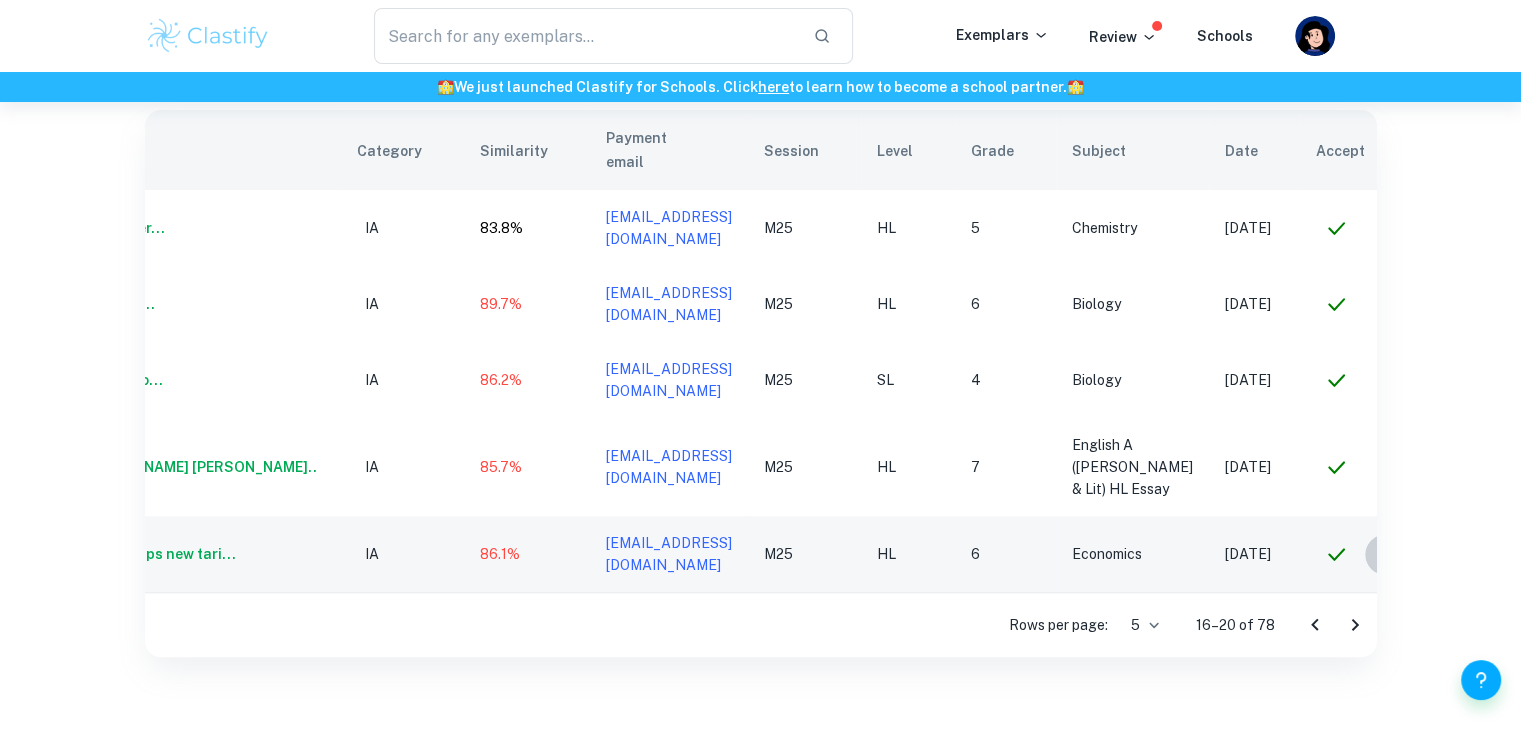 click 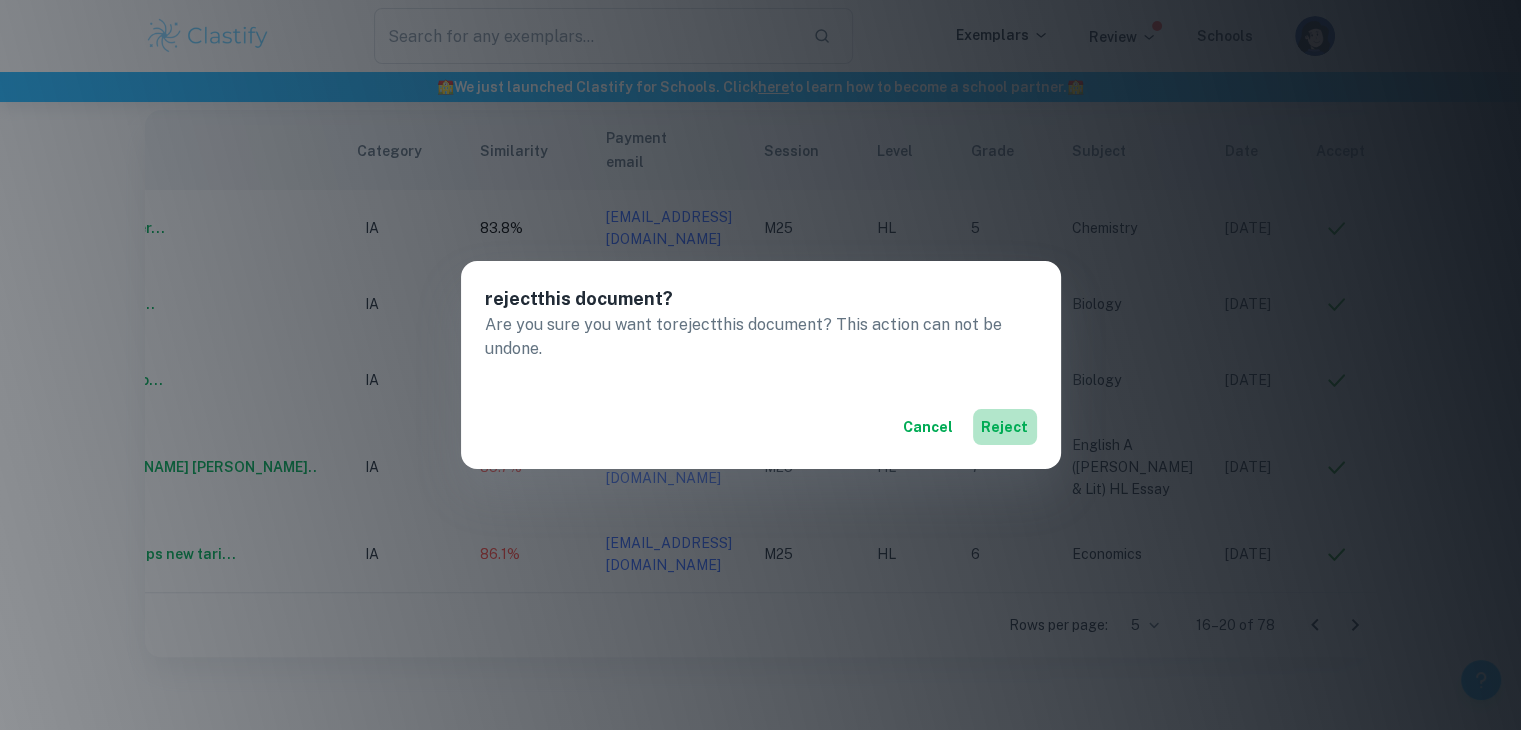 click on "reject" at bounding box center (1005, 427) 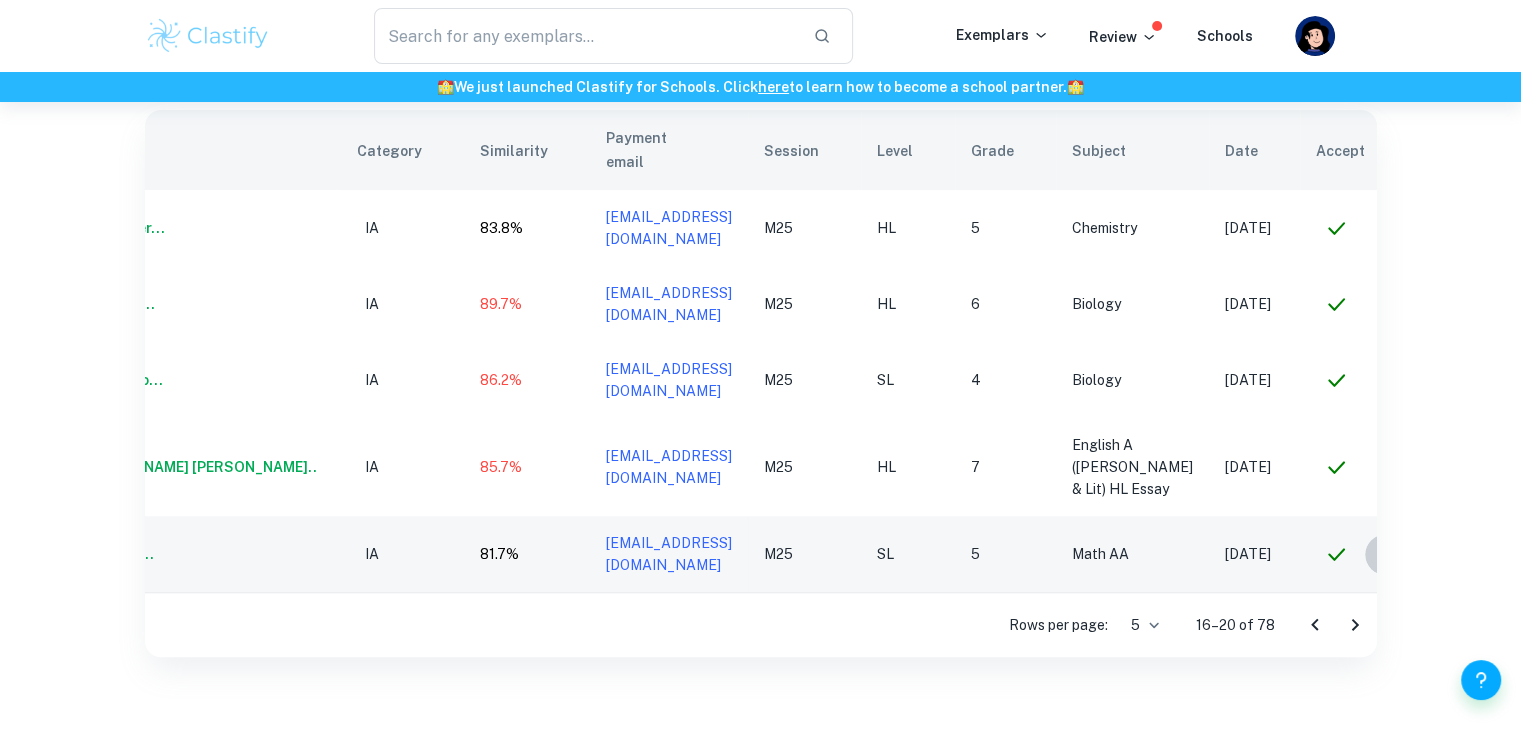 click 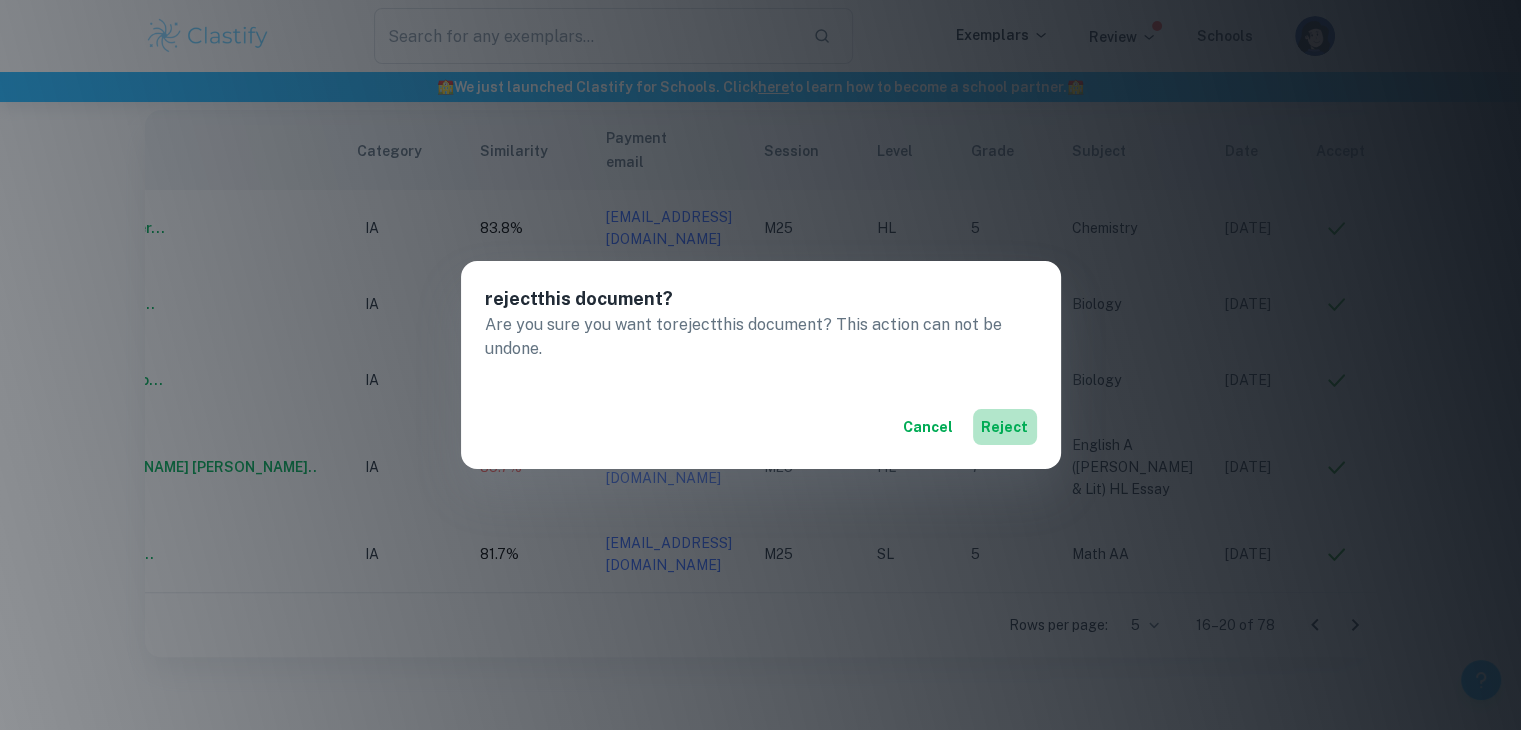 click on "reject" at bounding box center [1005, 427] 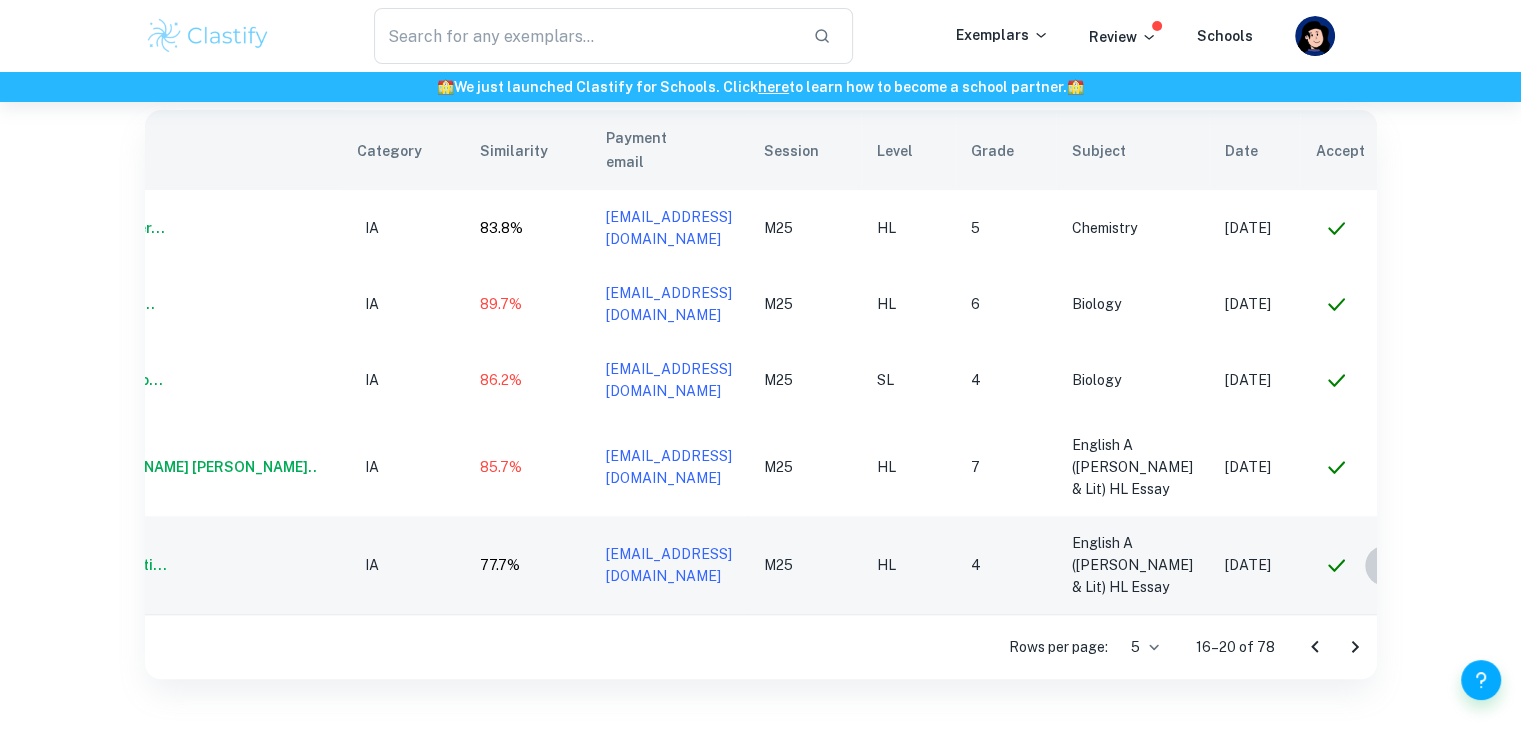 click 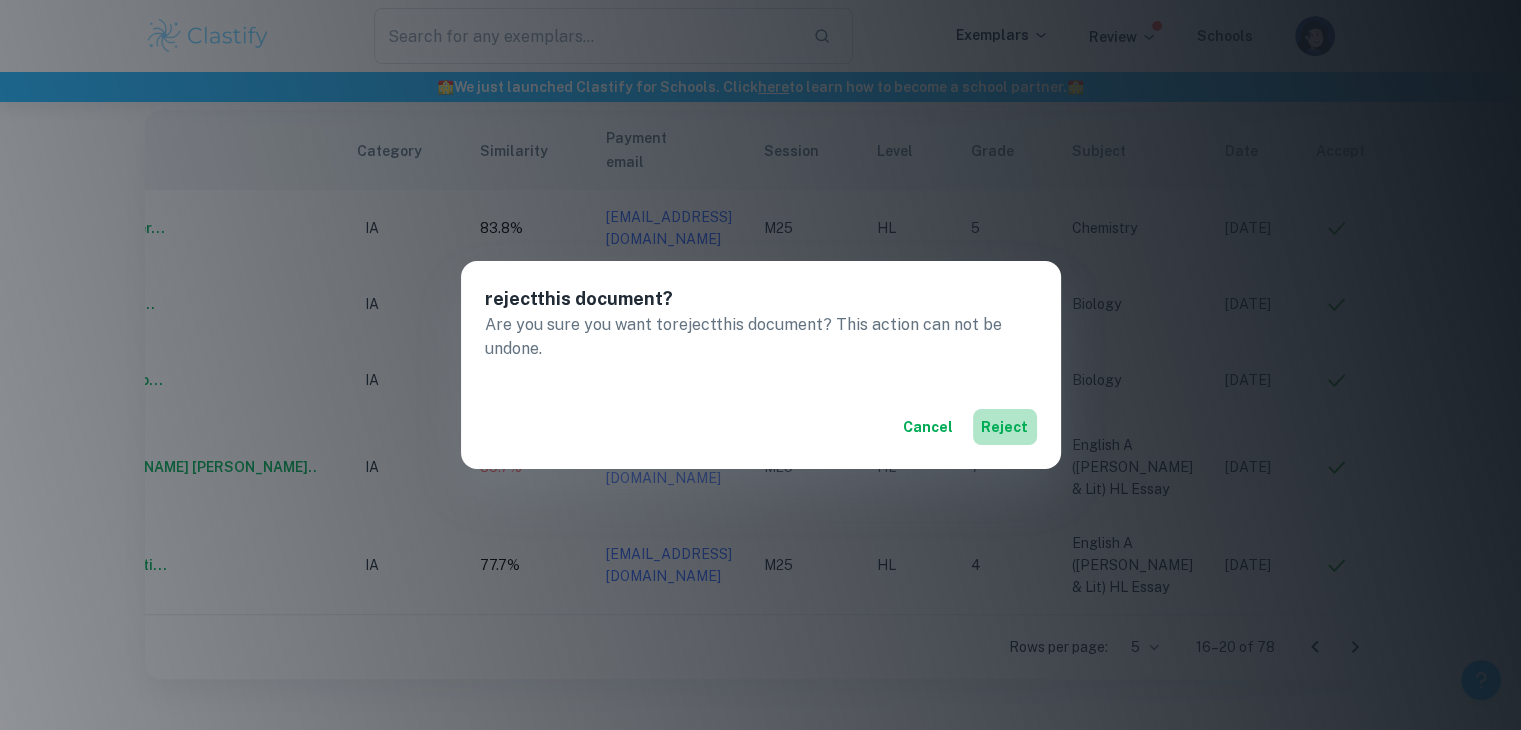 click on "reject" at bounding box center [1005, 427] 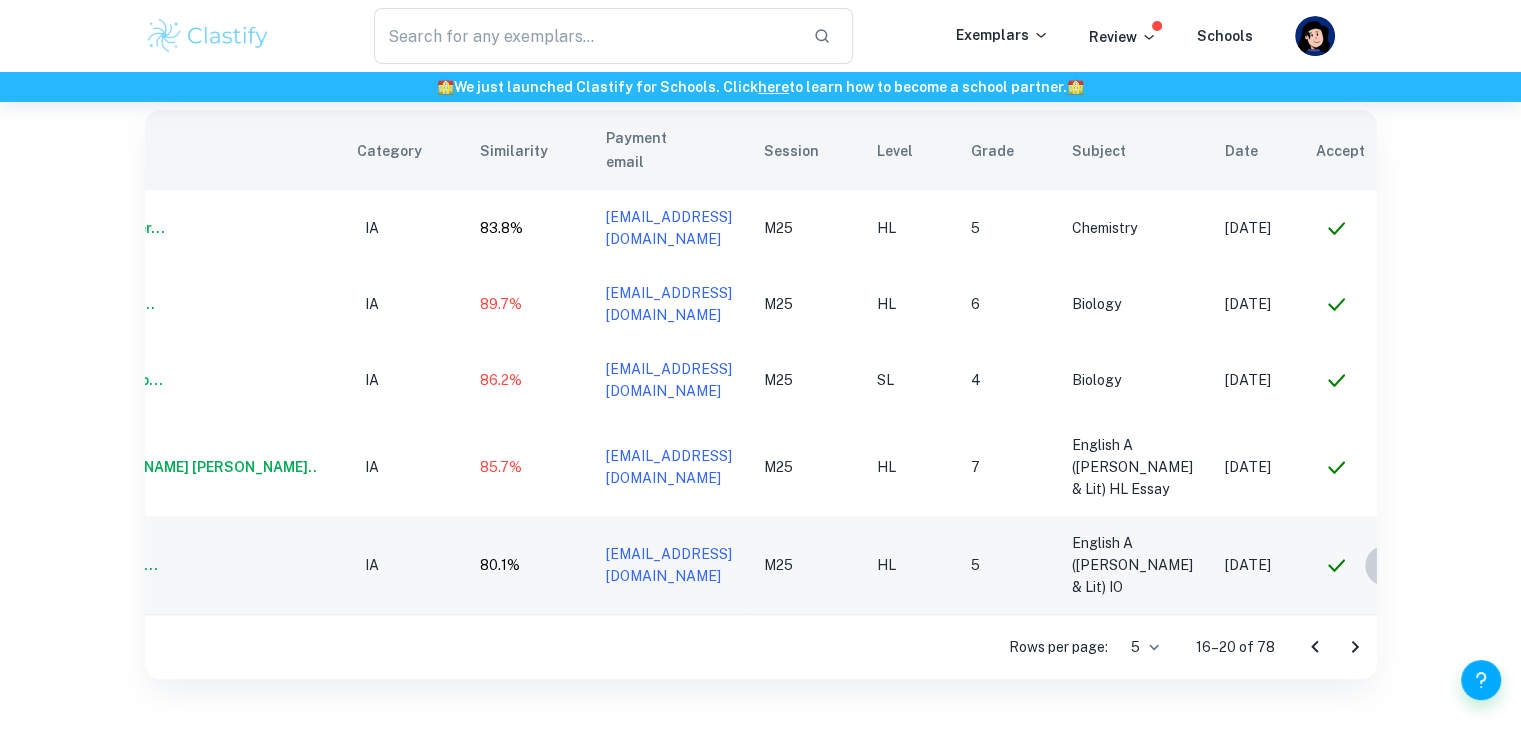 click at bounding box center (1385, 565) 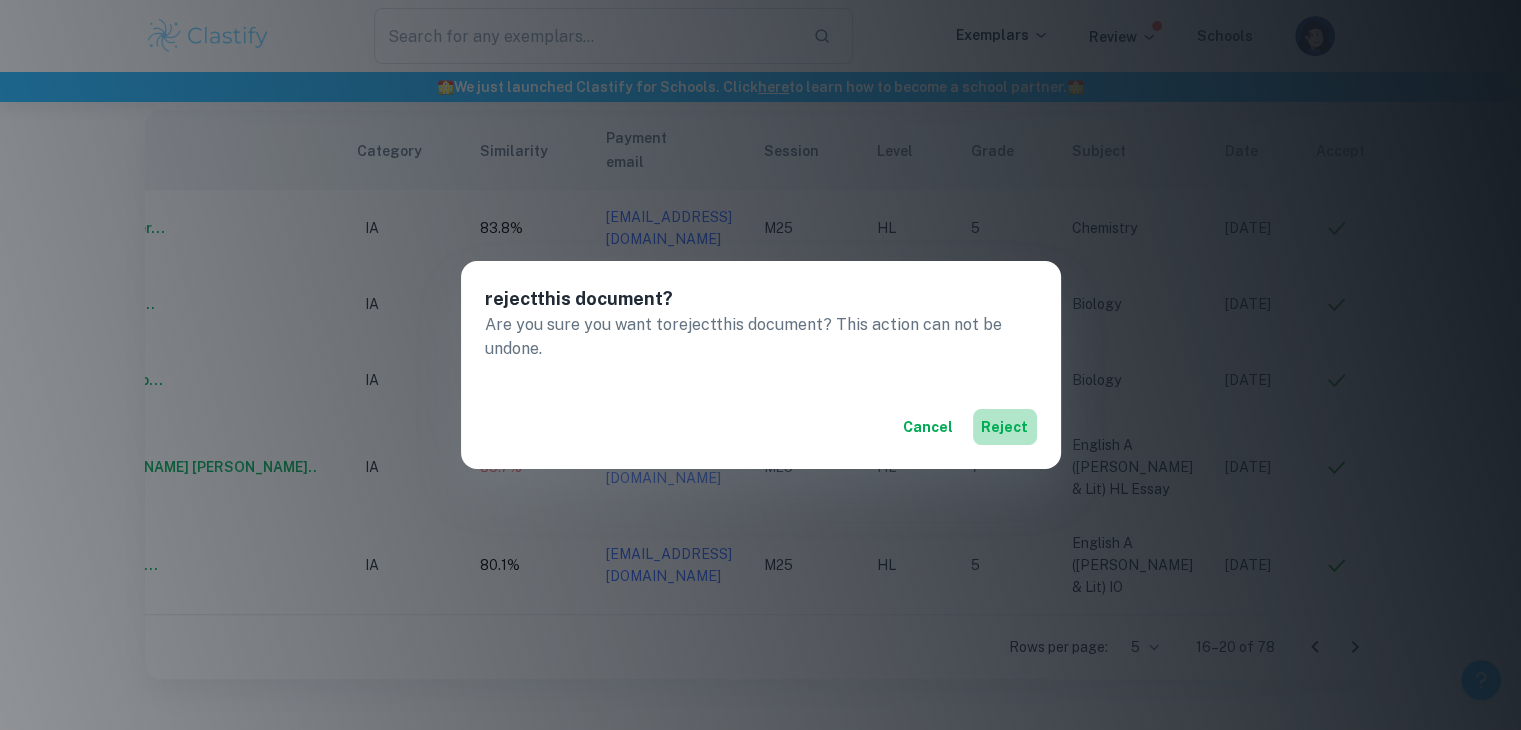 click on "reject" at bounding box center [1005, 427] 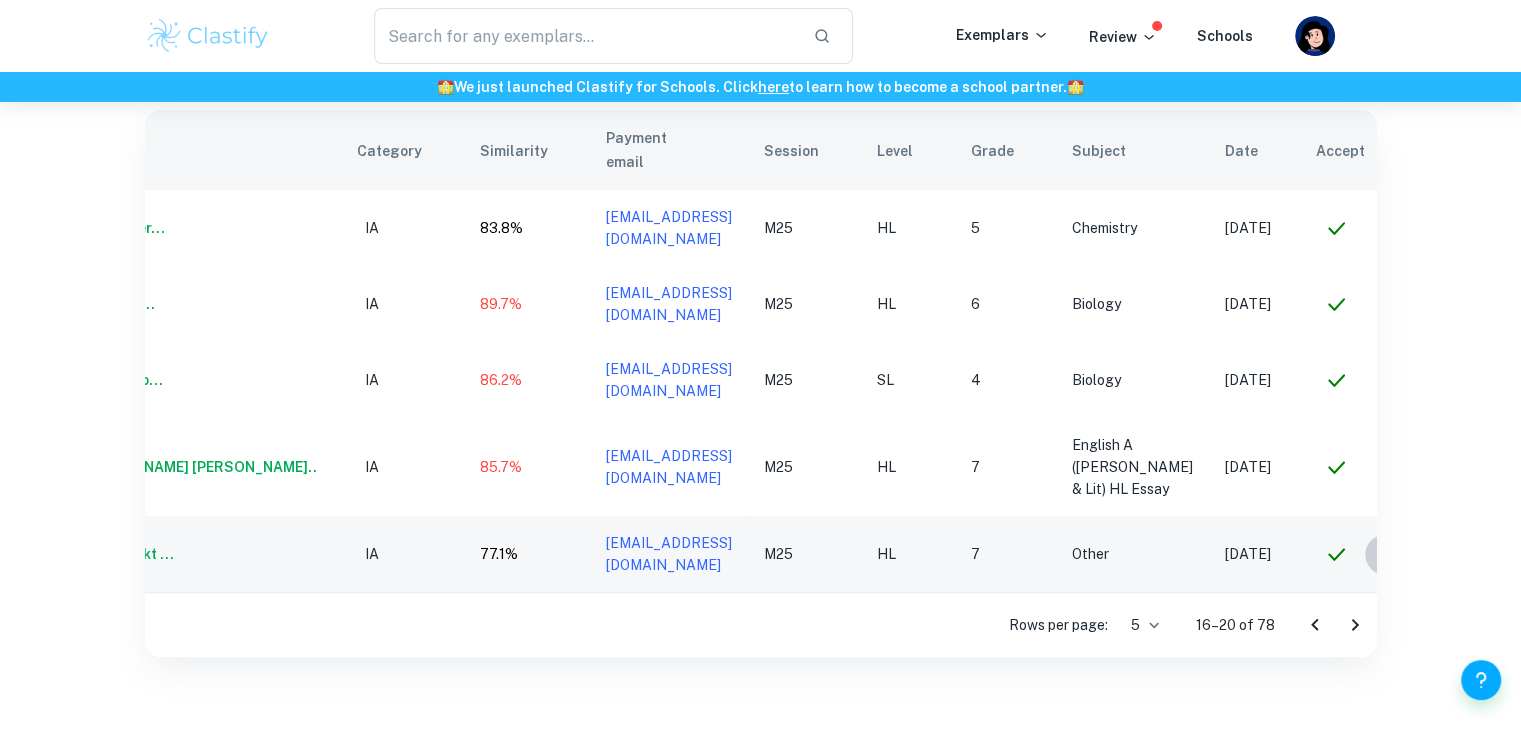 click 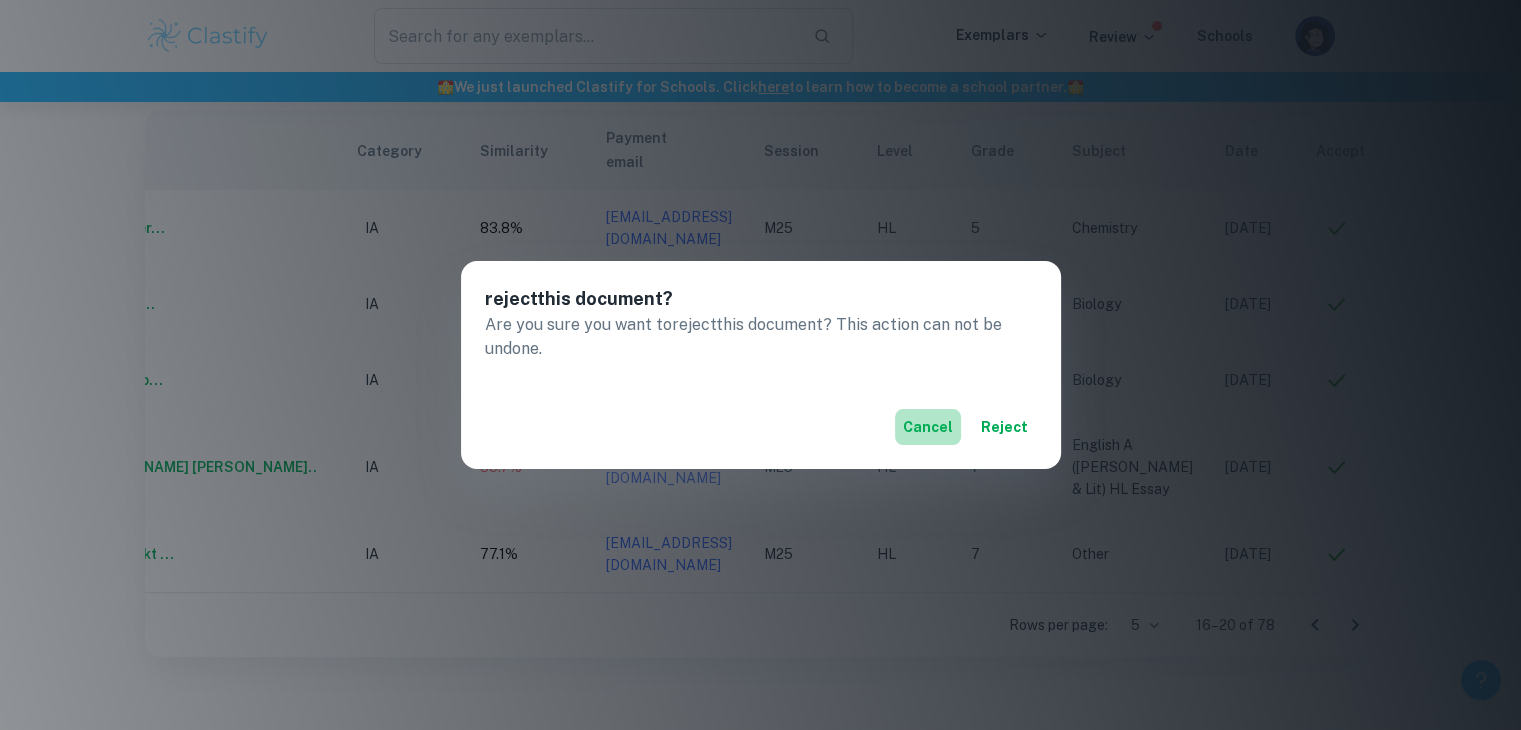 click on "Cancel" at bounding box center [928, 427] 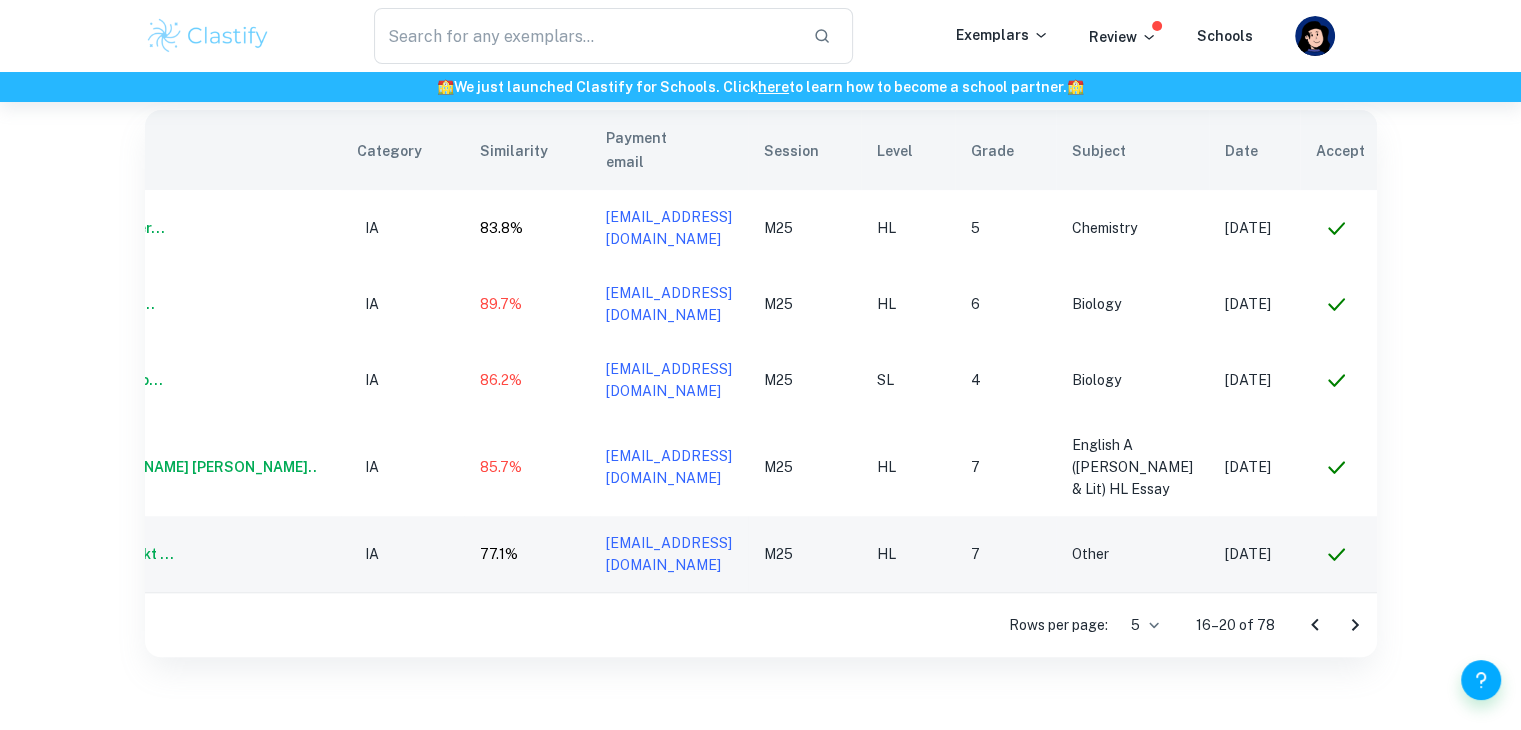 click at bounding box center (1460, 554) 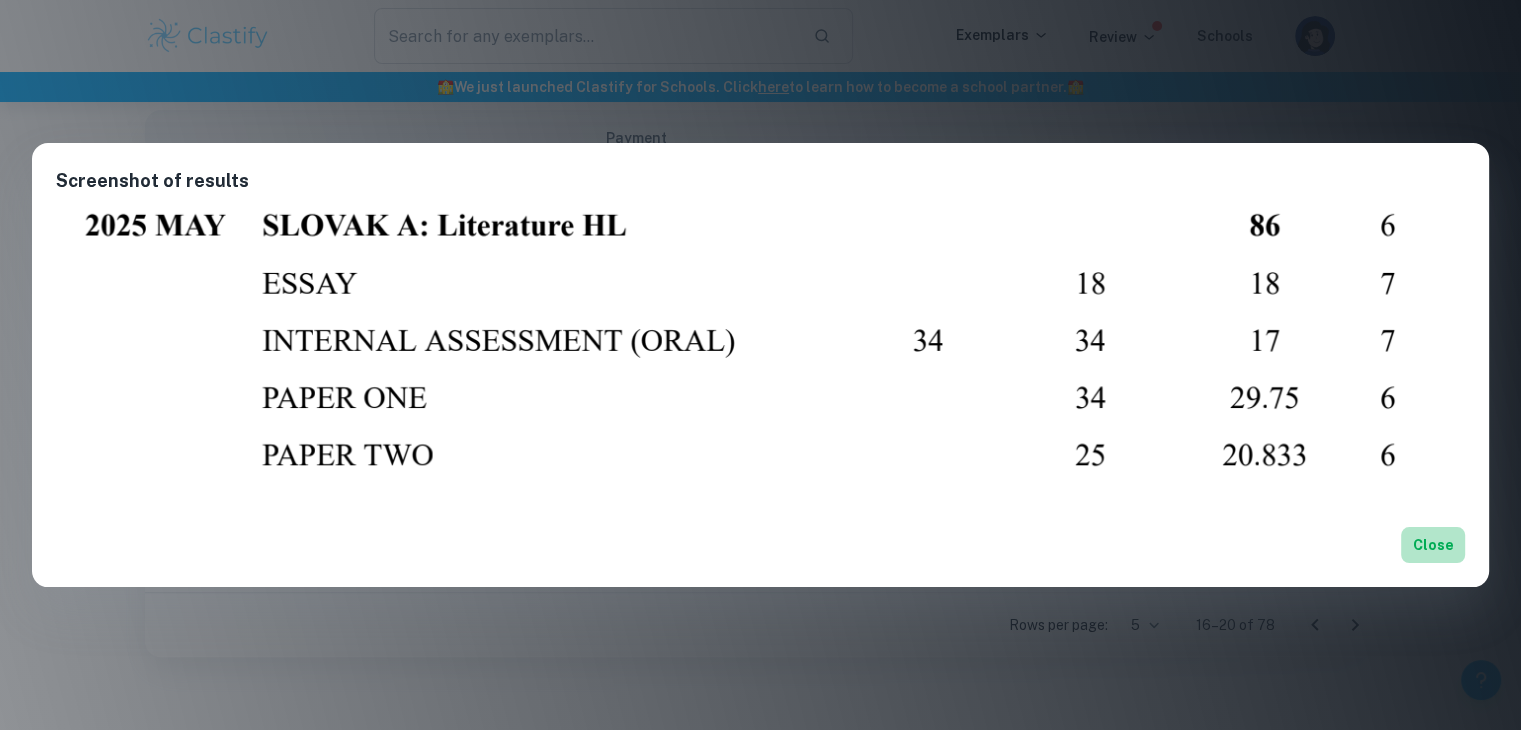 click on "Close" at bounding box center (1433, 545) 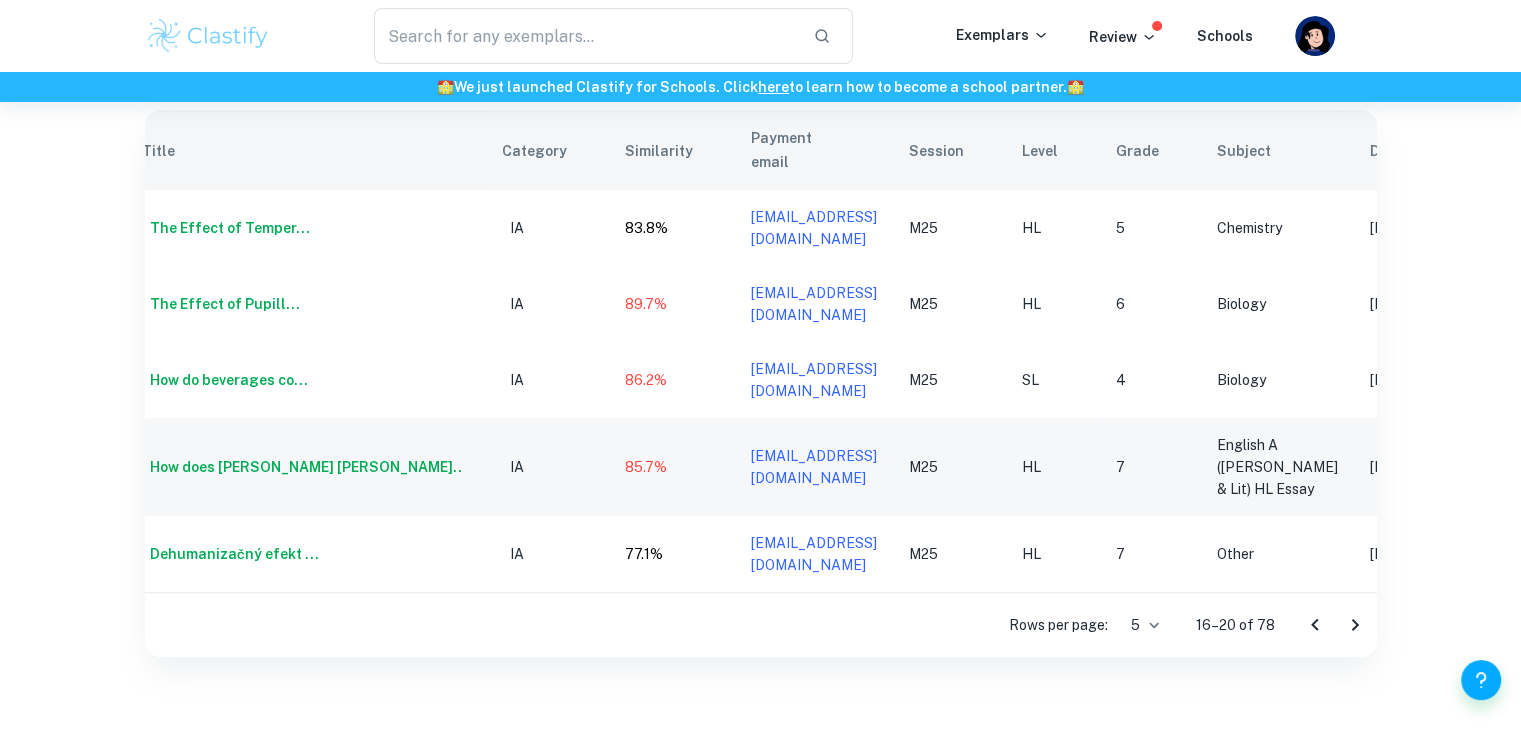 scroll, scrollTop: 0, scrollLeft: 0, axis: both 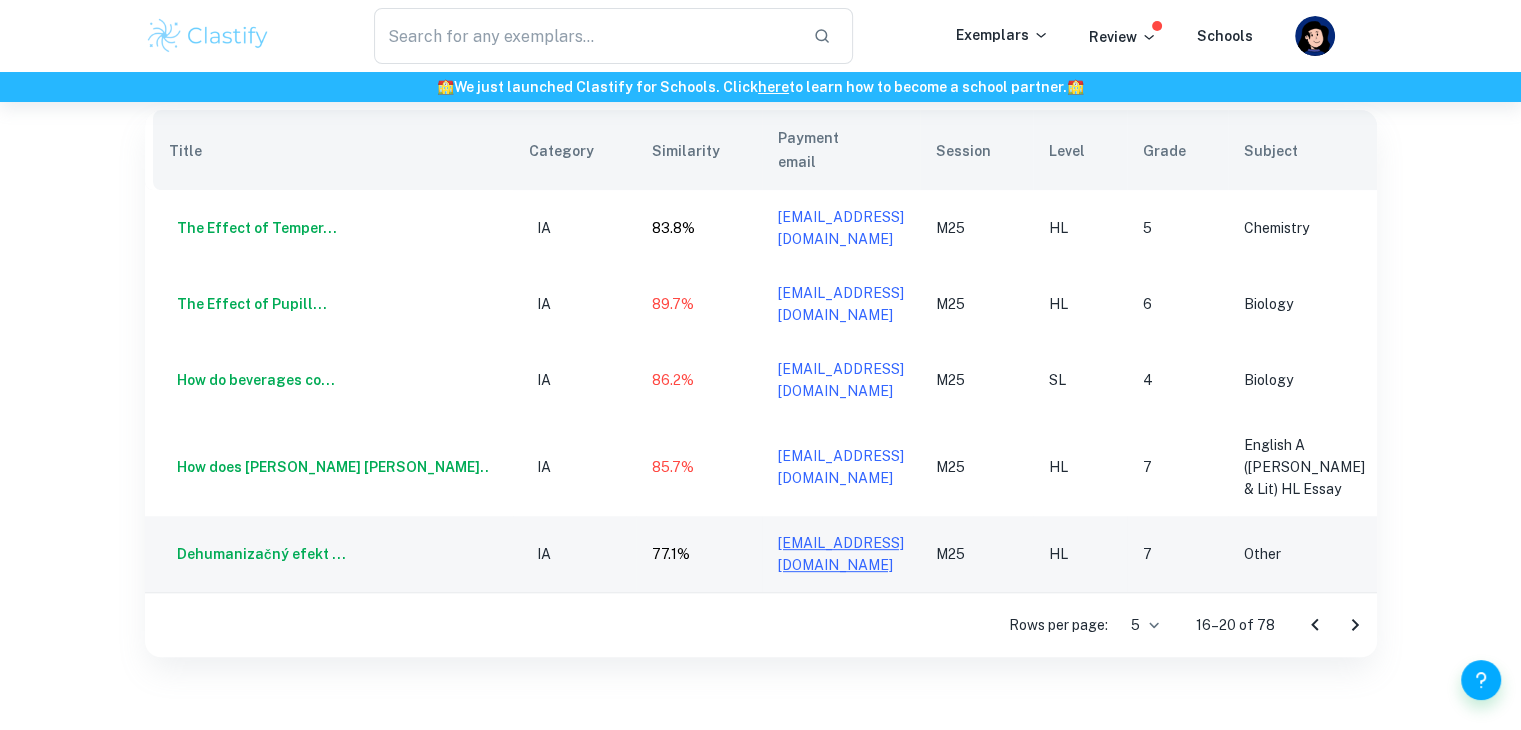 click on "nika.simonicova@gmail.com" at bounding box center [841, 554] 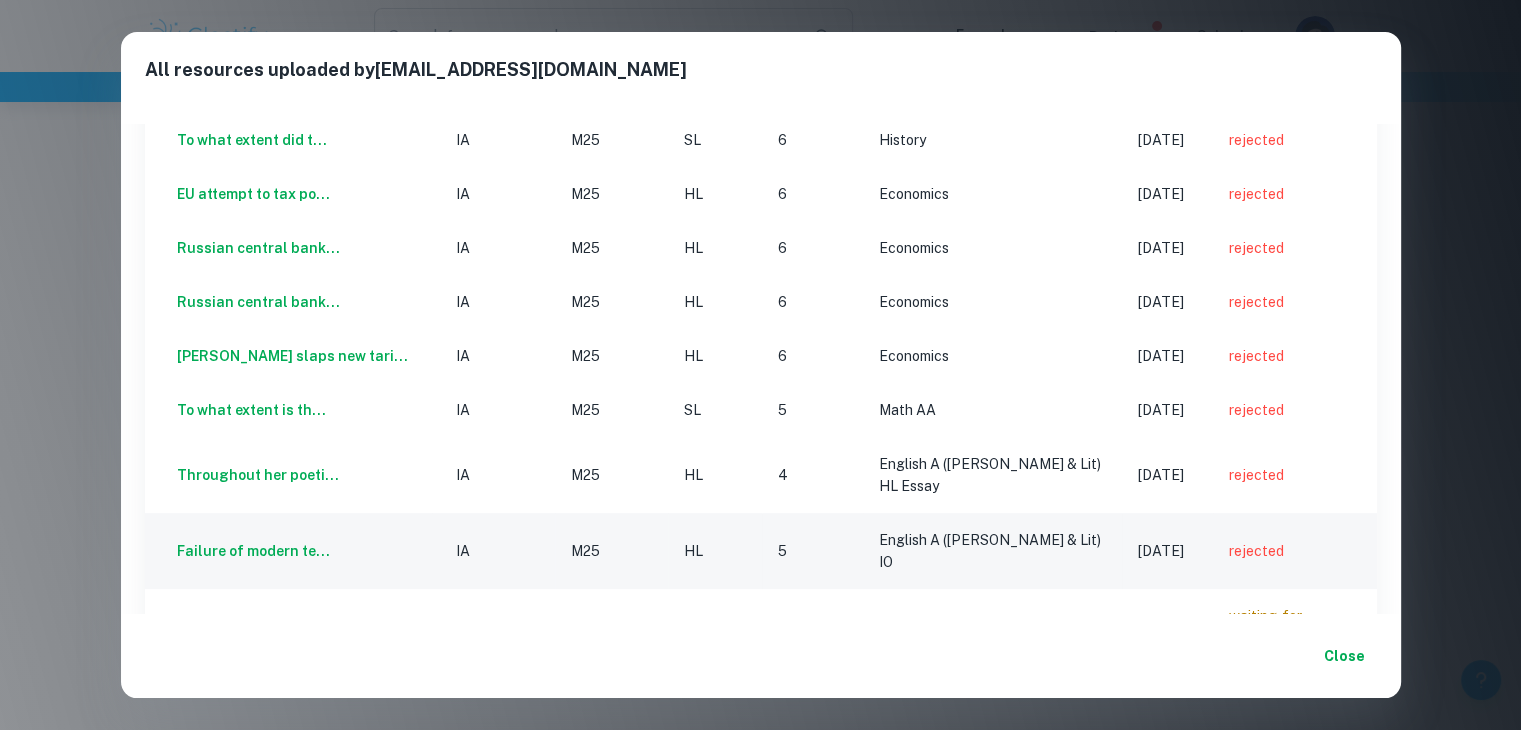scroll, scrollTop: 196, scrollLeft: 0, axis: vertical 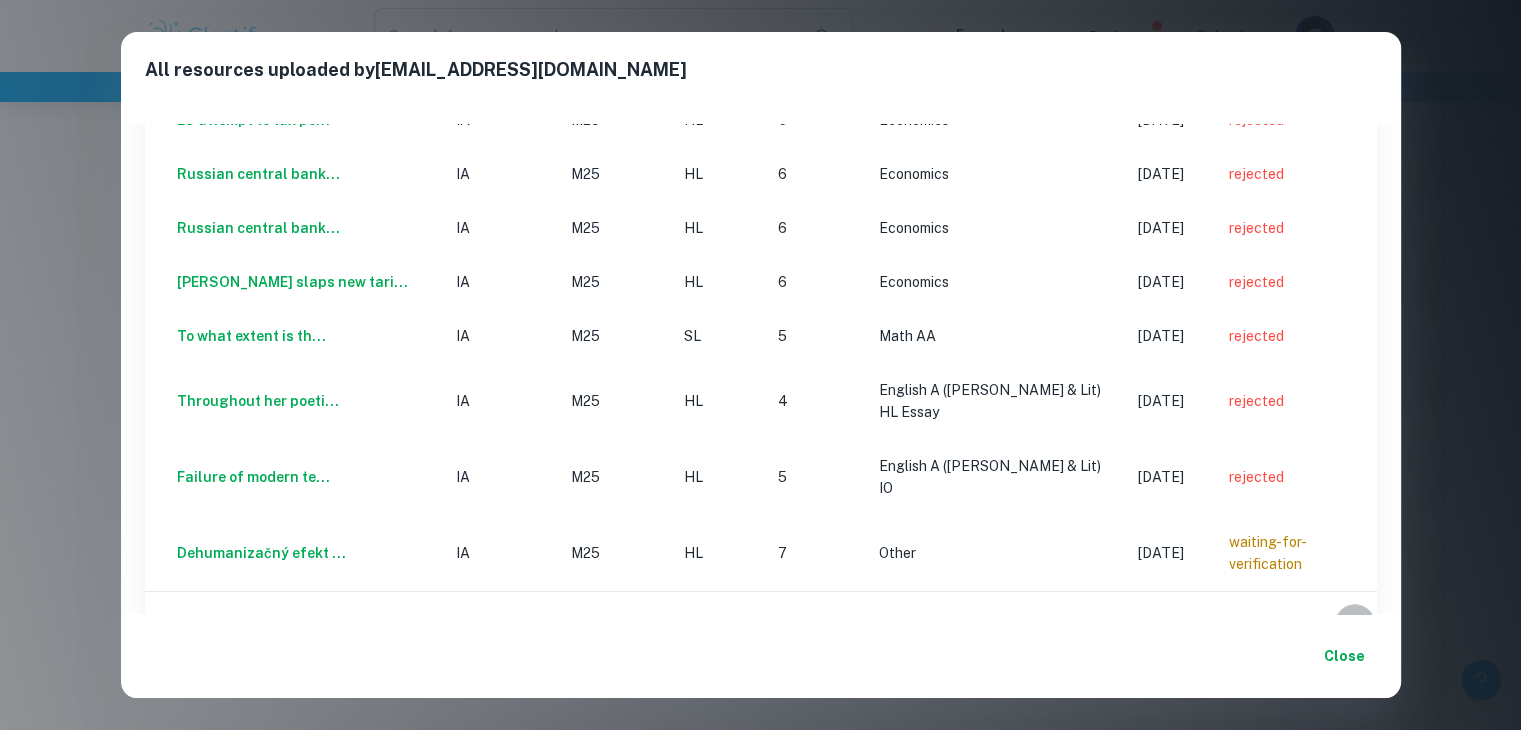 click 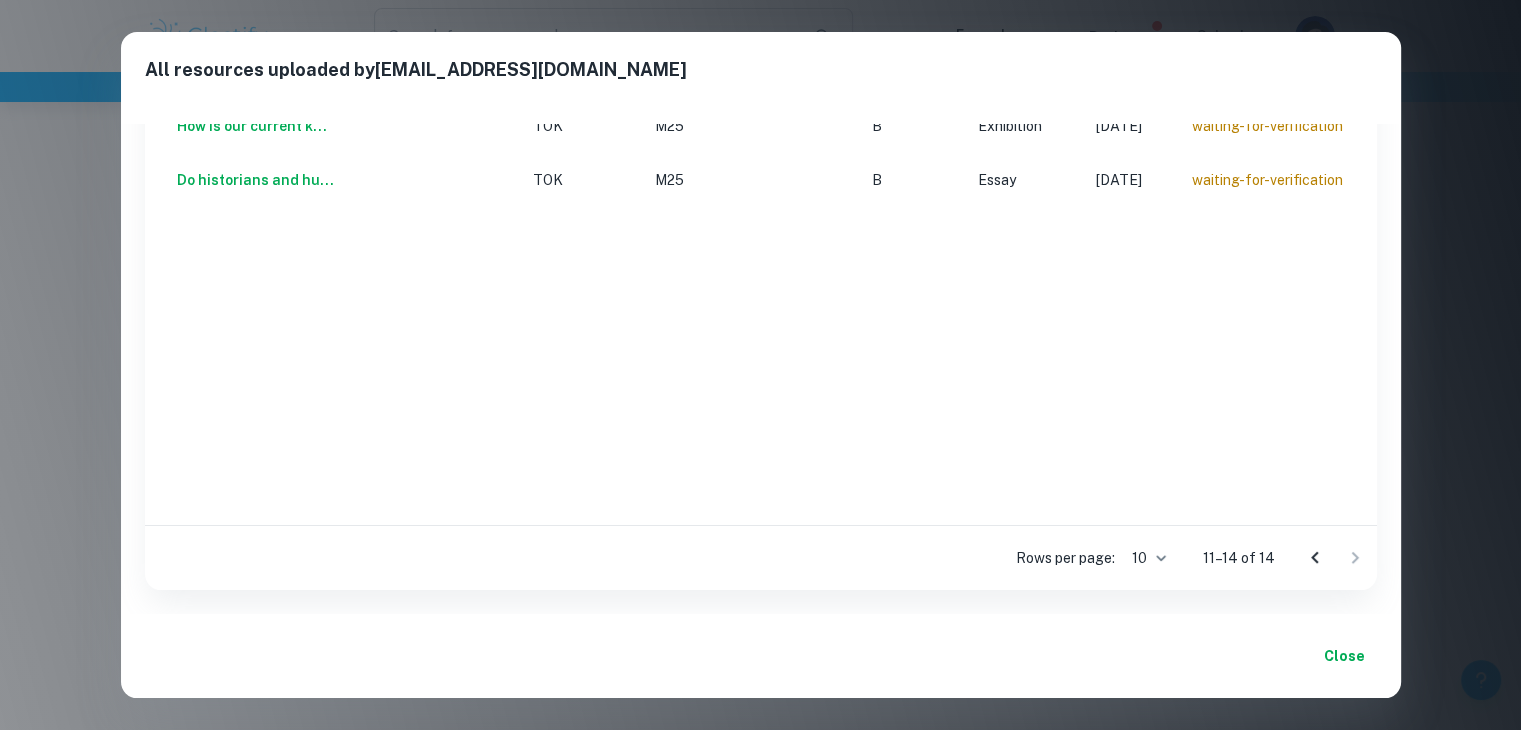 scroll, scrollTop: 11, scrollLeft: 0, axis: vertical 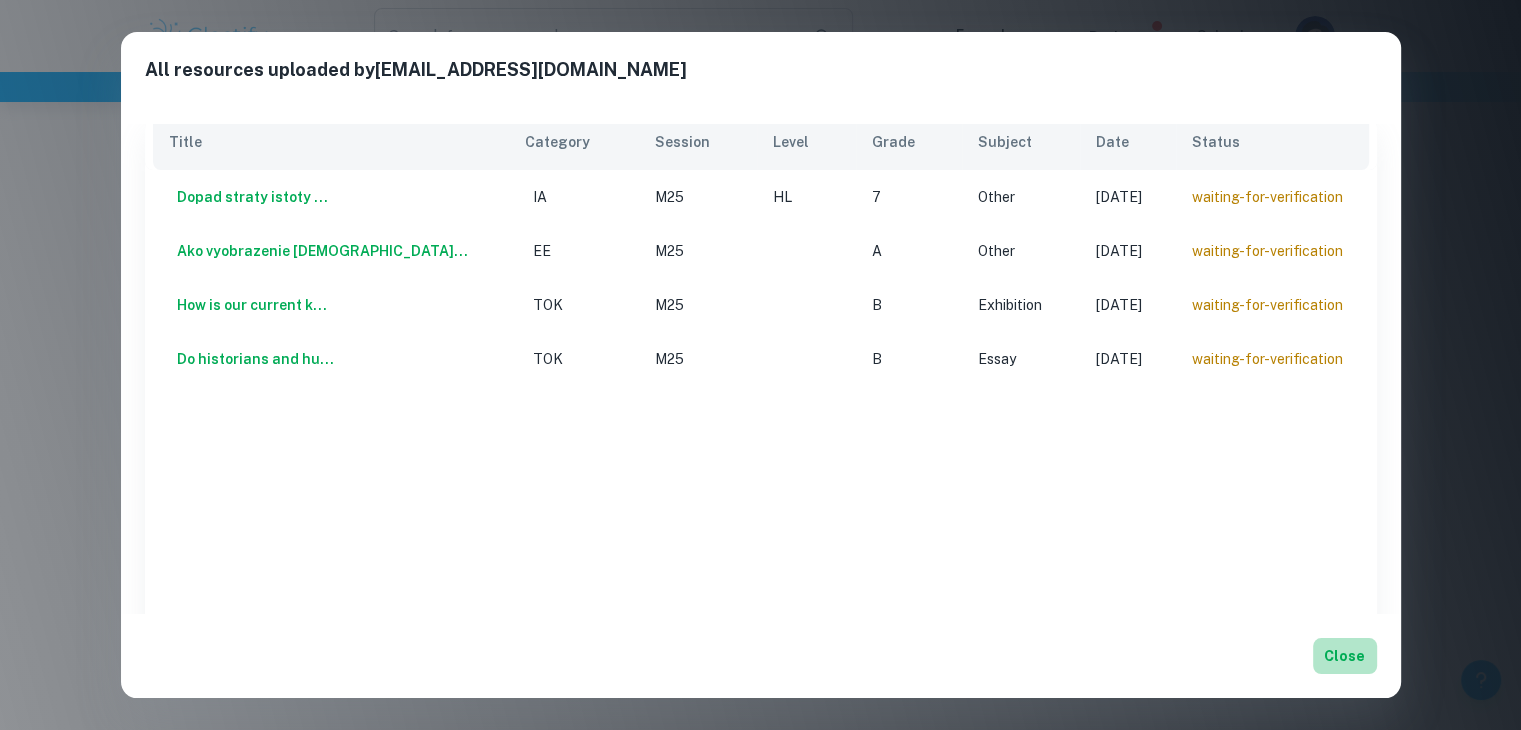 click on "Close" at bounding box center [1345, 656] 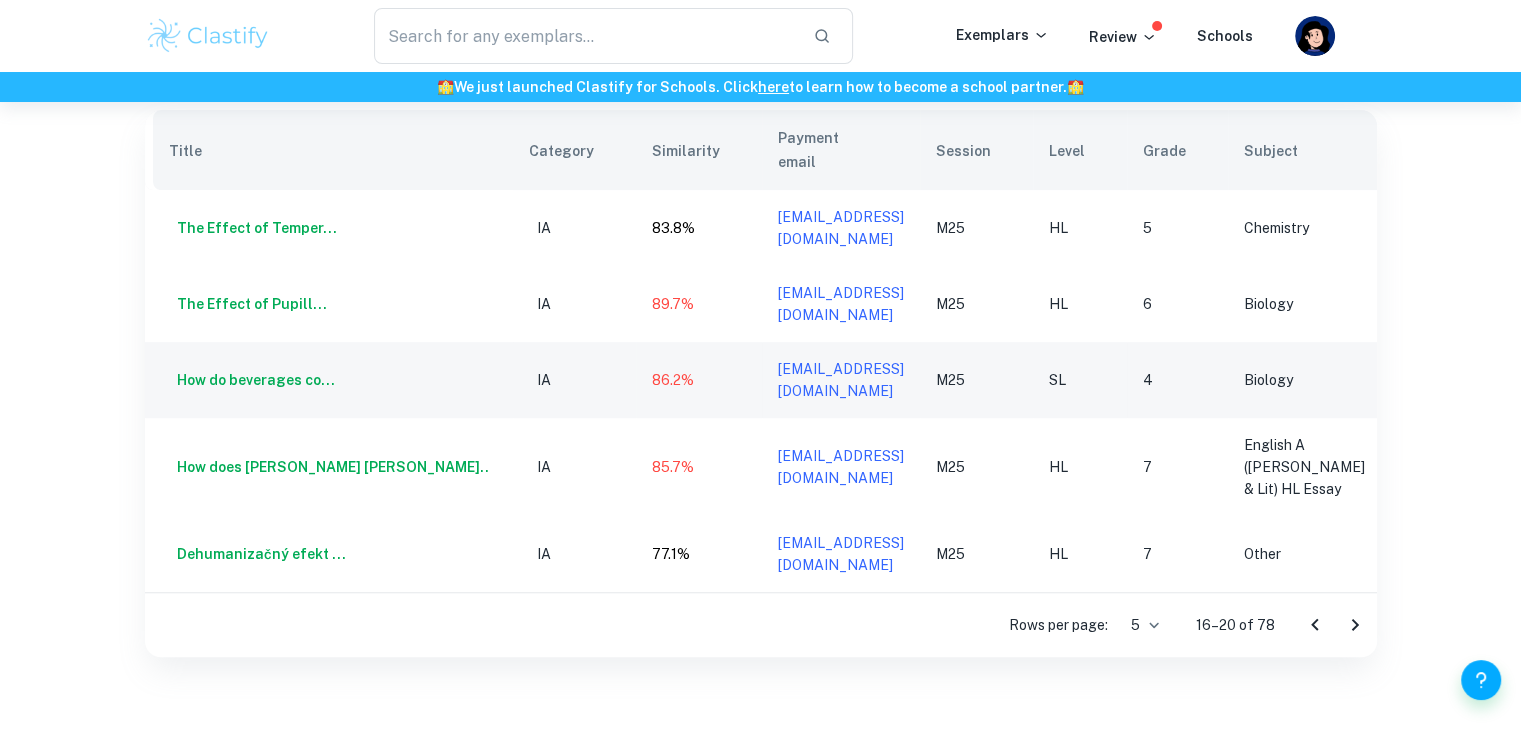 scroll, scrollTop: 0, scrollLeft: 172, axis: horizontal 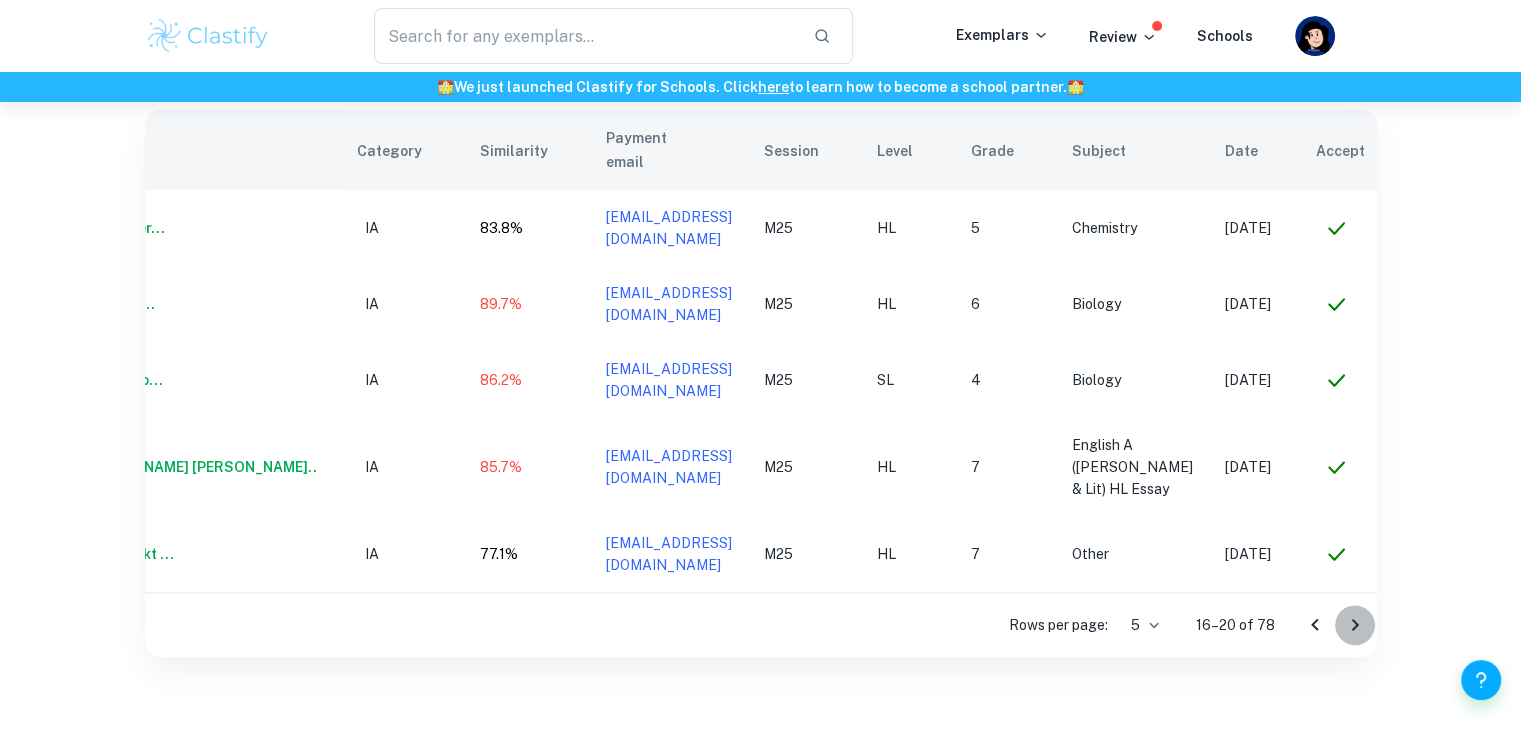 click 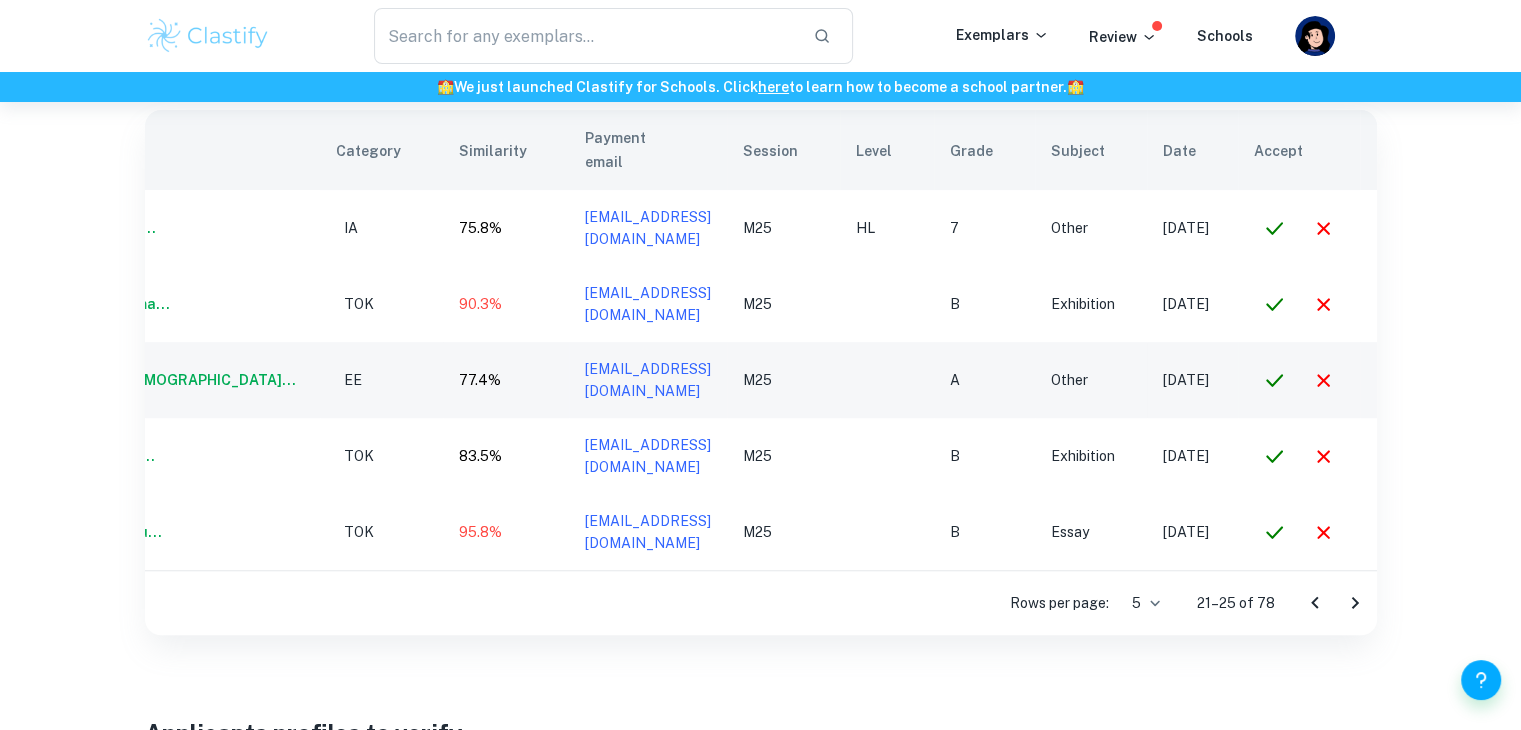 scroll, scrollTop: 0, scrollLeft: 148, axis: horizontal 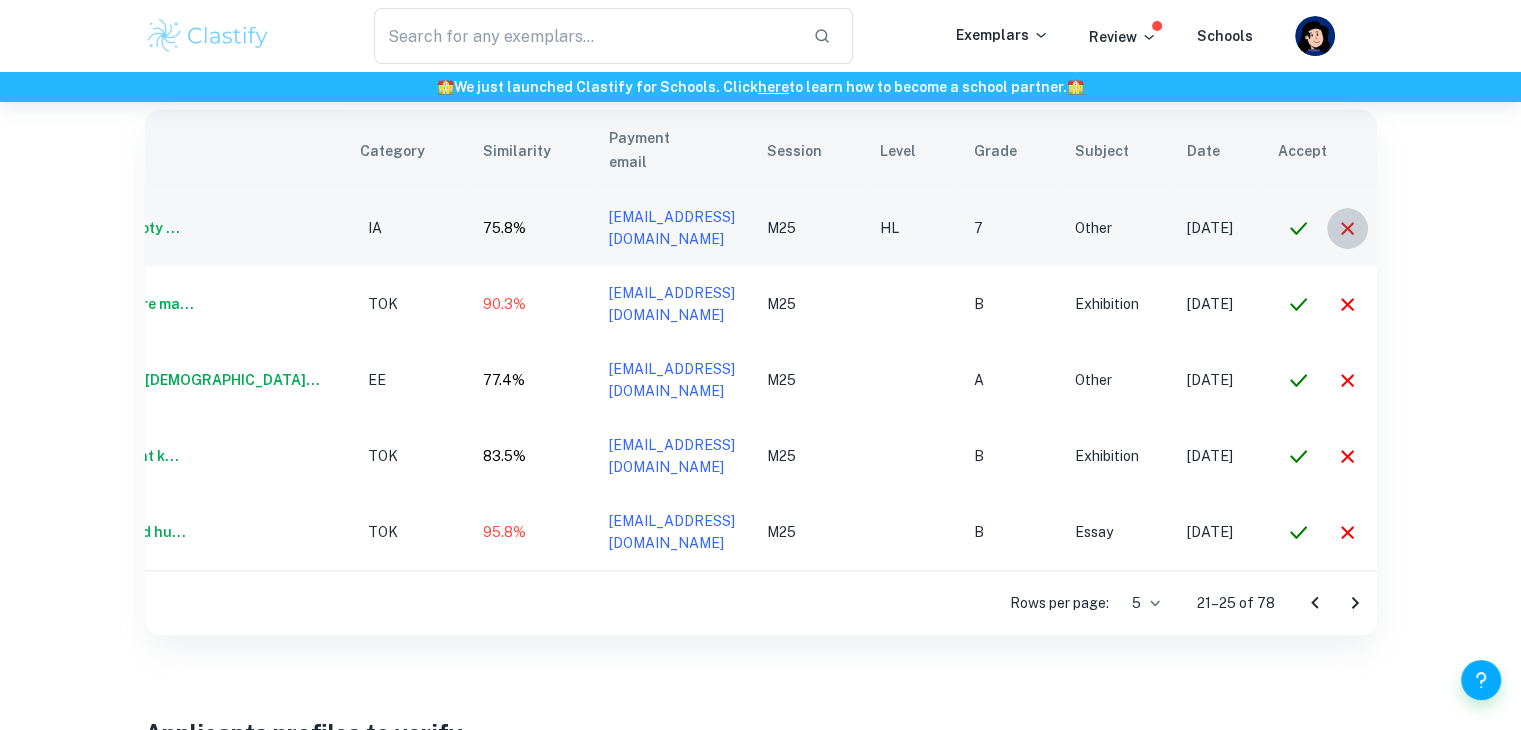 click 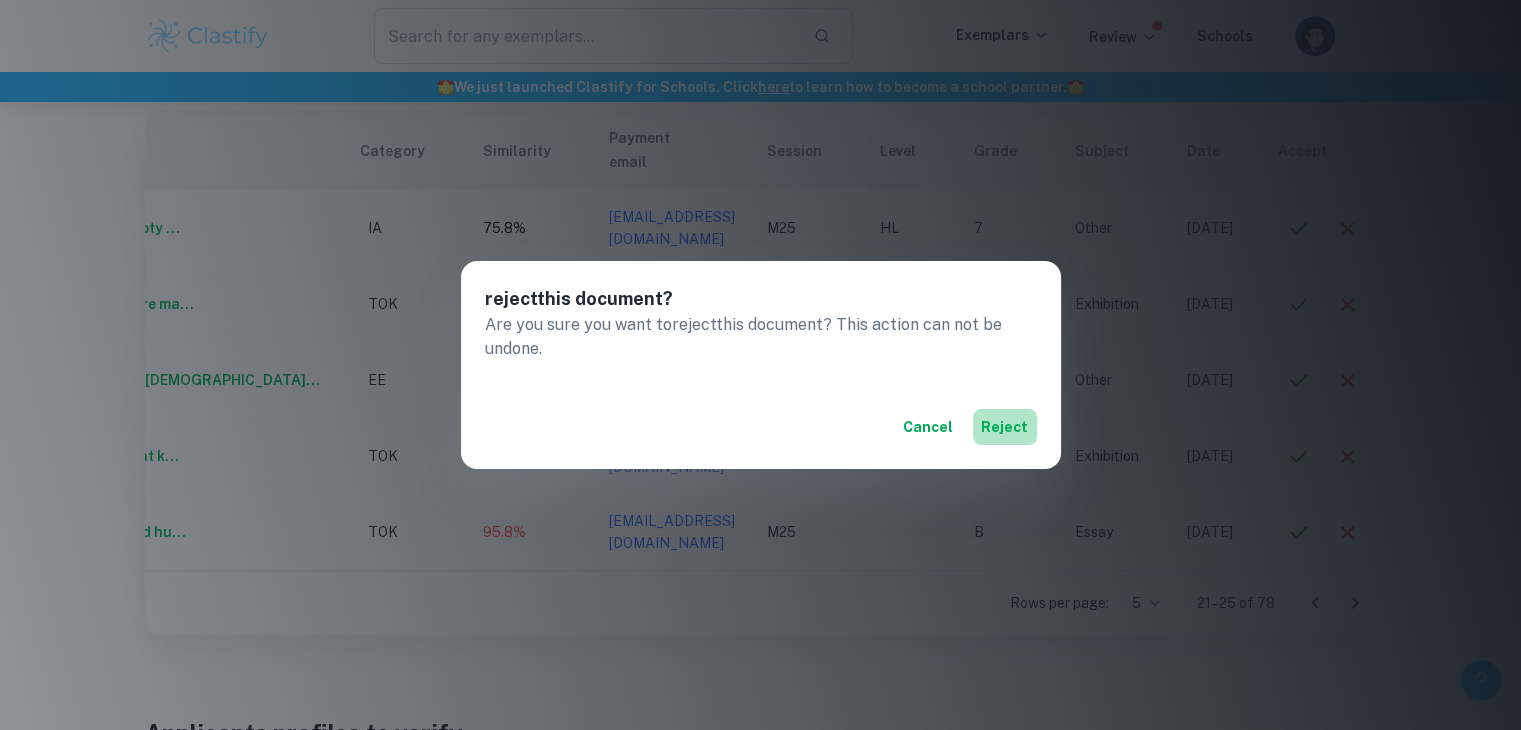 click on "reject" at bounding box center (1005, 427) 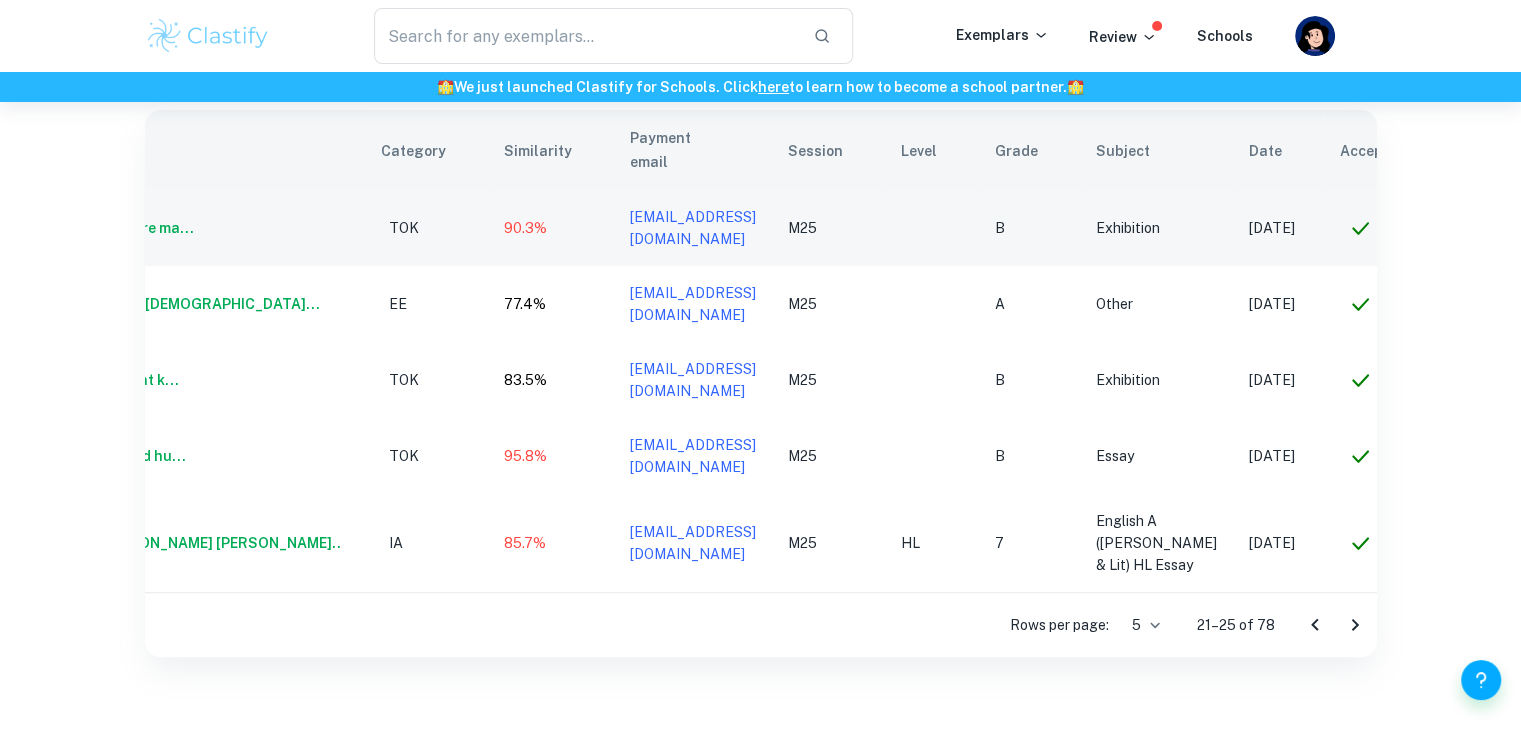 click 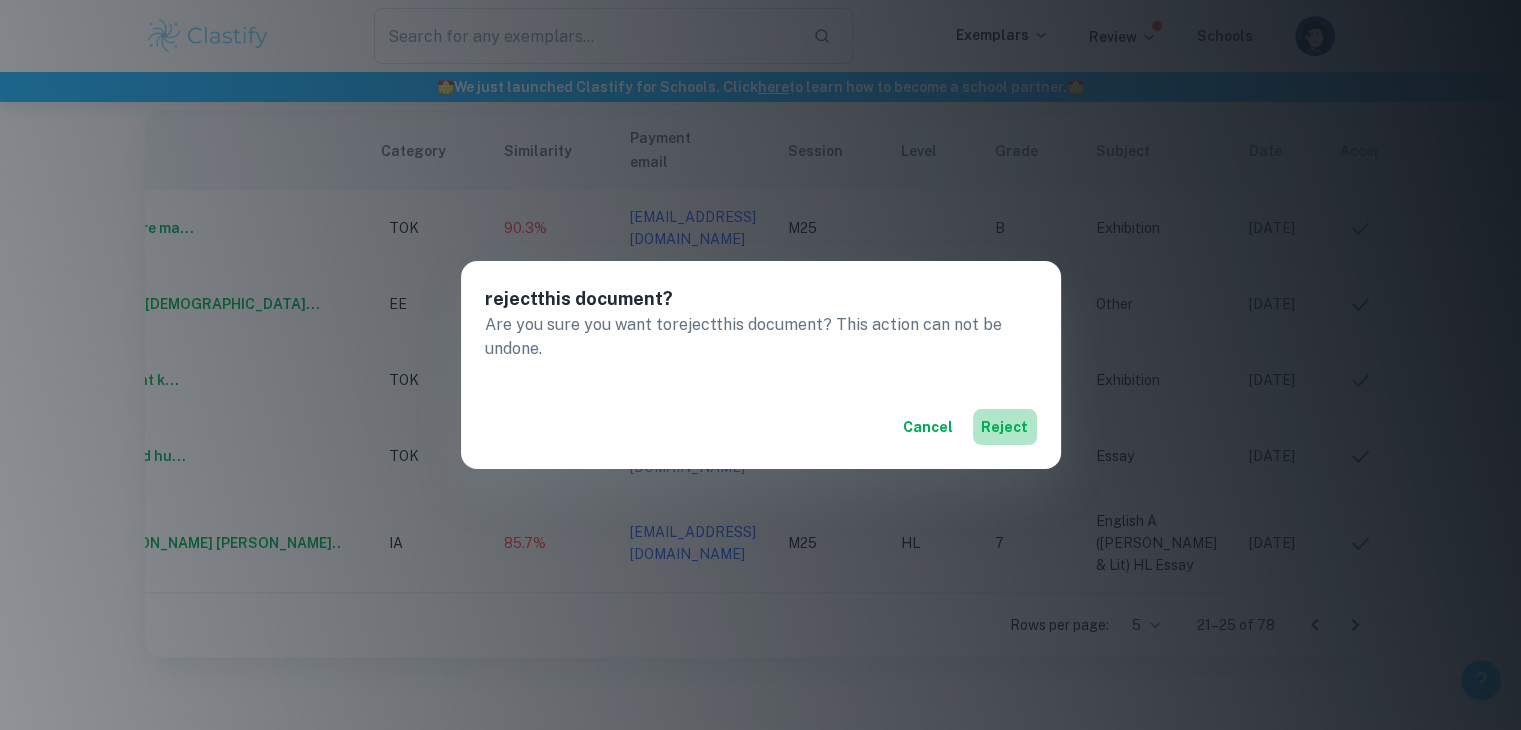 click on "reject" at bounding box center [1005, 427] 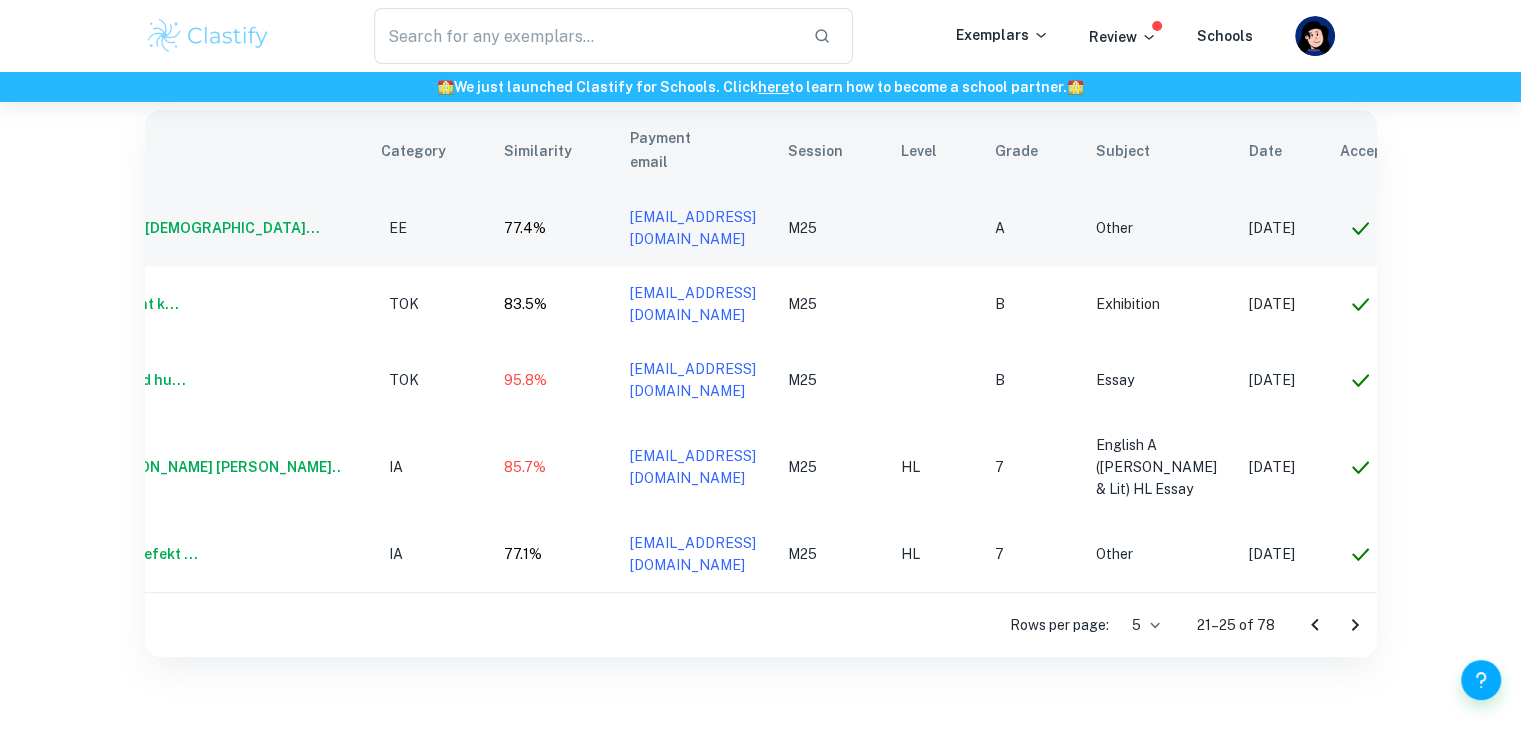 click 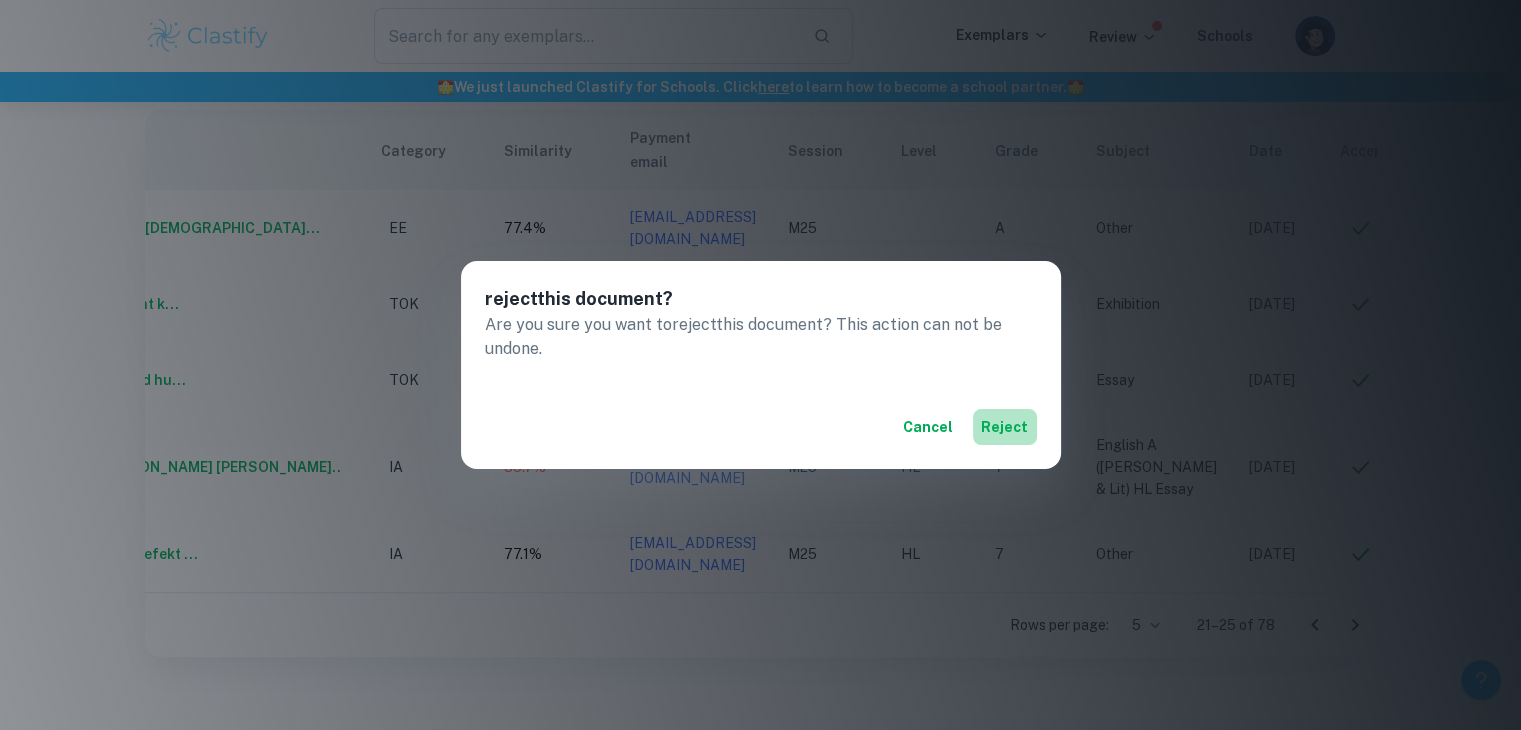 click on "reject" at bounding box center [1005, 427] 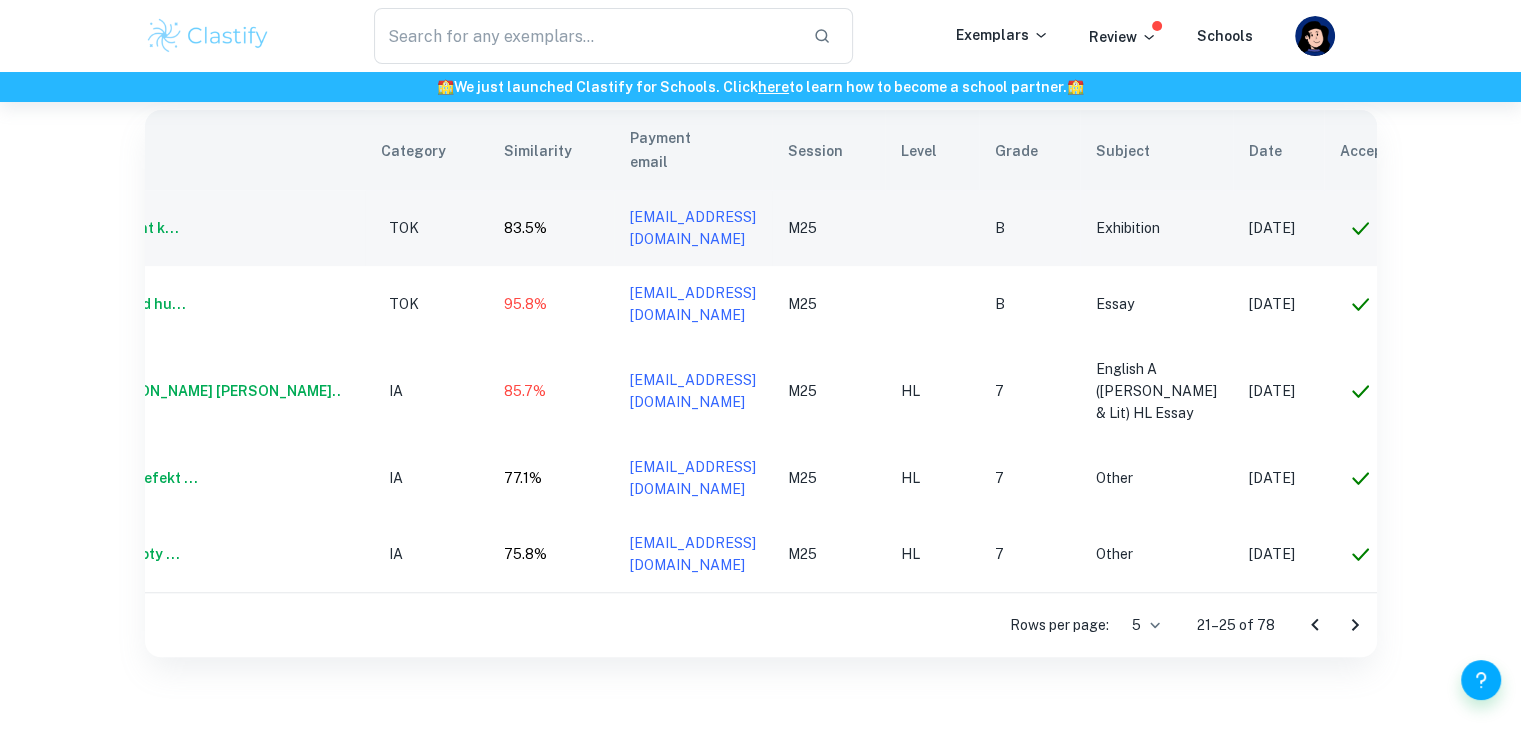 click 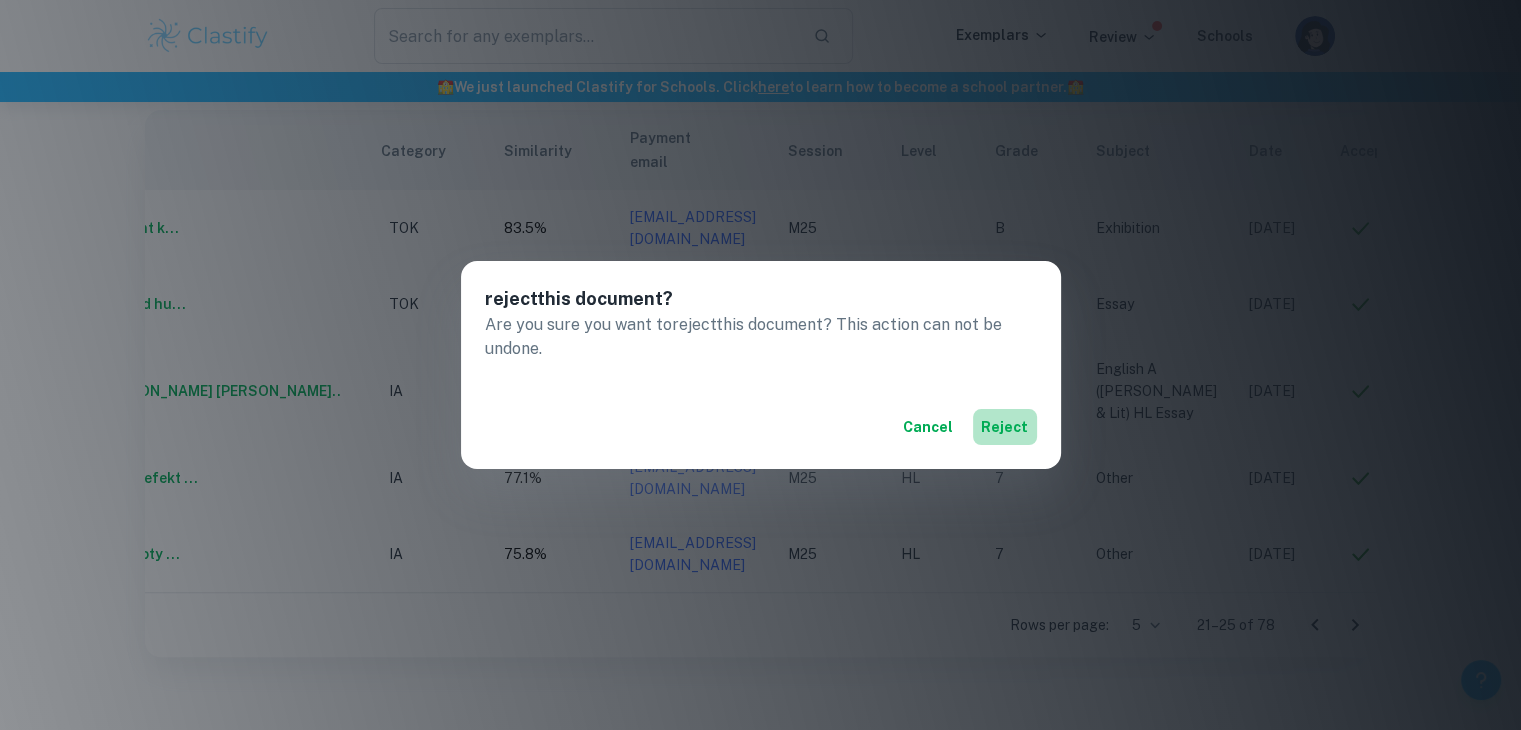 click on "reject" at bounding box center (1005, 427) 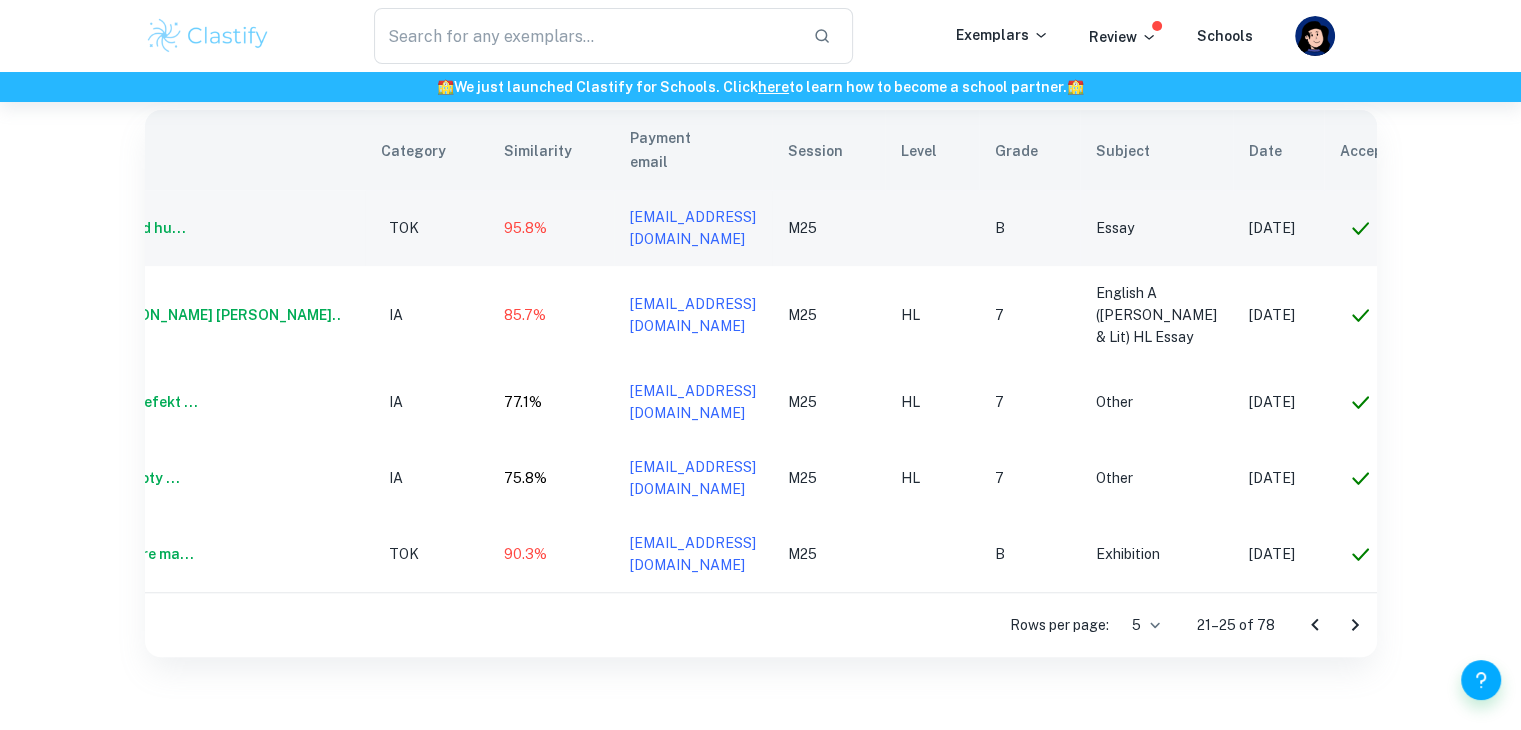 click 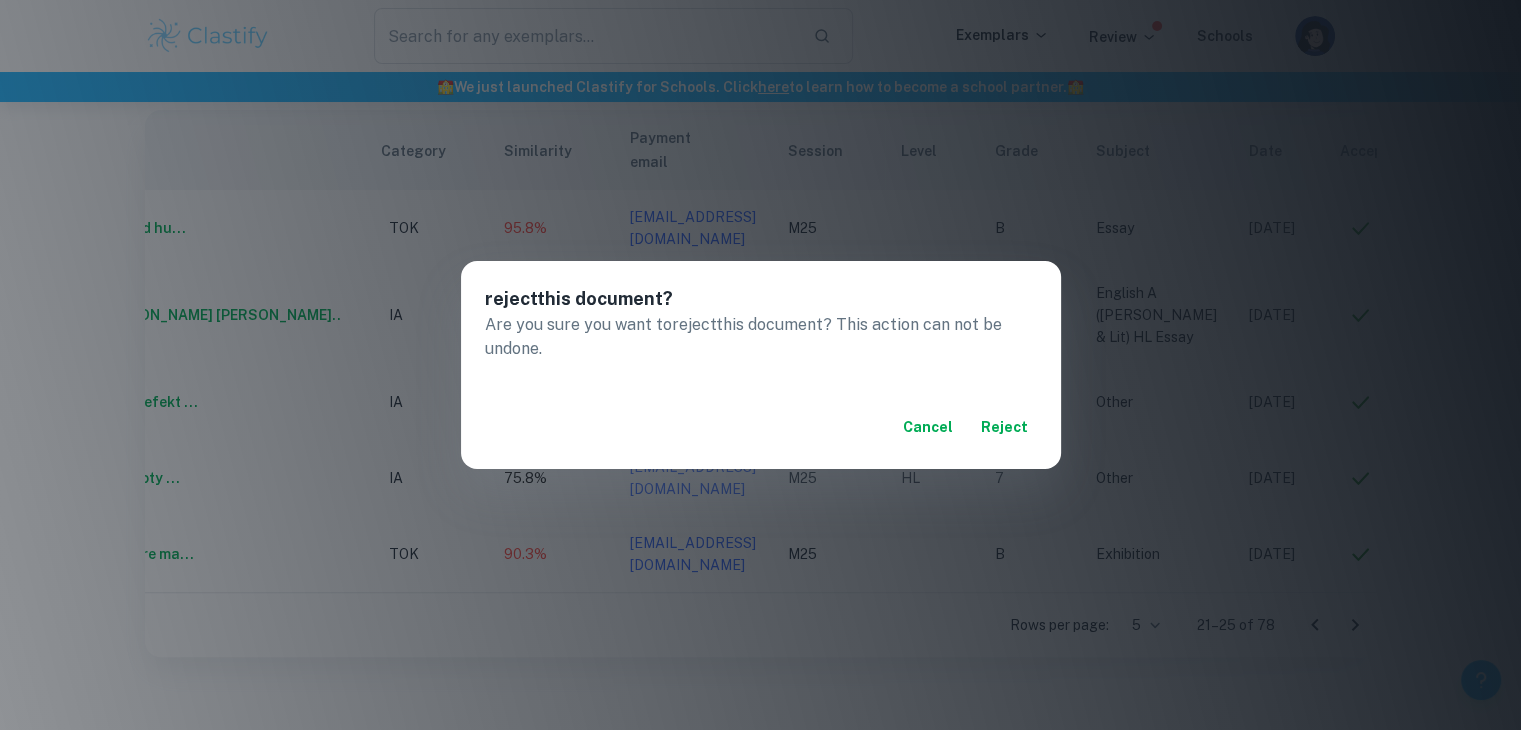 click on "Cancel reject" at bounding box center [761, 427] 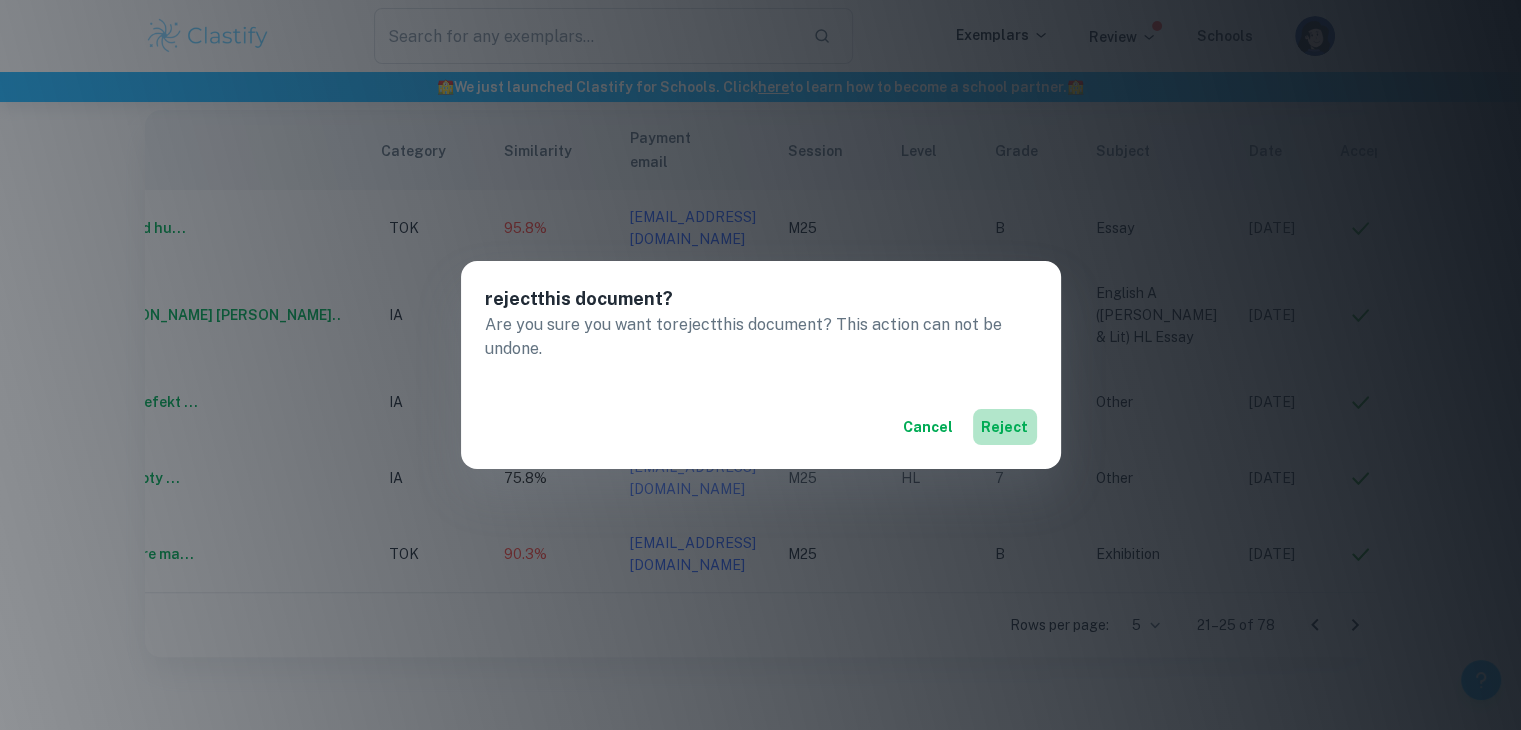 click on "reject" at bounding box center [1005, 427] 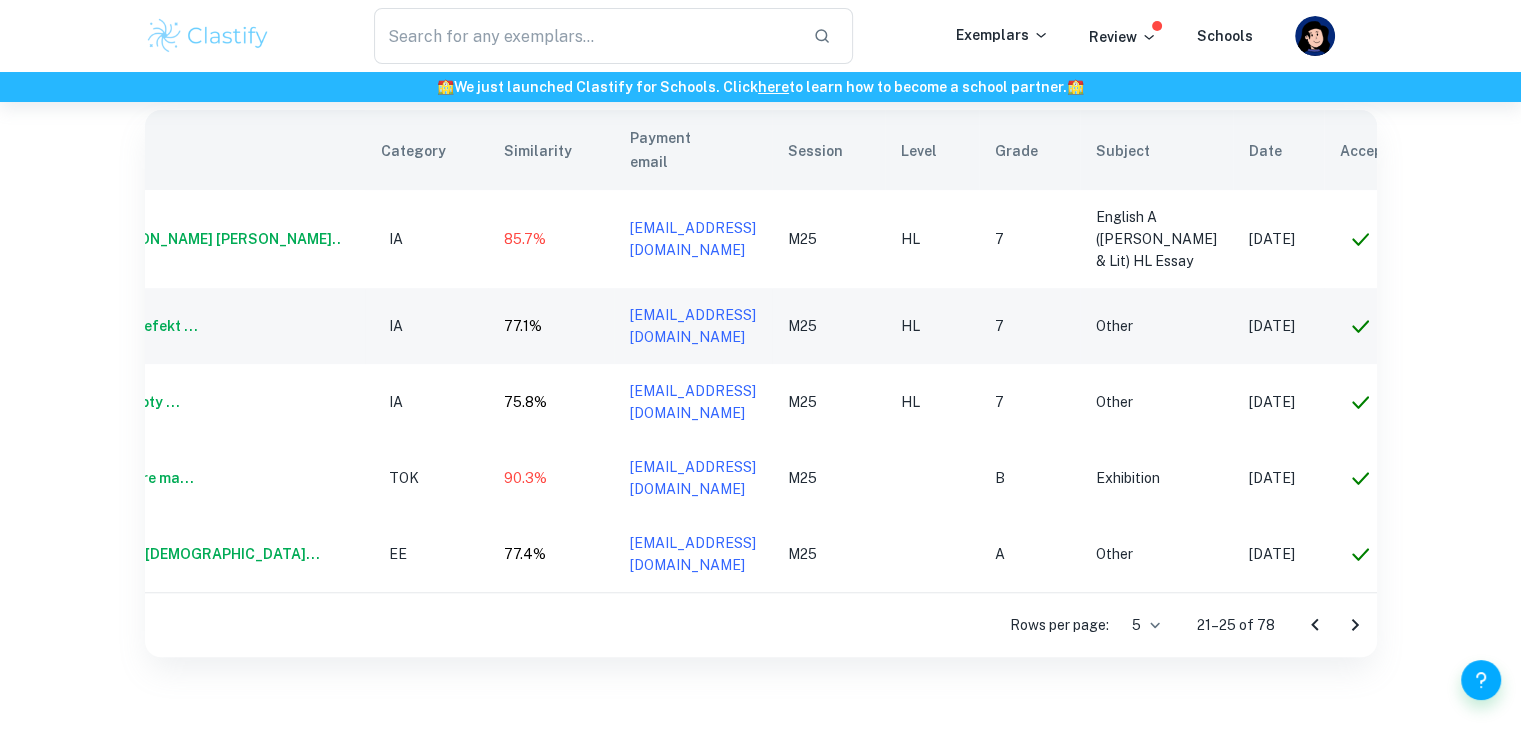 click 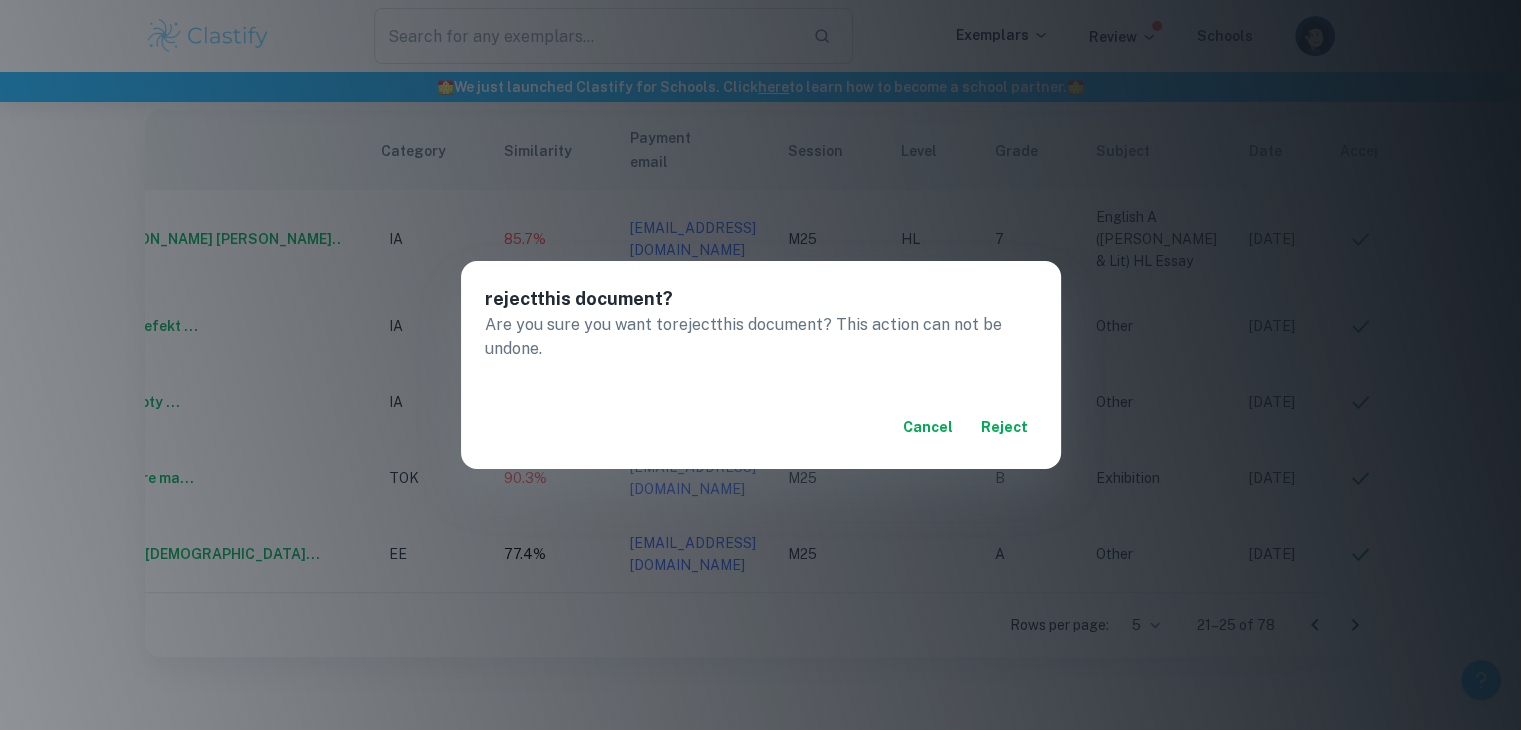 click on "reject" at bounding box center (1005, 427) 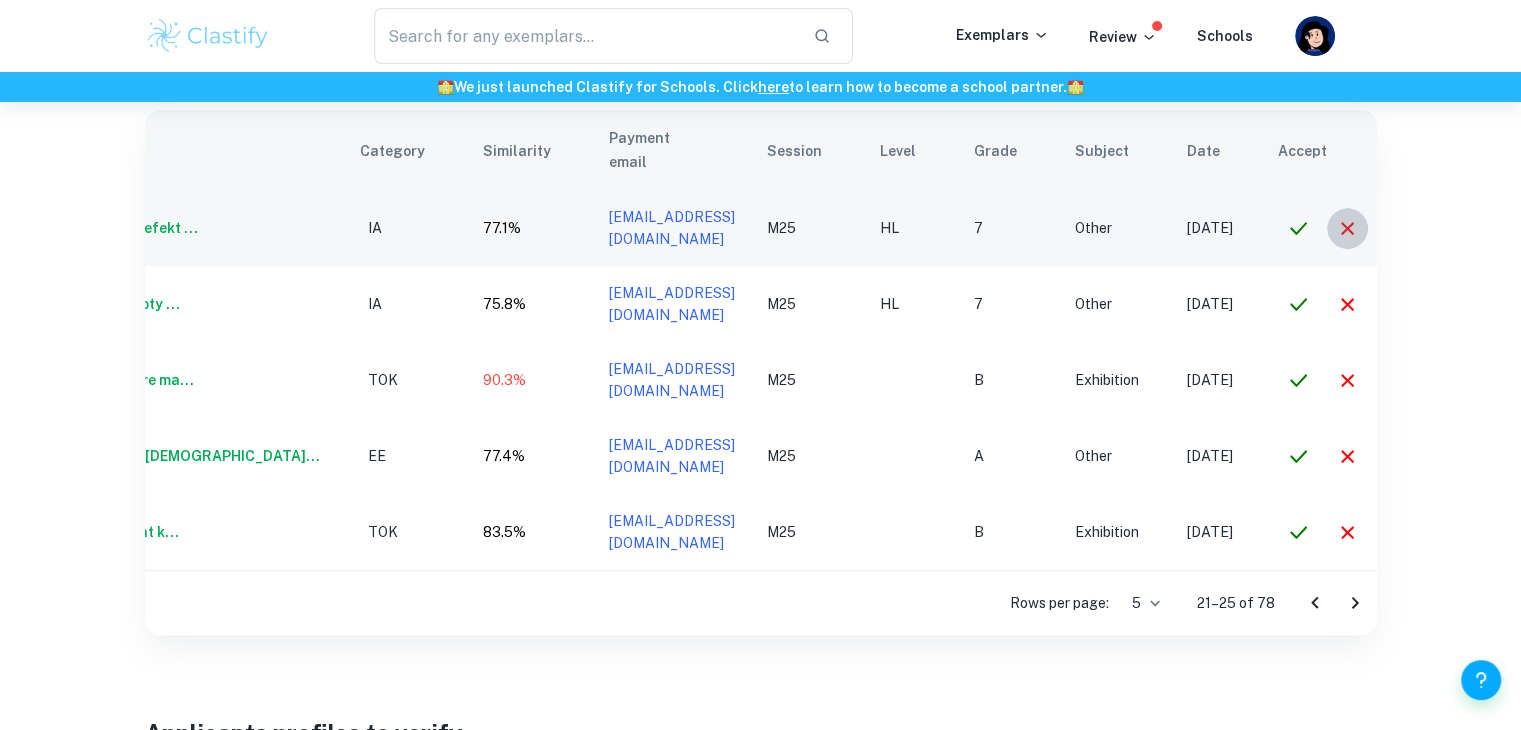 click 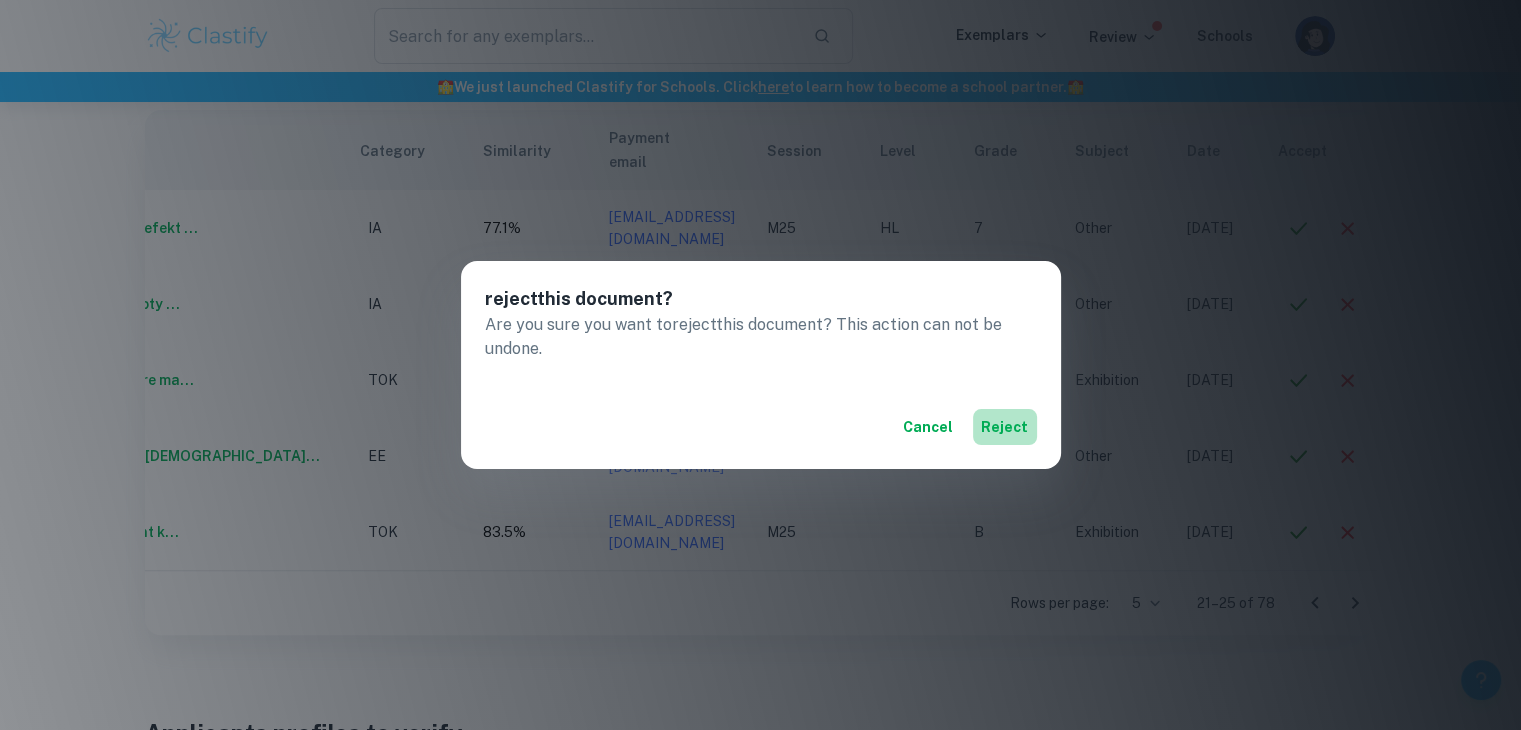 click on "reject" at bounding box center [1005, 427] 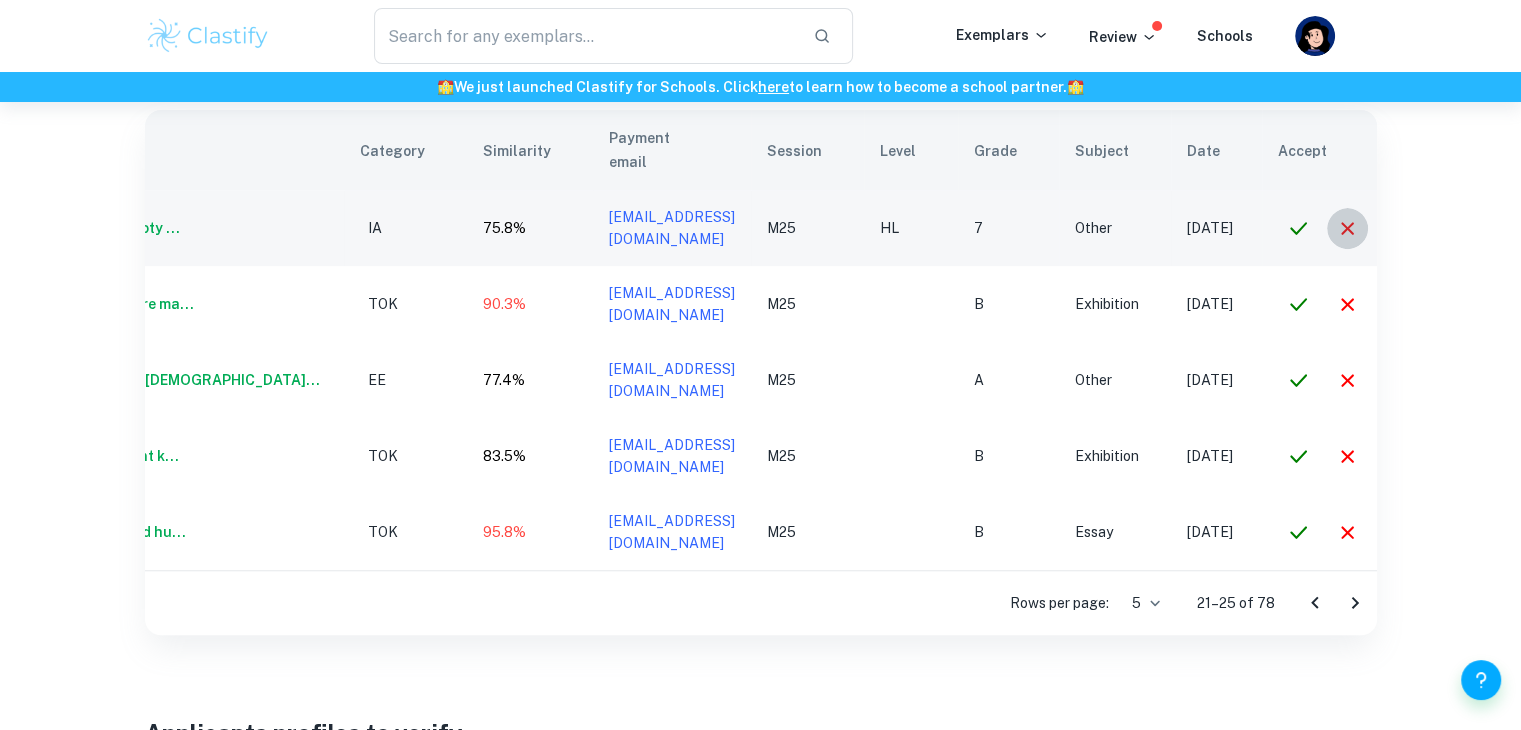 click 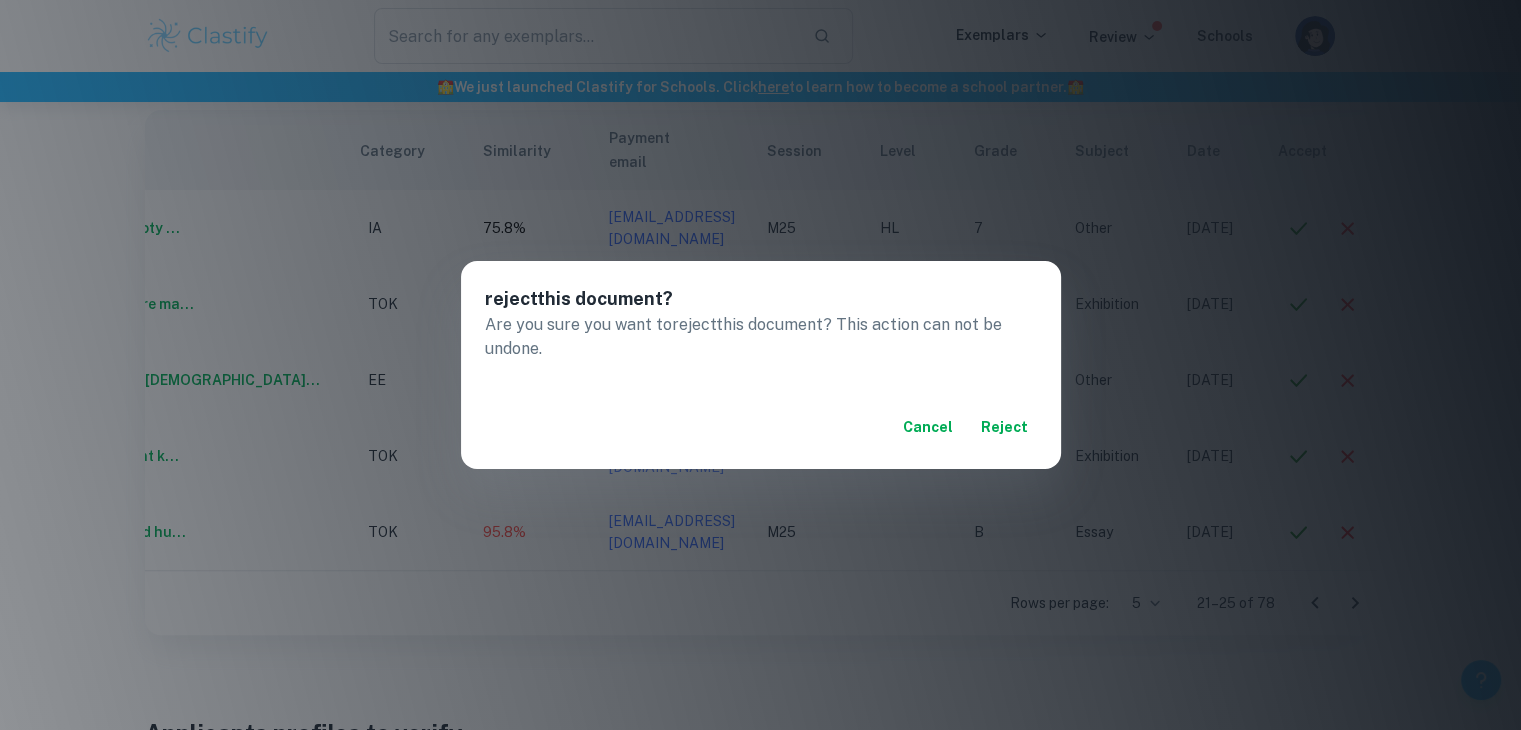 click on "reject" at bounding box center (1005, 427) 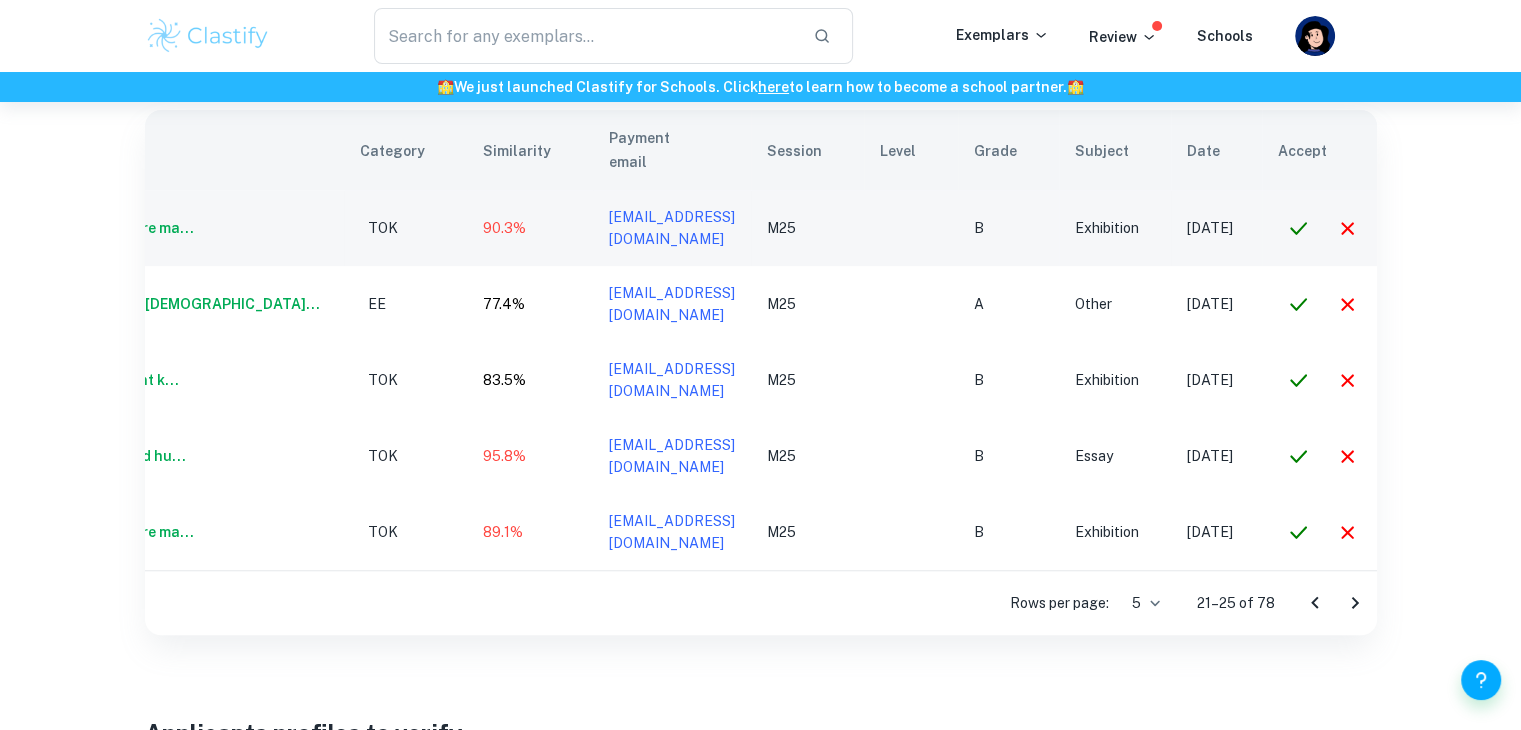 click at bounding box center (1347, 228) 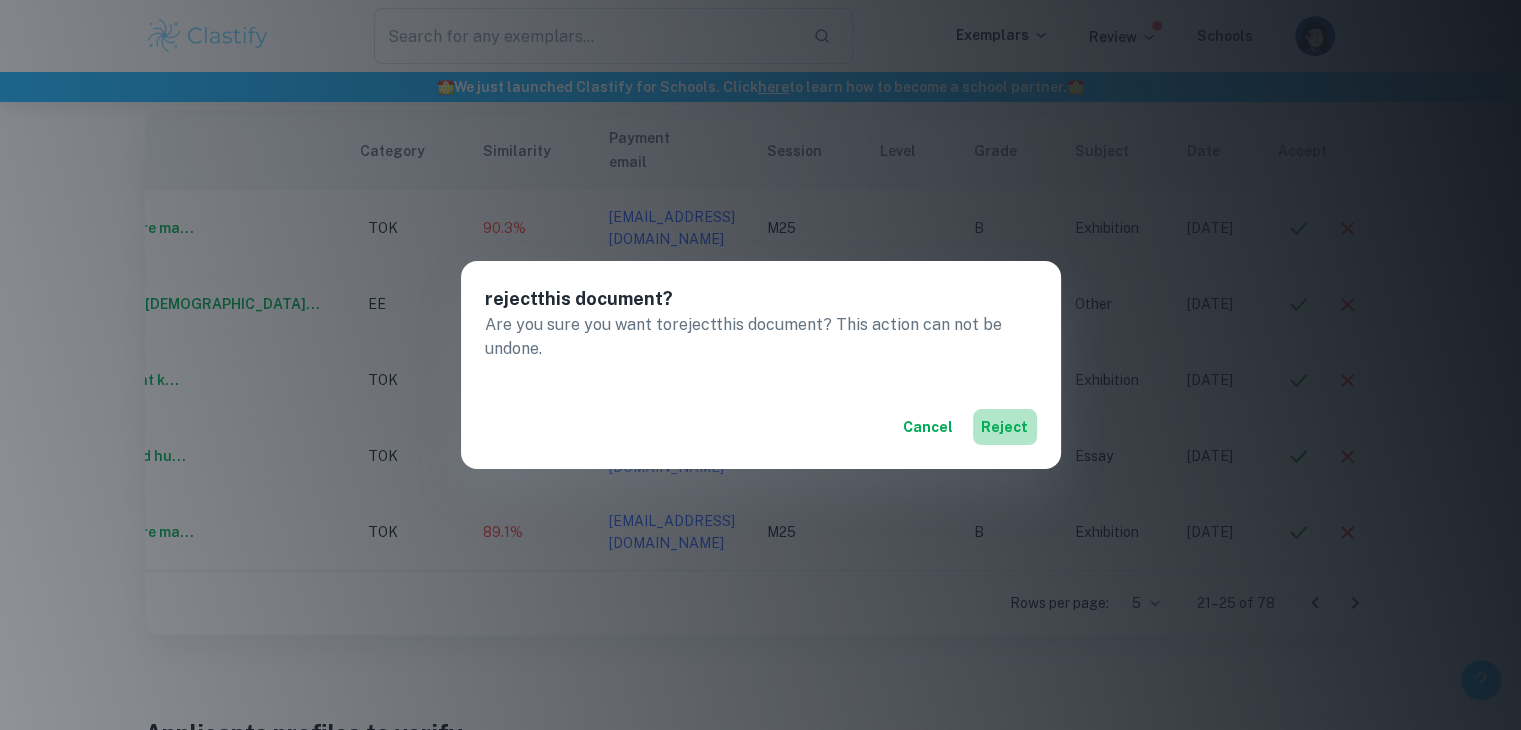 click on "reject" at bounding box center (1005, 427) 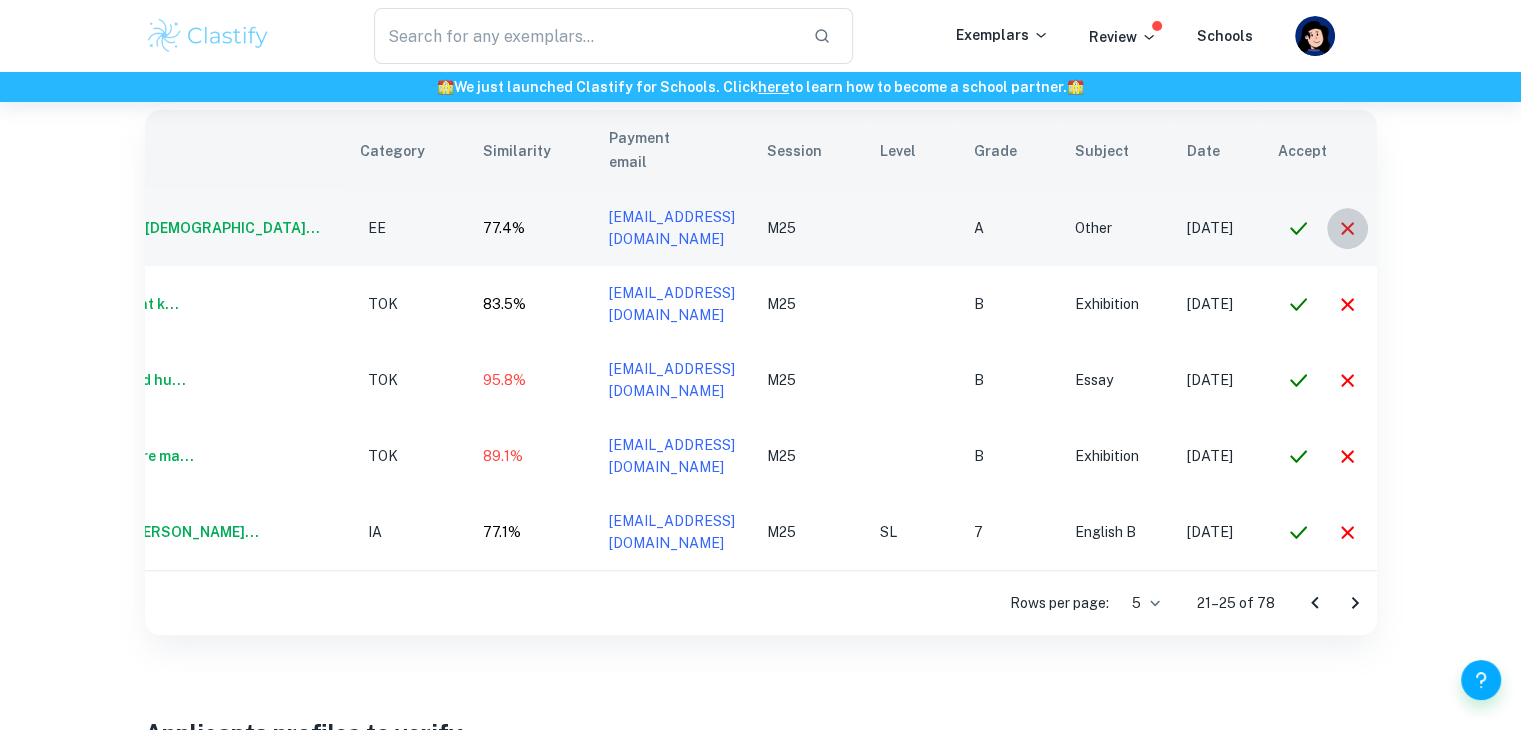 click 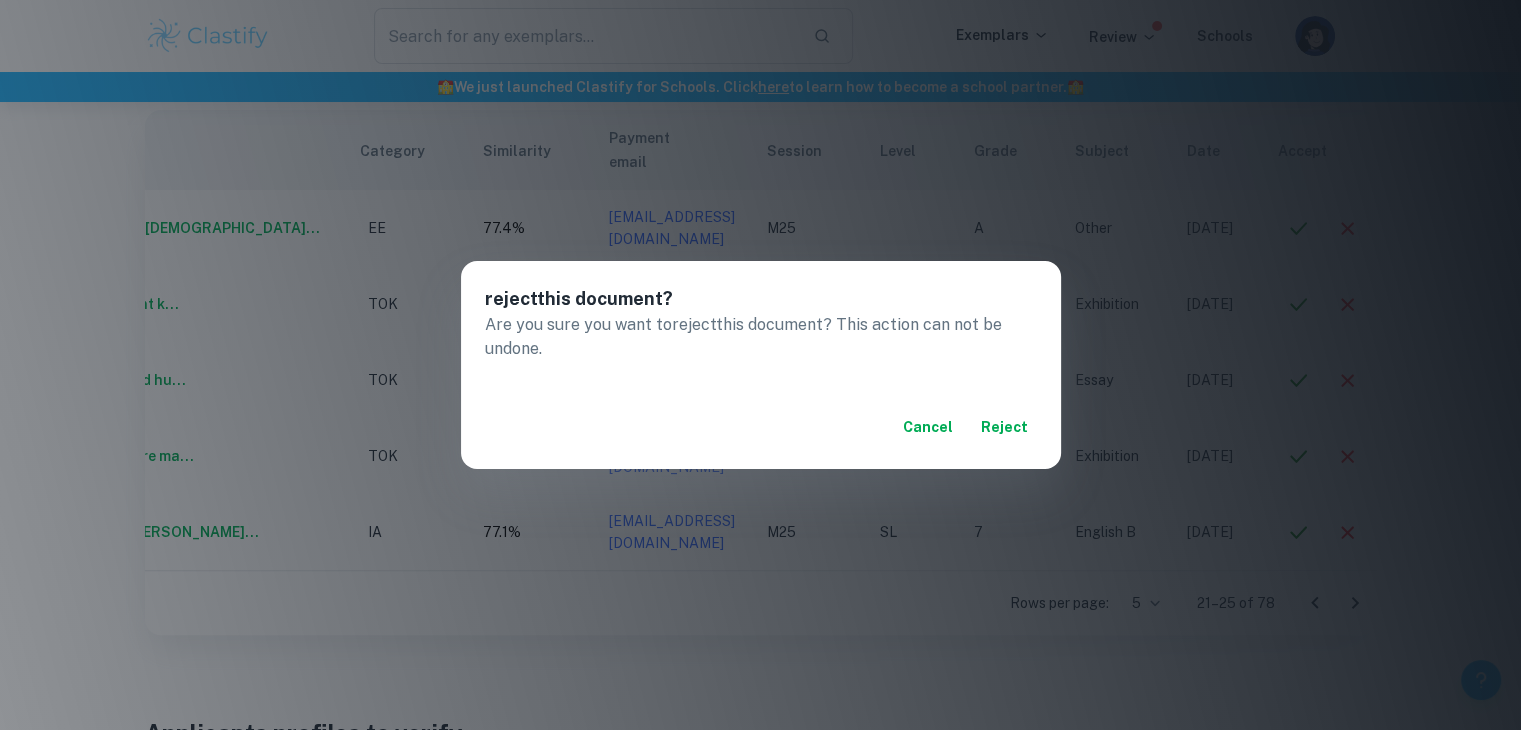 click on "reject" at bounding box center (1005, 427) 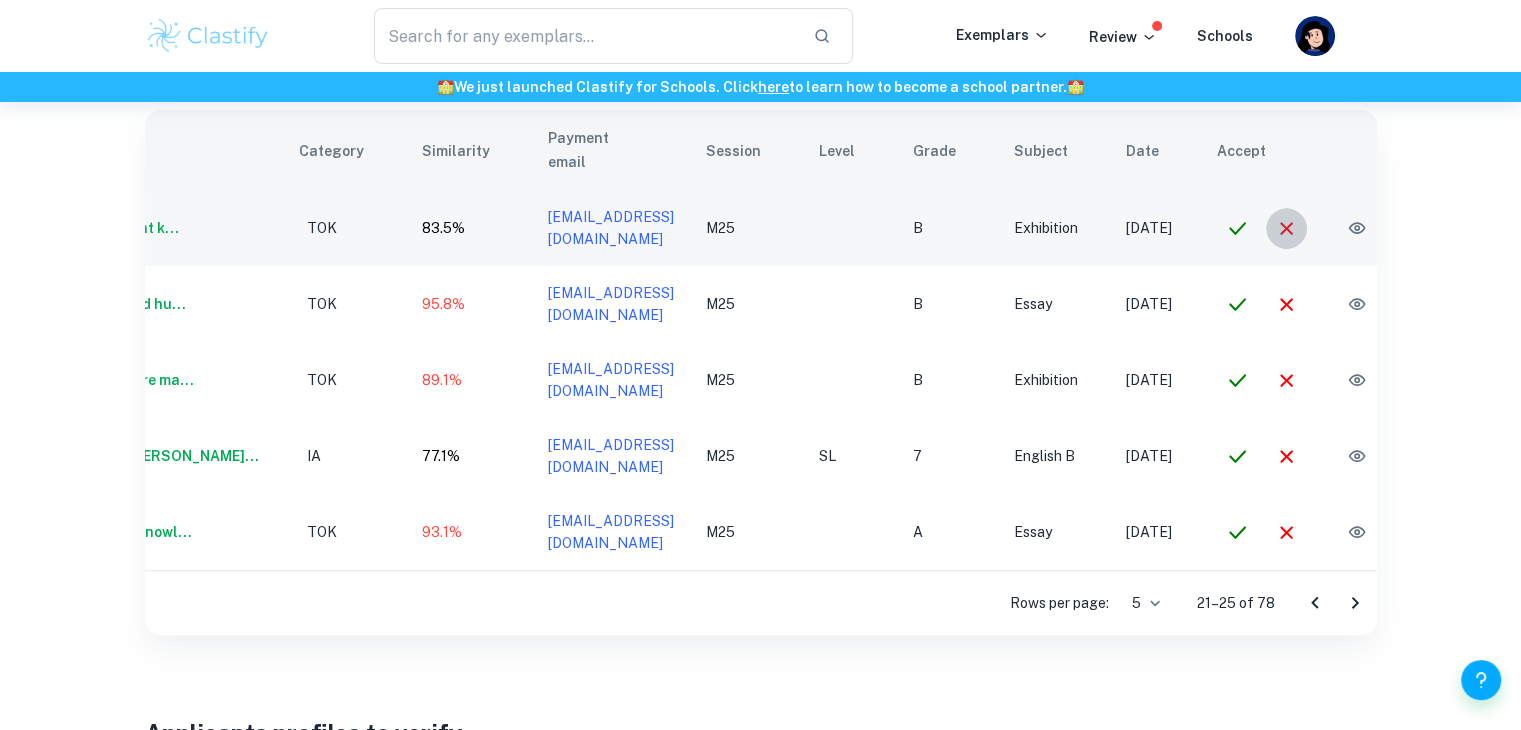 click 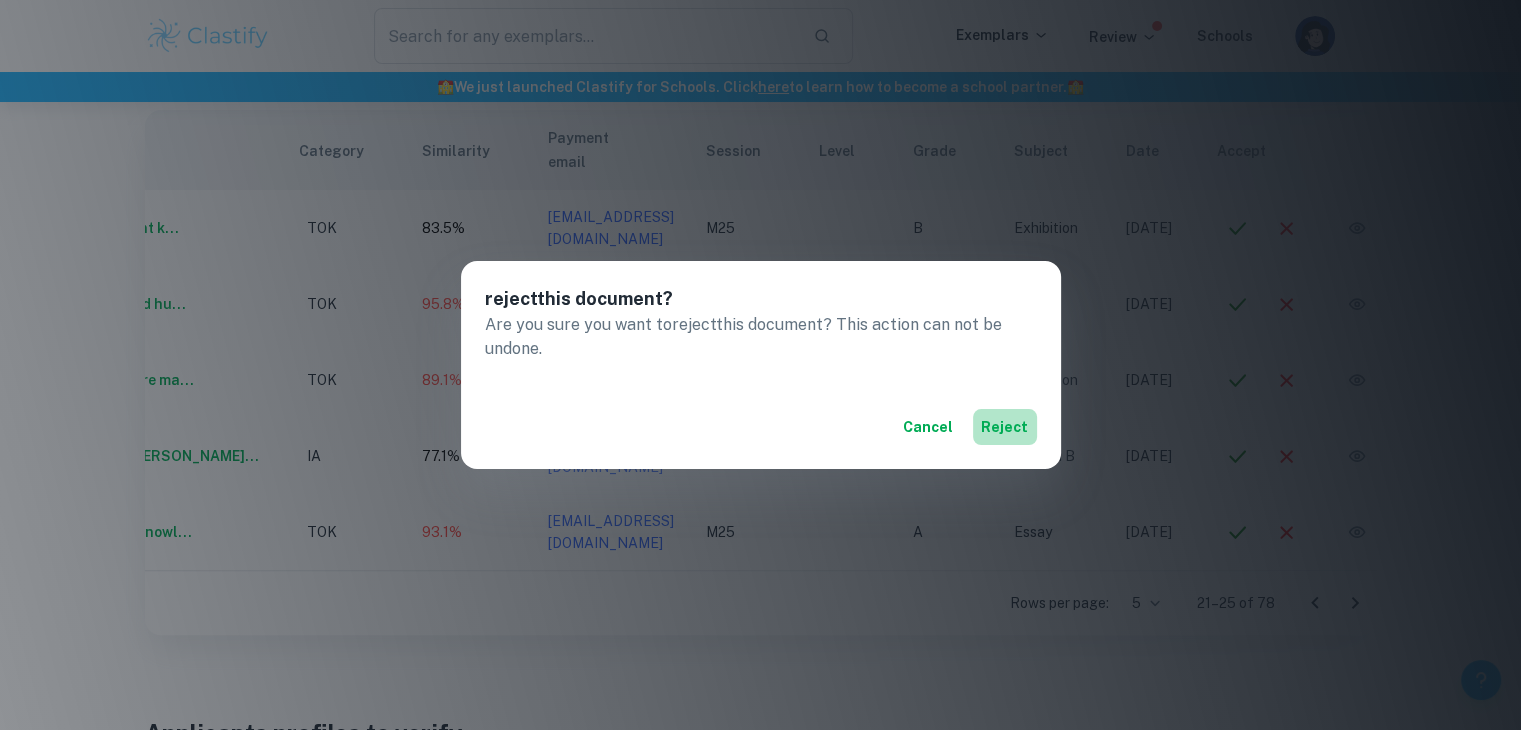 click on "reject" at bounding box center (1005, 427) 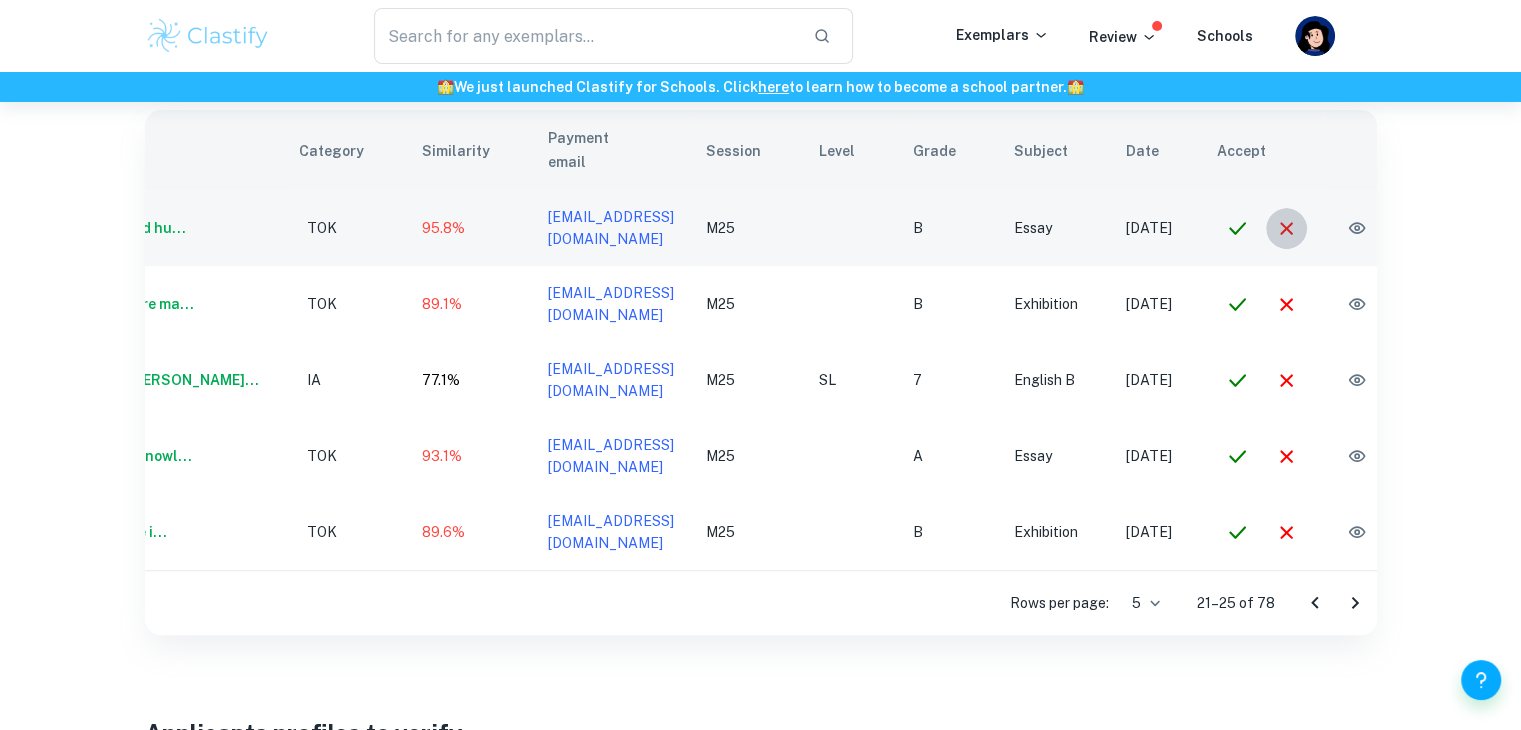 click 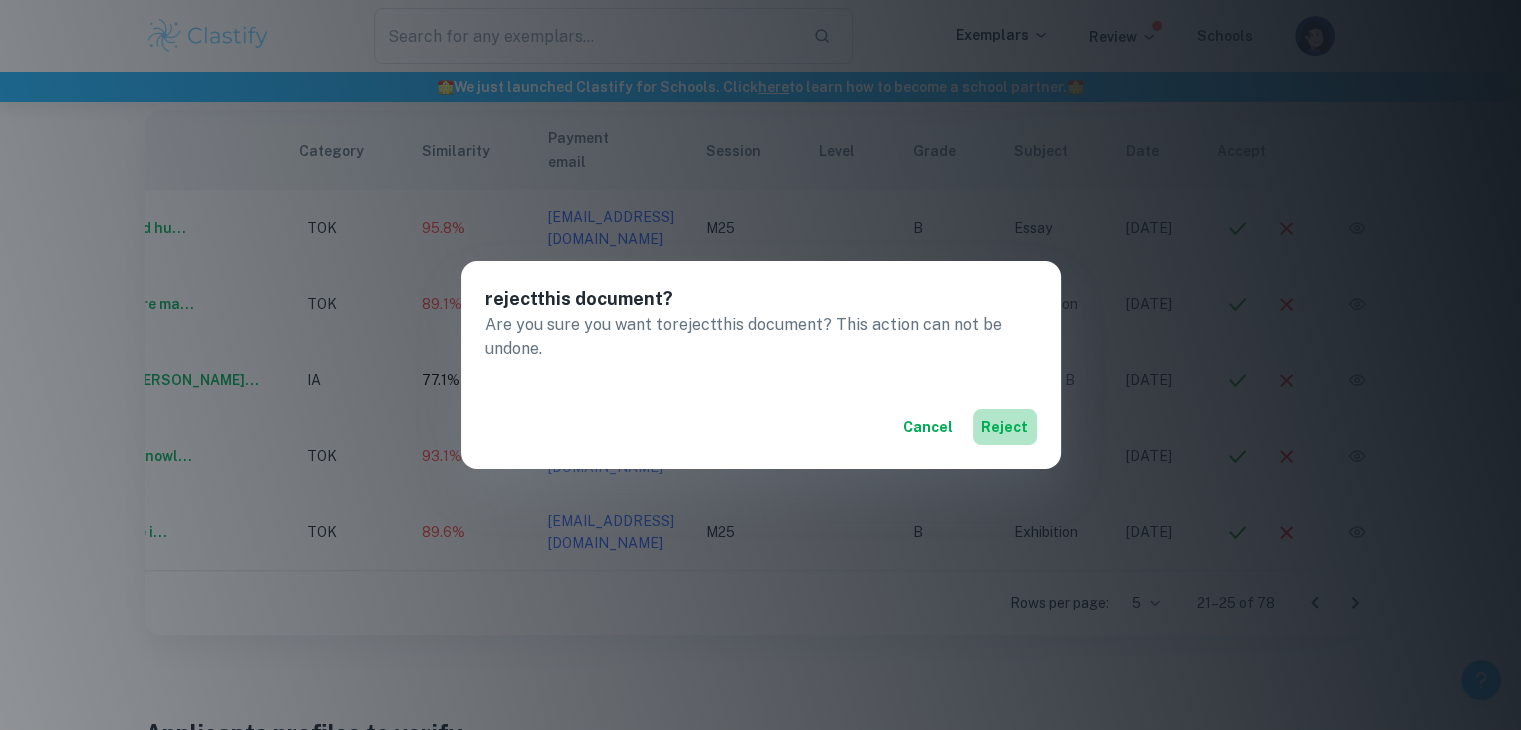 click on "reject" at bounding box center [1005, 427] 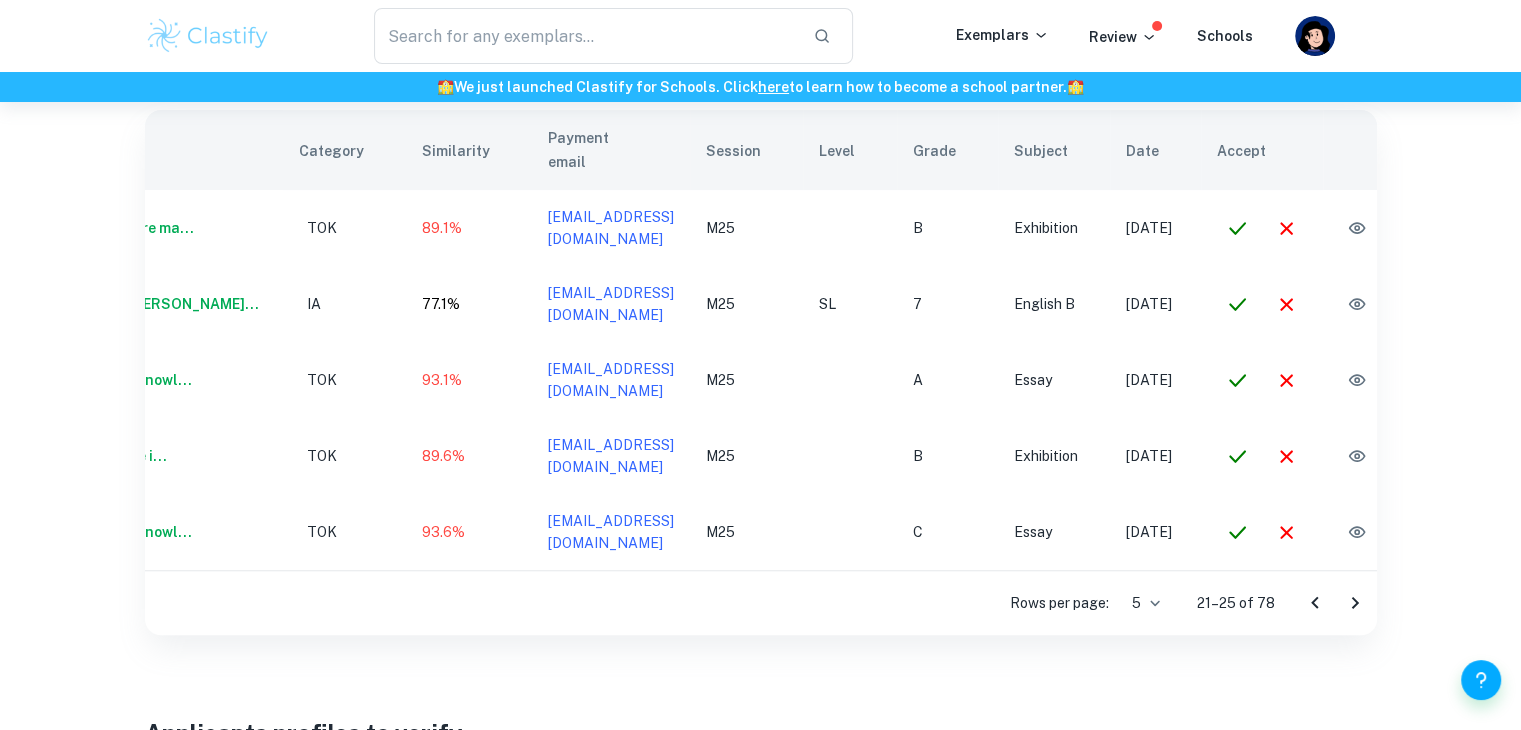 scroll, scrollTop: 0, scrollLeft: 140, axis: horizontal 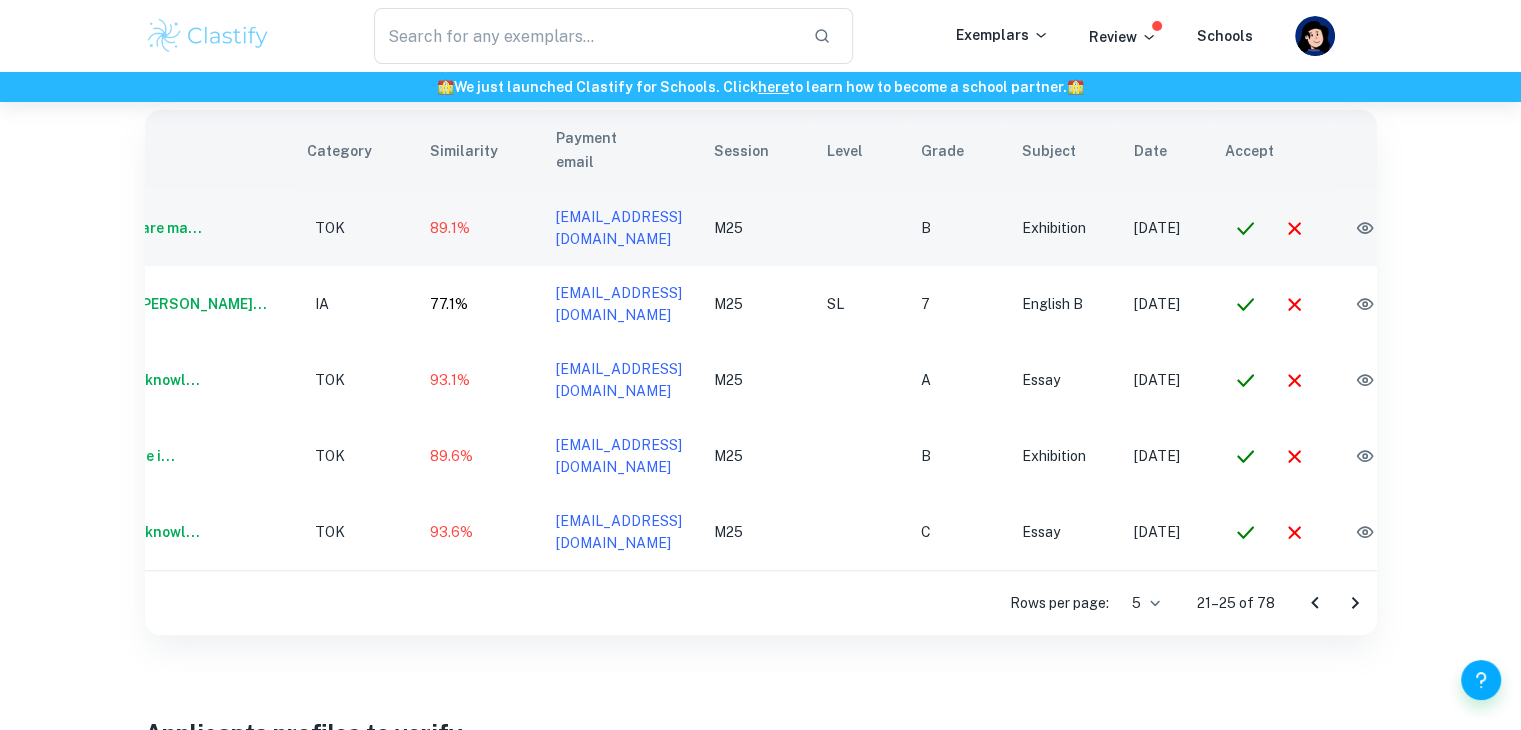 click 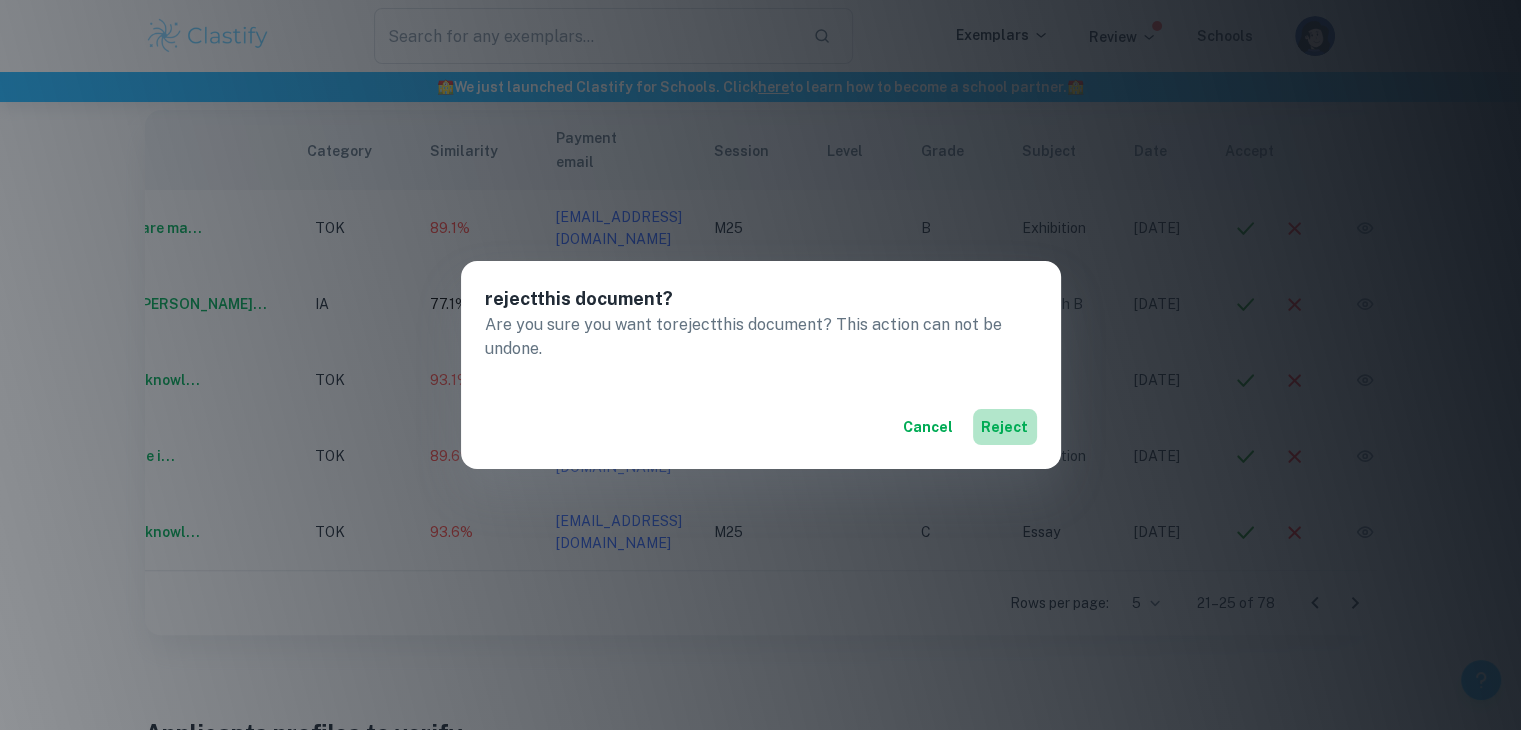 click on "reject" at bounding box center [1005, 427] 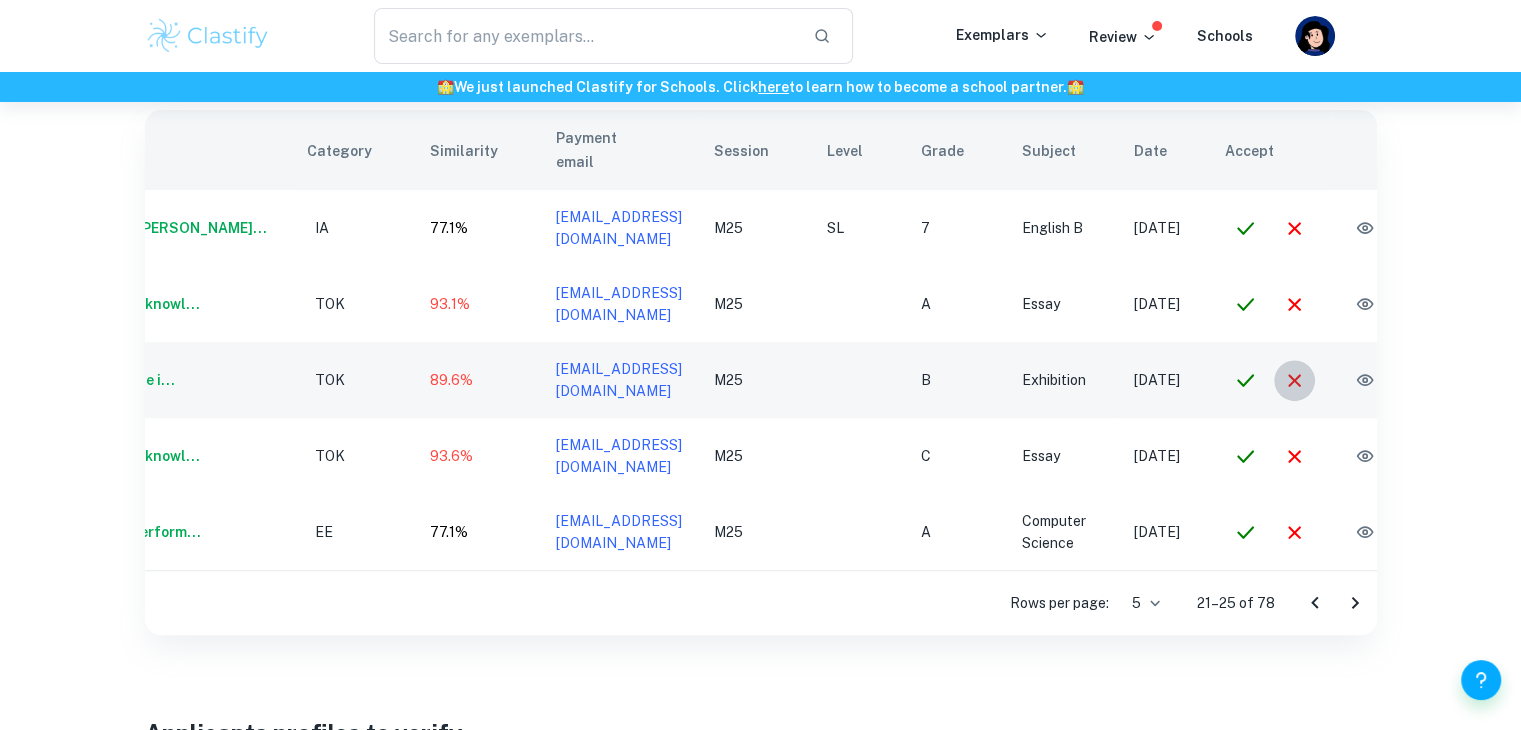 click 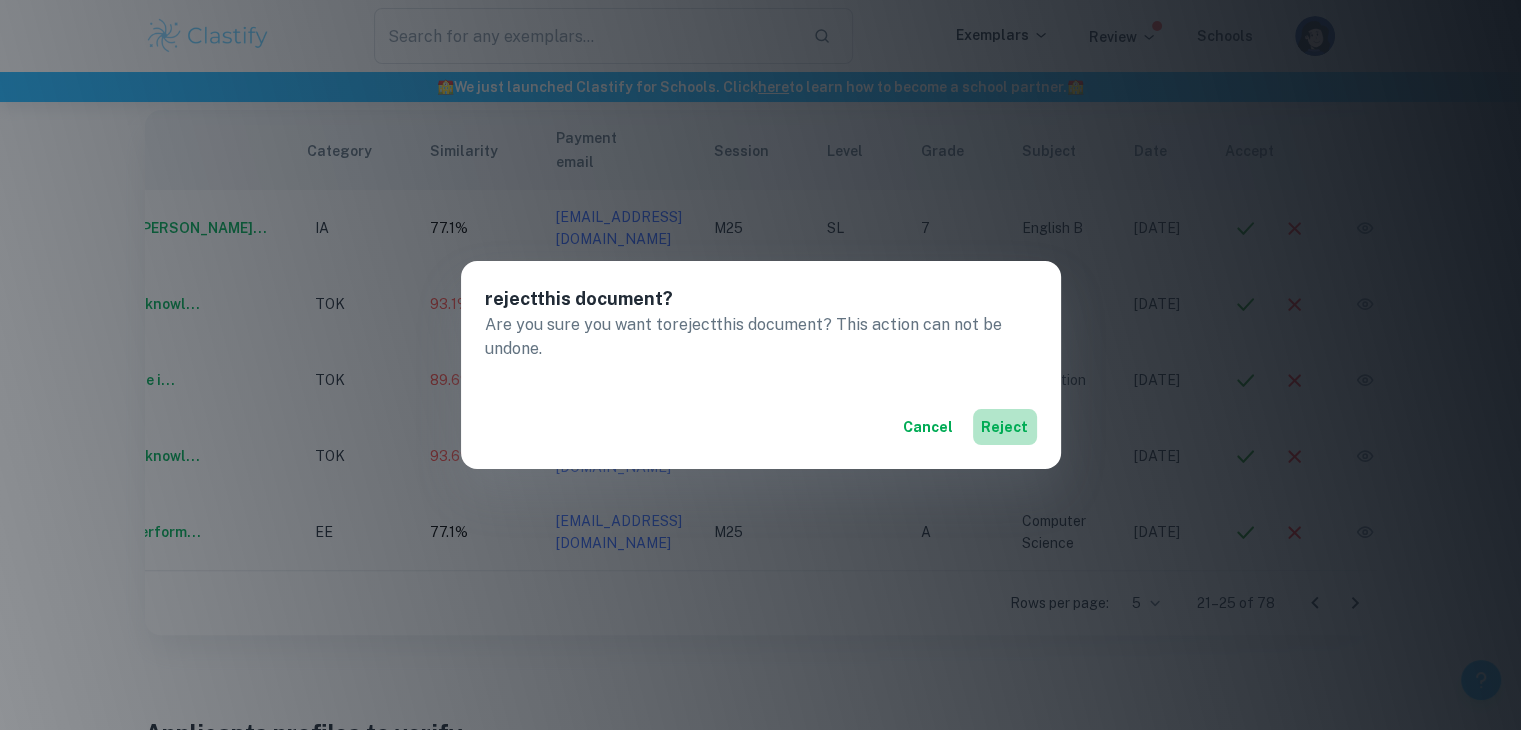 click on "reject" at bounding box center [1005, 427] 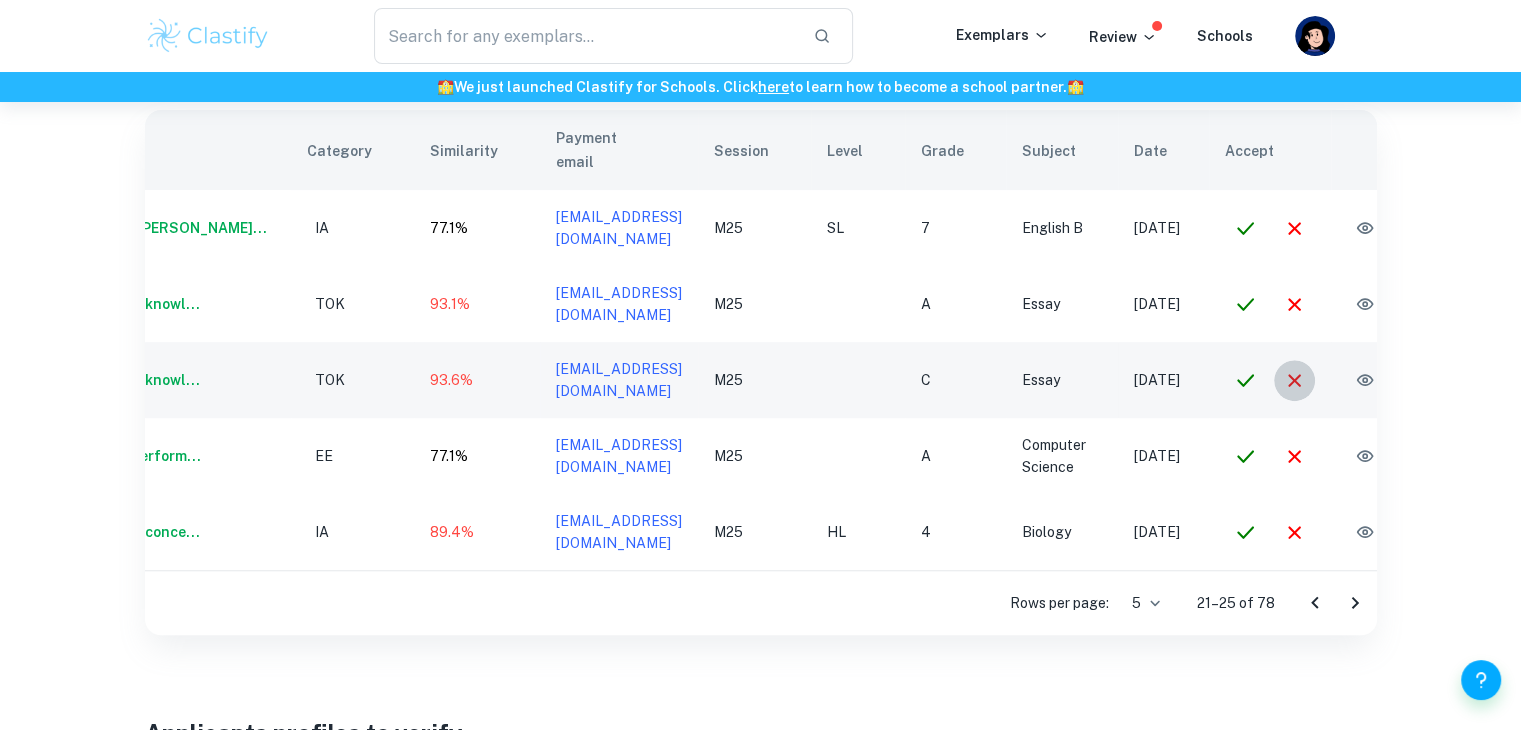 click at bounding box center (1294, 380) 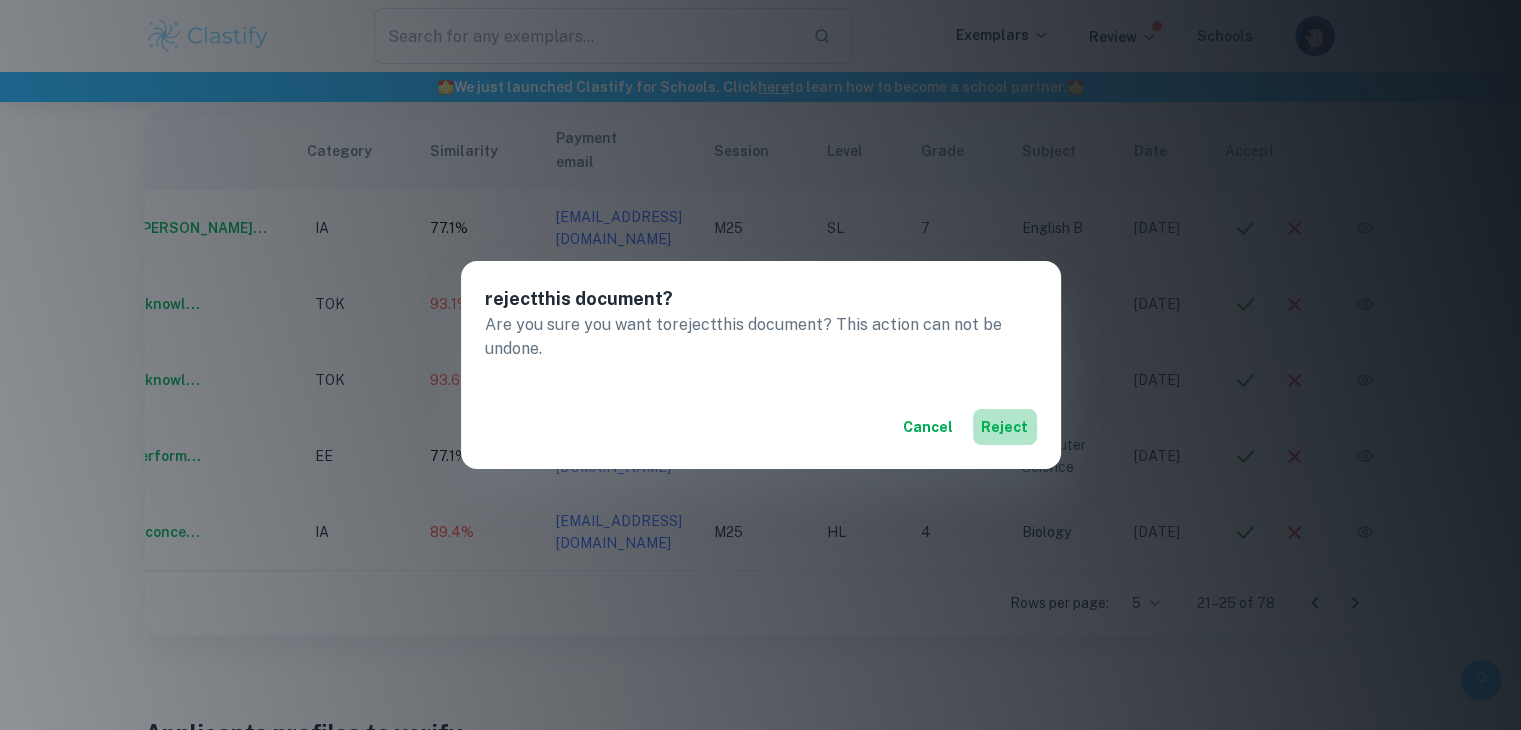 click on "reject" at bounding box center (1005, 427) 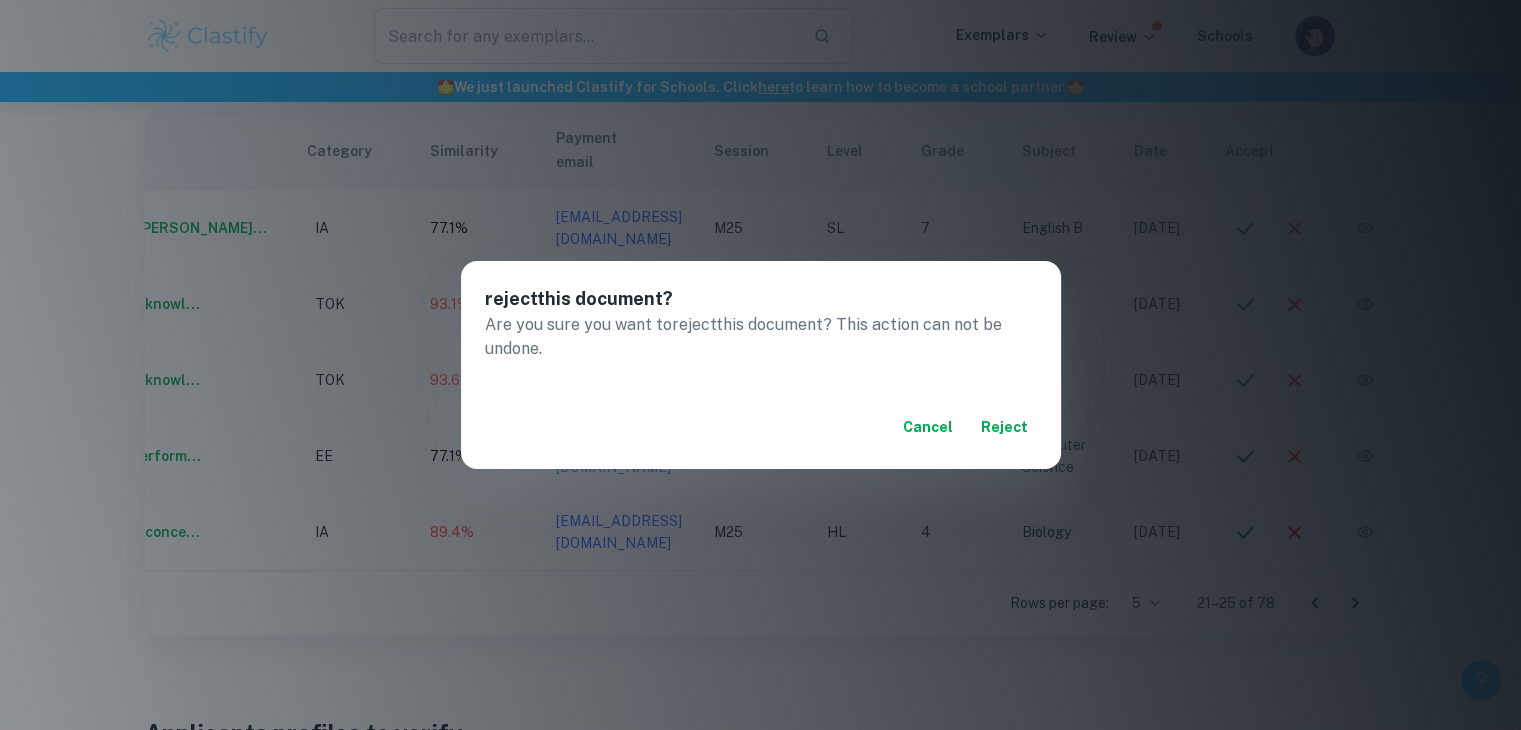 scroll, scrollTop: 0, scrollLeft: 111, axis: horizontal 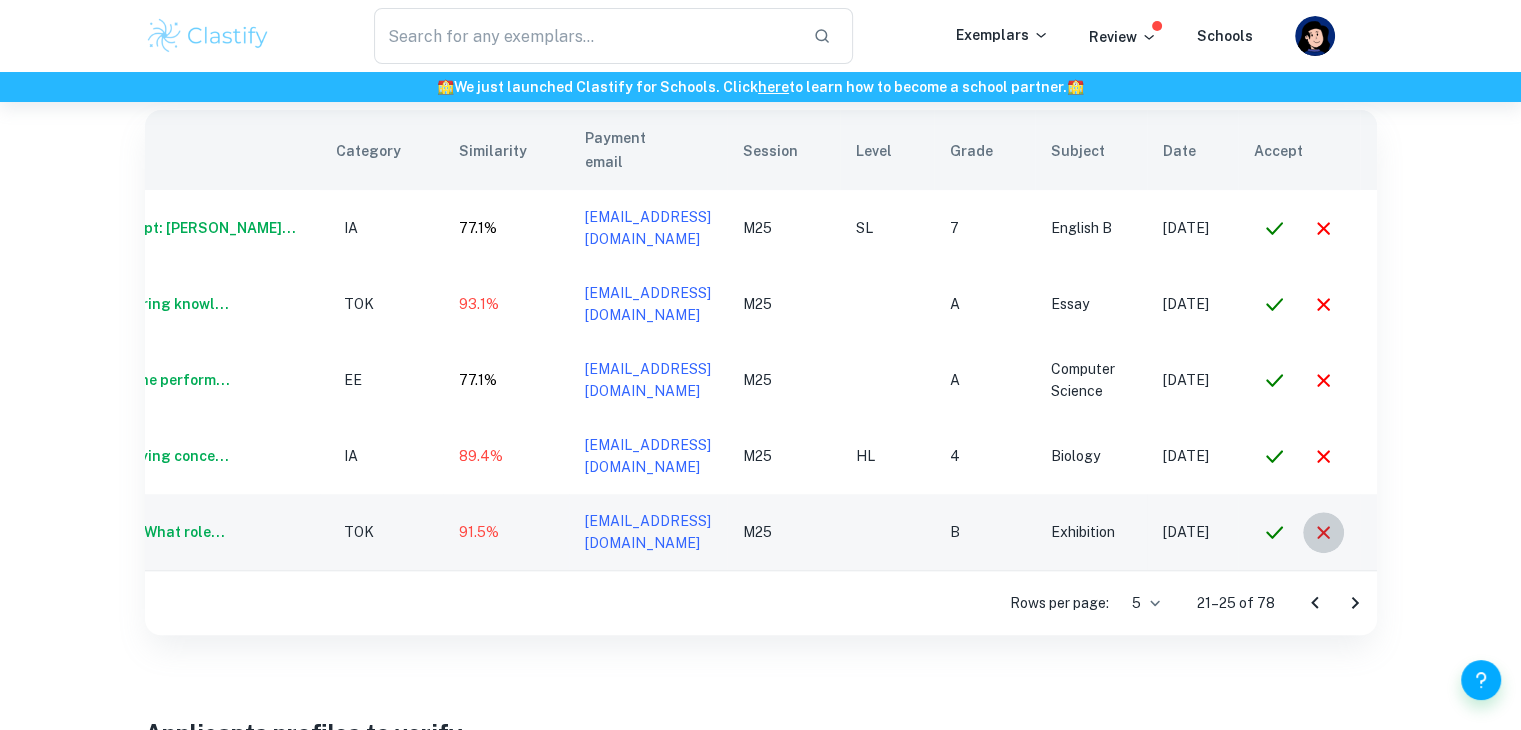 click 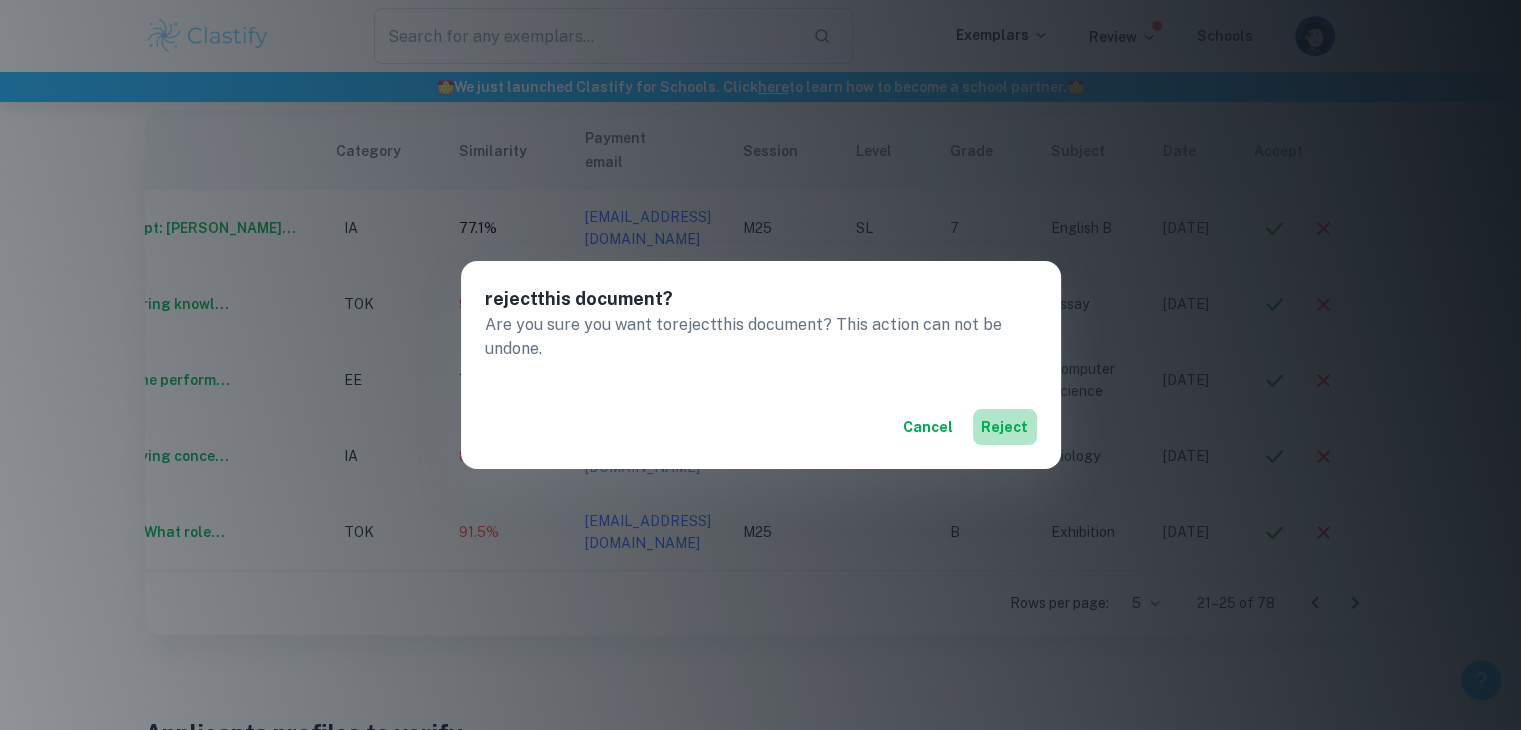 click on "reject" at bounding box center (1005, 427) 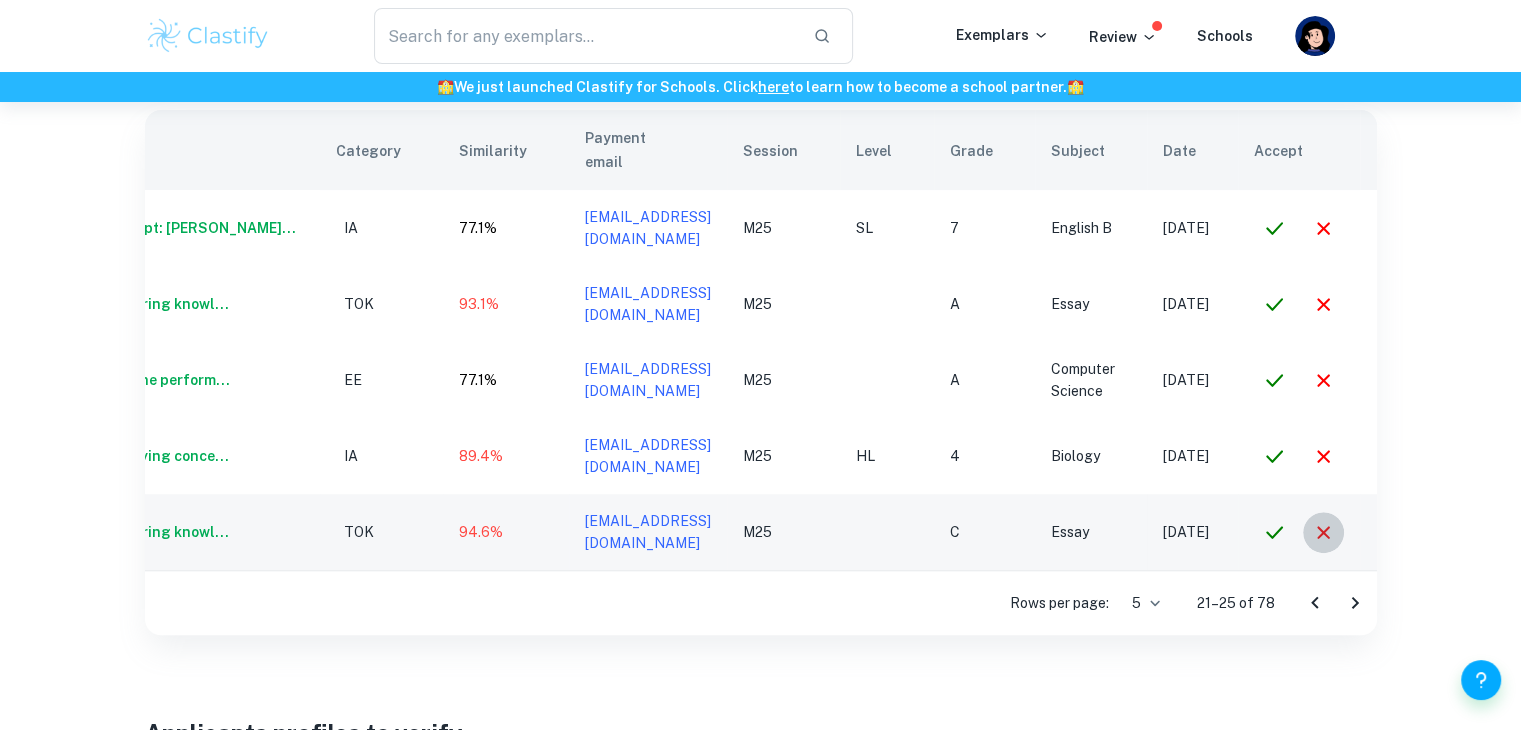 click 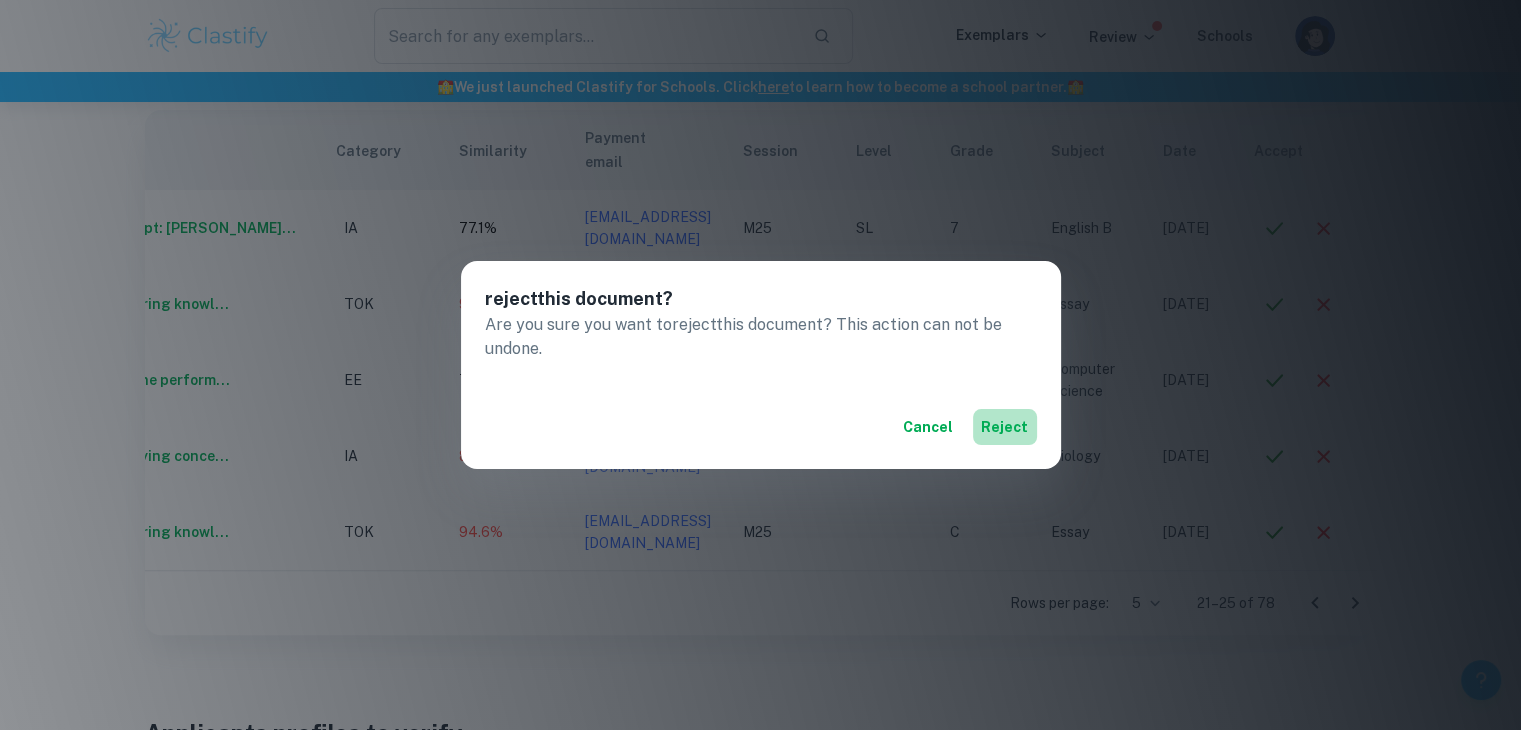 click on "reject" at bounding box center [1005, 427] 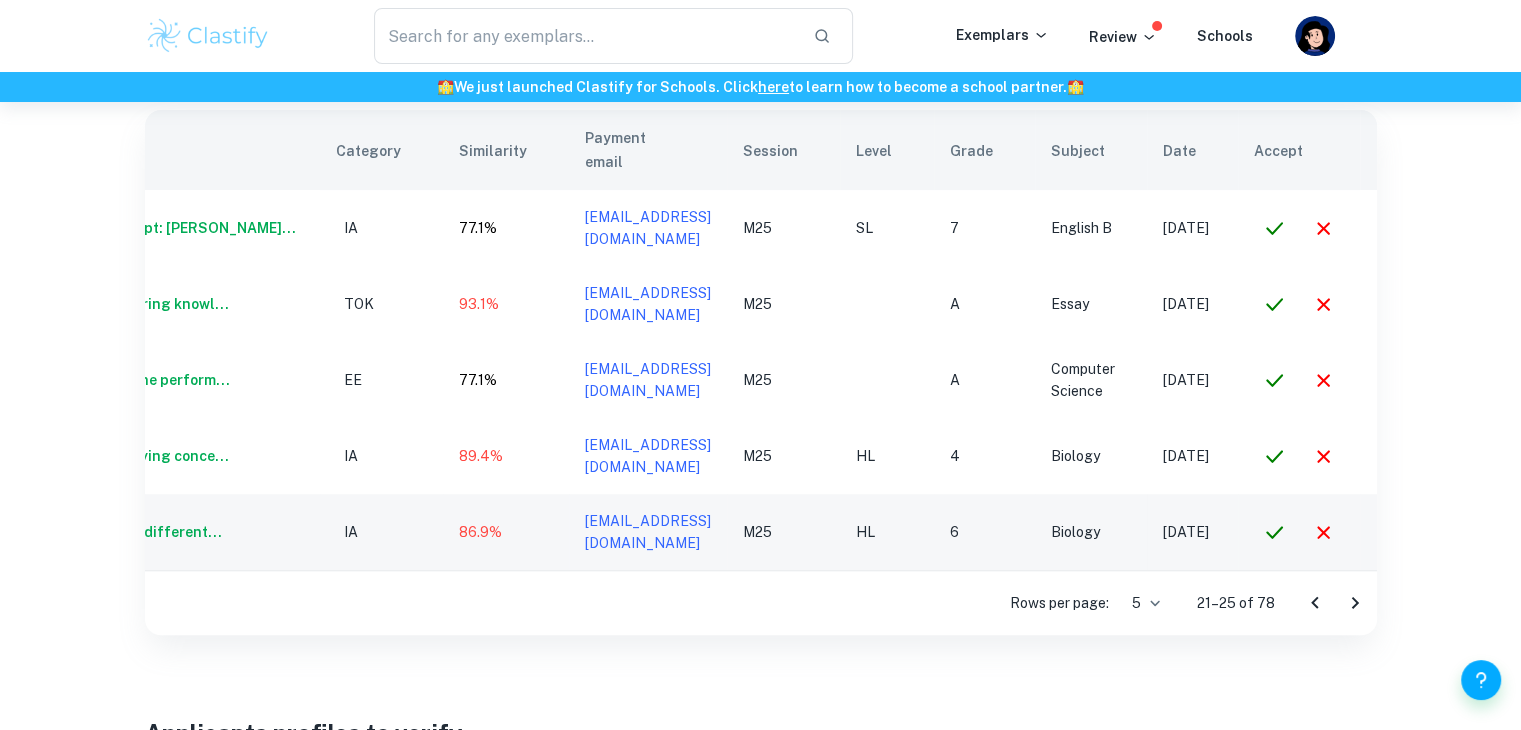 scroll, scrollTop: 0, scrollLeft: 165, axis: horizontal 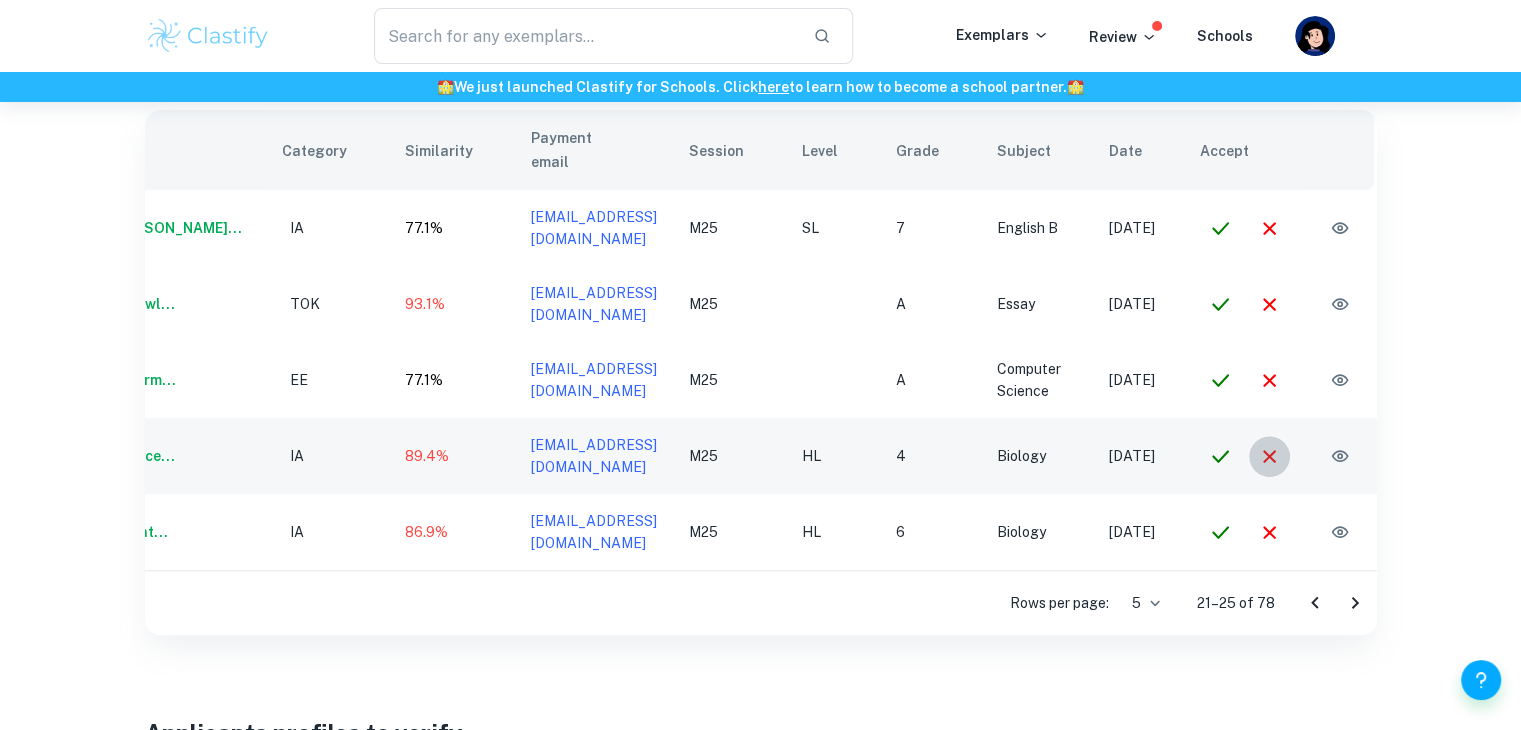 click 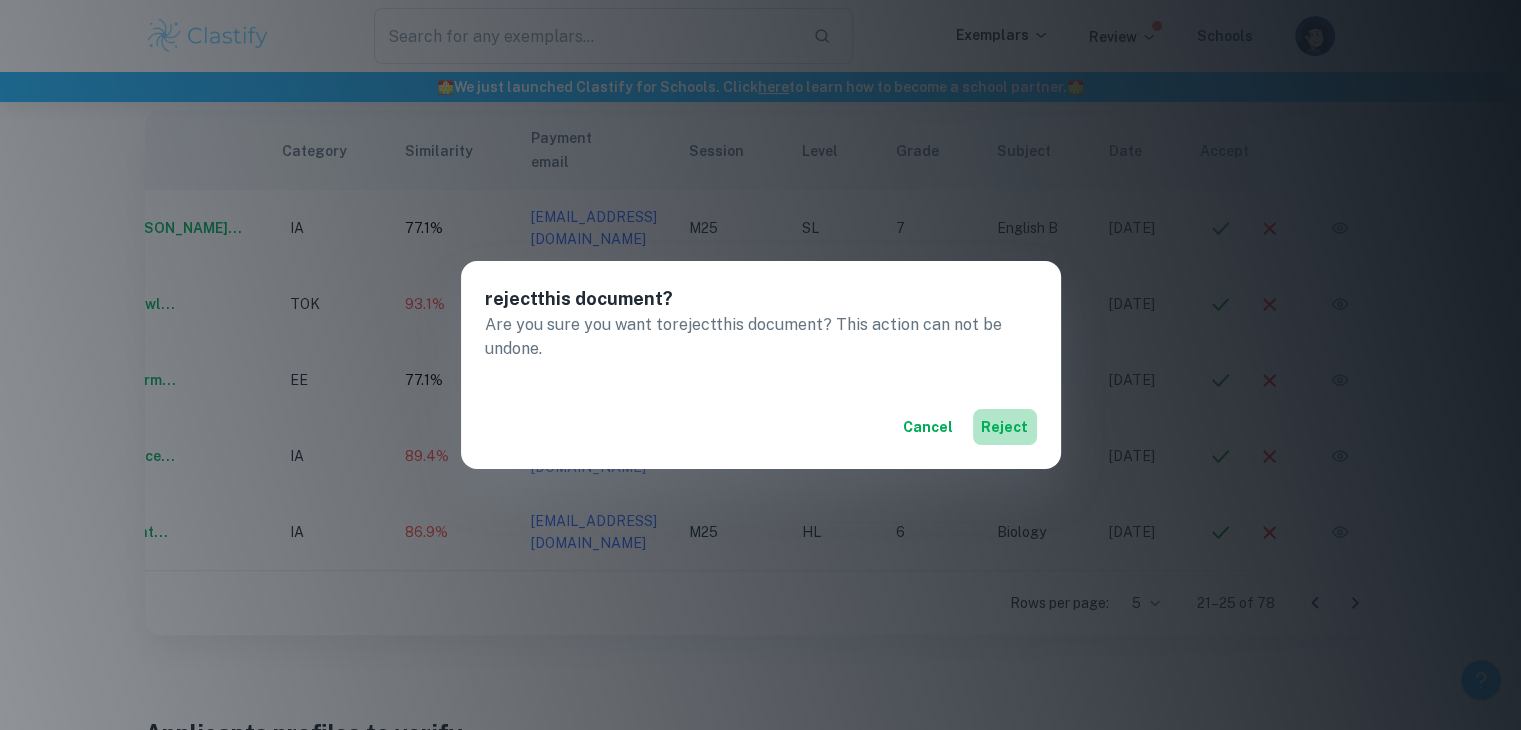 click on "reject" at bounding box center [1005, 427] 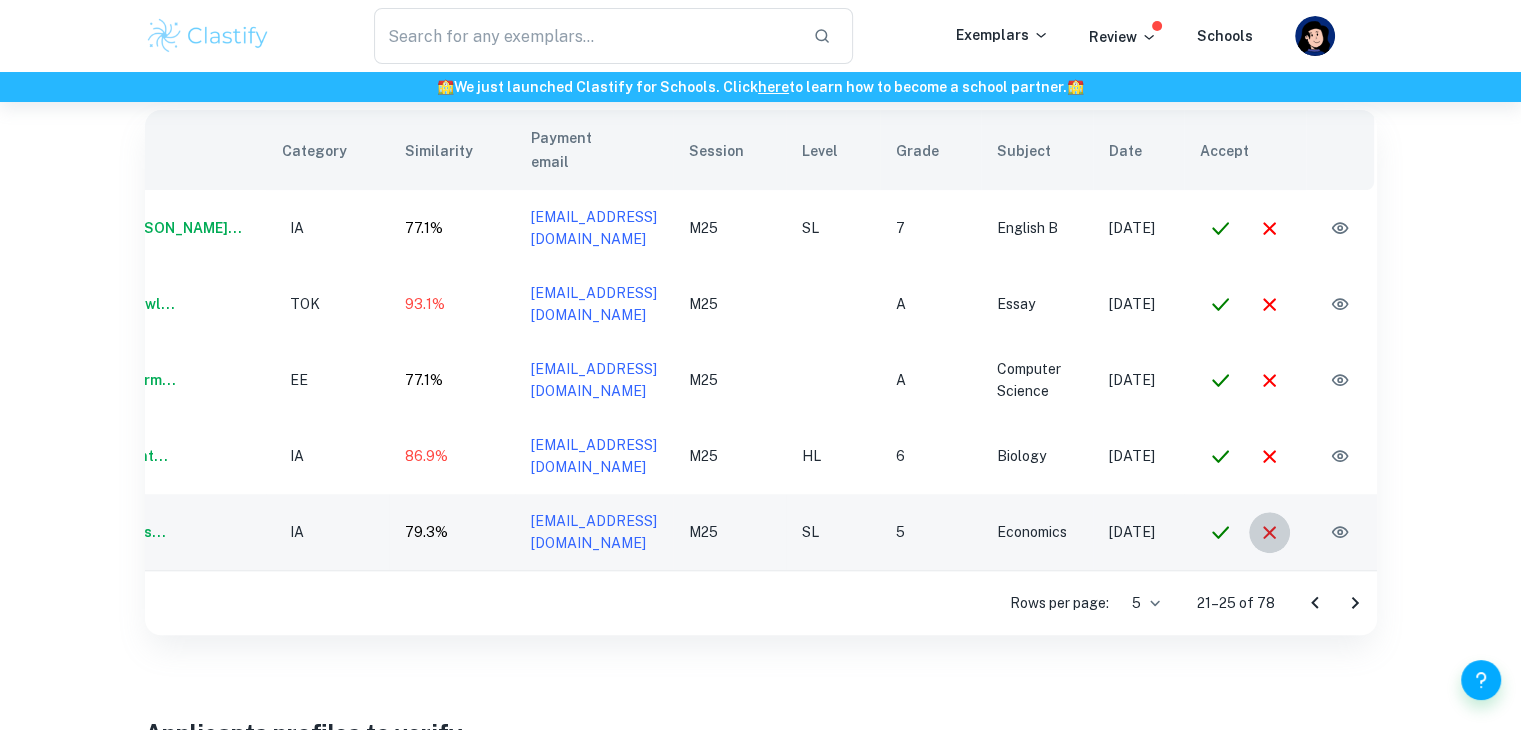 click 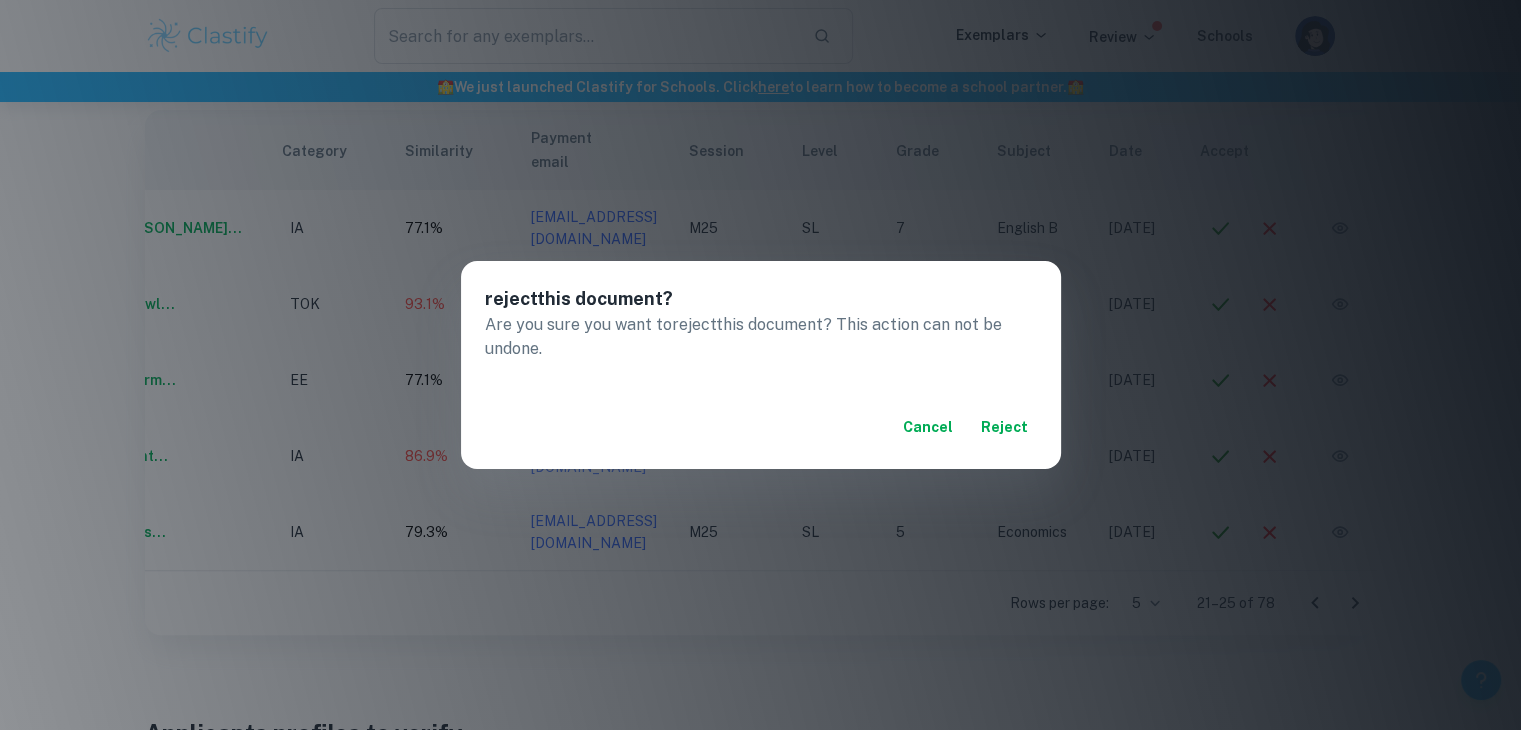 click on "reject" at bounding box center [1005, 427] 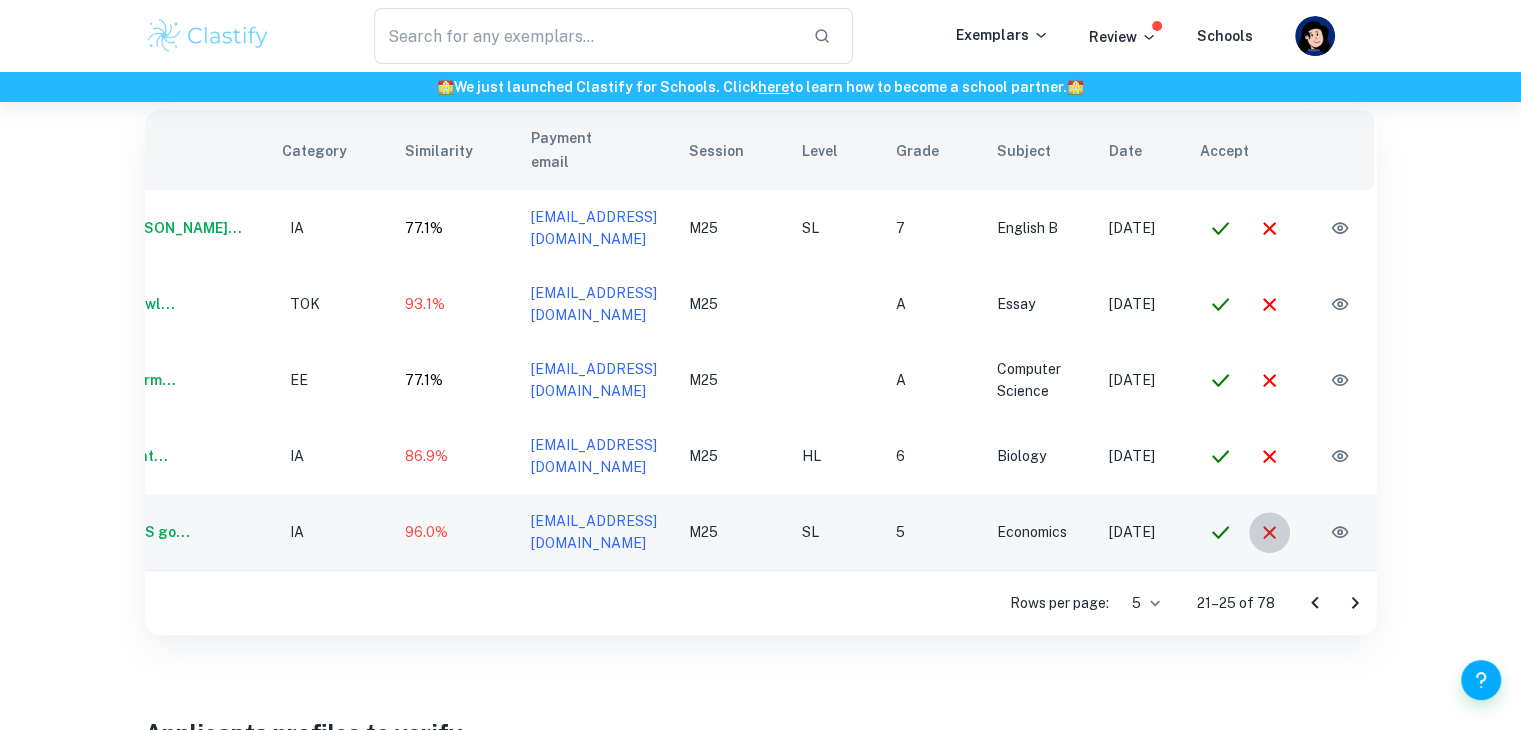 click 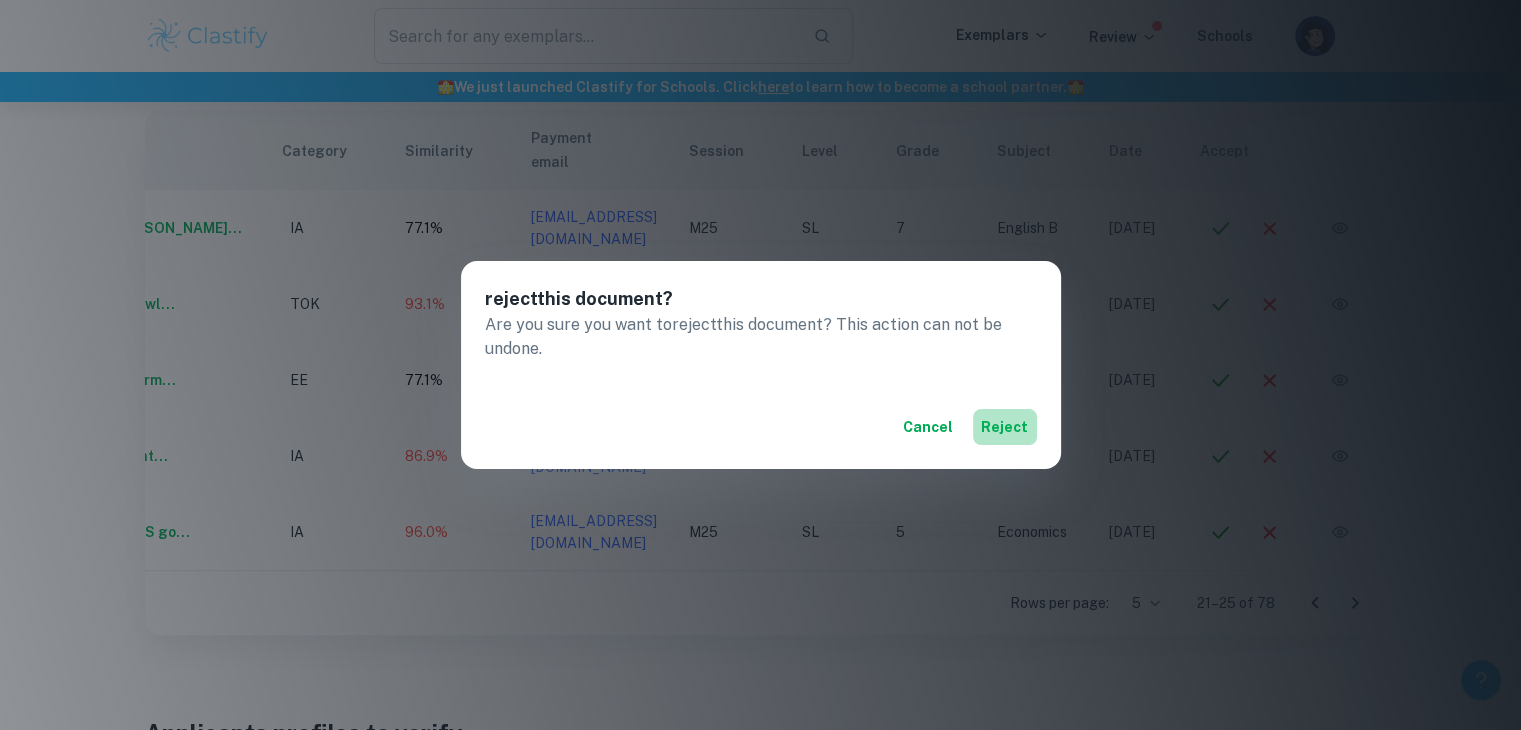 click on "reject" at bounding box center [1005, 427] 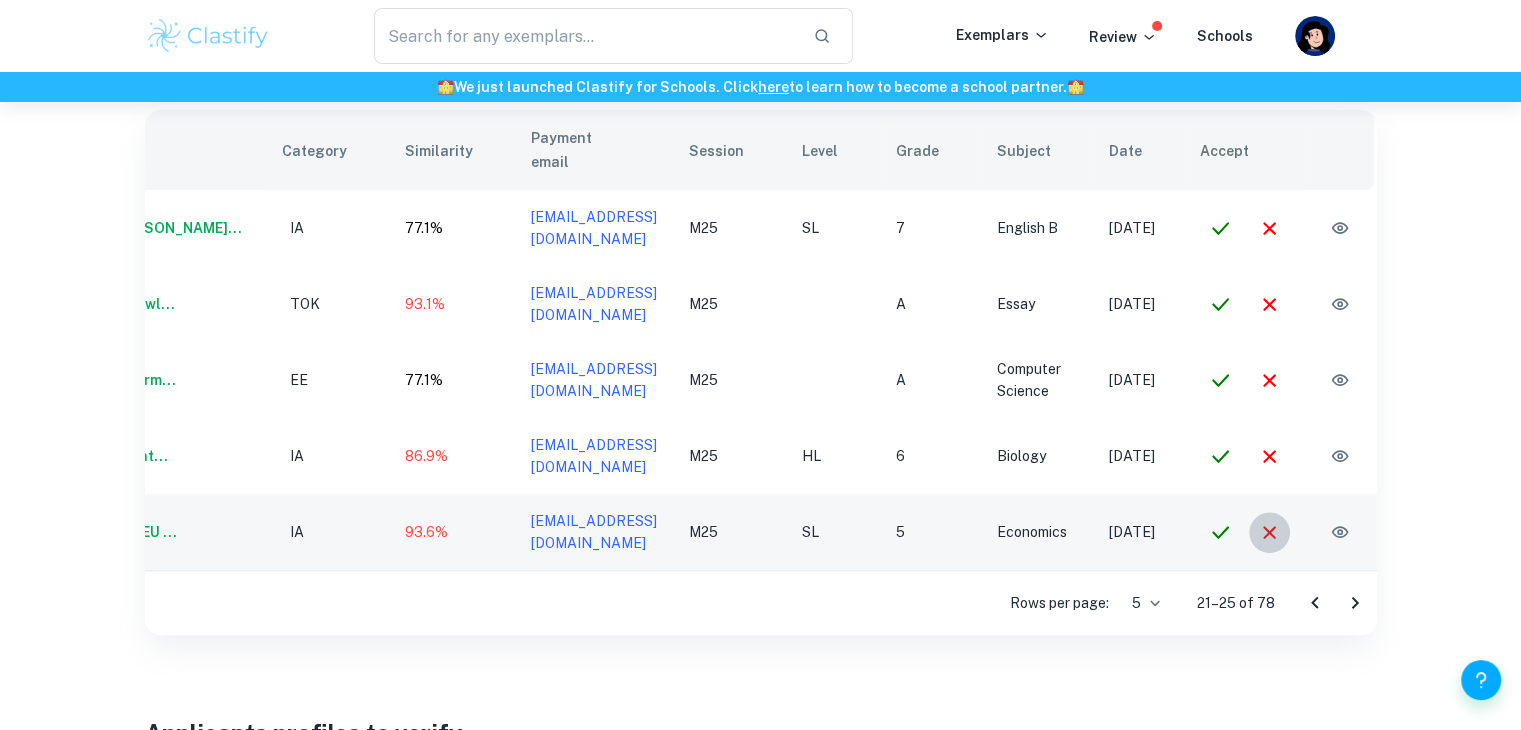 click 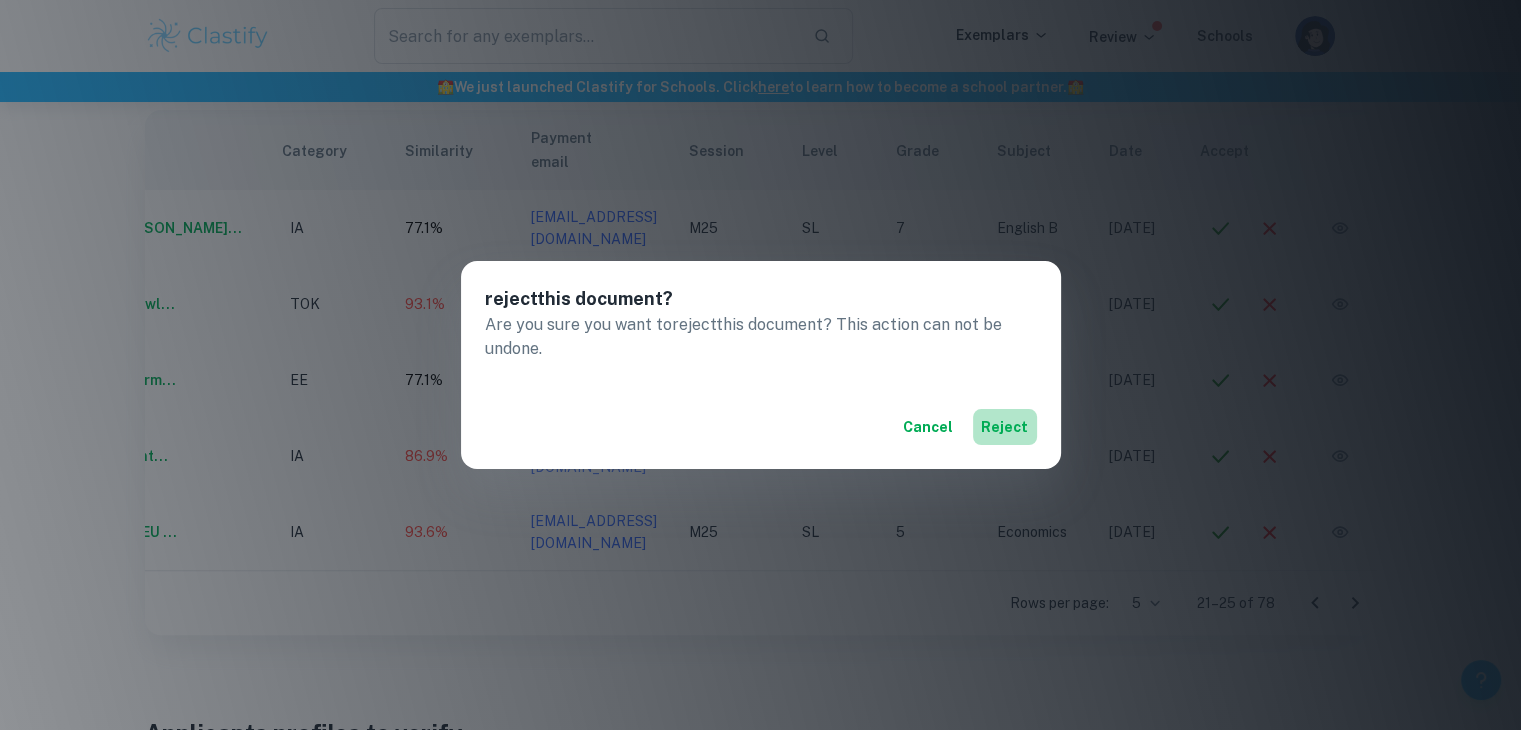 click on "reject" at bounding box center [1005, 427] 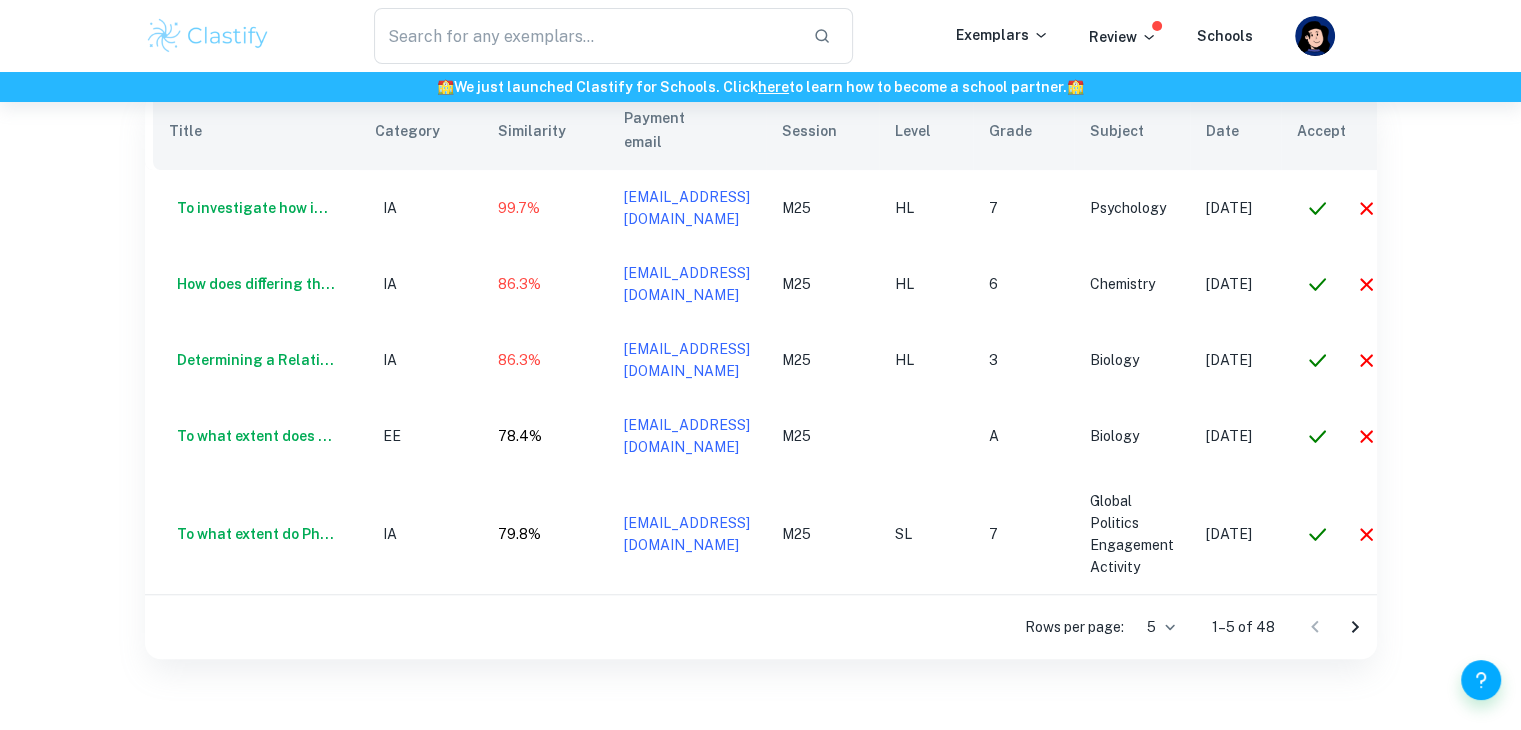 scroll, scrollTop: 738, scrollLeft: 0, axis: vertical 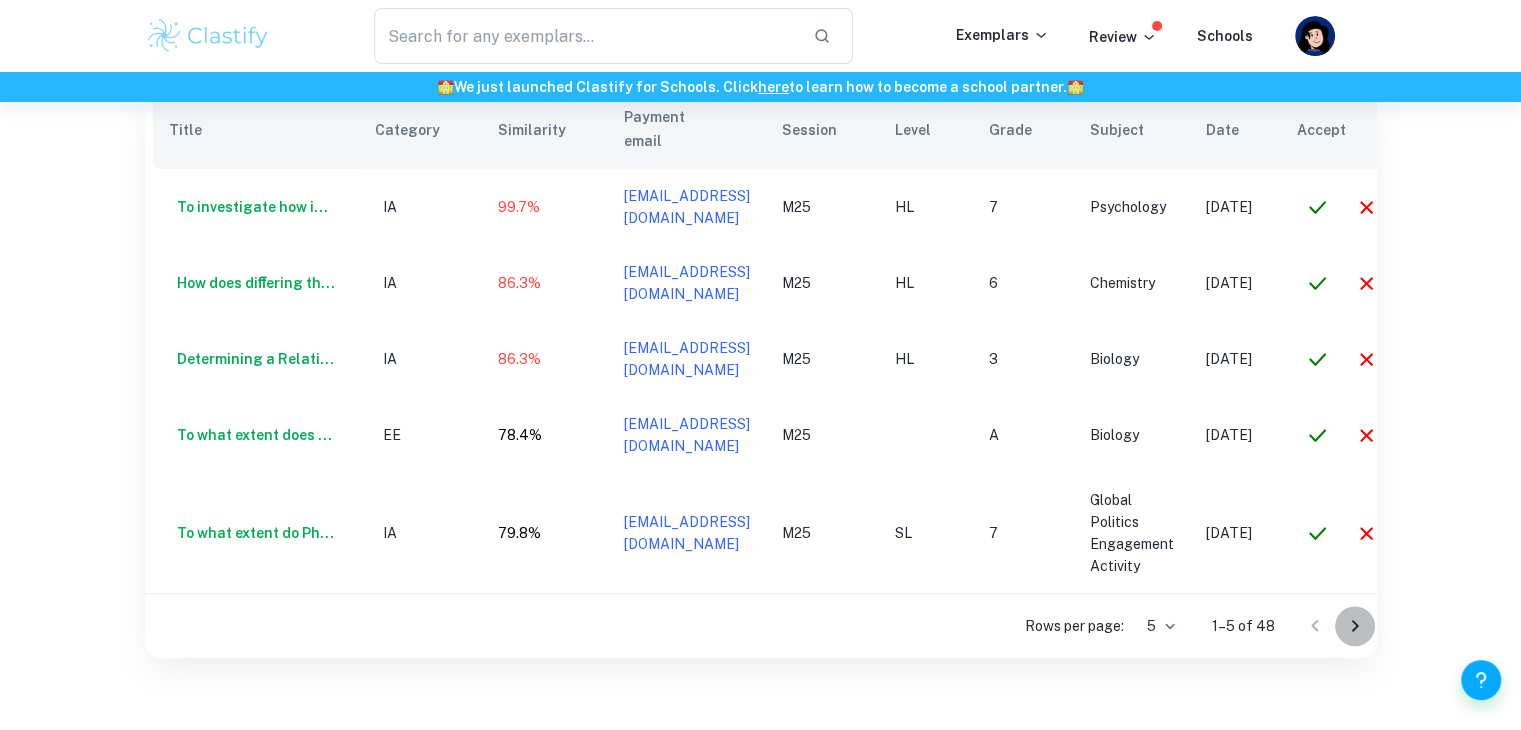 click 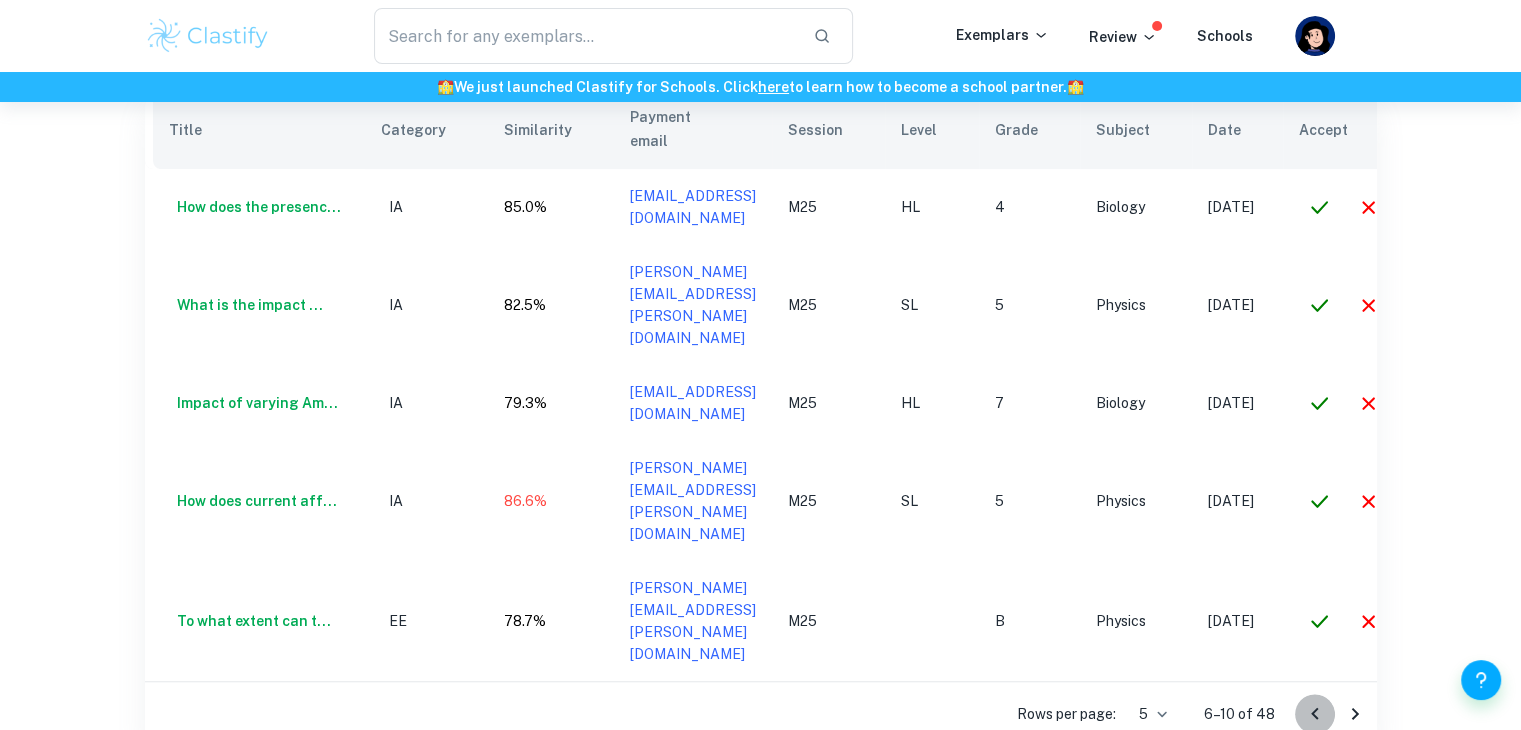 click 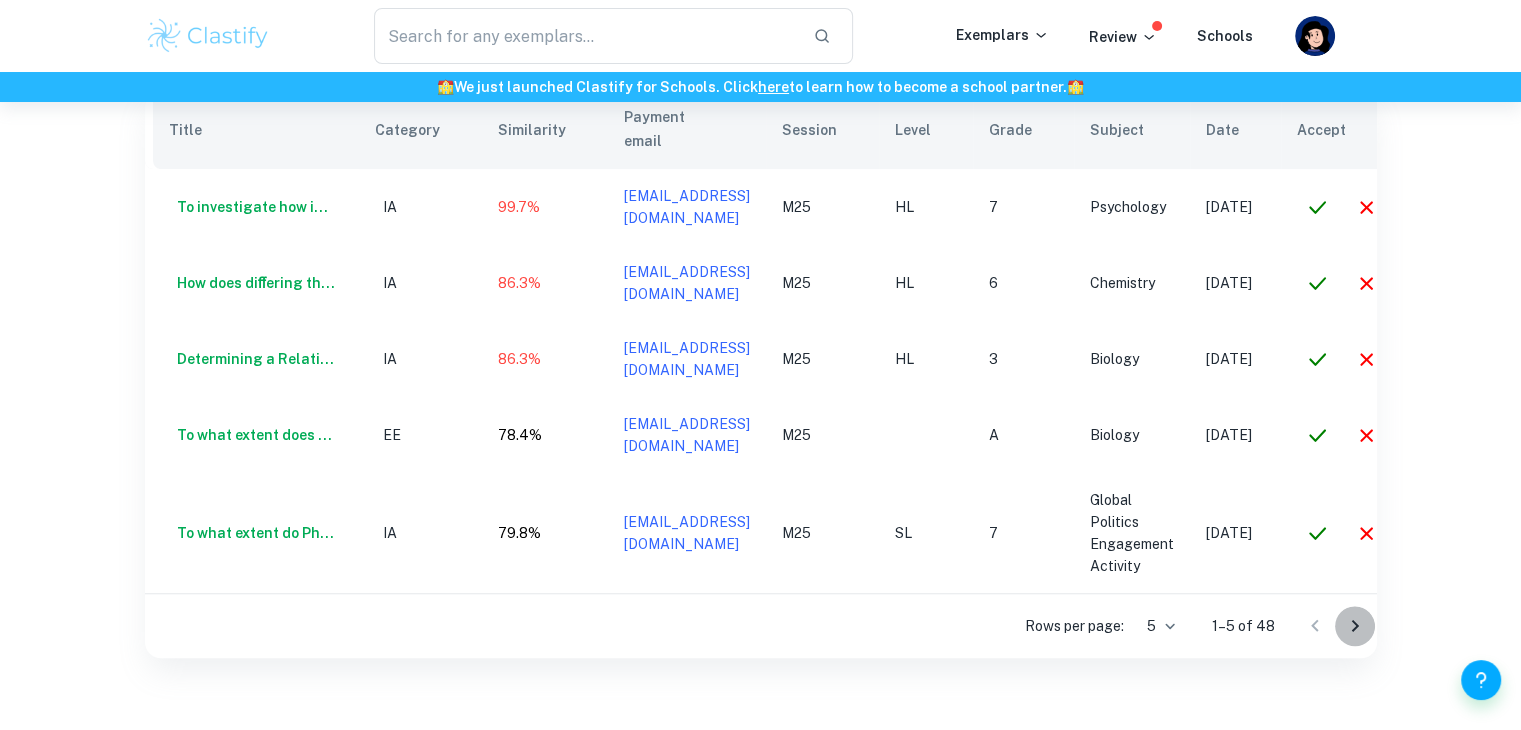 click at bounding box center [1355, 626] 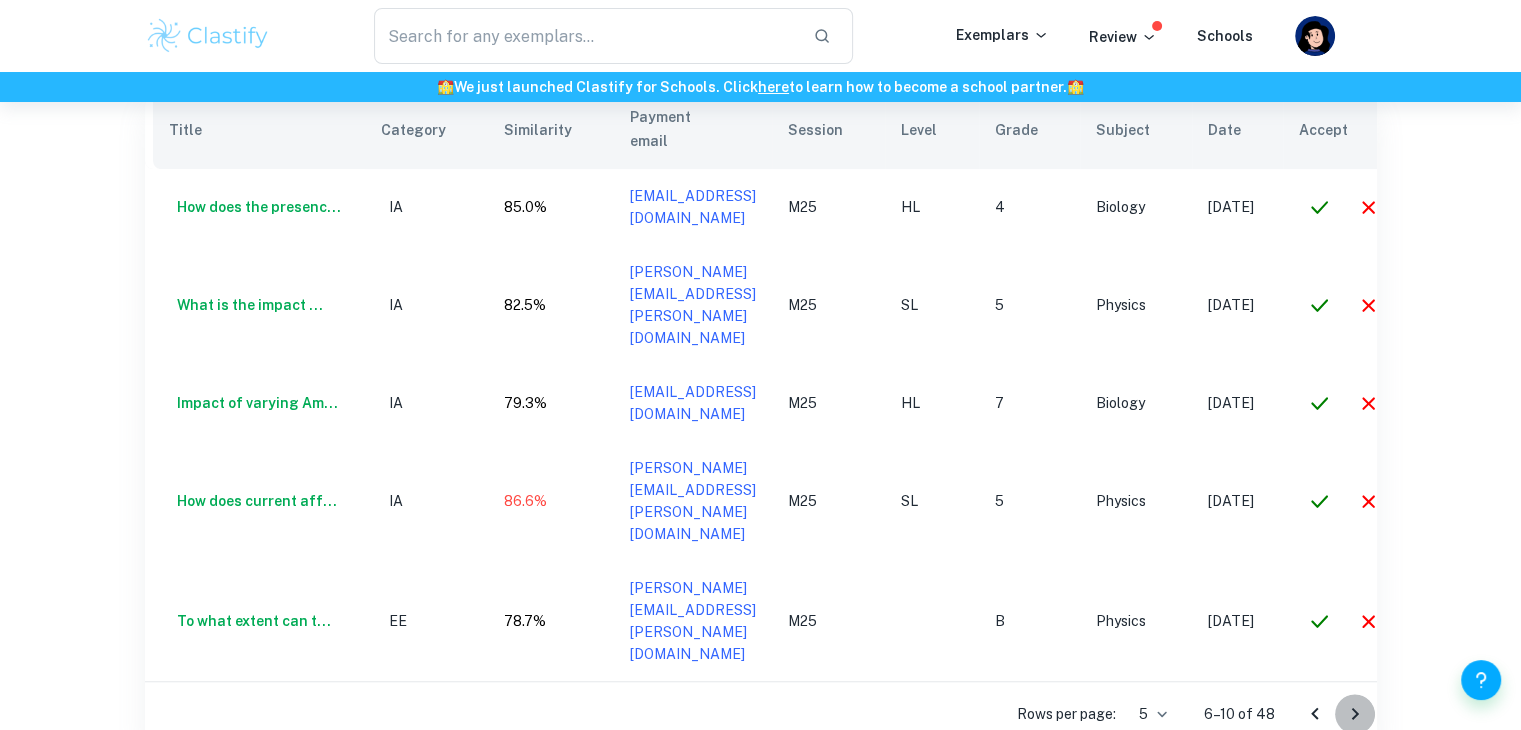 click 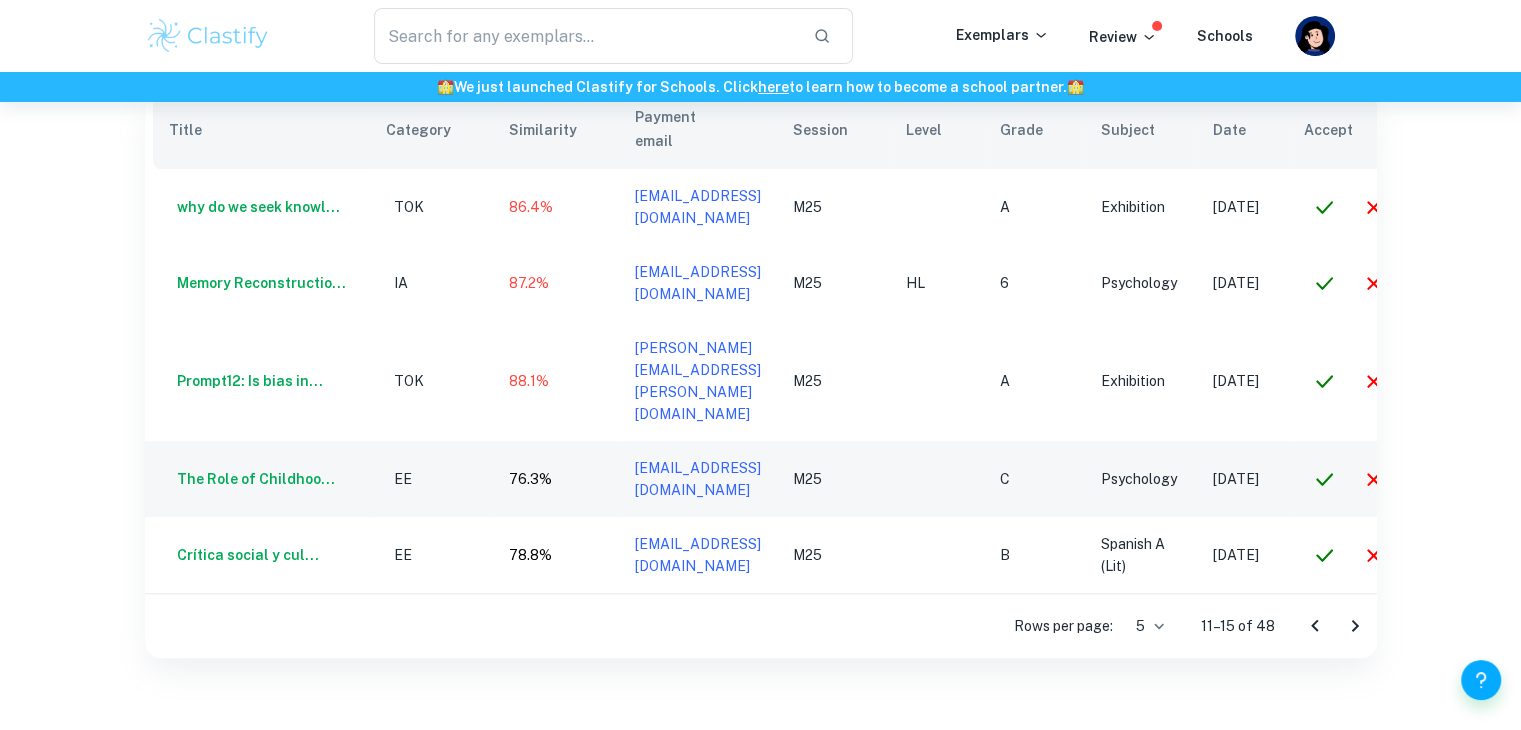 scroll, scrollTop: 0, scrollLeft: 158, axis: horizontal 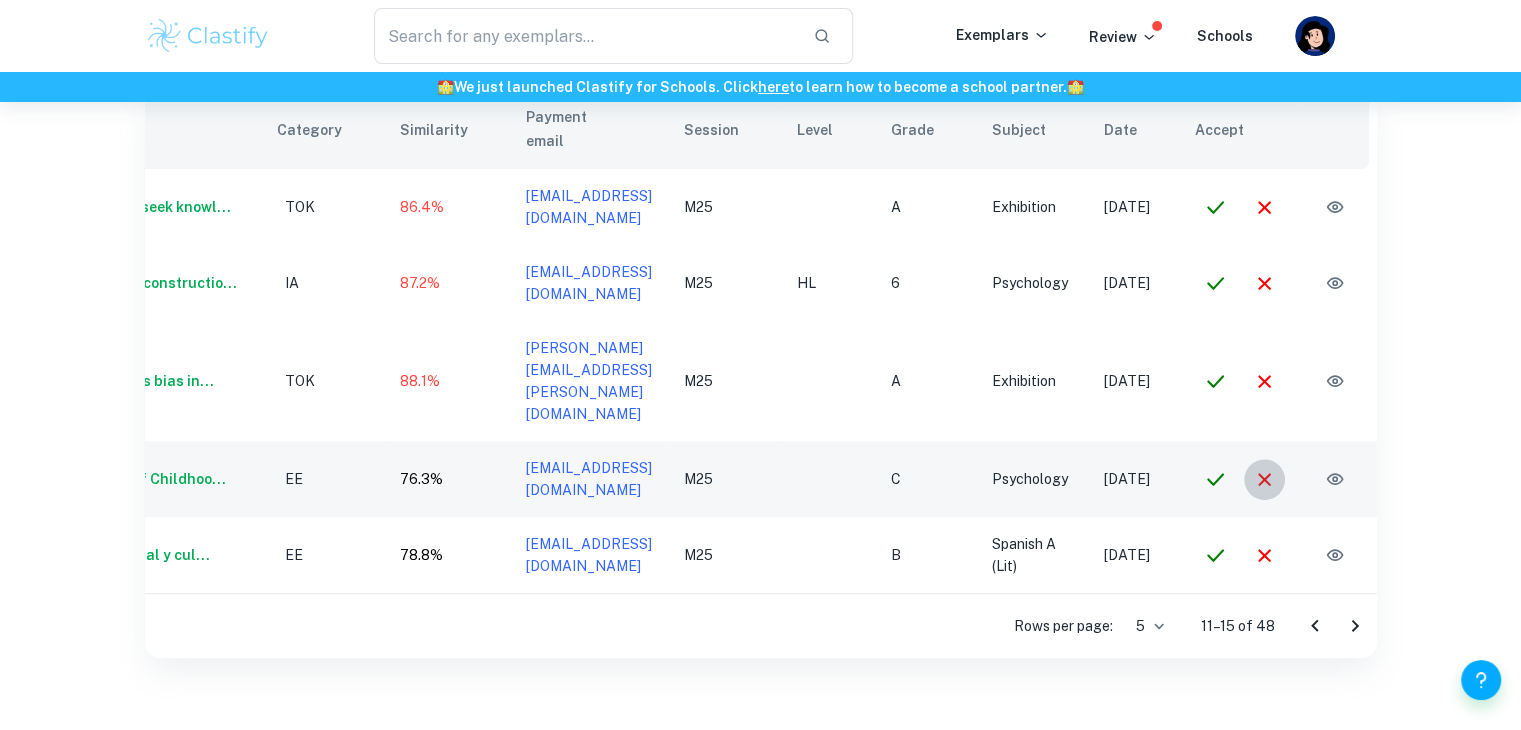 click 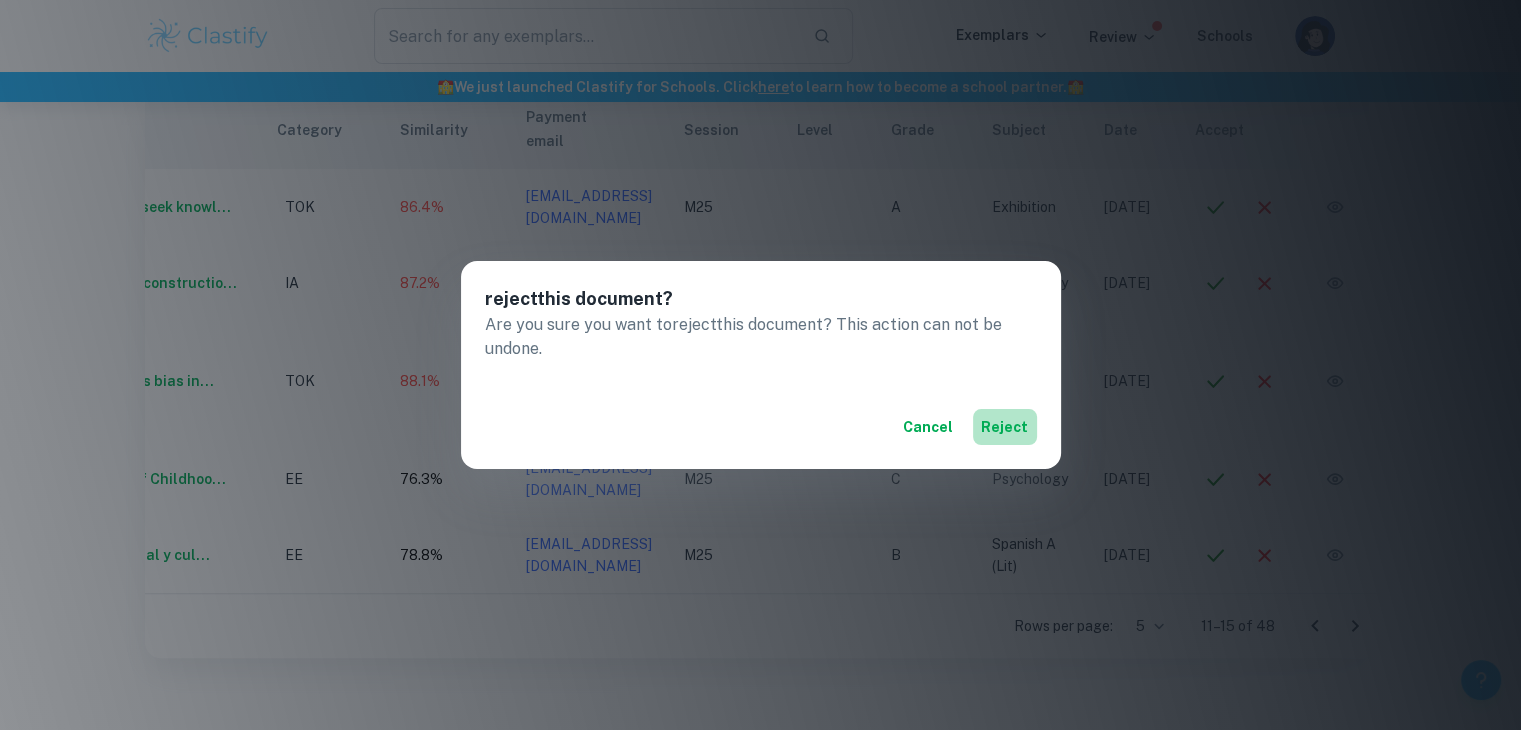 click on "reject" at bounding box center (1005, 427) 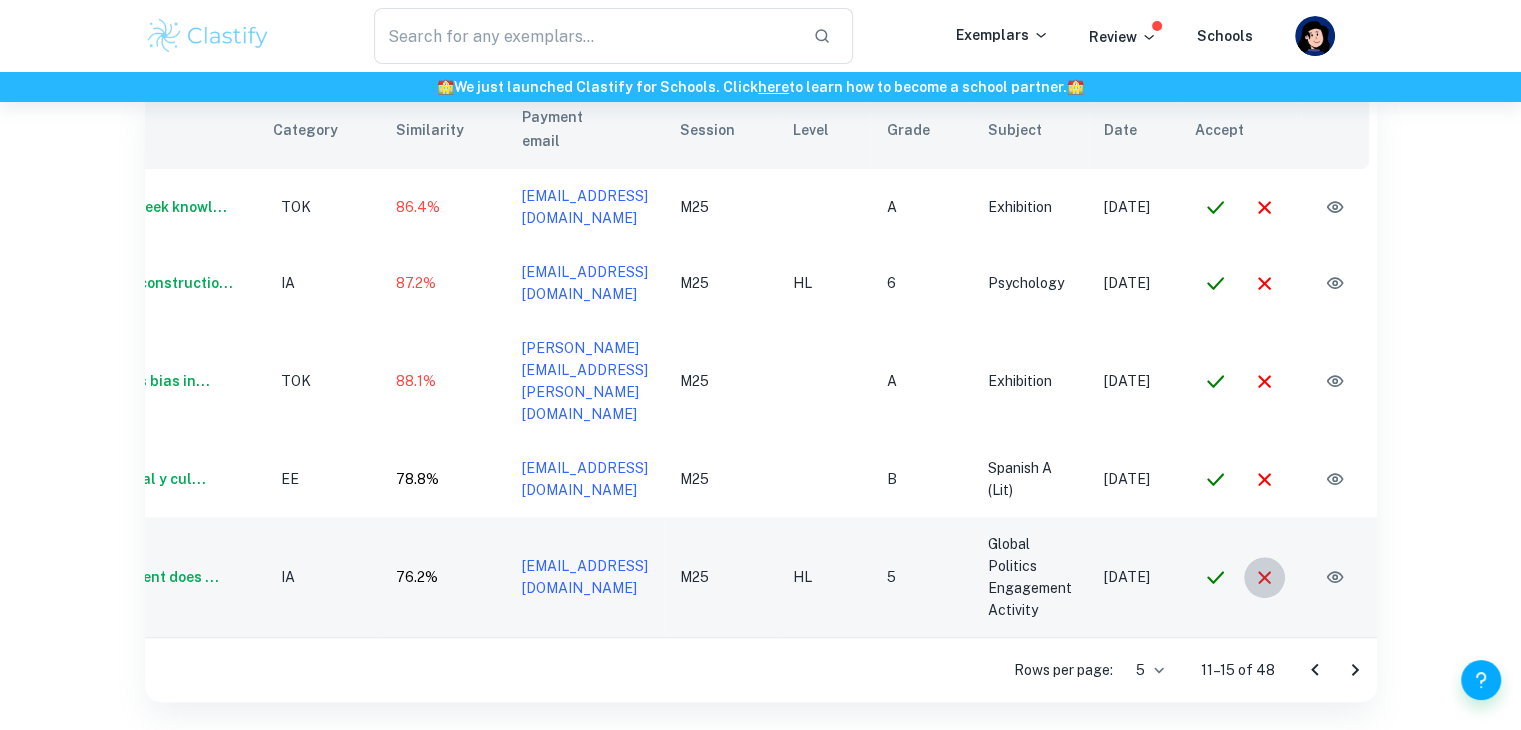 click 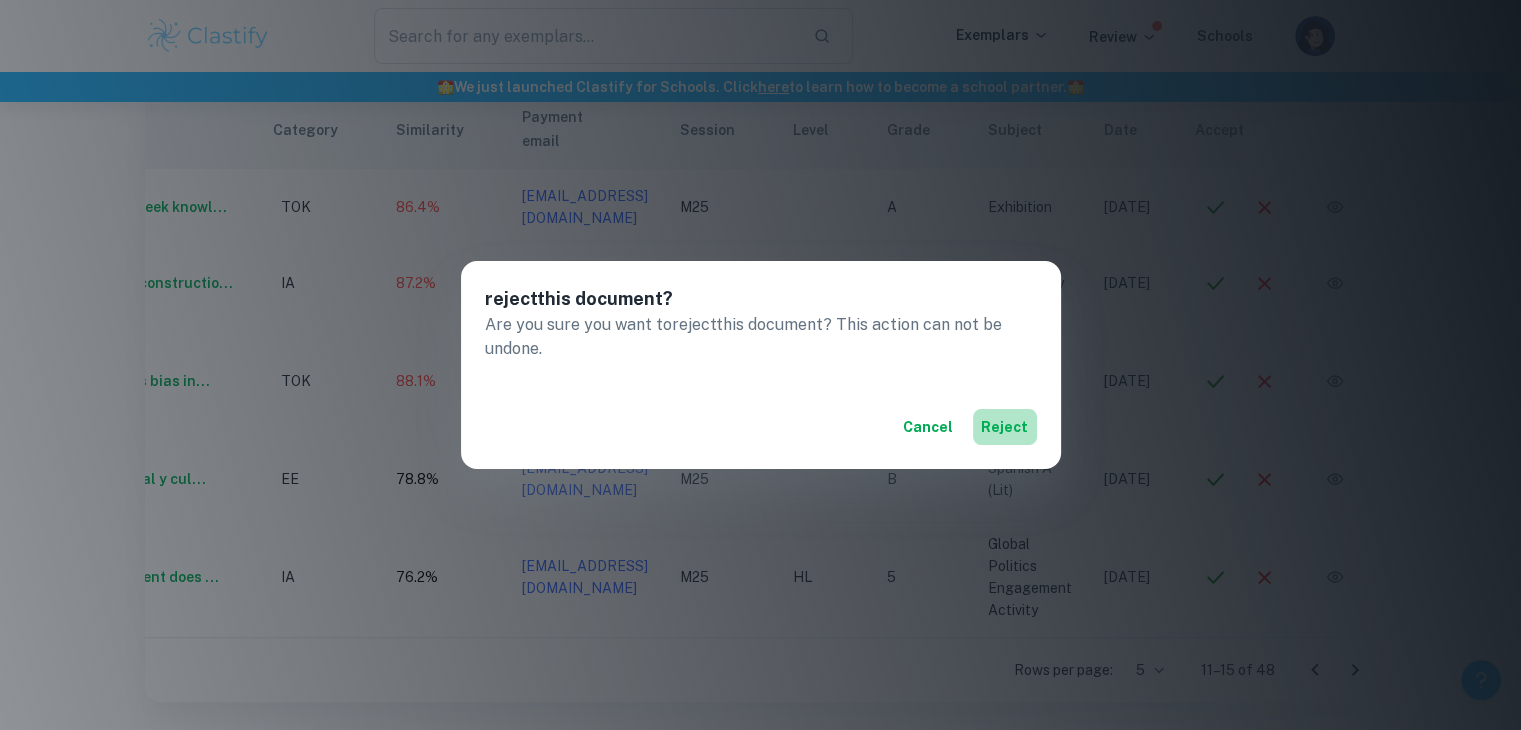click on "reject" at bounding box center [1005, 427] 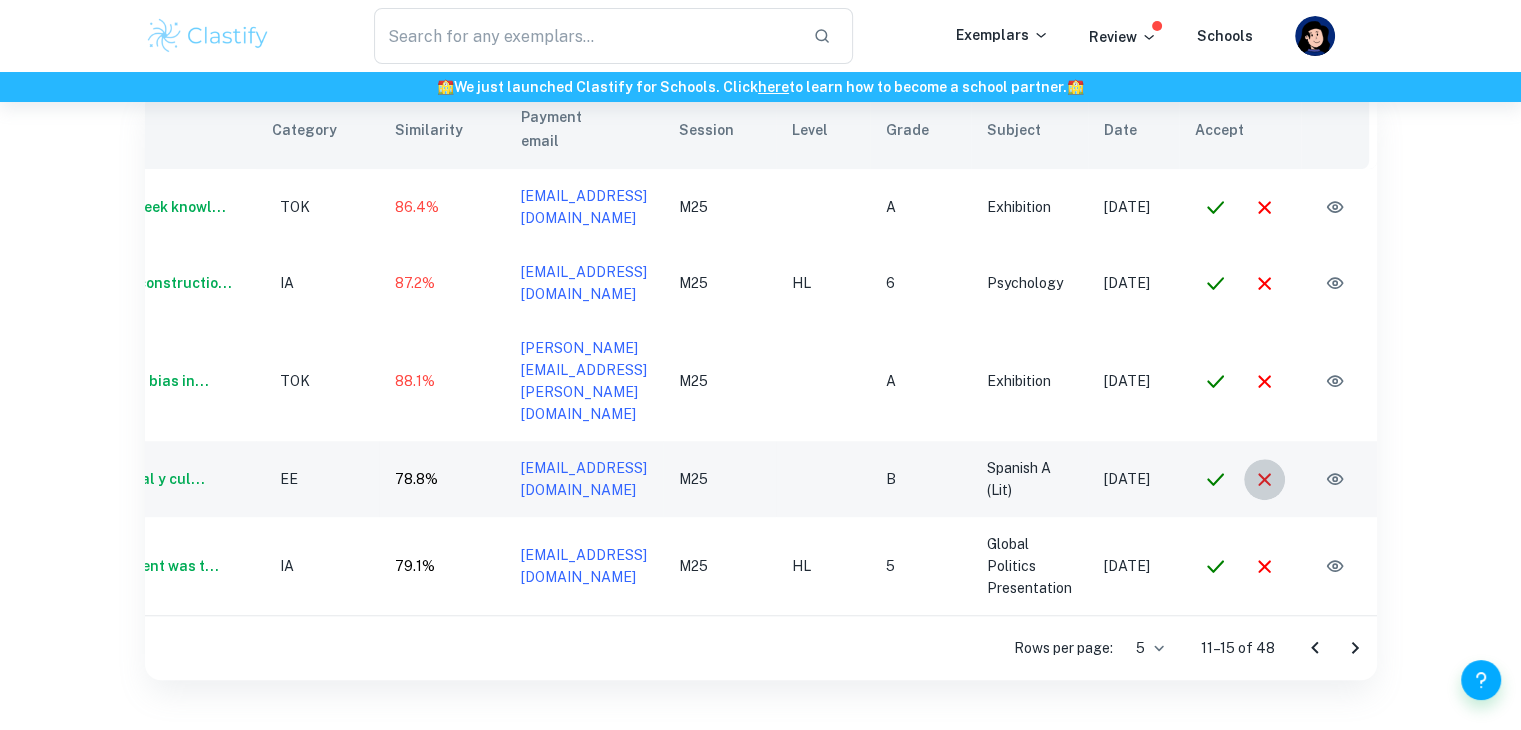 click 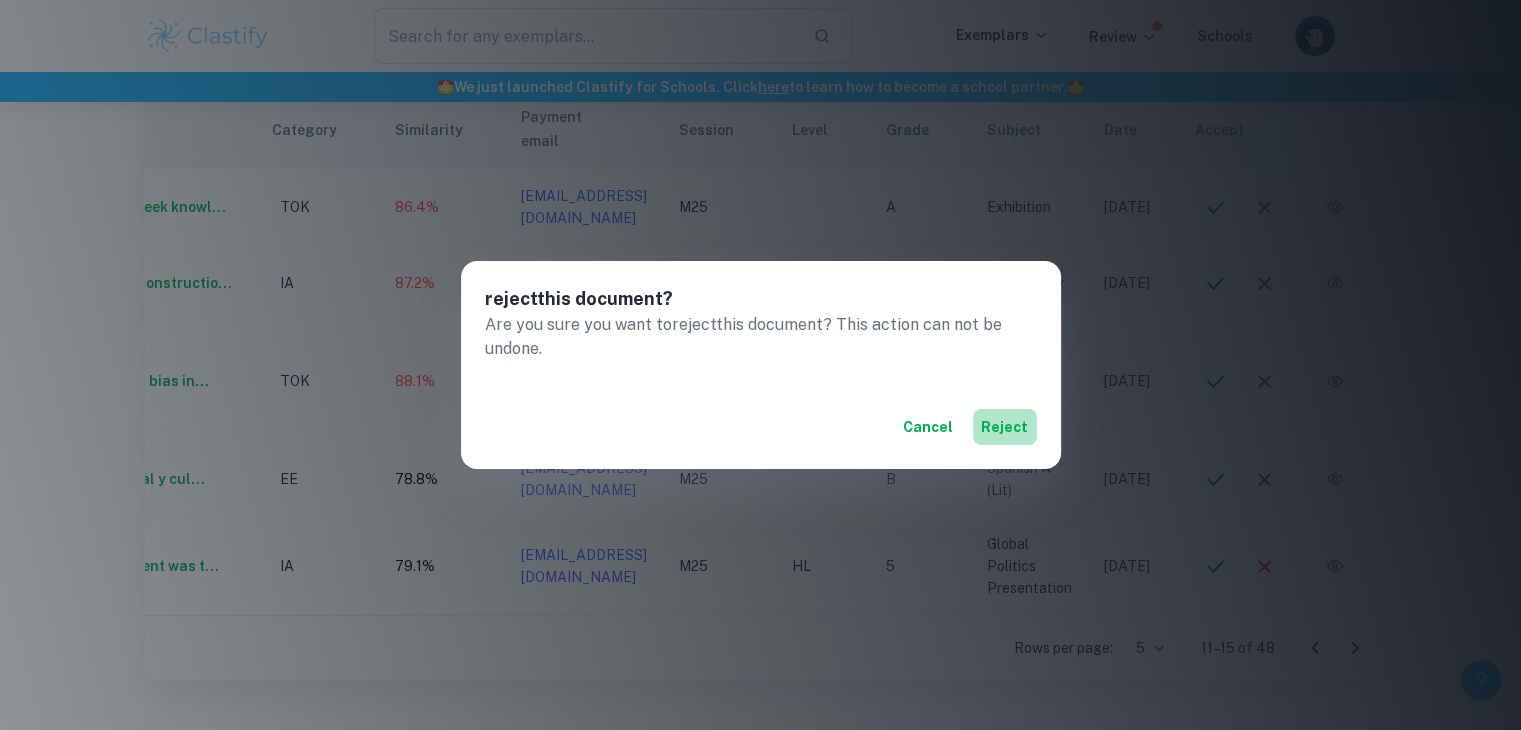 click on "reject" at bounding box center (1005, 427) 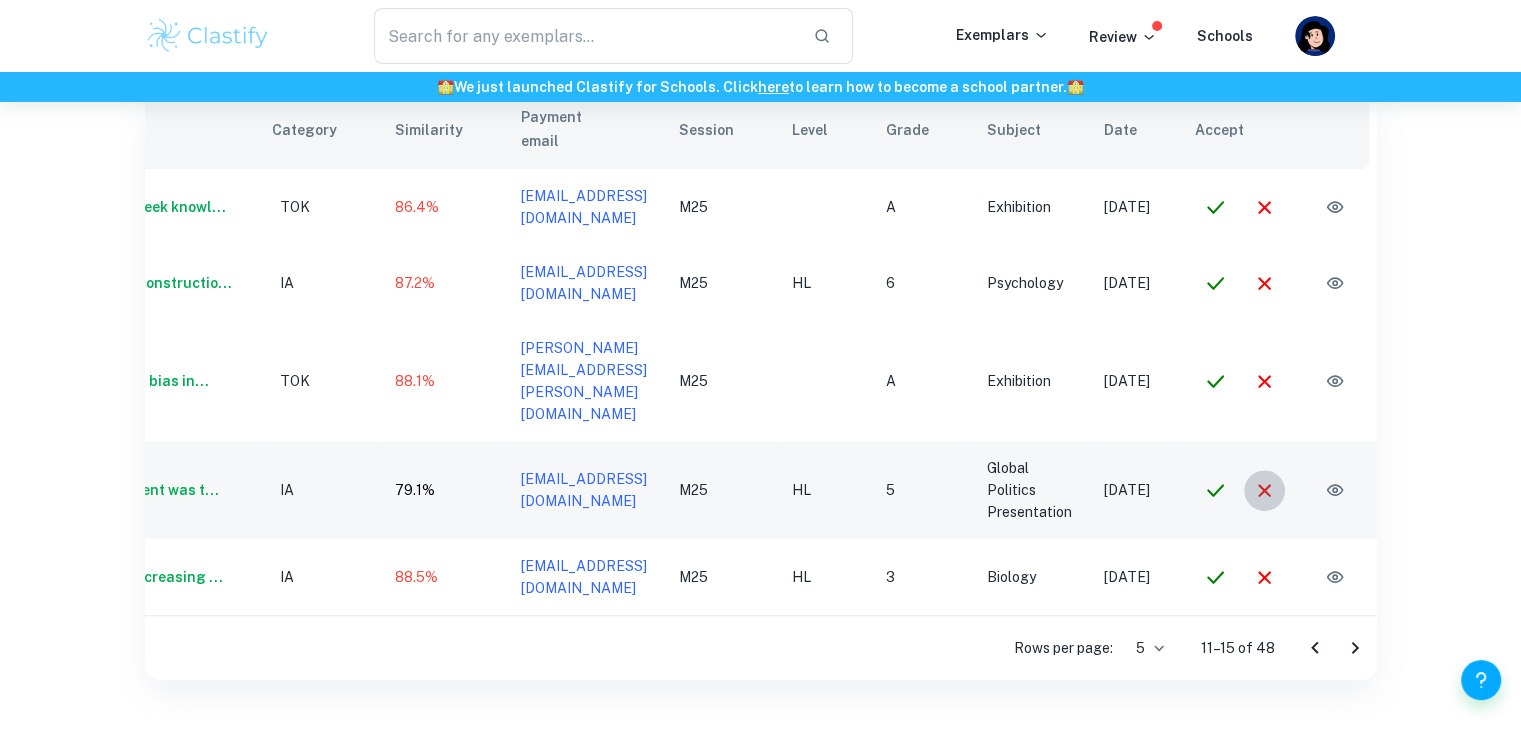 click at bounding box center [1264, 490] 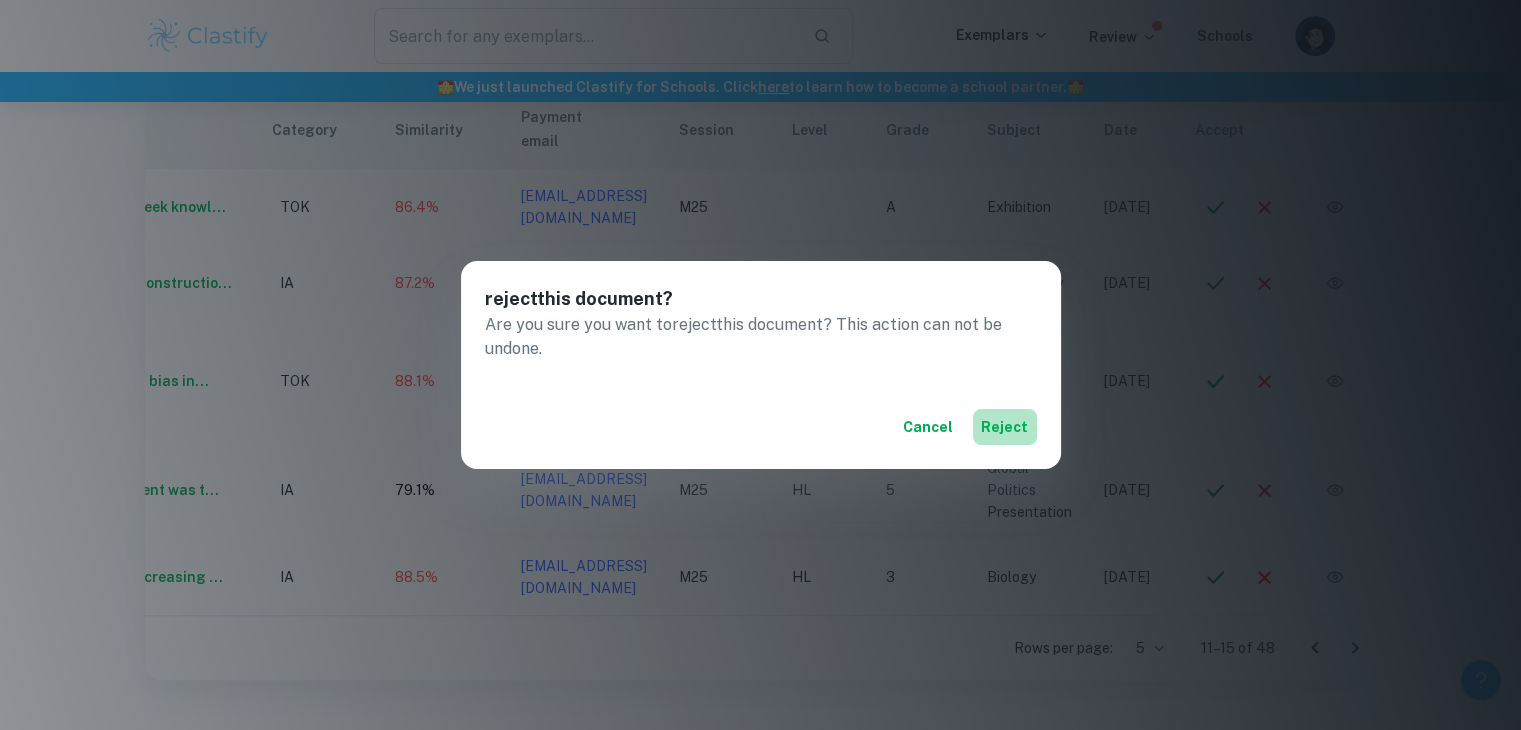 click on "reject" at bounding box center (1005, 427) 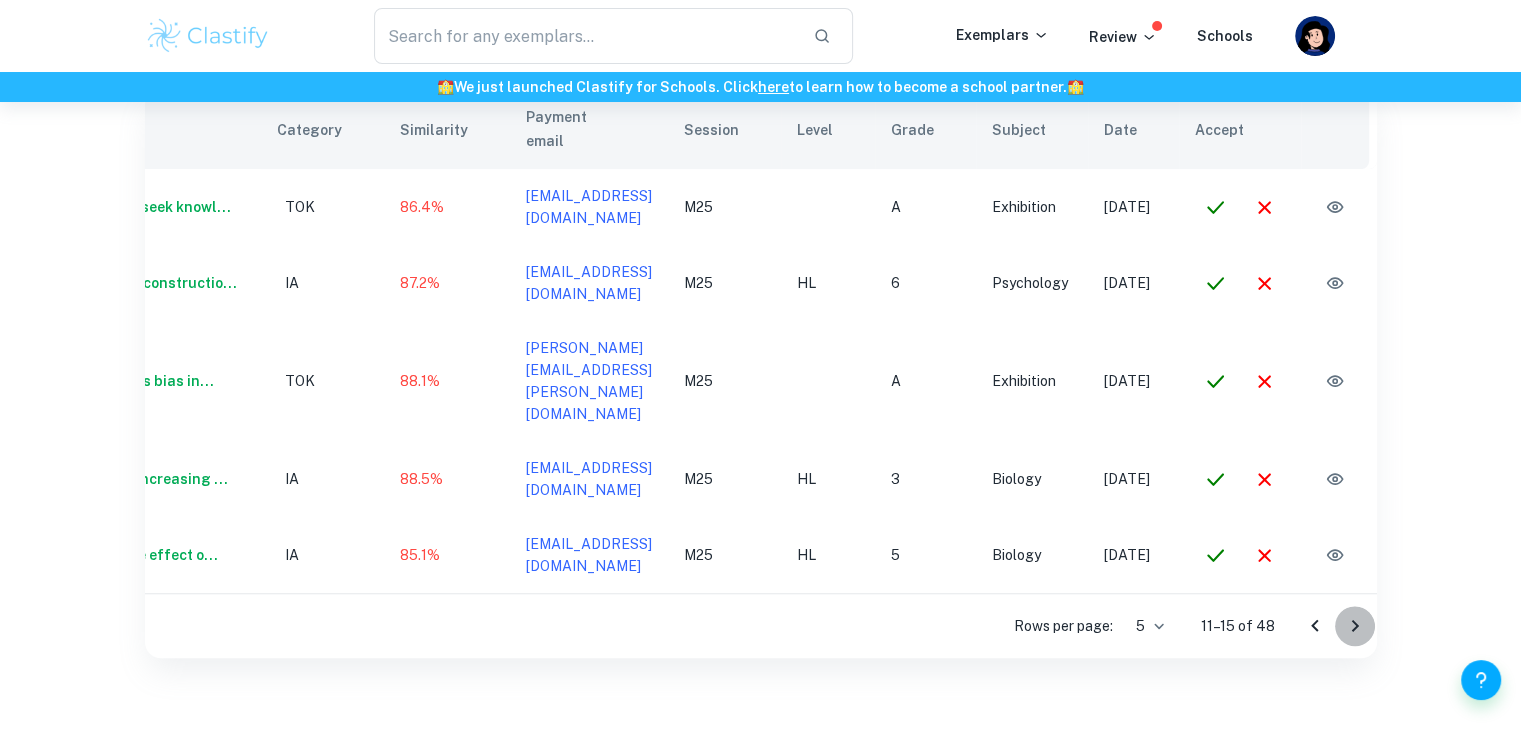 click at bounding box center (1355, 626) 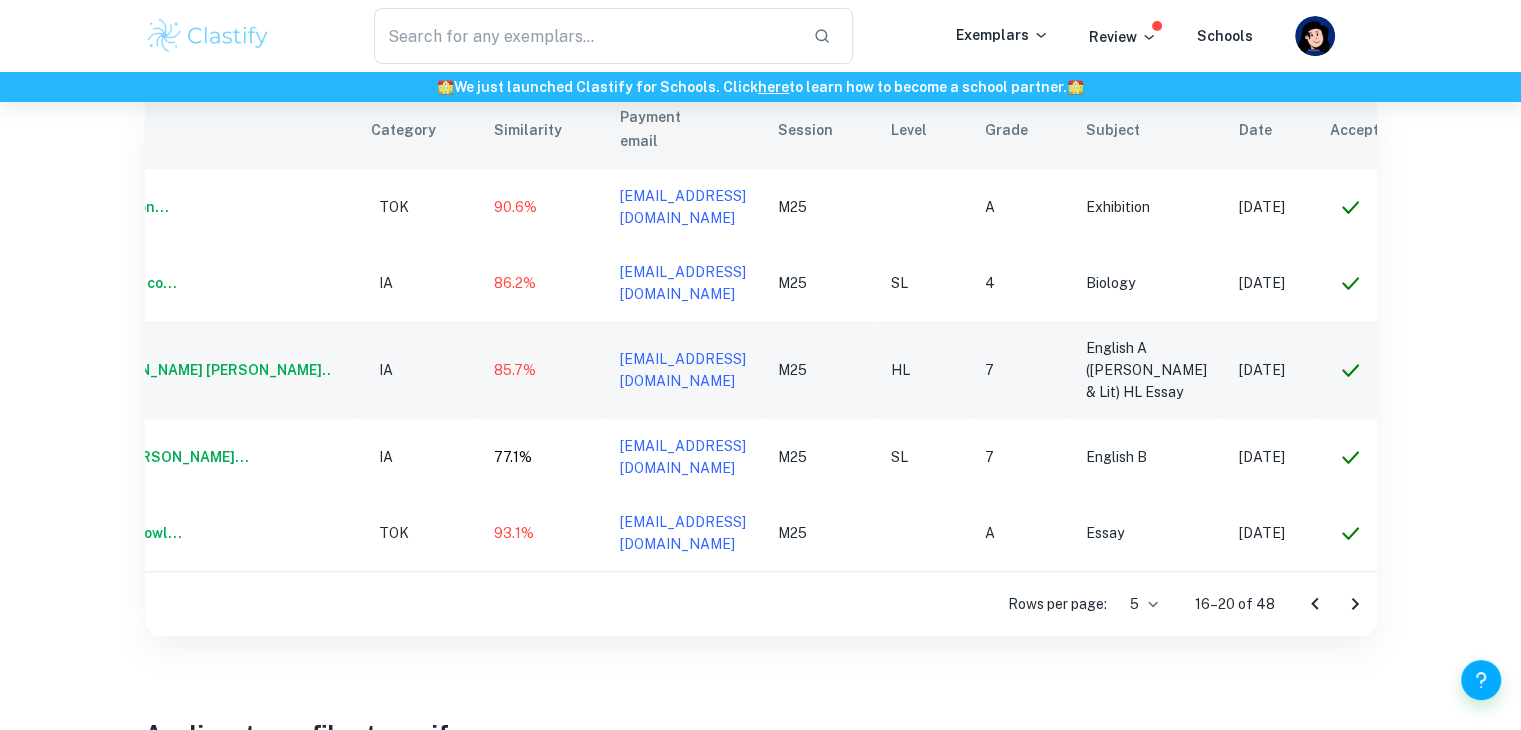 scroll, scrollTop: 0, scrollLeft: 172, axis: horizontal 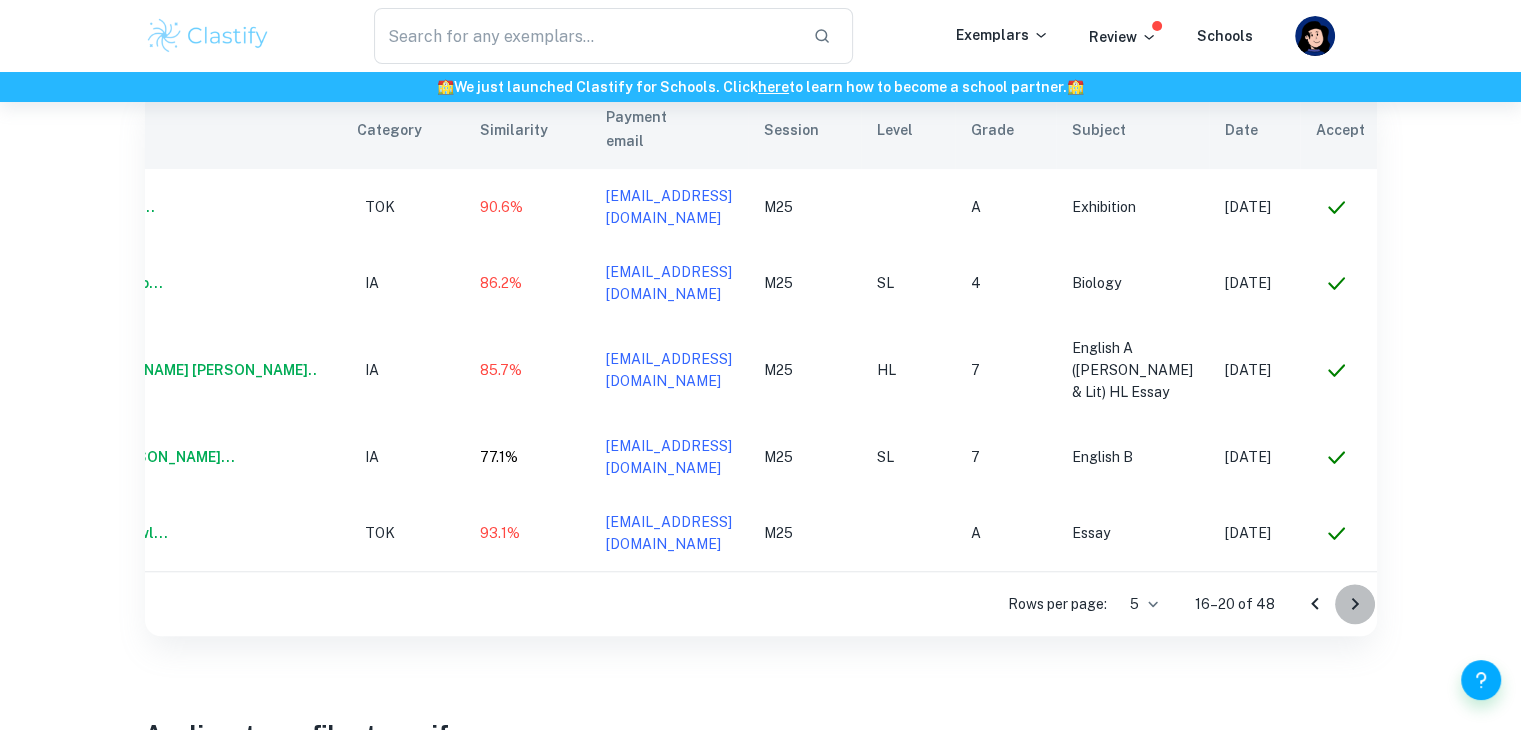 click 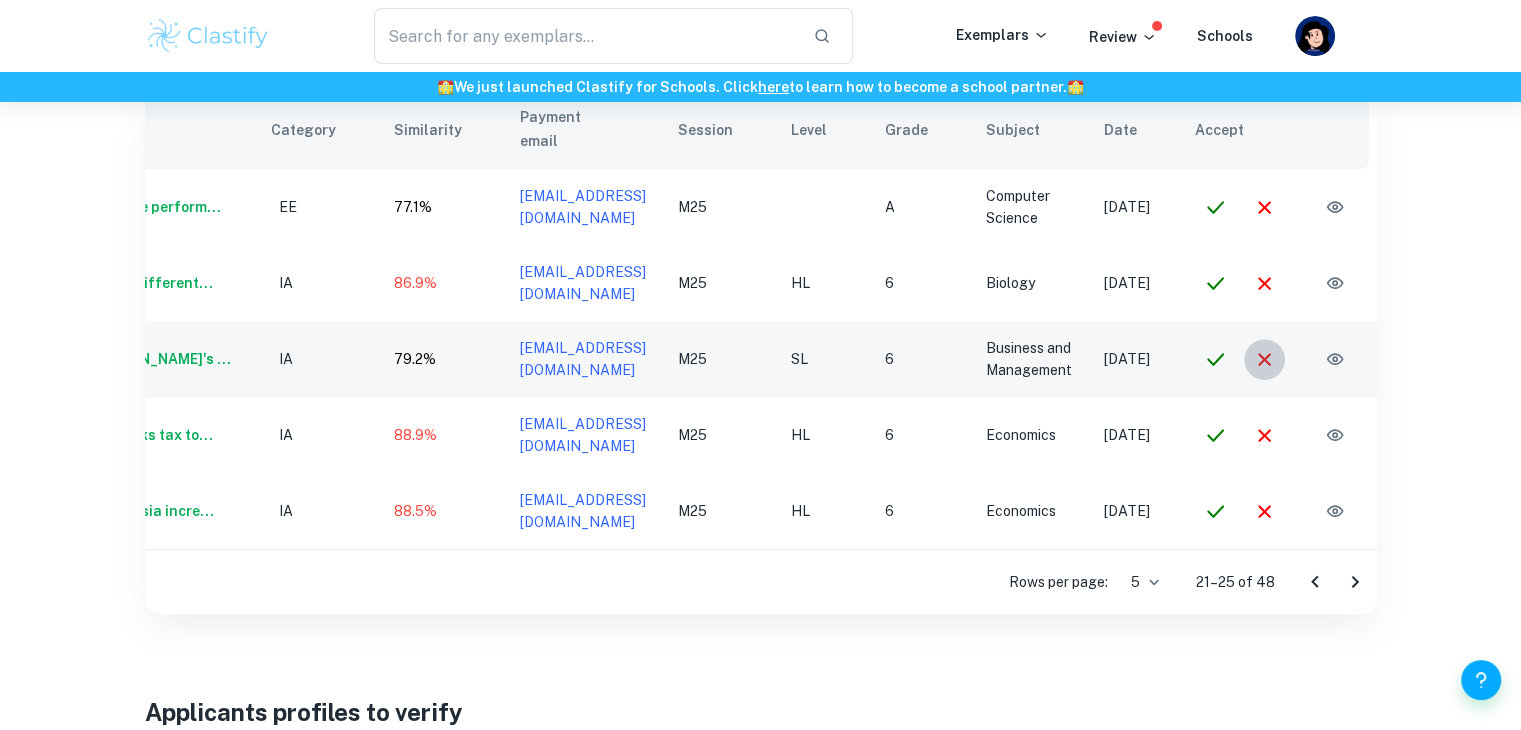 click 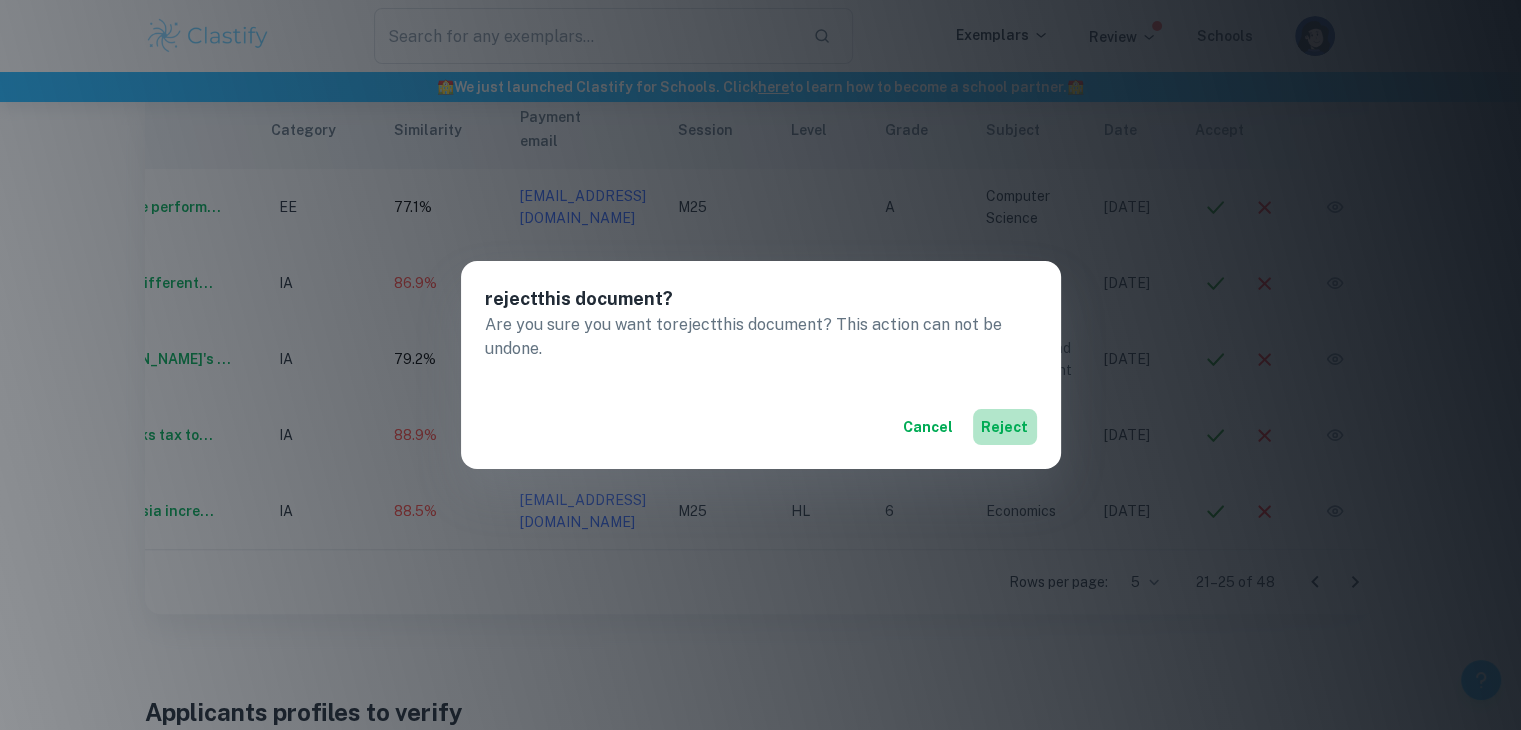click on "reject" at bounding box center (1005, 427) 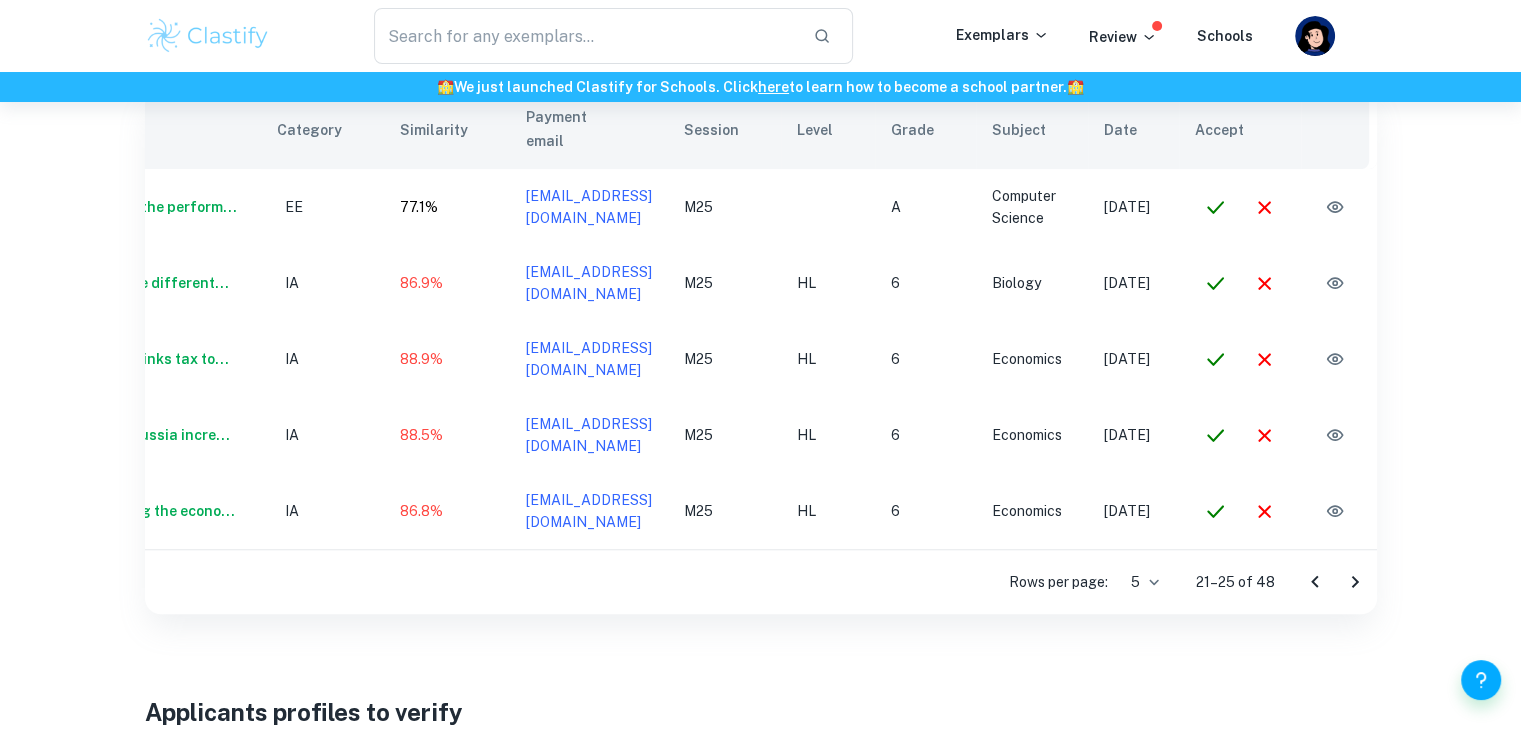 scroll, scrollTop: 0, scrollLeft: 166, axis: horizontal 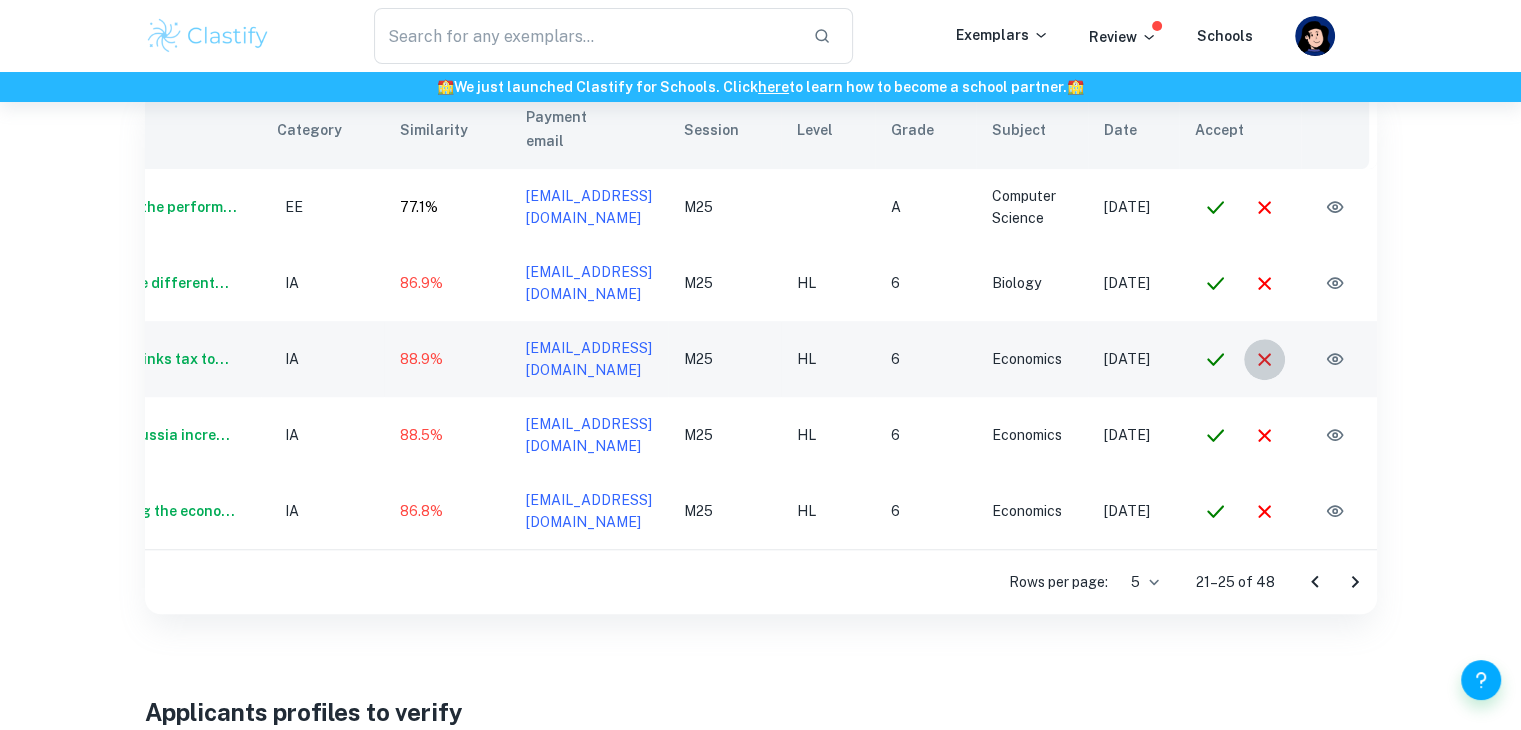 click at bounding box center [1264, 359] 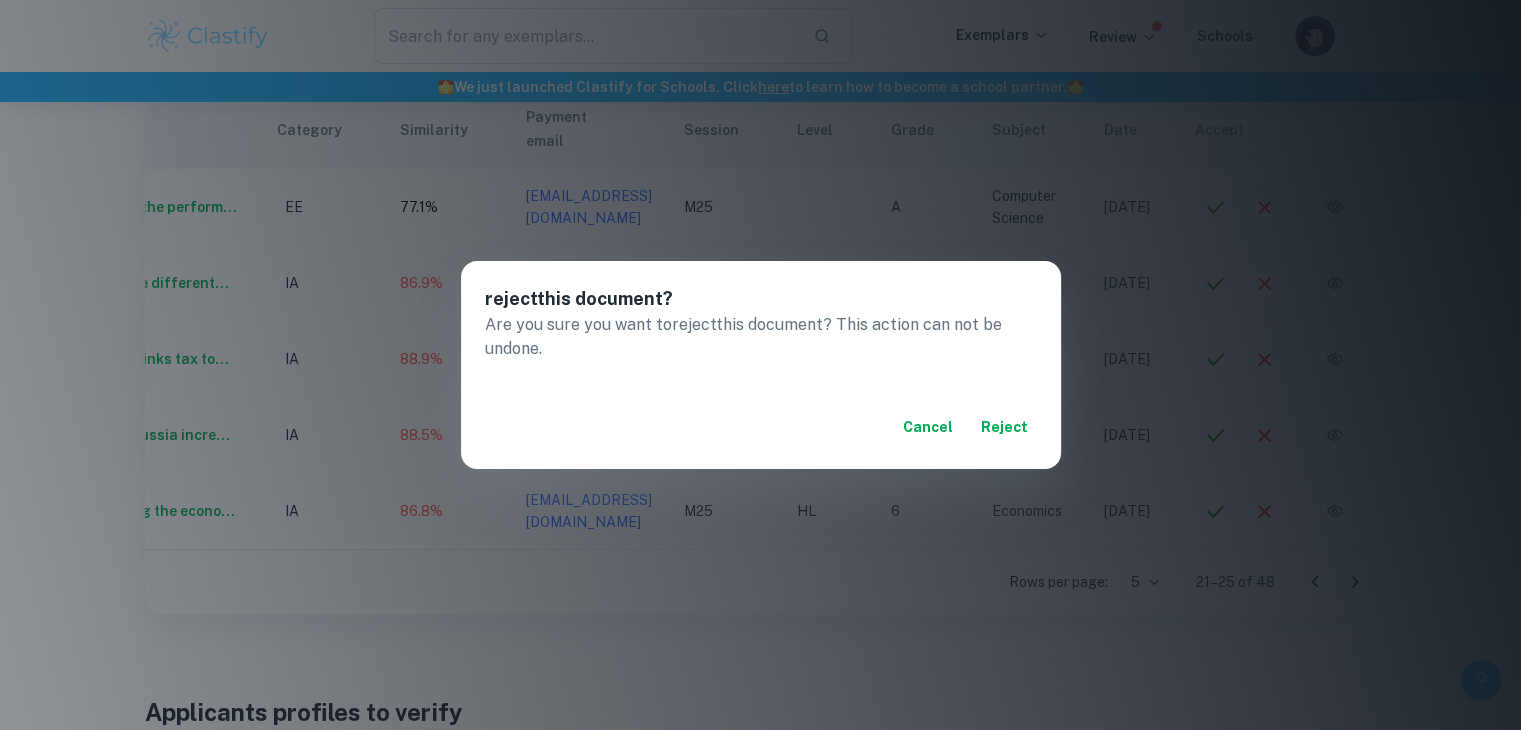 click on "reject" at bounding box center [1005, 427] 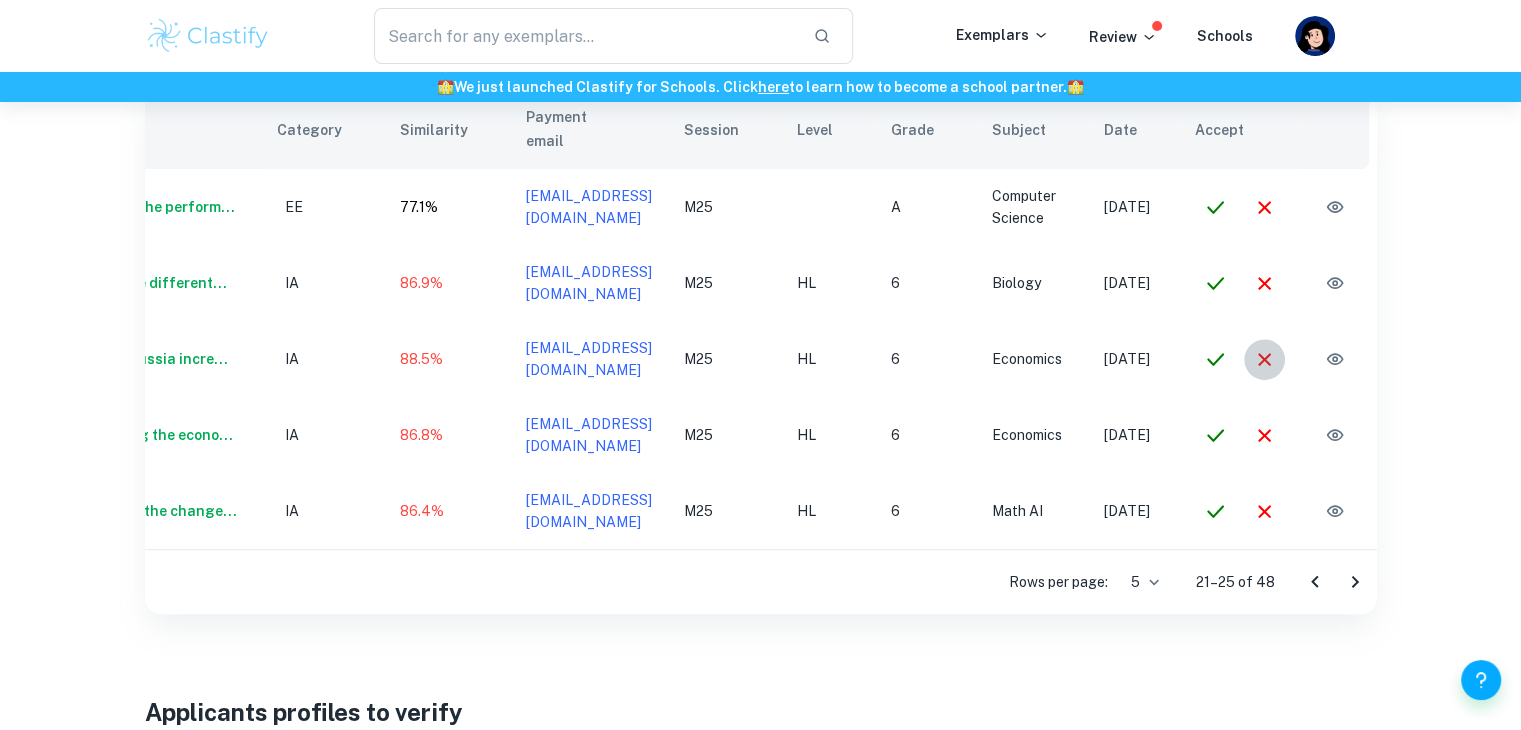 click 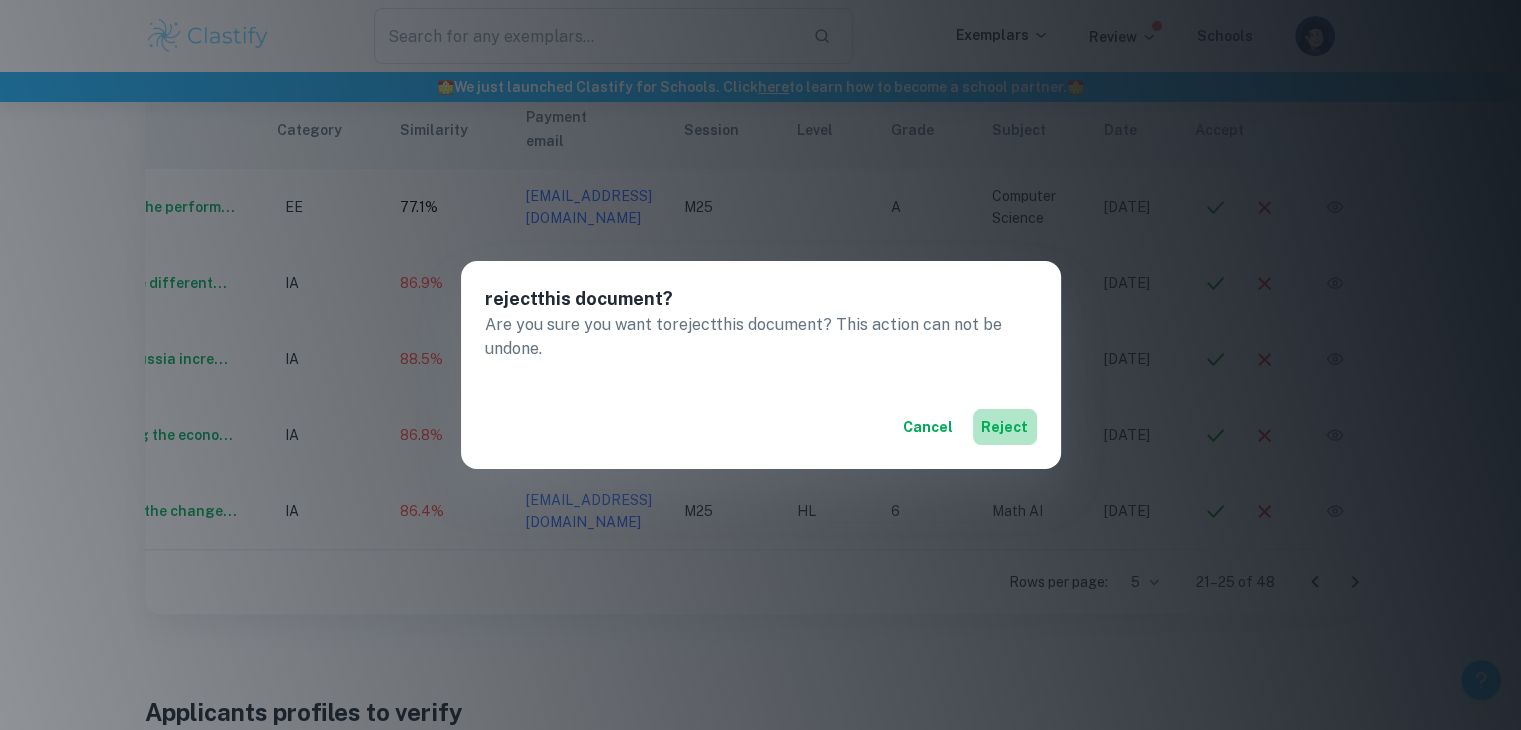 click on "reject" at bounding box center [1005, 427] 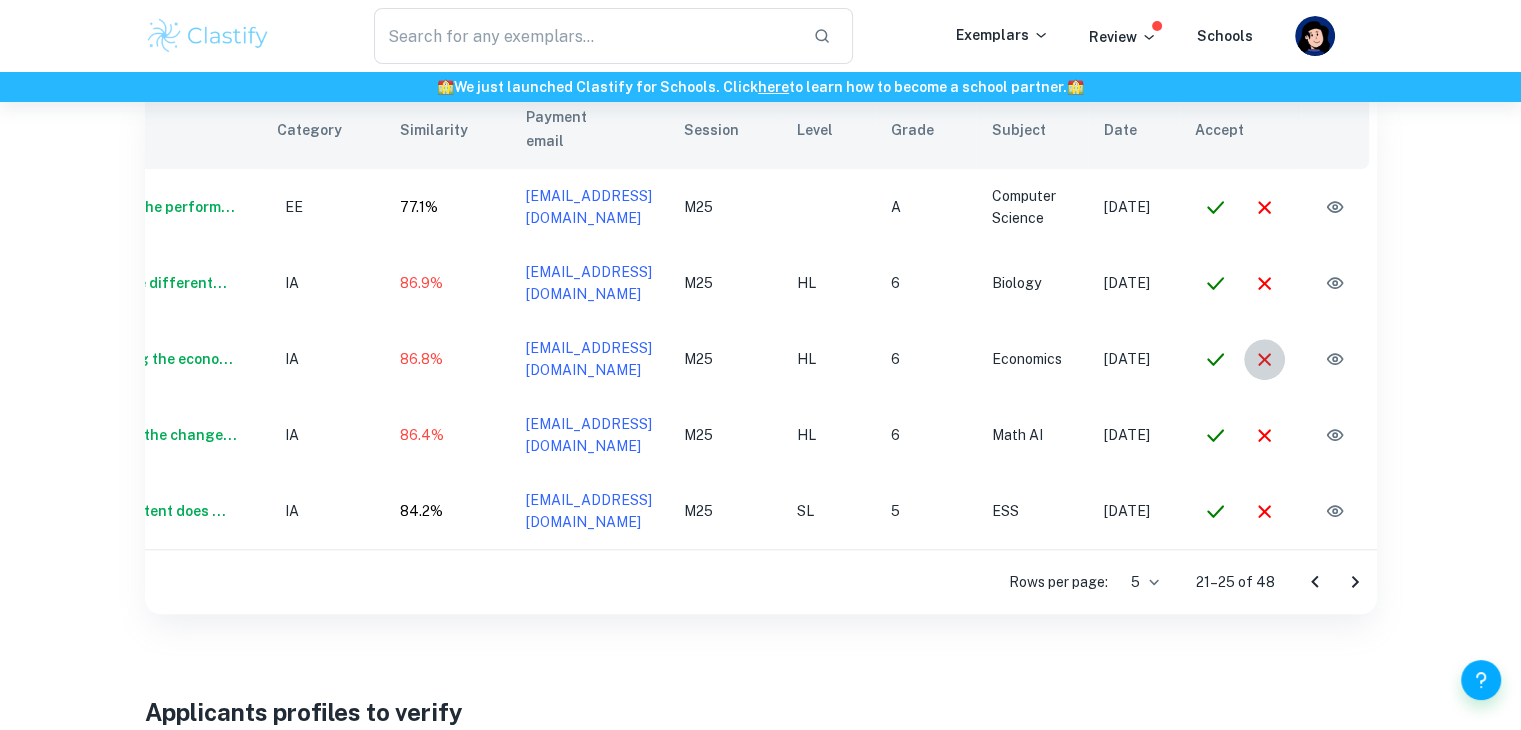 click 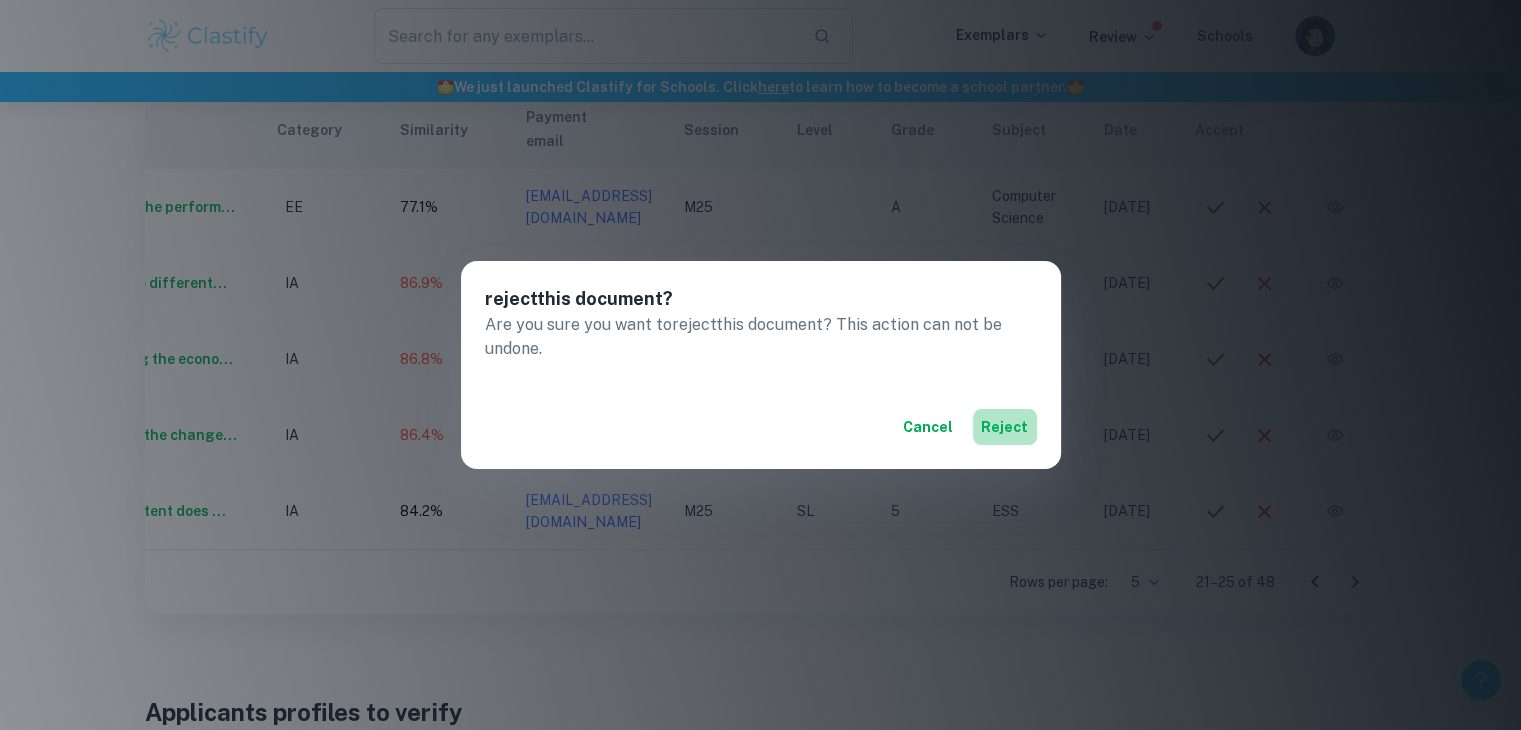 click on "reject" at bounding box center (1005, 427) 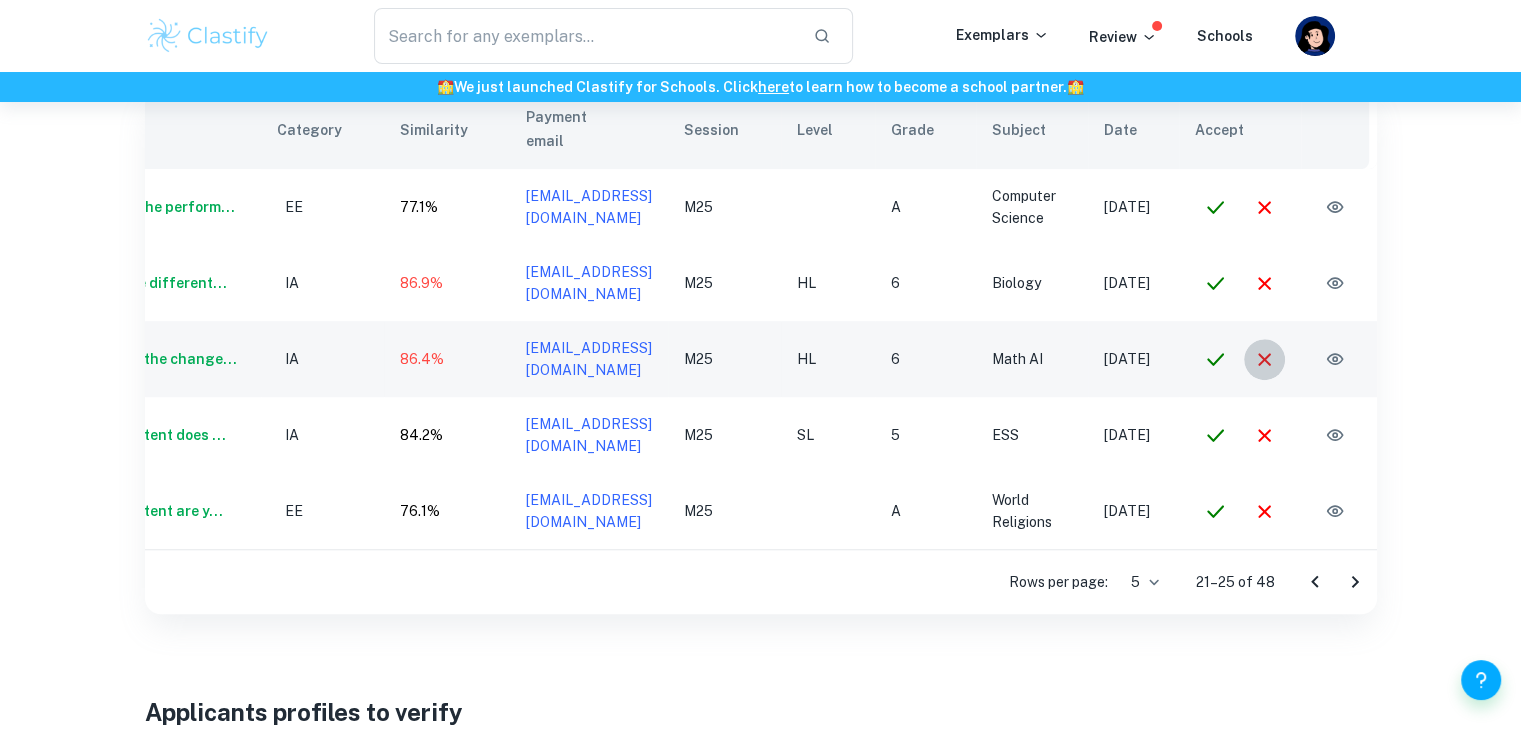 click 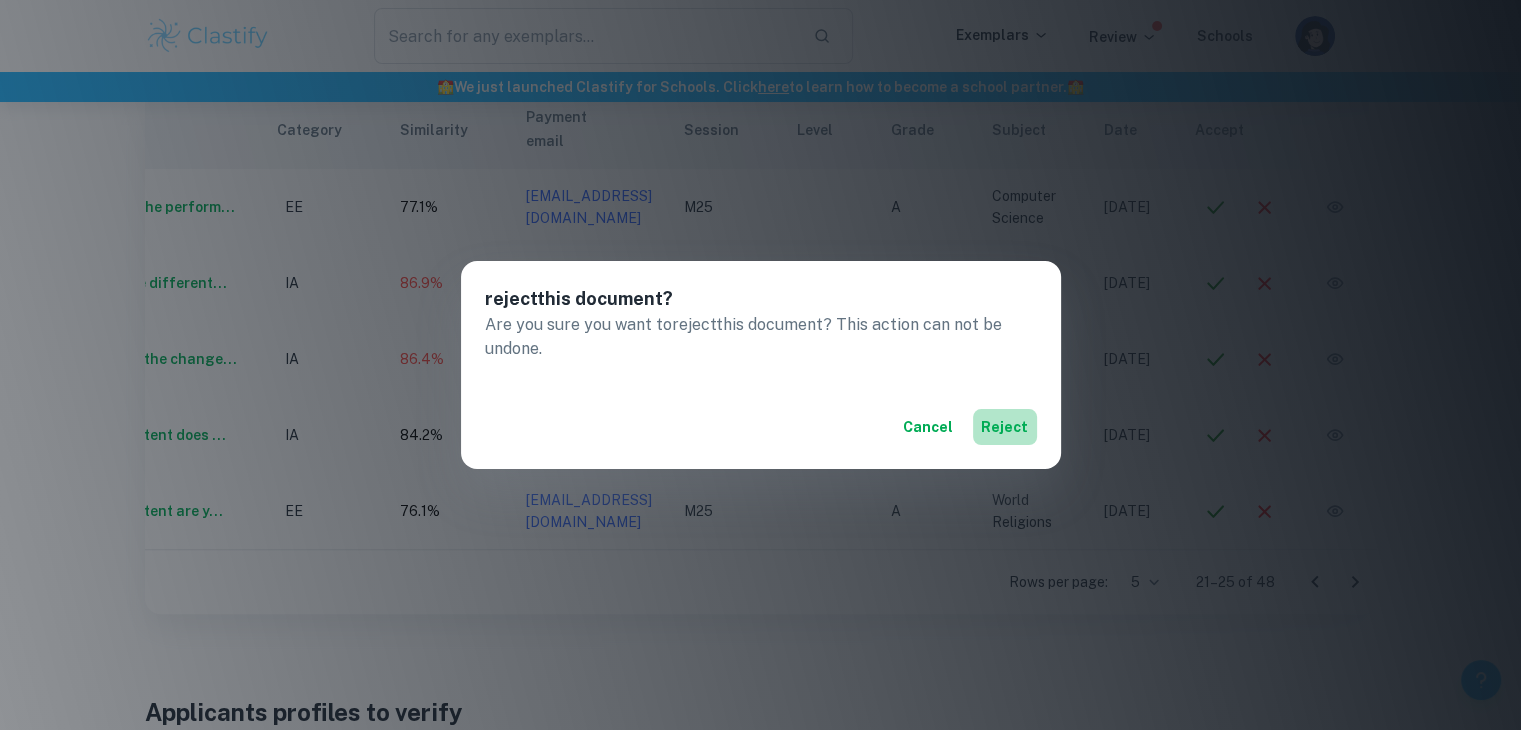 click on "reject" at bounding box center [1005, 427] 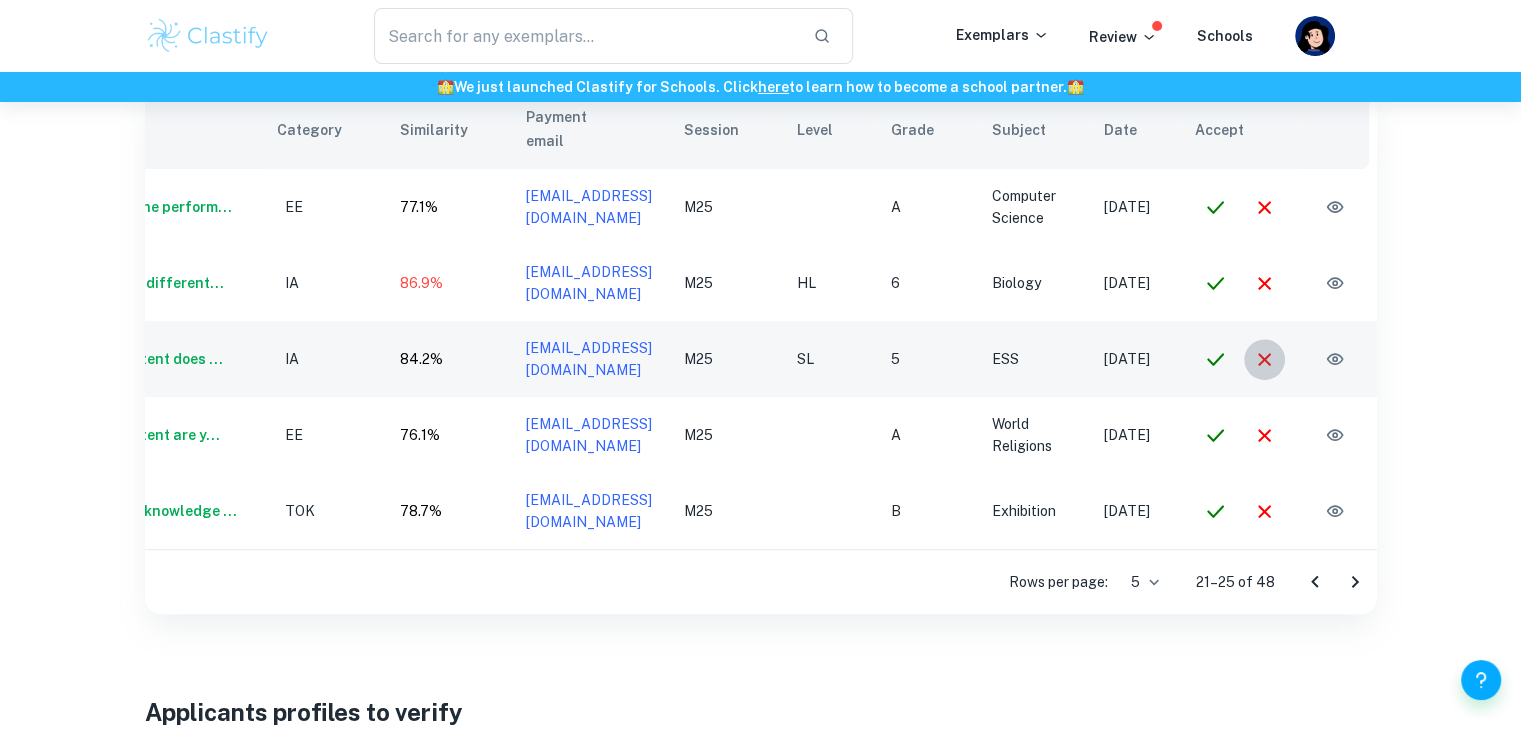 click 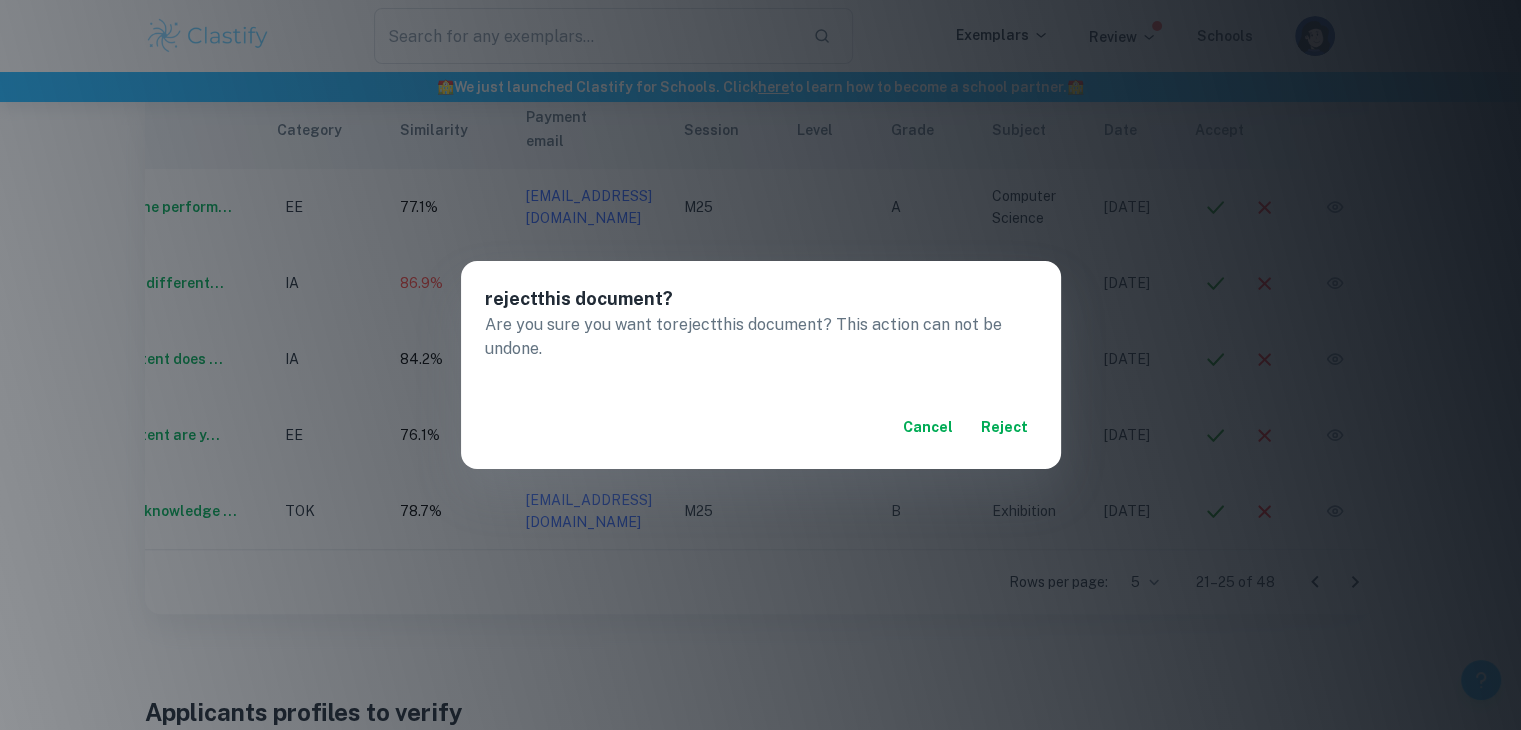 click on "reject" at bounding box center (1005, 427) 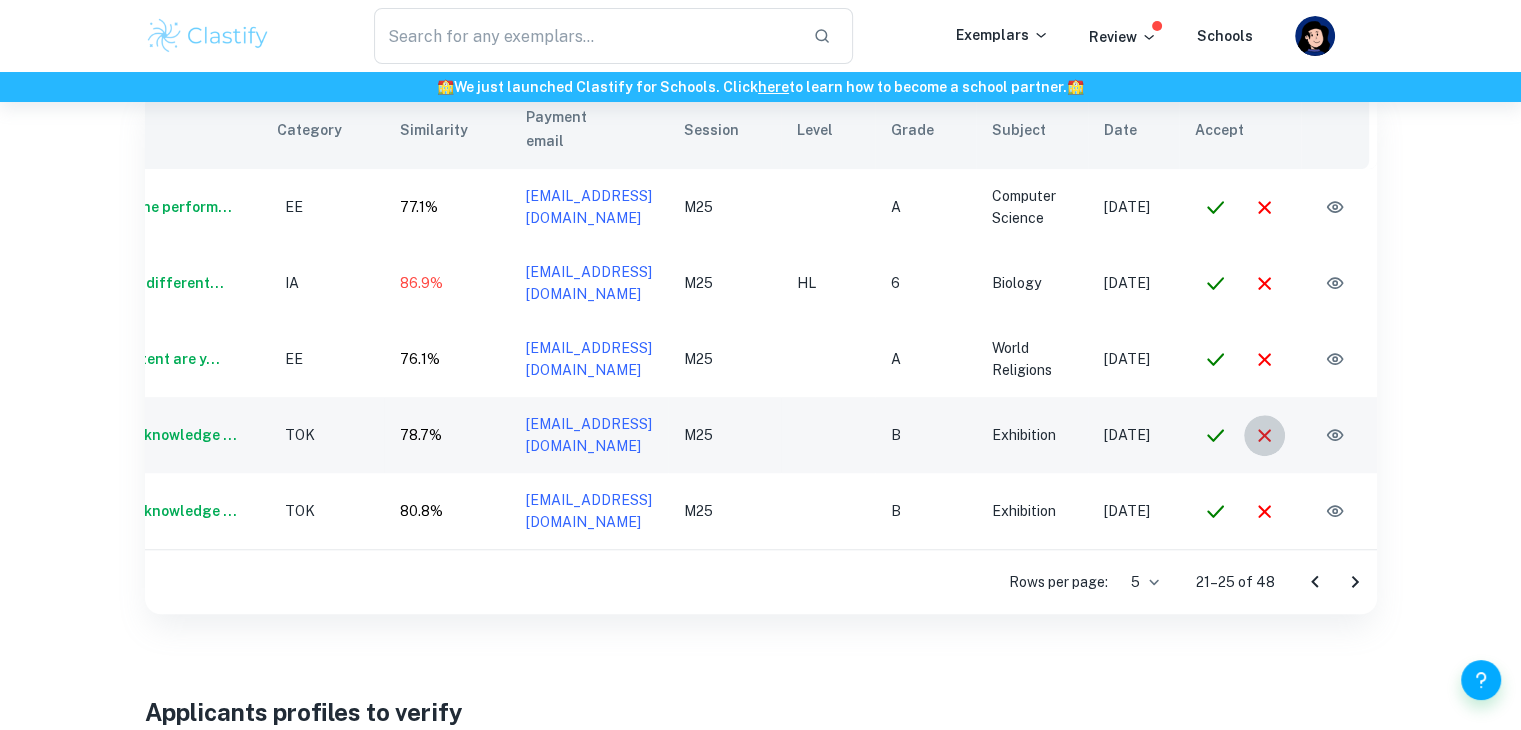 click 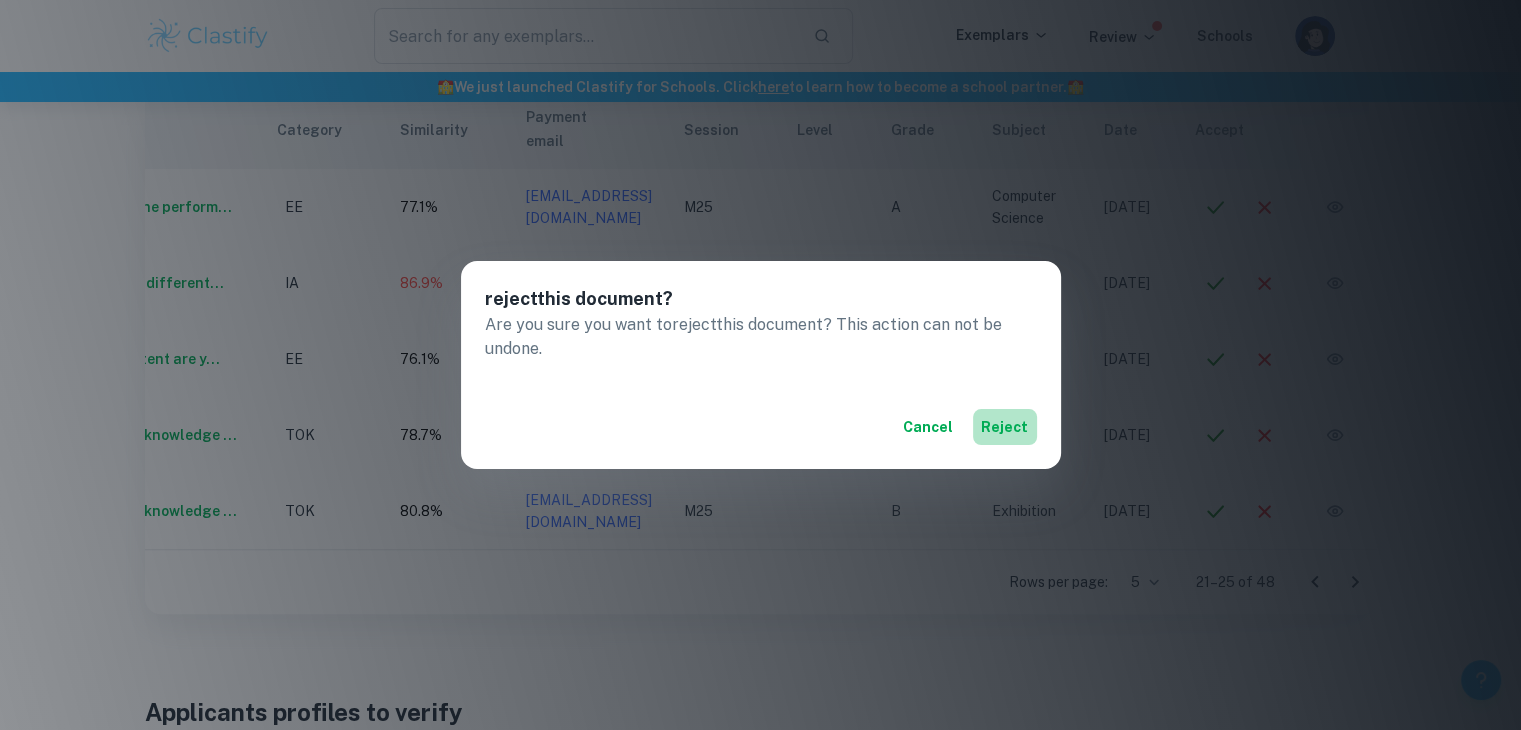 click on "reject" at bounding box center (1005, 427) 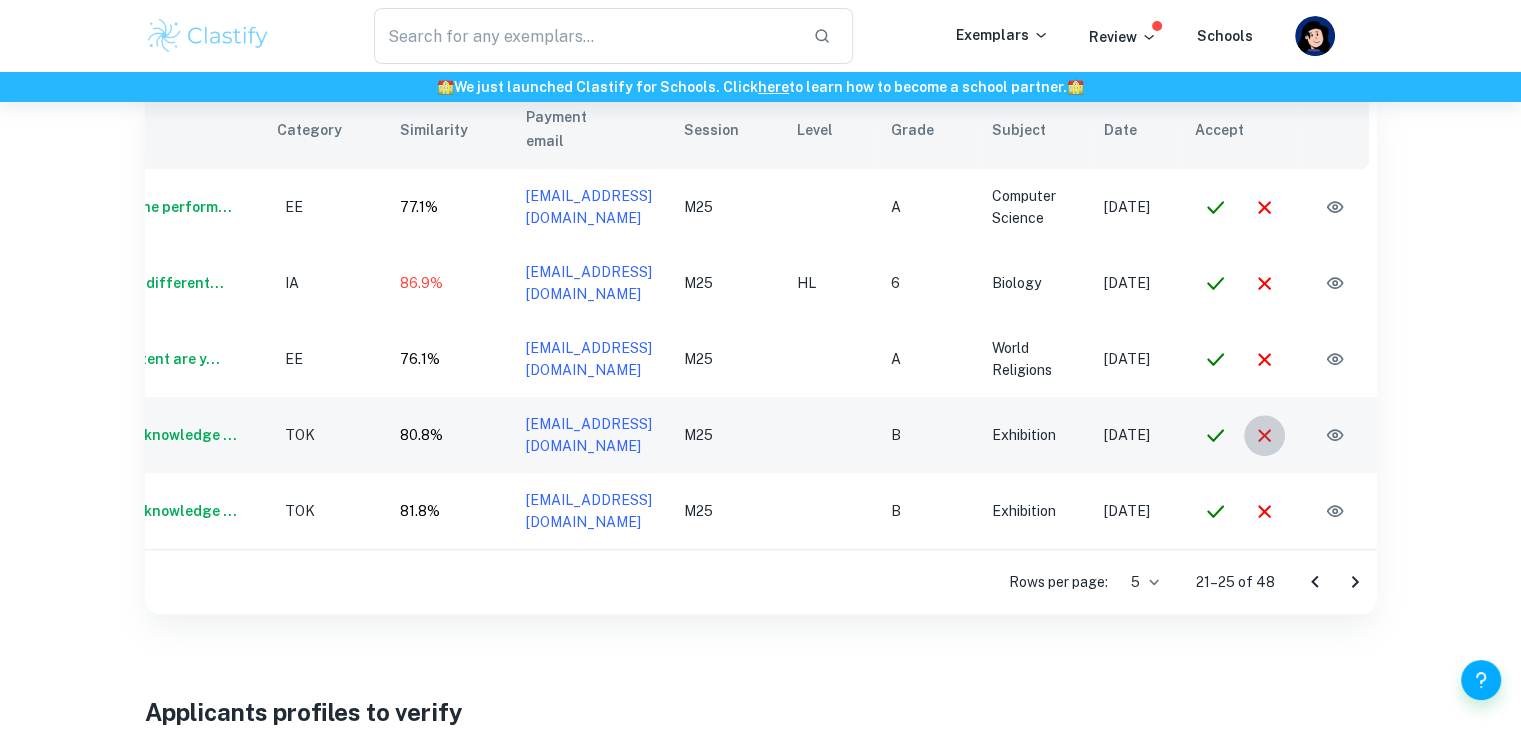 click 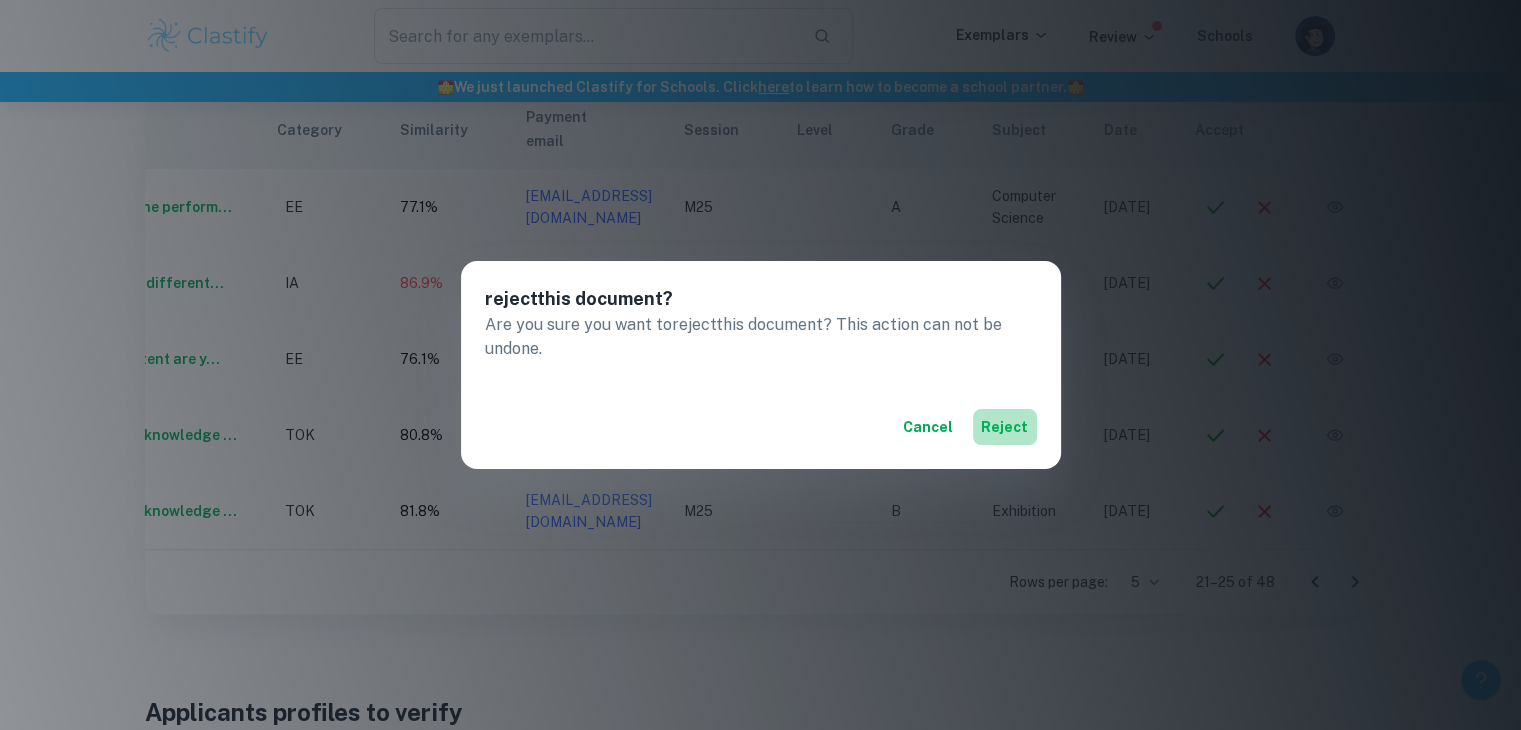 click on "reject" at bounding box center [1005, 427] 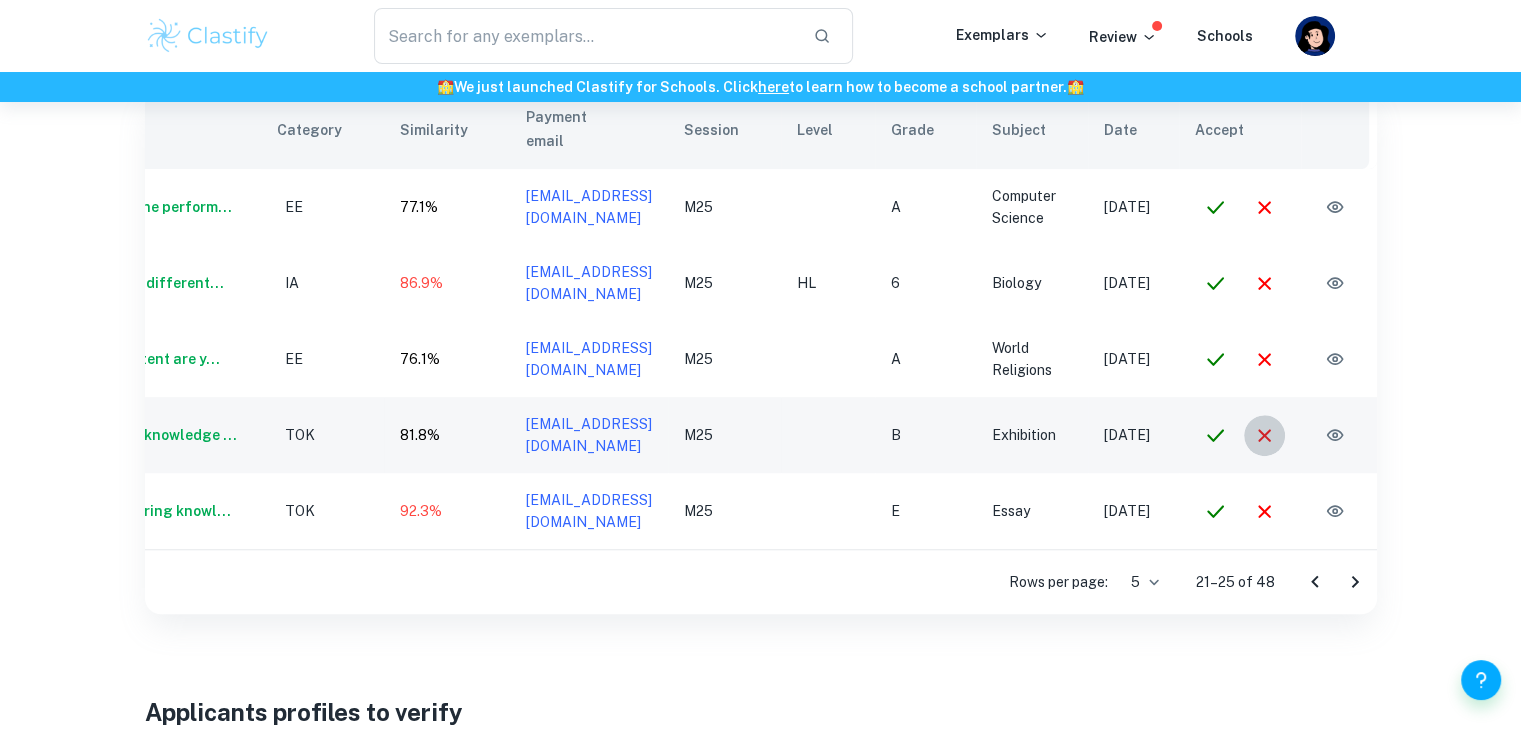 click 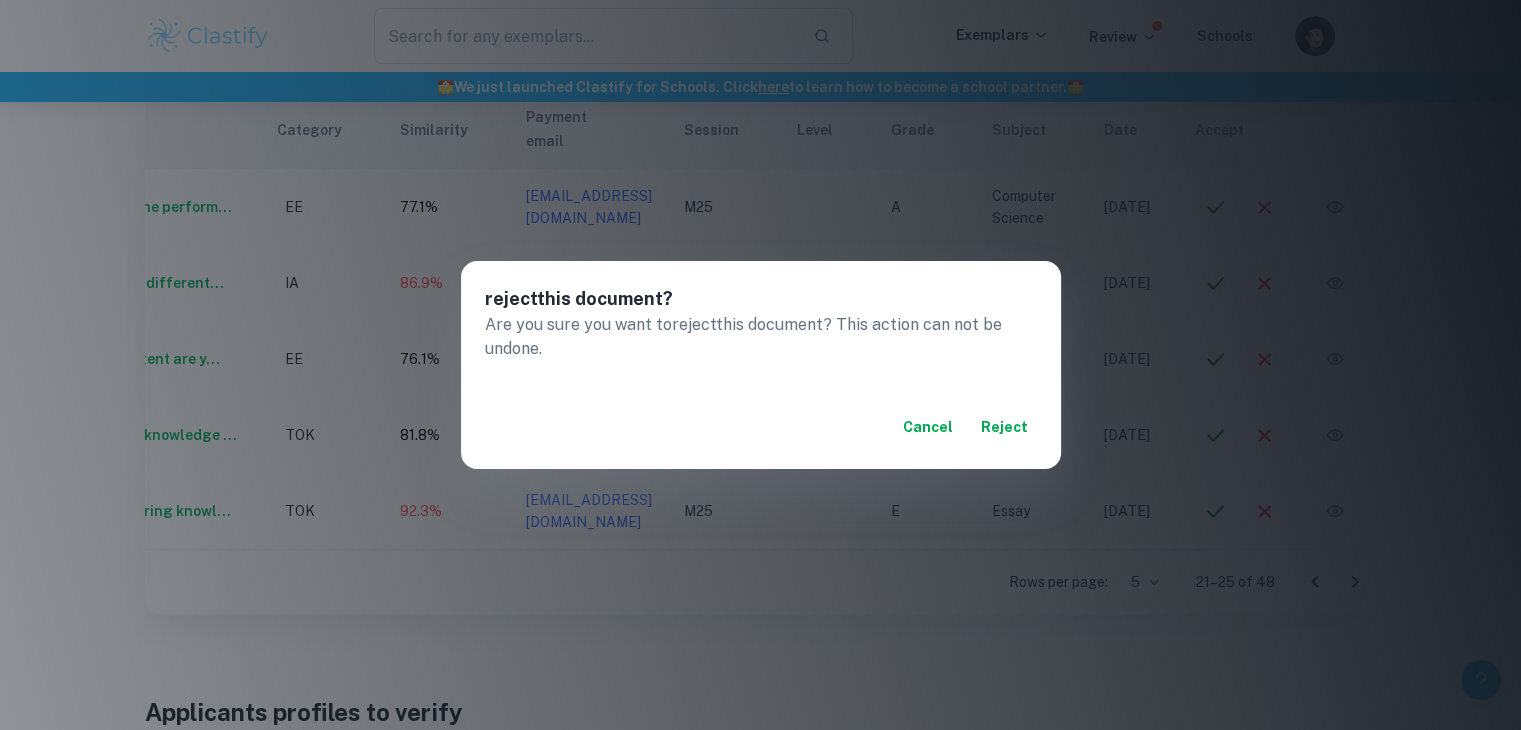 click on "reject" at bounding box center [1005, 427] 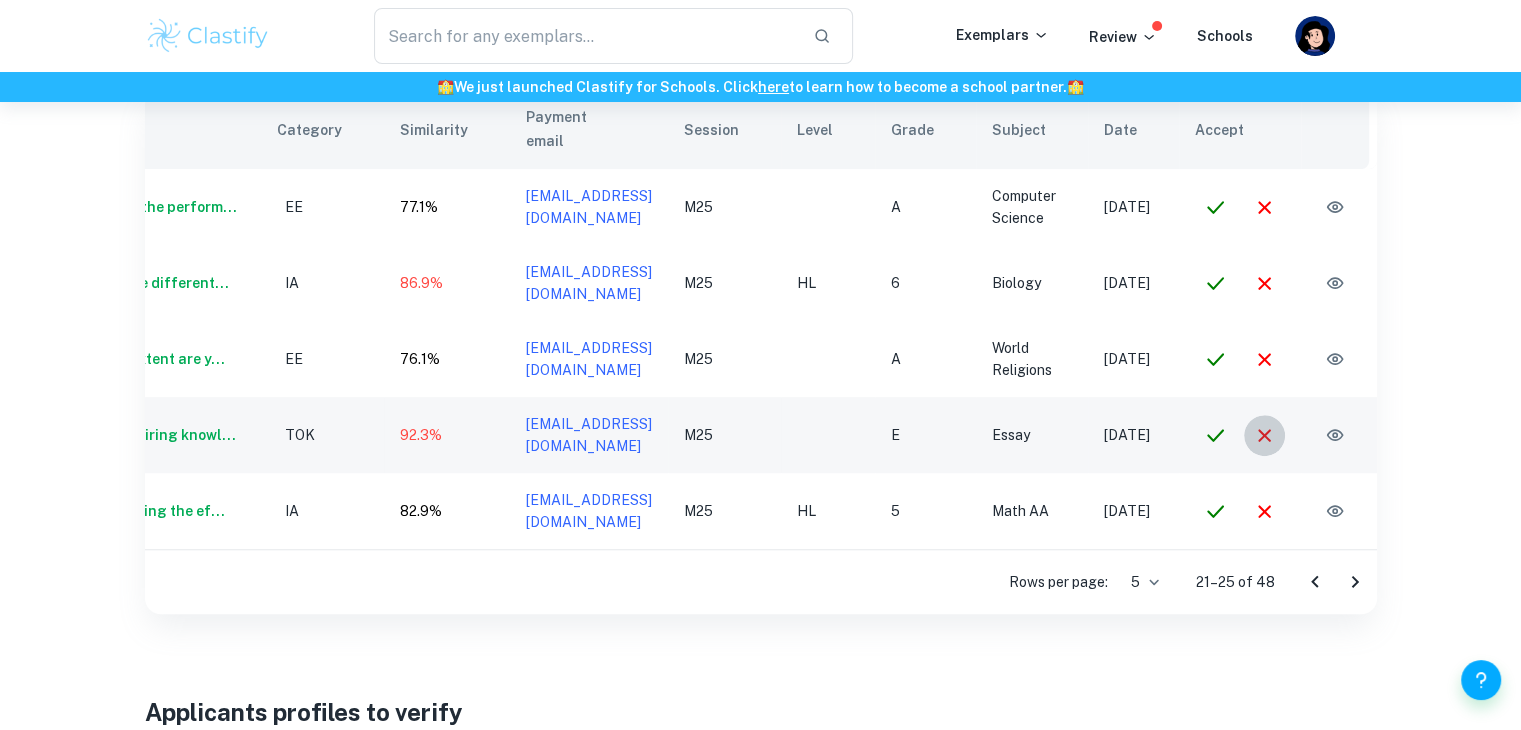 click 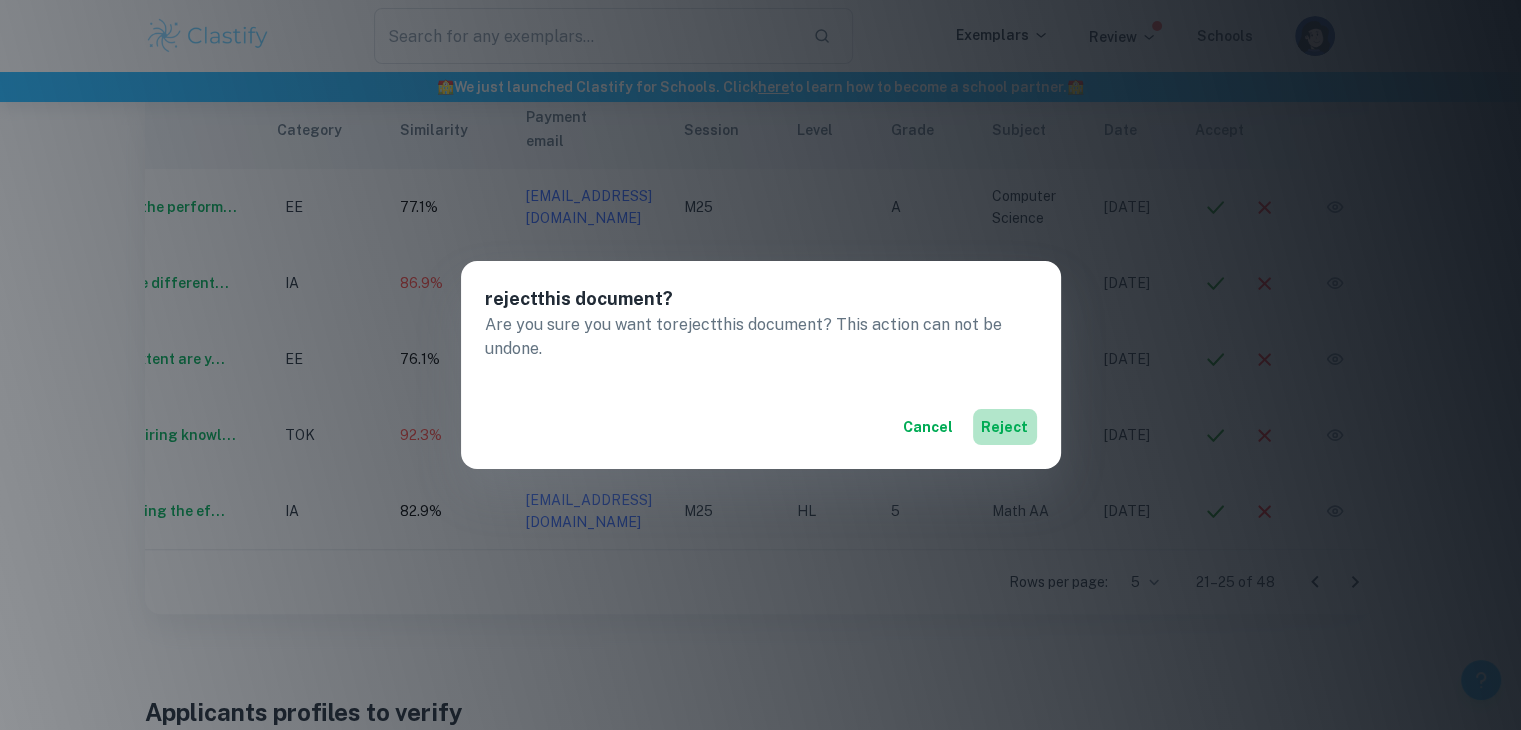 click on "reject" at bounding box center (1005, 427) 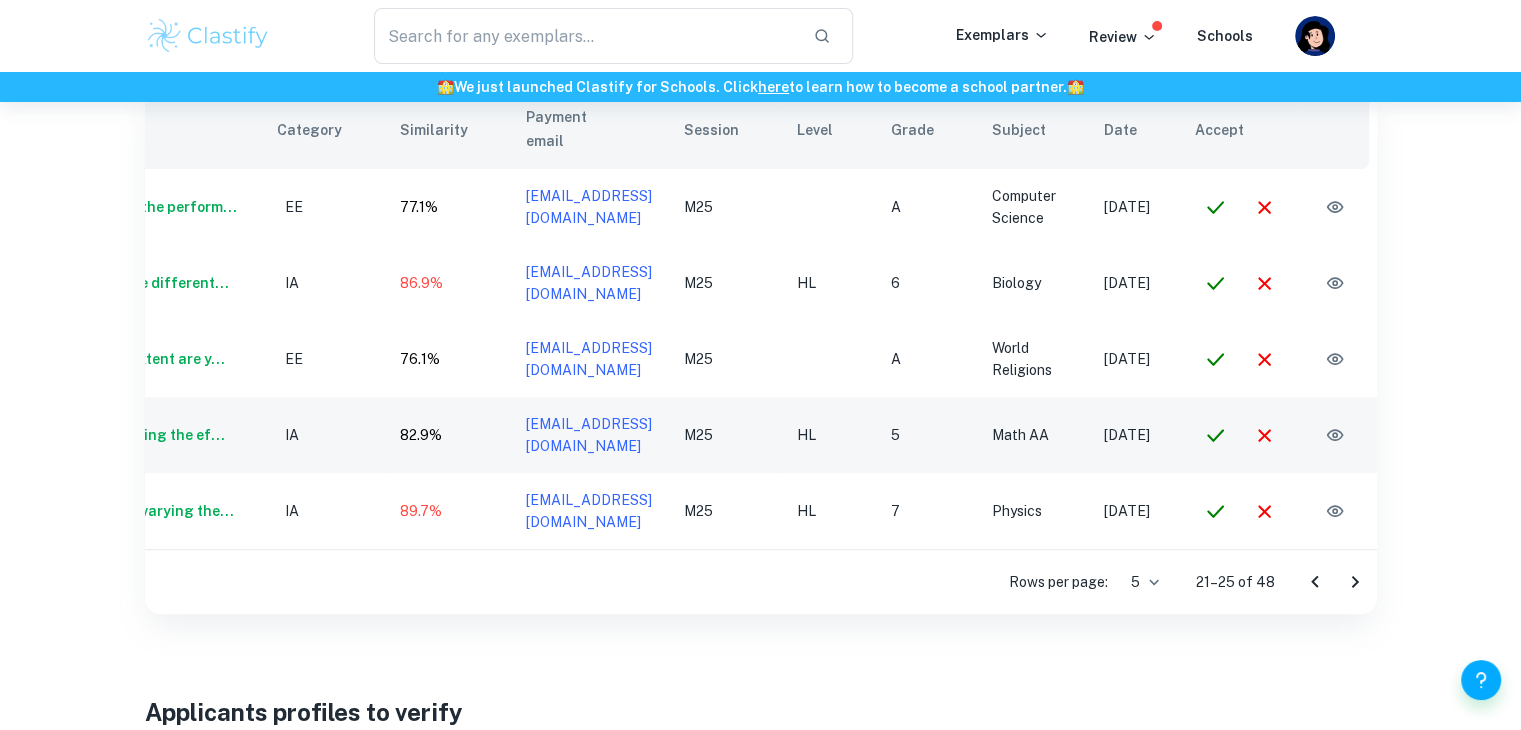 click 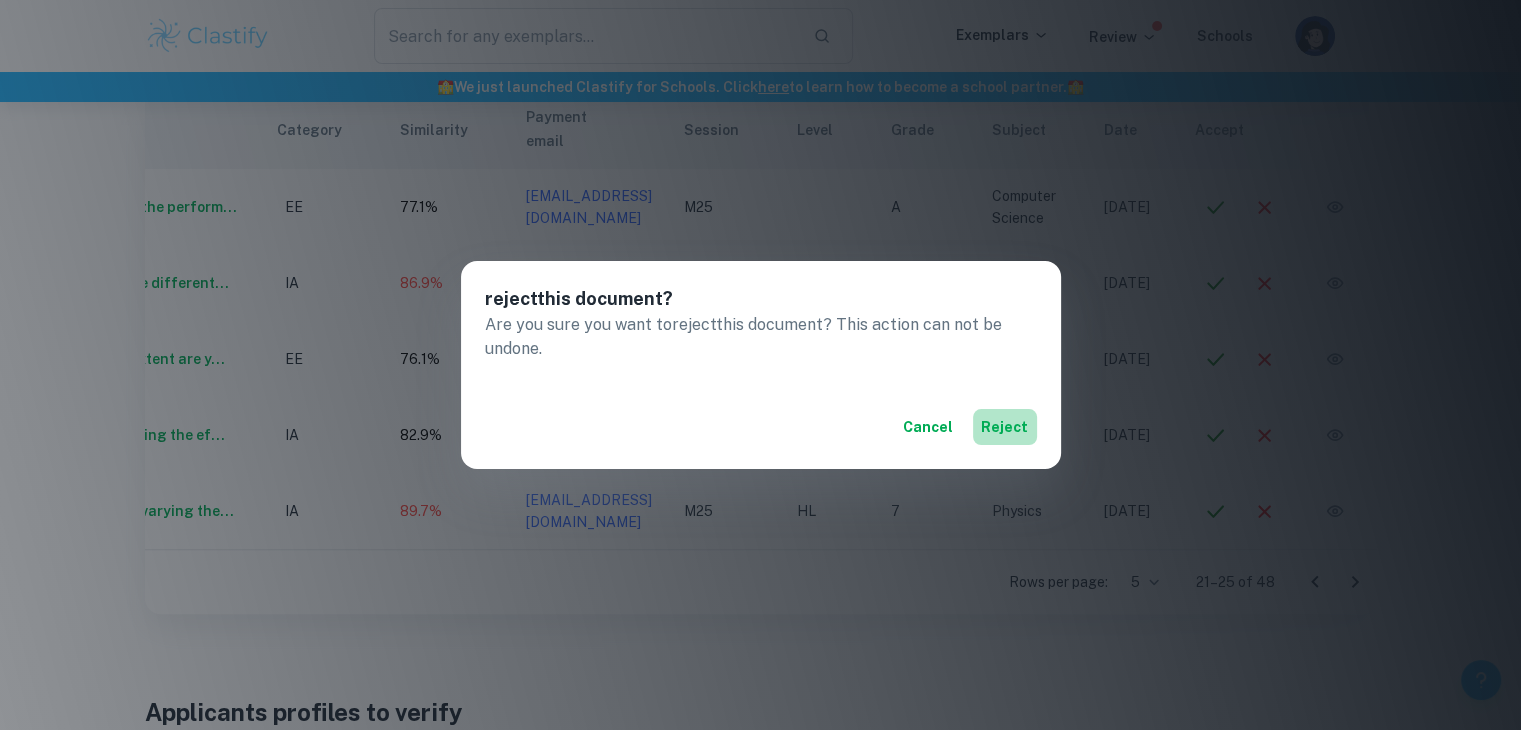 click on "reject" at bounding box center [1005, 427] 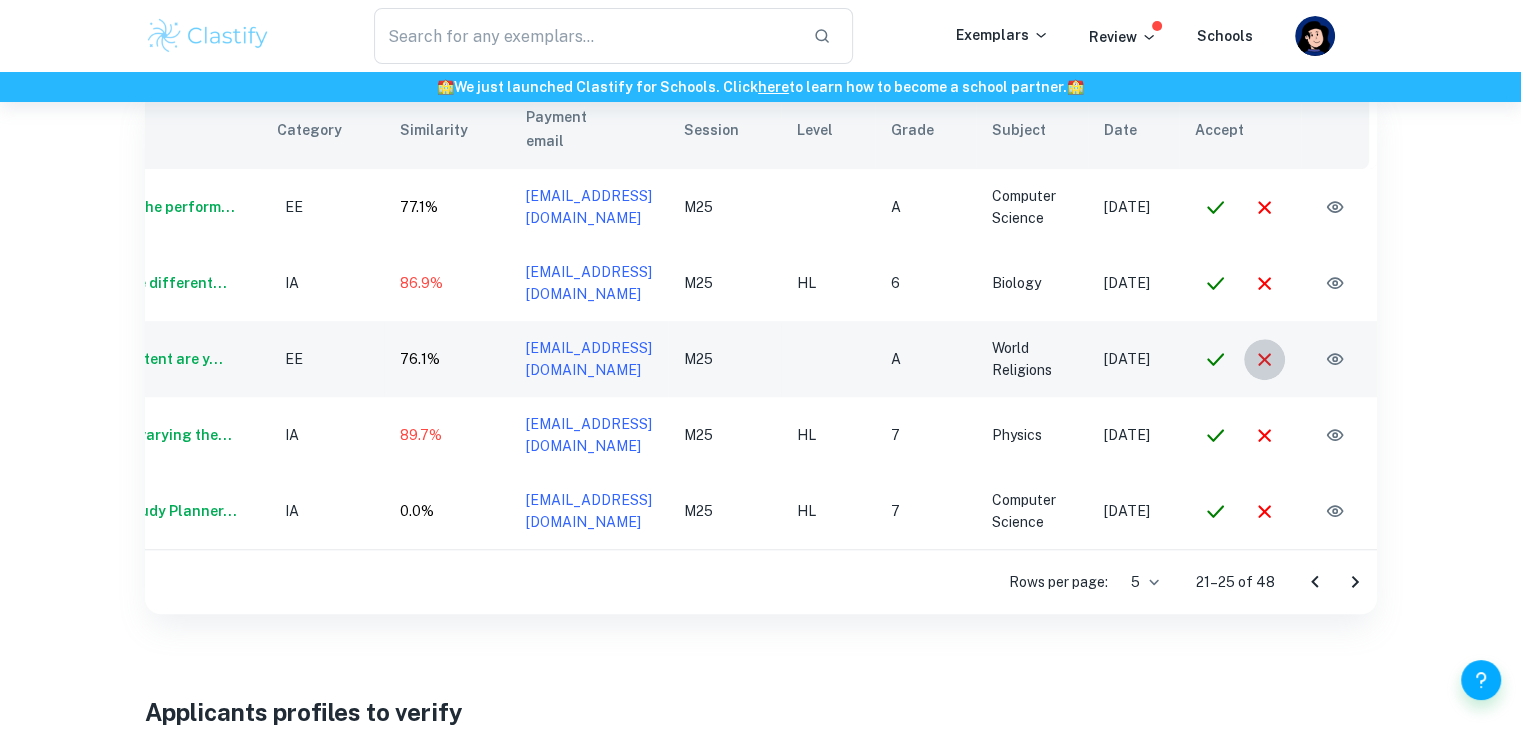 click 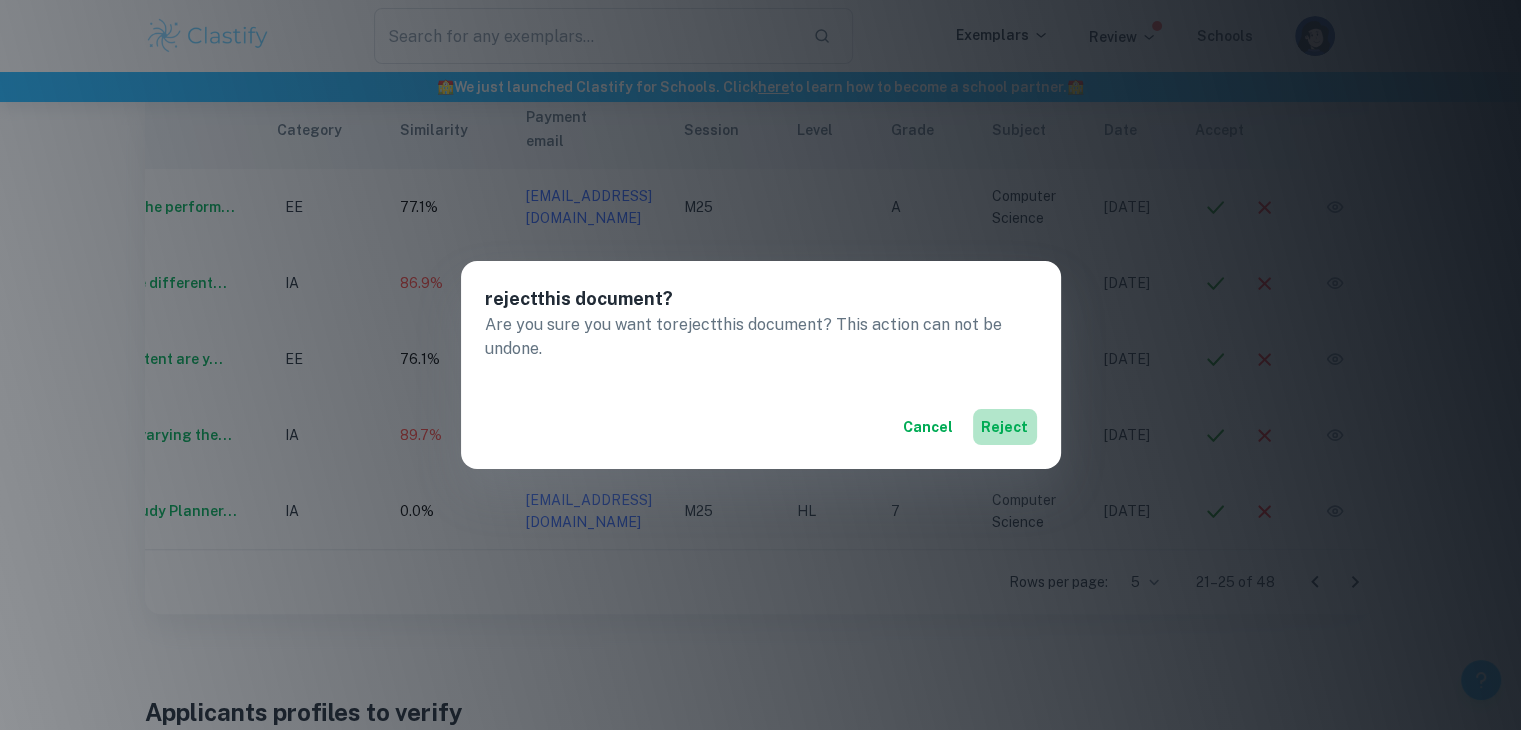 click on "reject" at bounding box center [1005, 427] 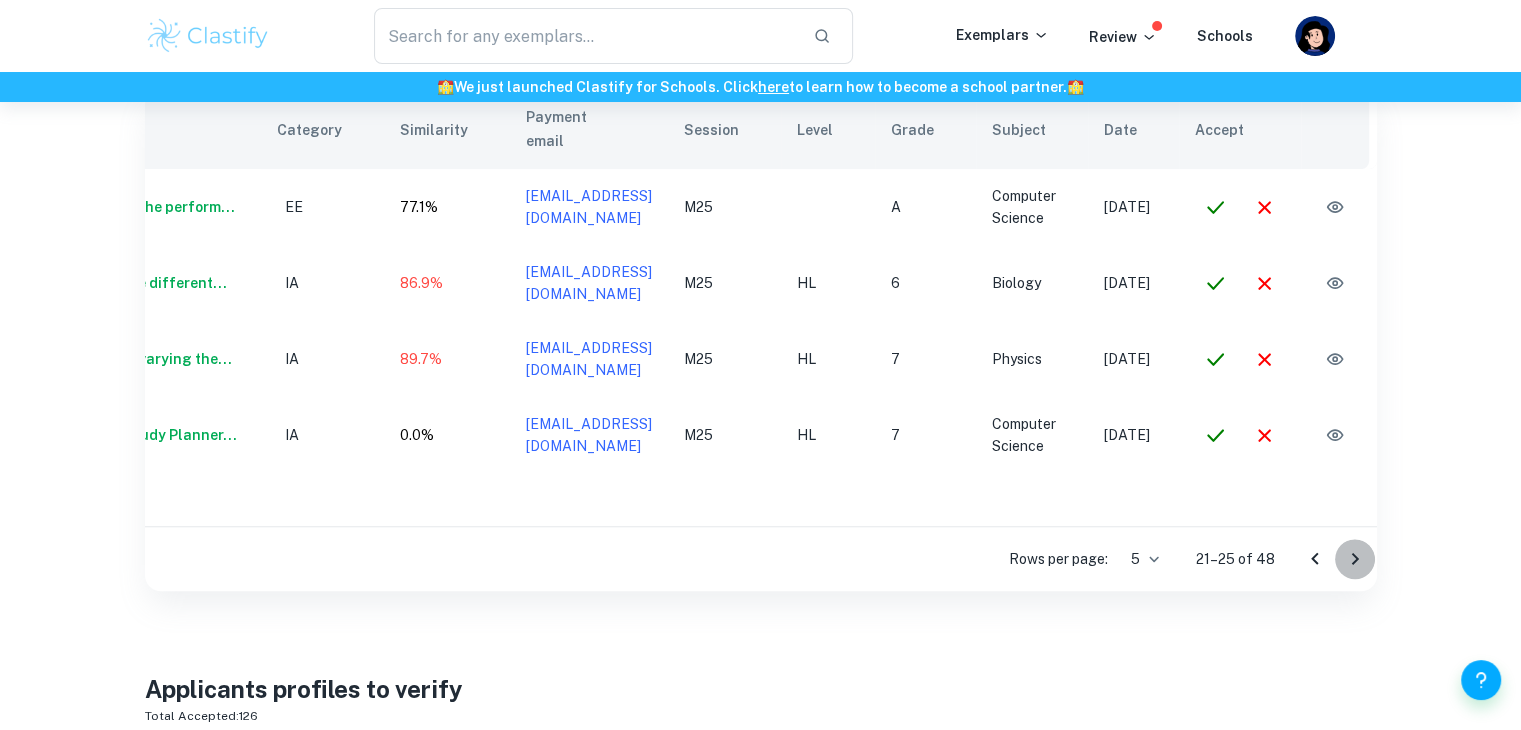 click at bounding box center (1355, 559) 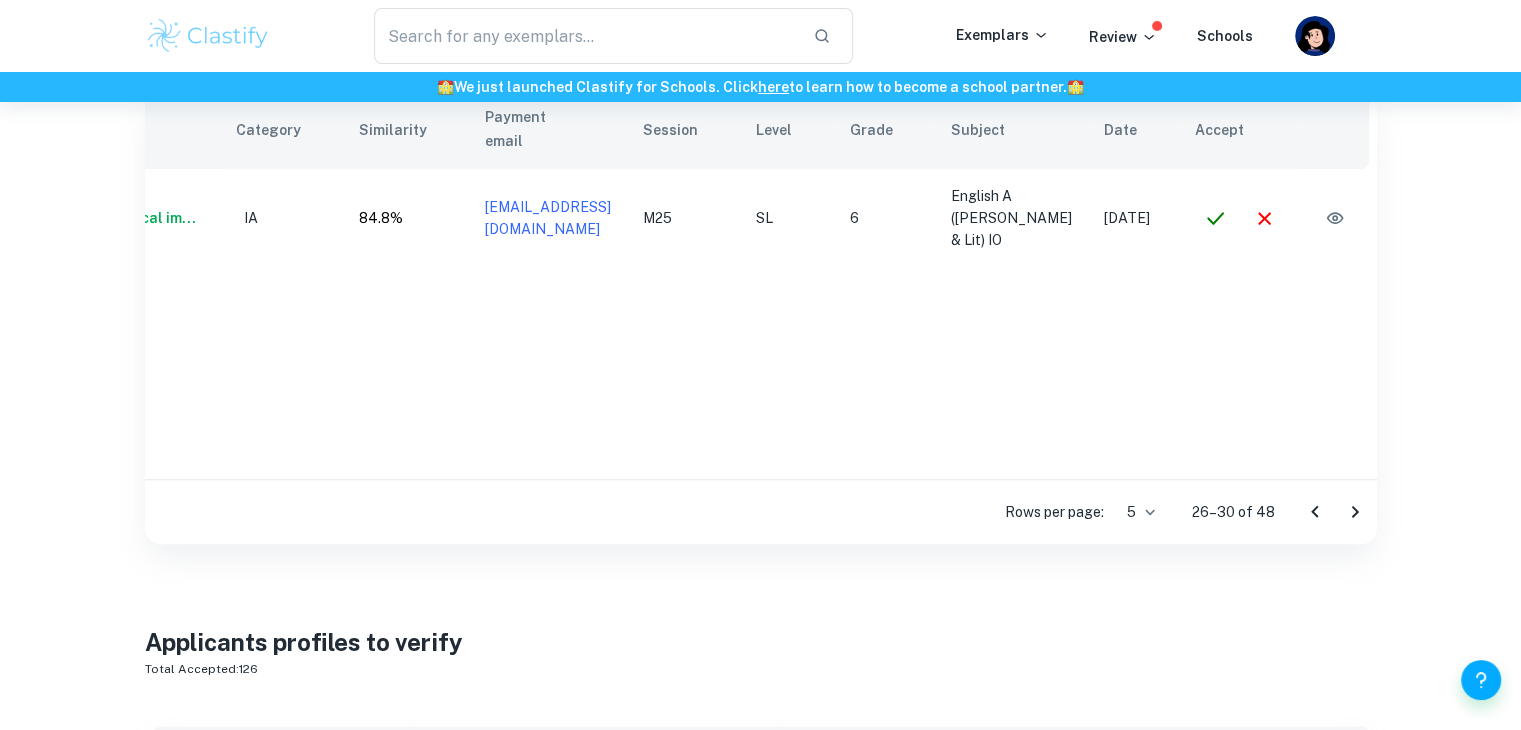 scroll, scrollTop: 0, scrollLeft: 103, axis: horizontal 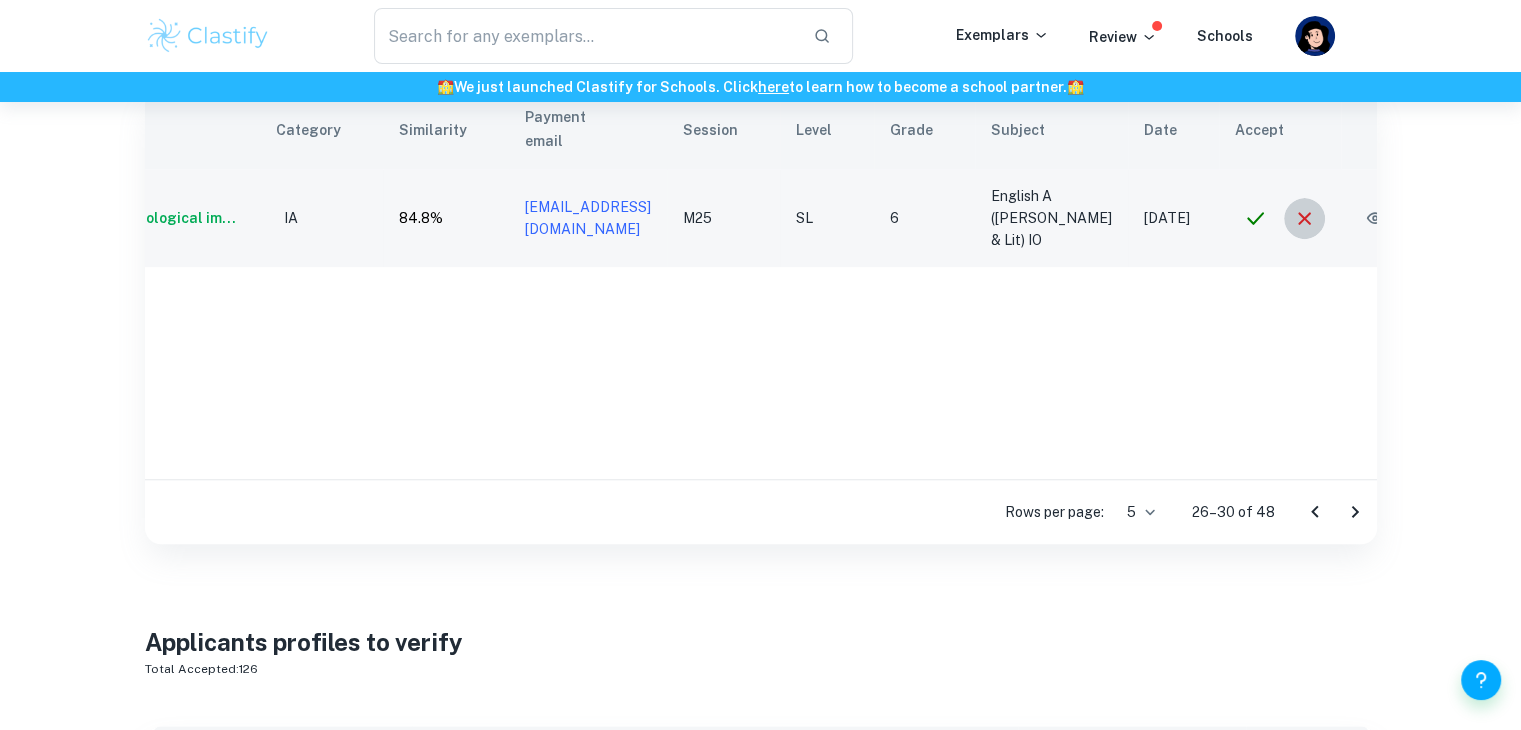 click at bounding box center (1304, 218) 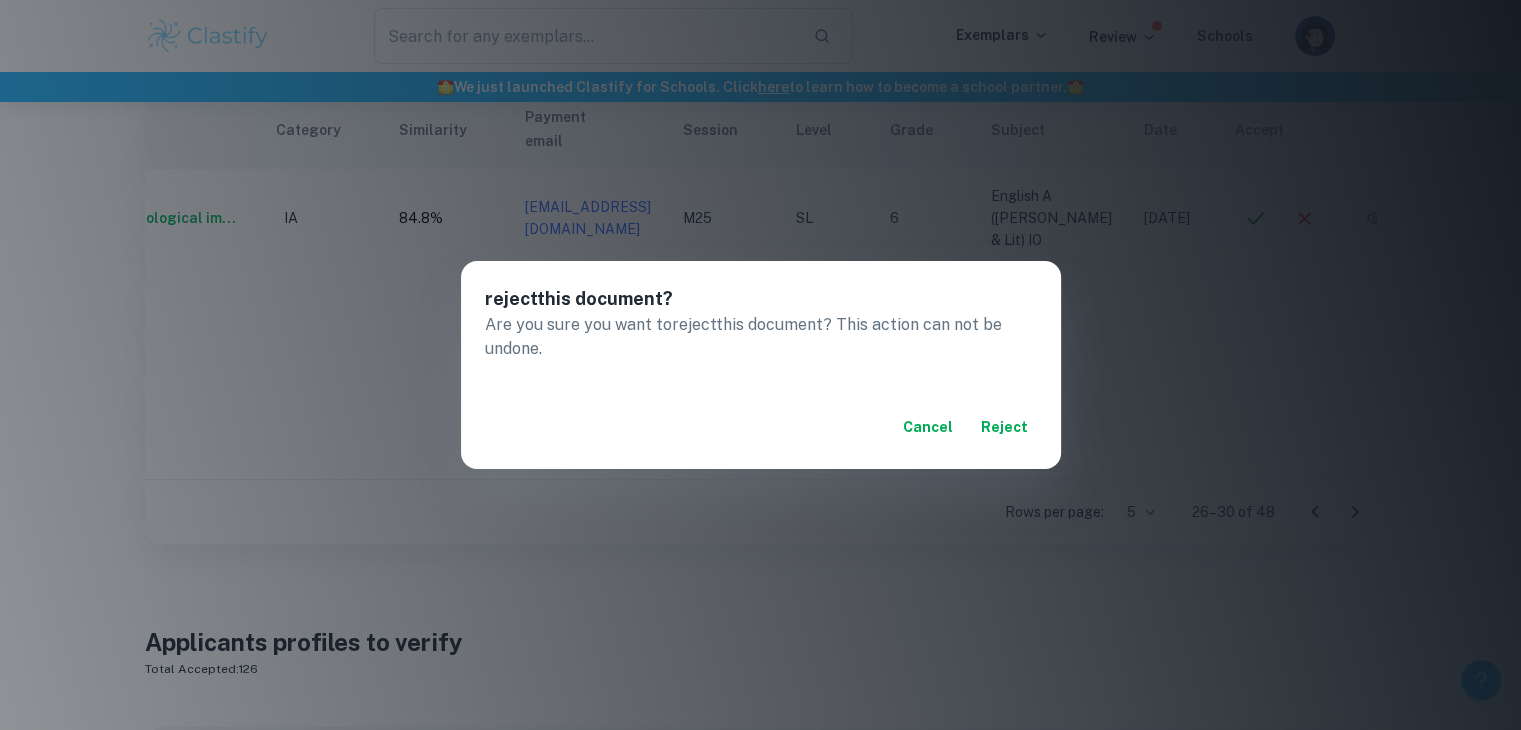 click on "Cancel reject" at bounding box center (761, 427) 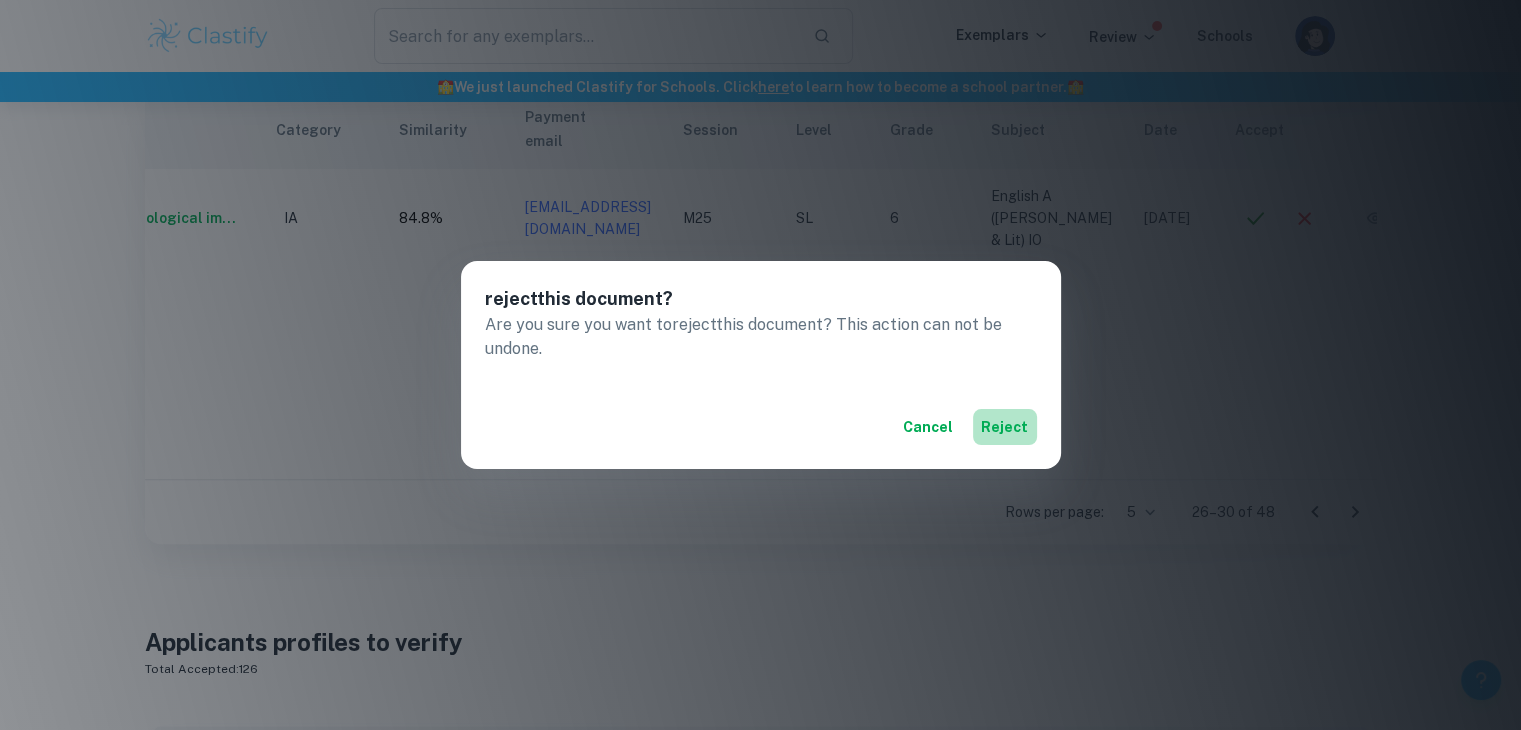 click on "reject" at bounding box center [1005, 427] 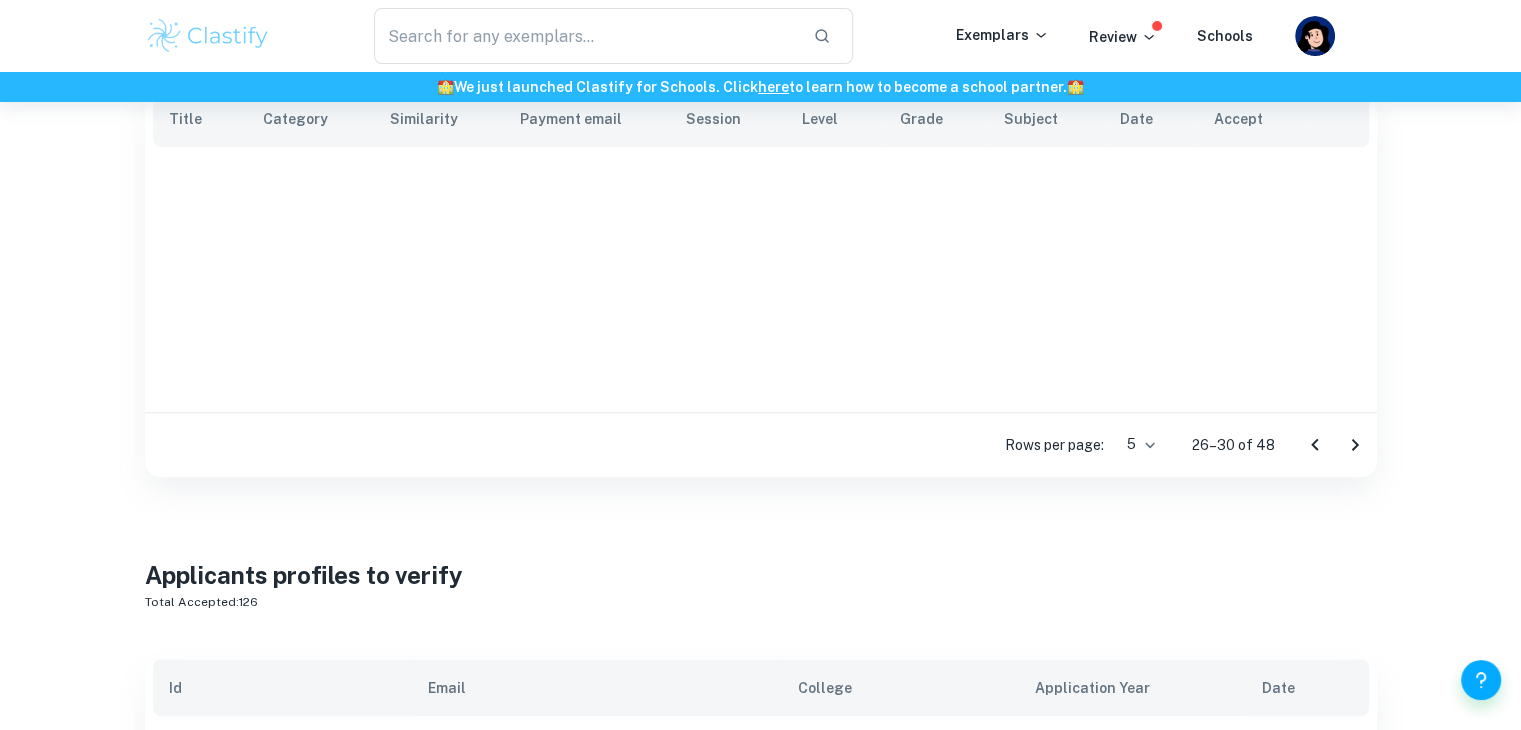 scroll, scrollTop: 0, scrollLeft: 0, axis: both 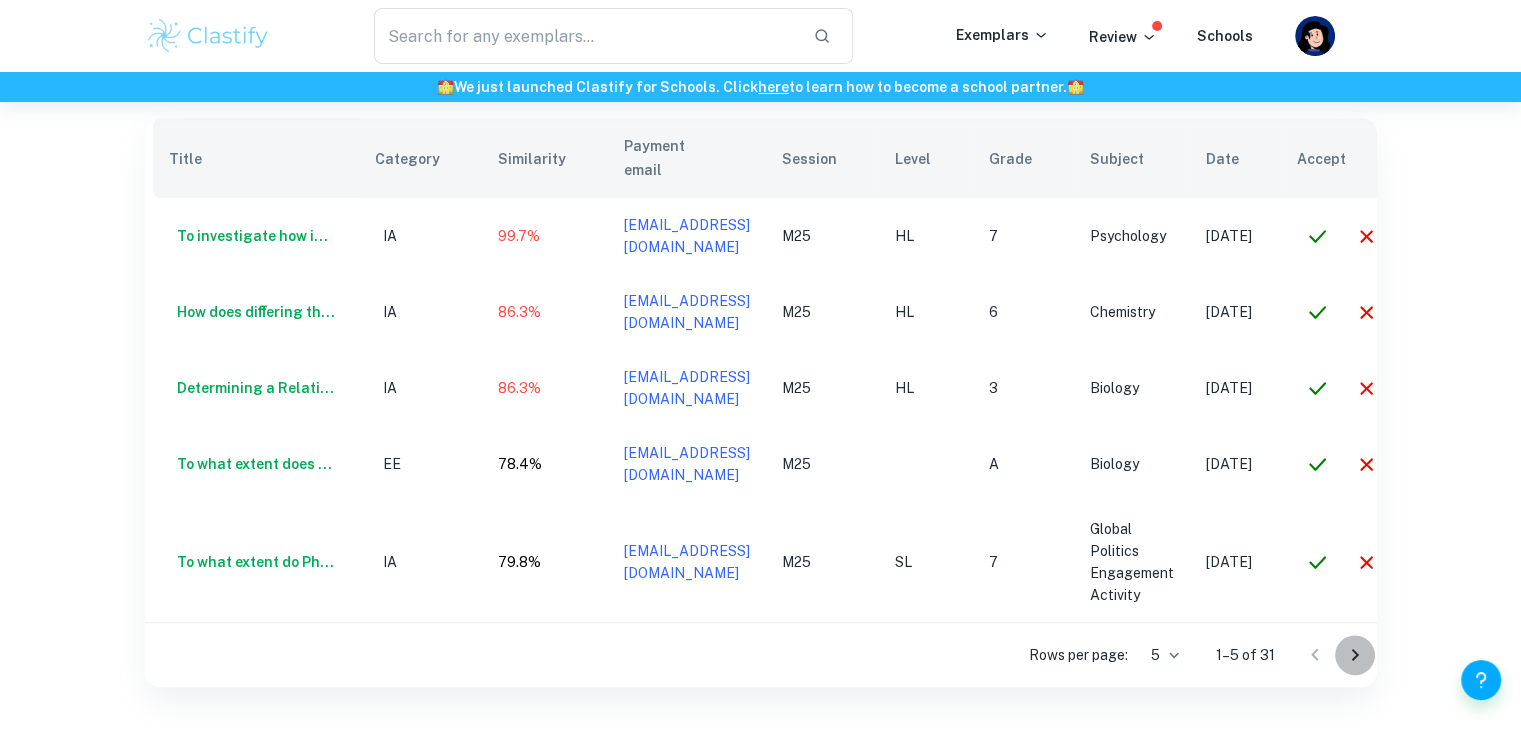 click 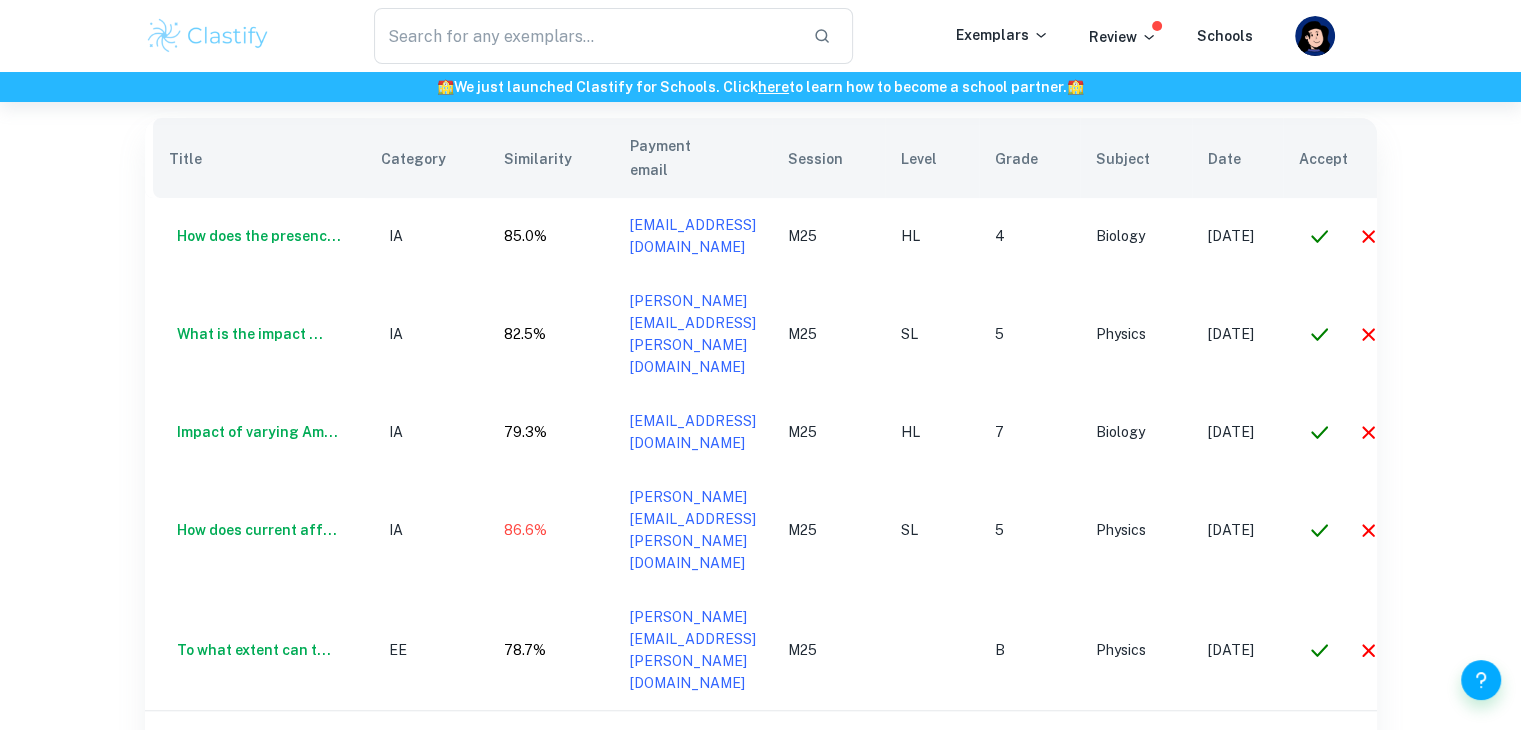 click 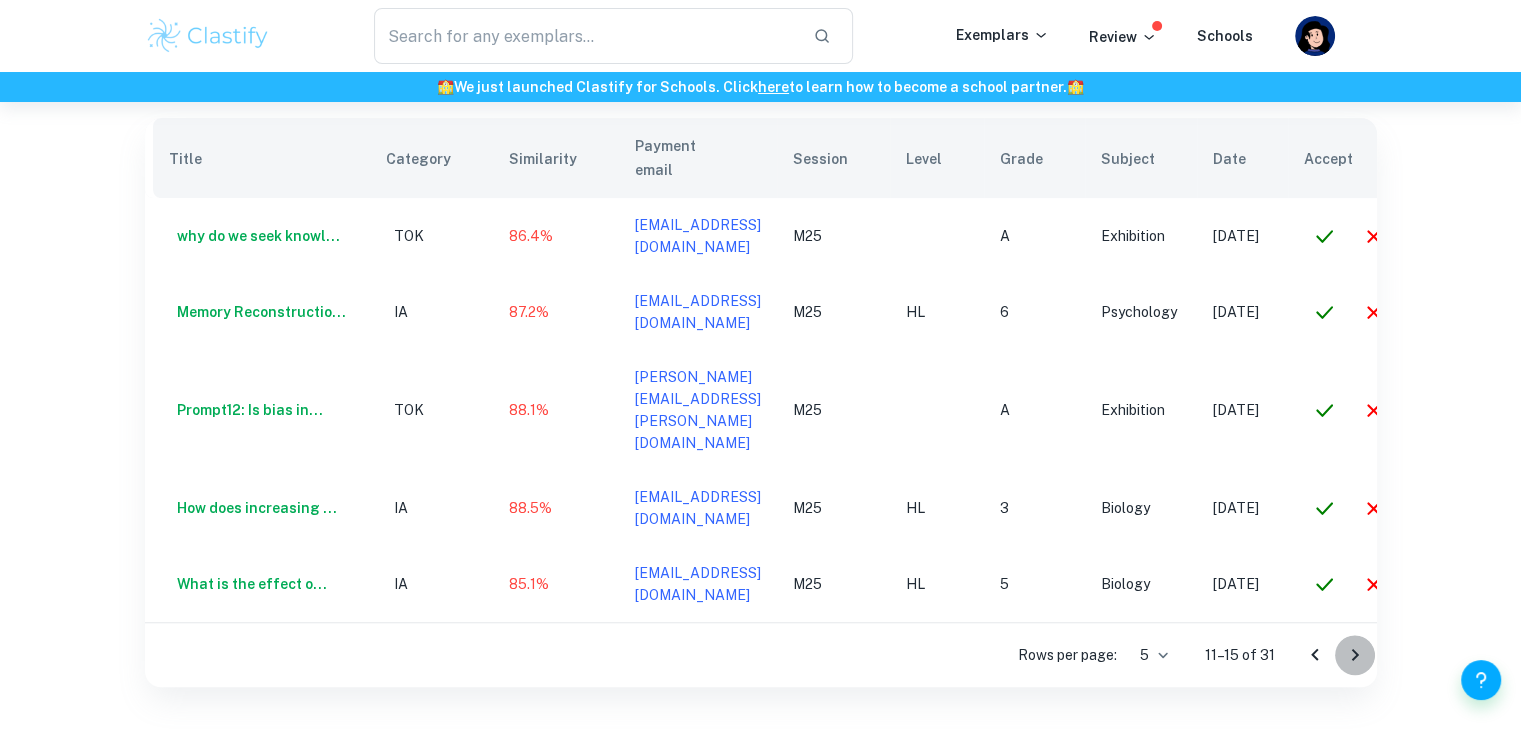 click 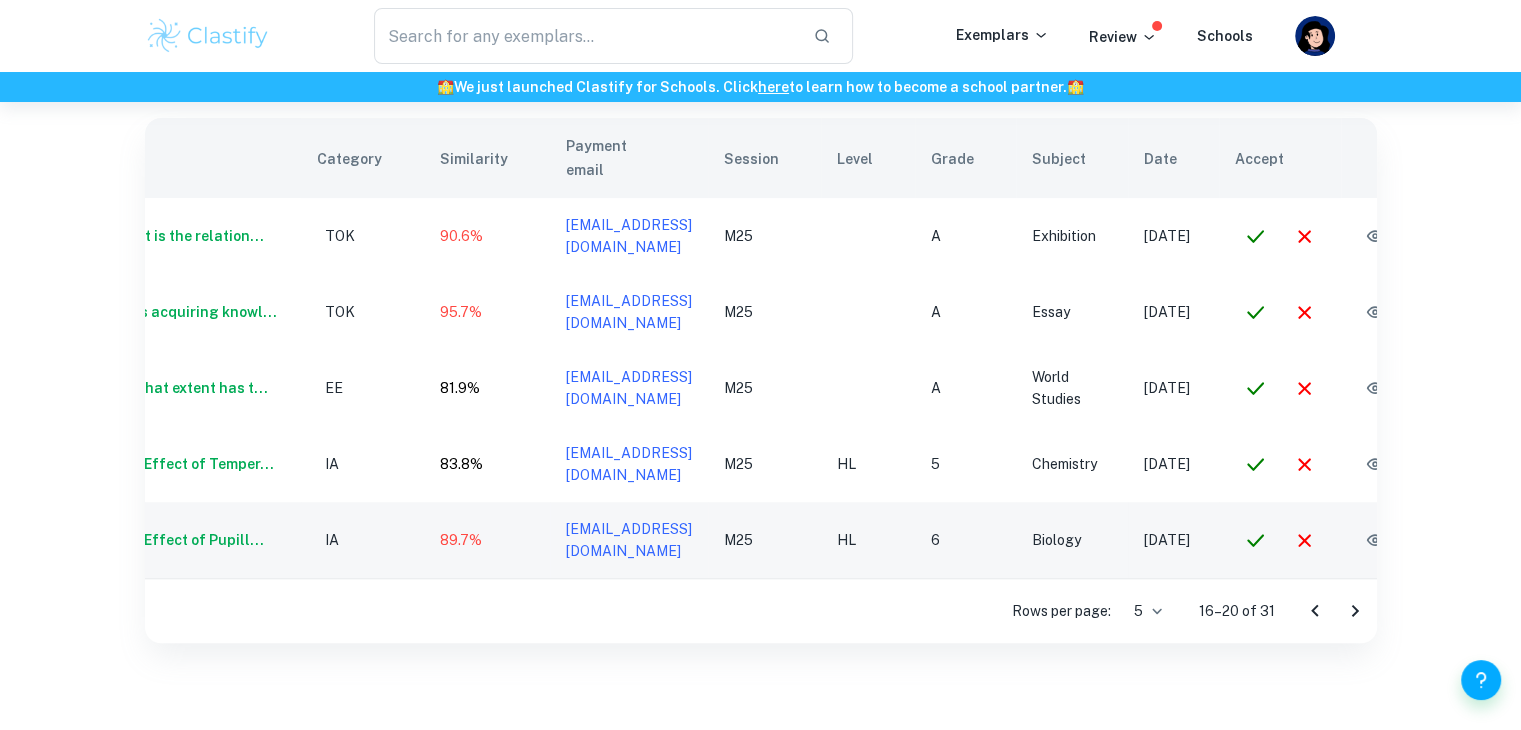 scroll, scrollTop: 0, scrollLeft: 74, axis: horizontal 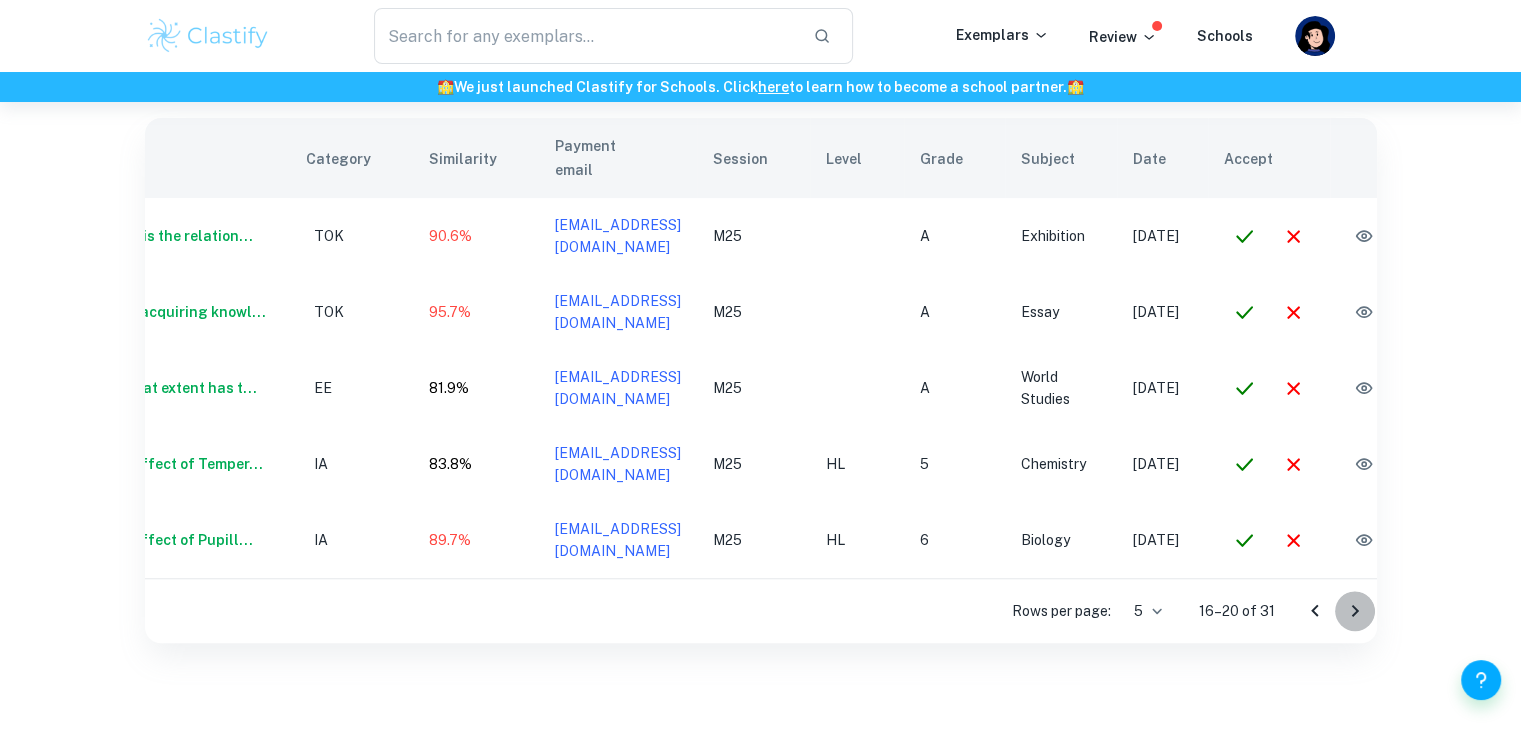 click 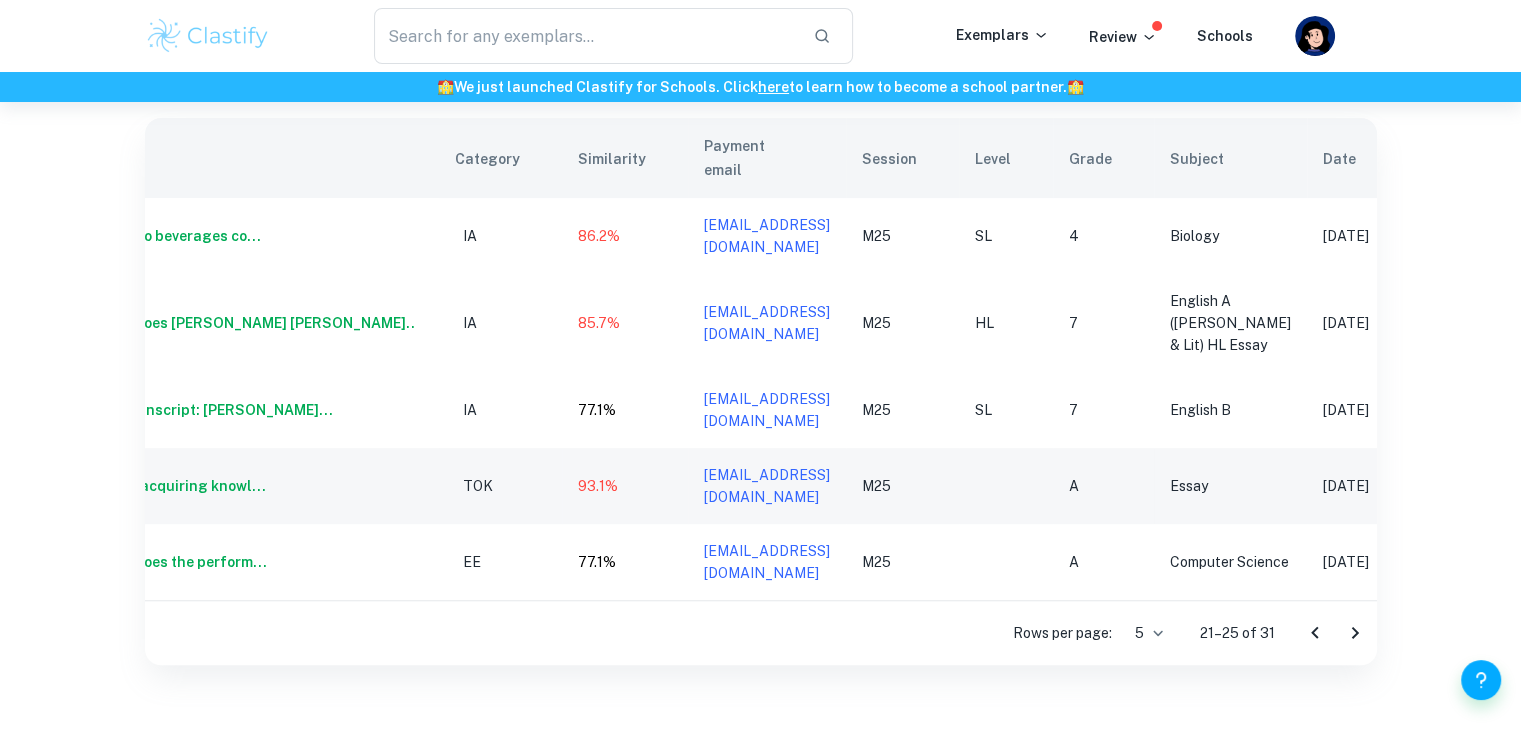 scroll, scrollTop: 0, scrollLeft: 173, axis: horizontal 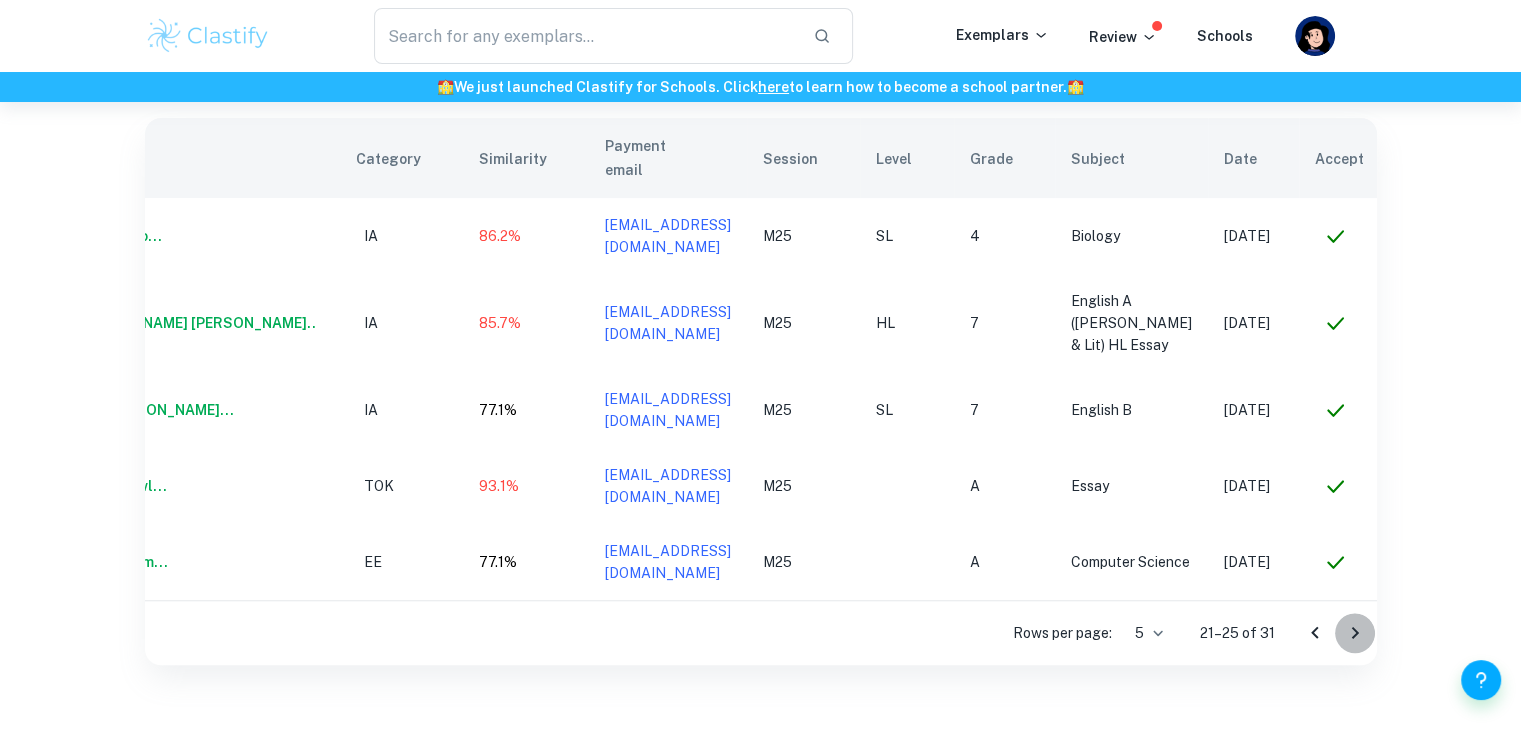 click 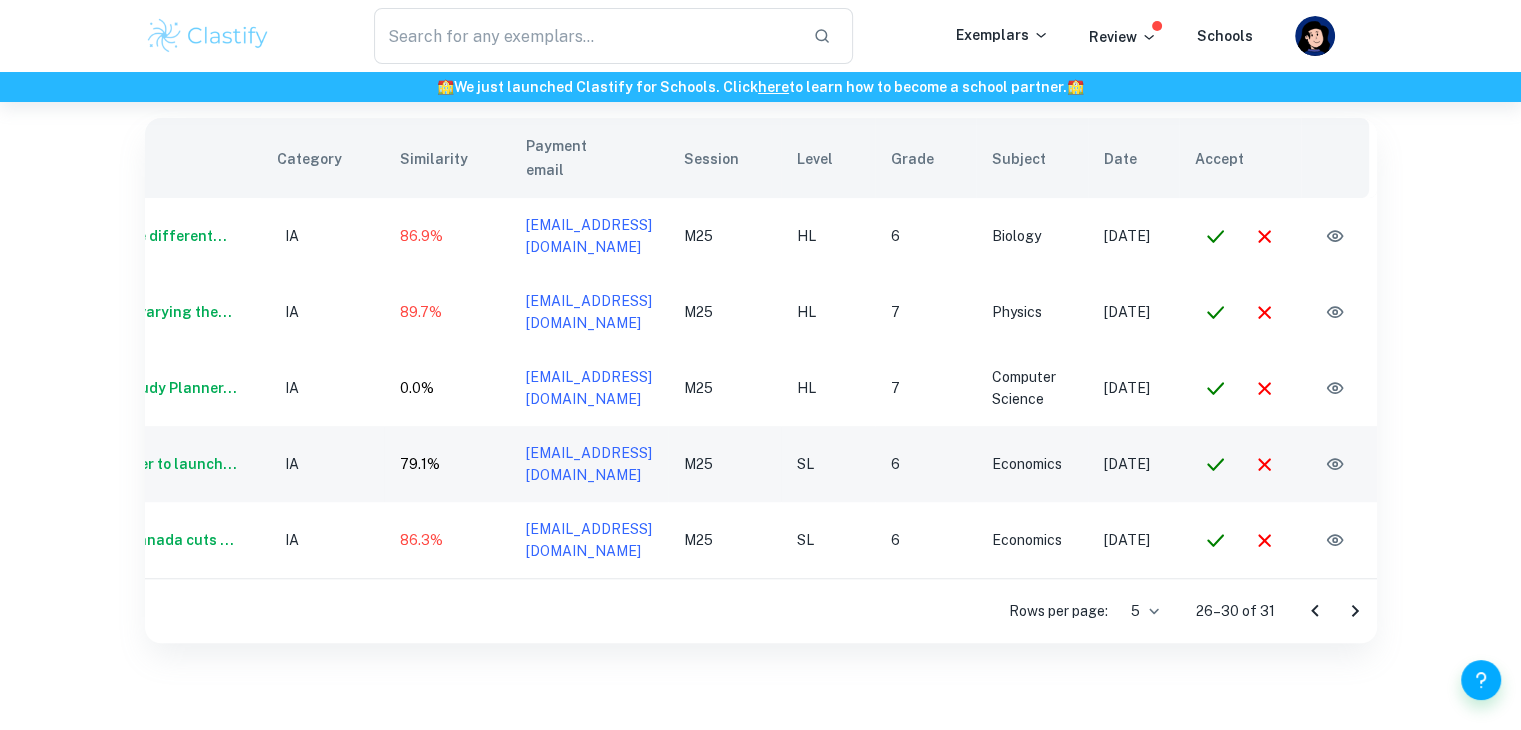 scroll, scrollTop: 0, scrollLeft: 162, axis: horizontal 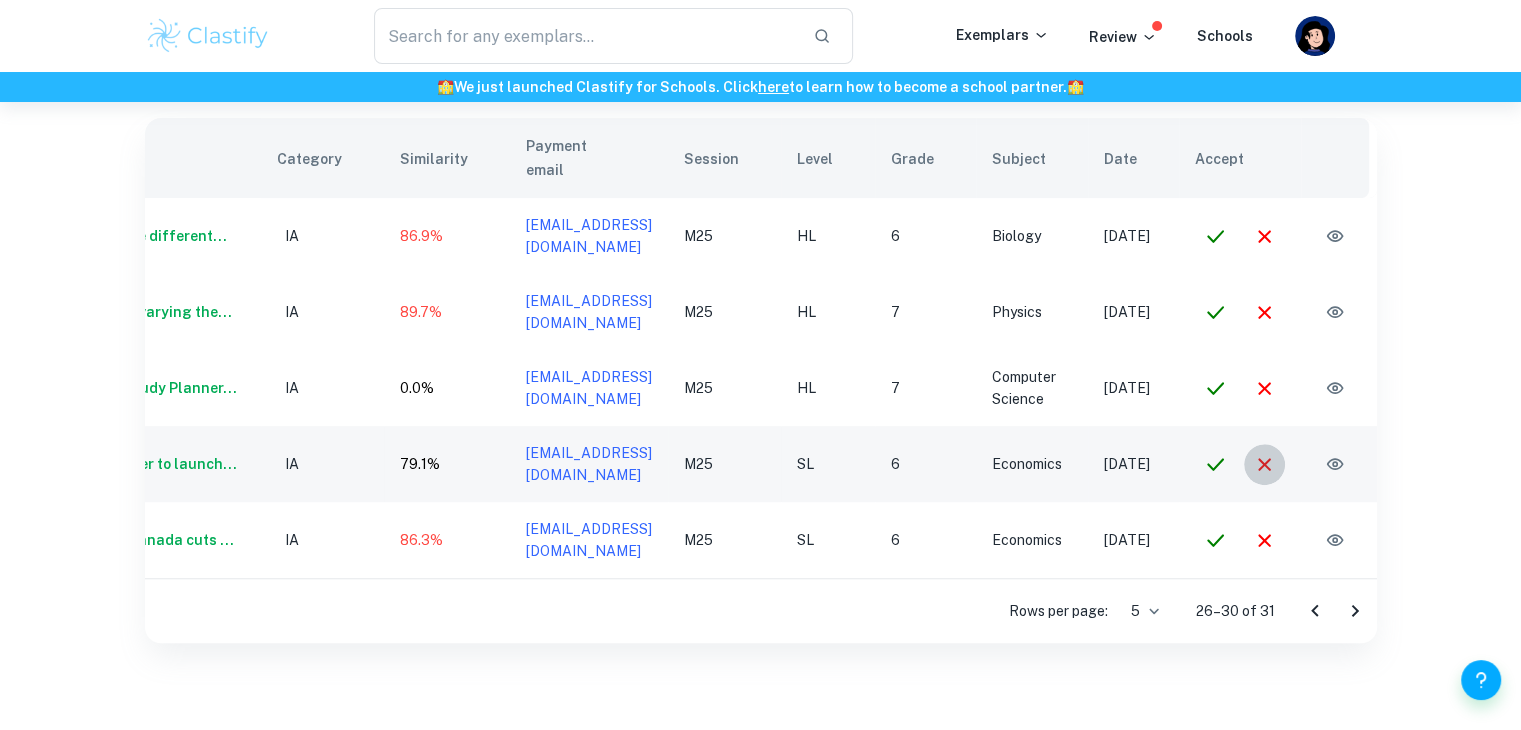 click 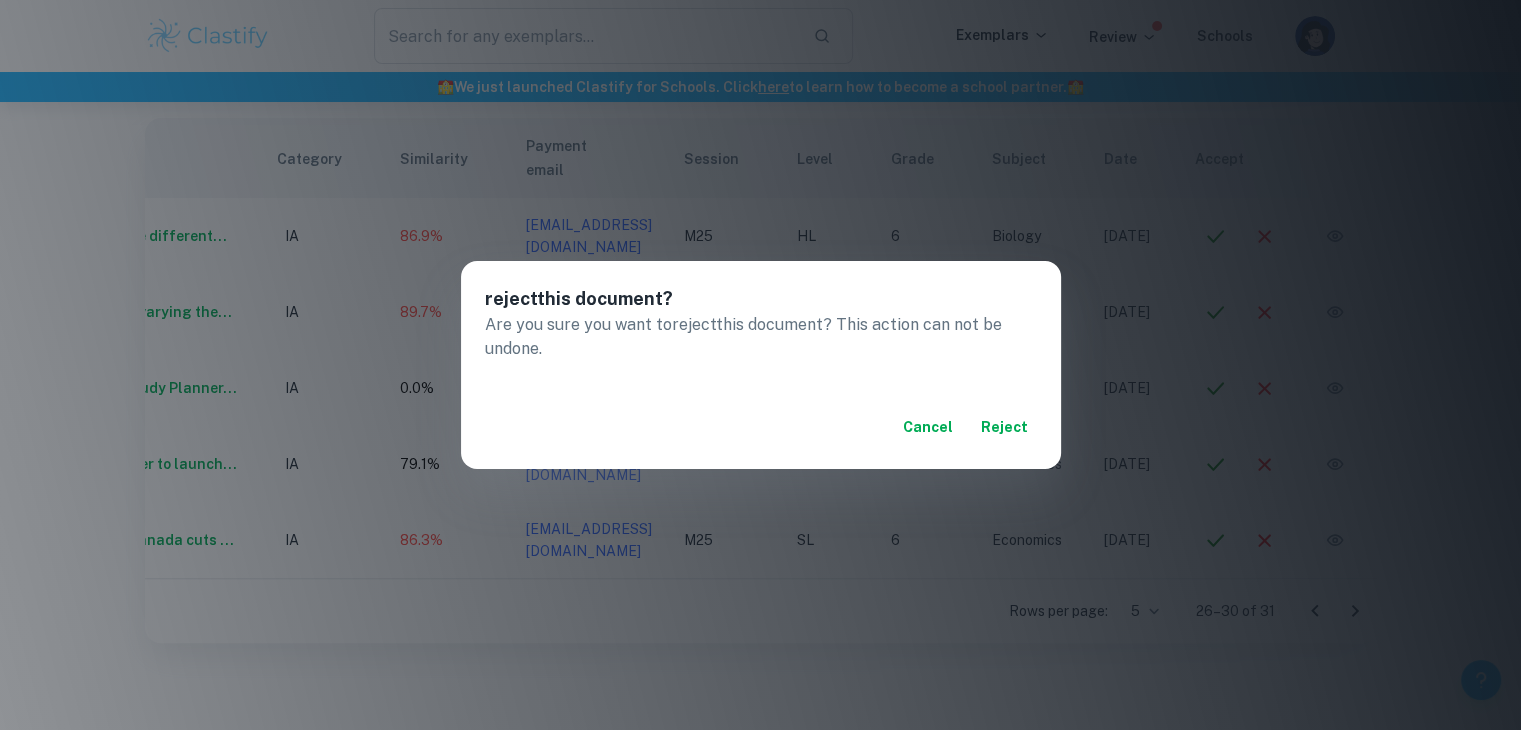 click on "reject" at bounding box center (1005, 427) 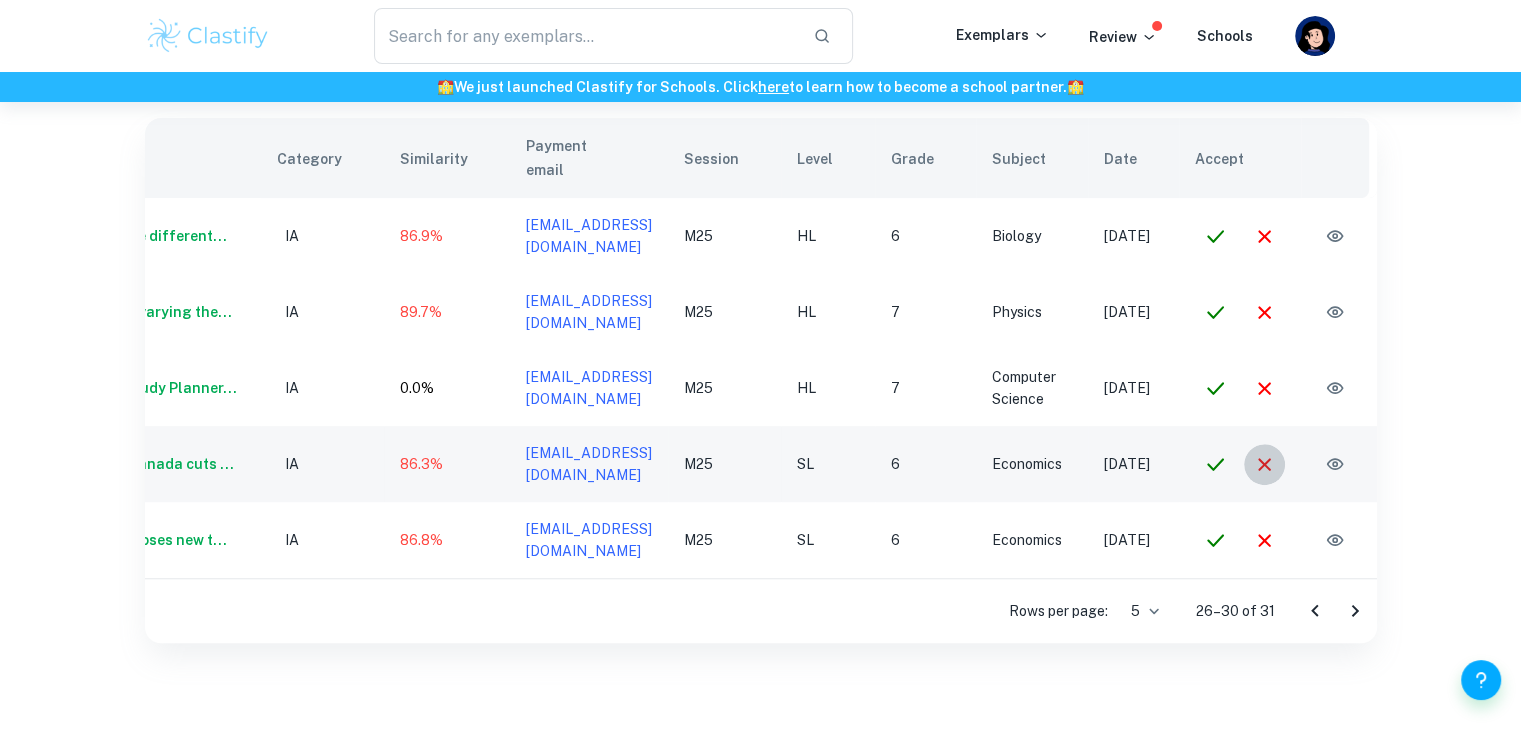click 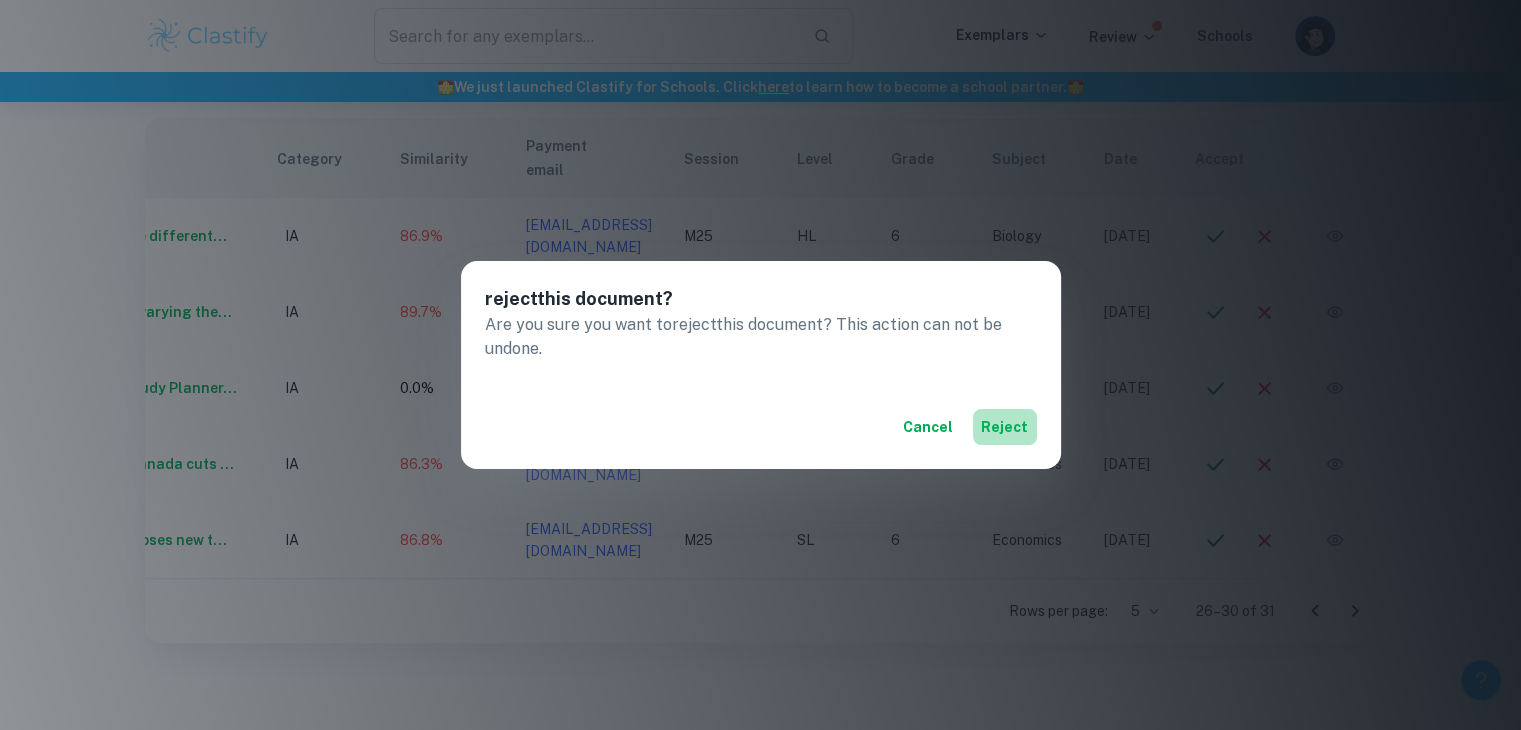click on "reject" at bounding box center [1005, 427] 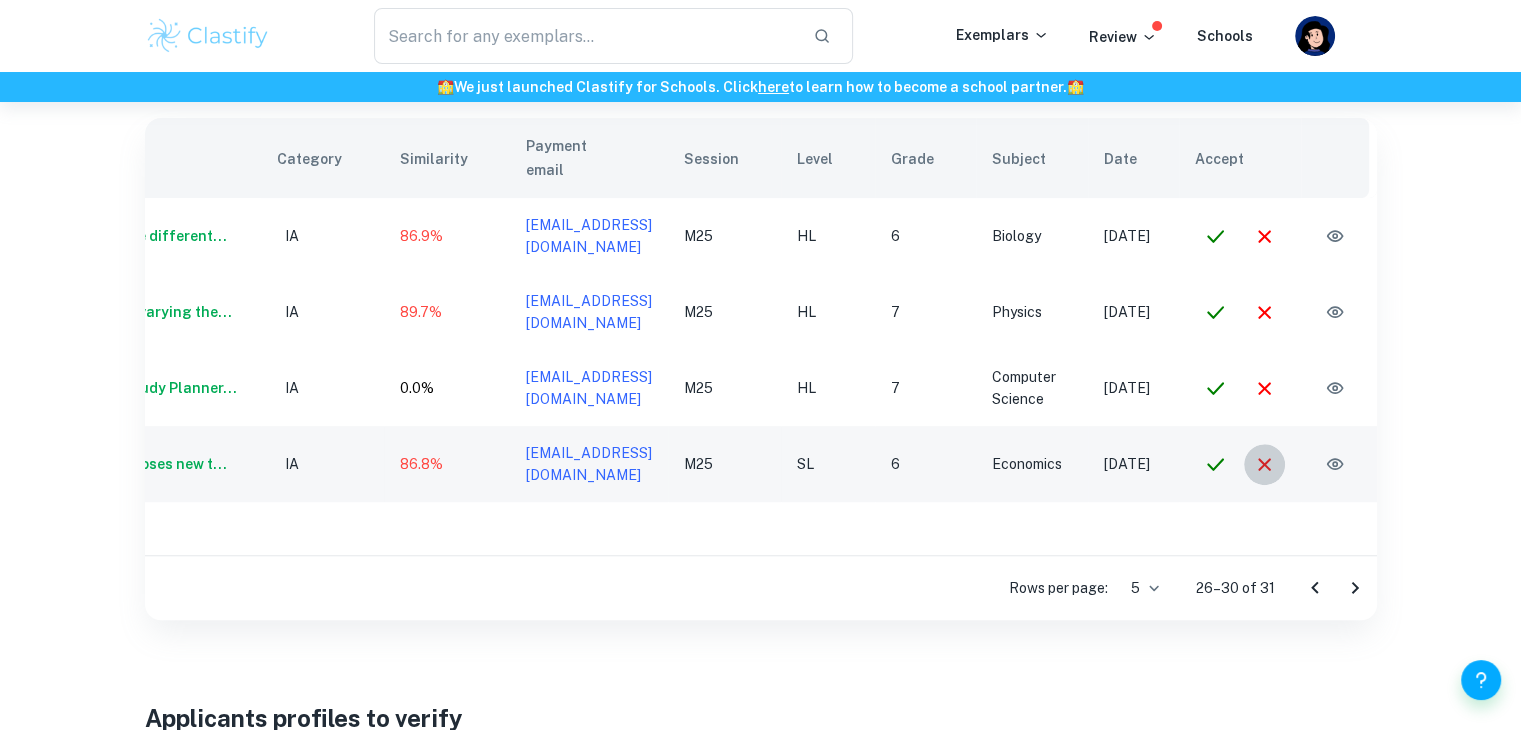 click 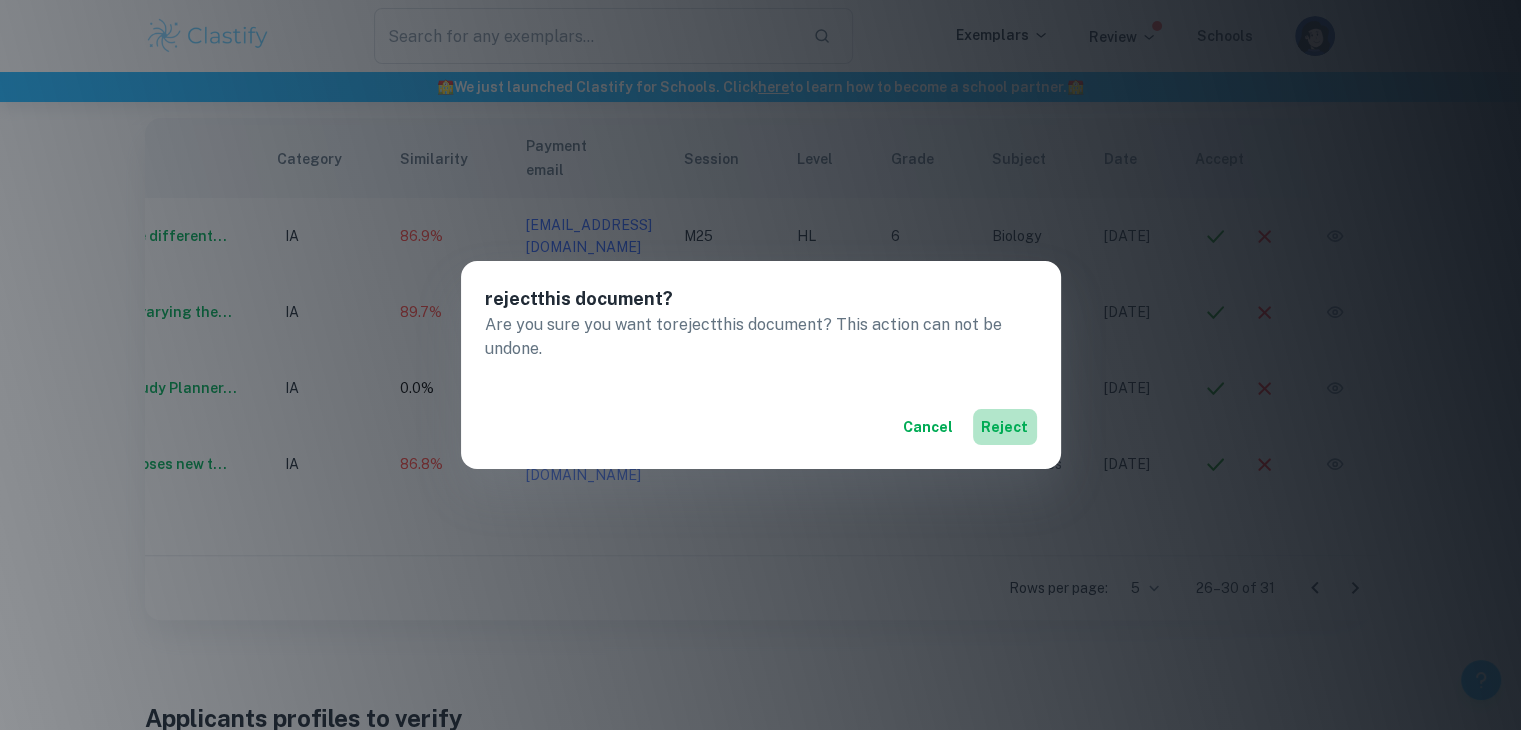 click on "reject" at bounding box center (1005, 427) 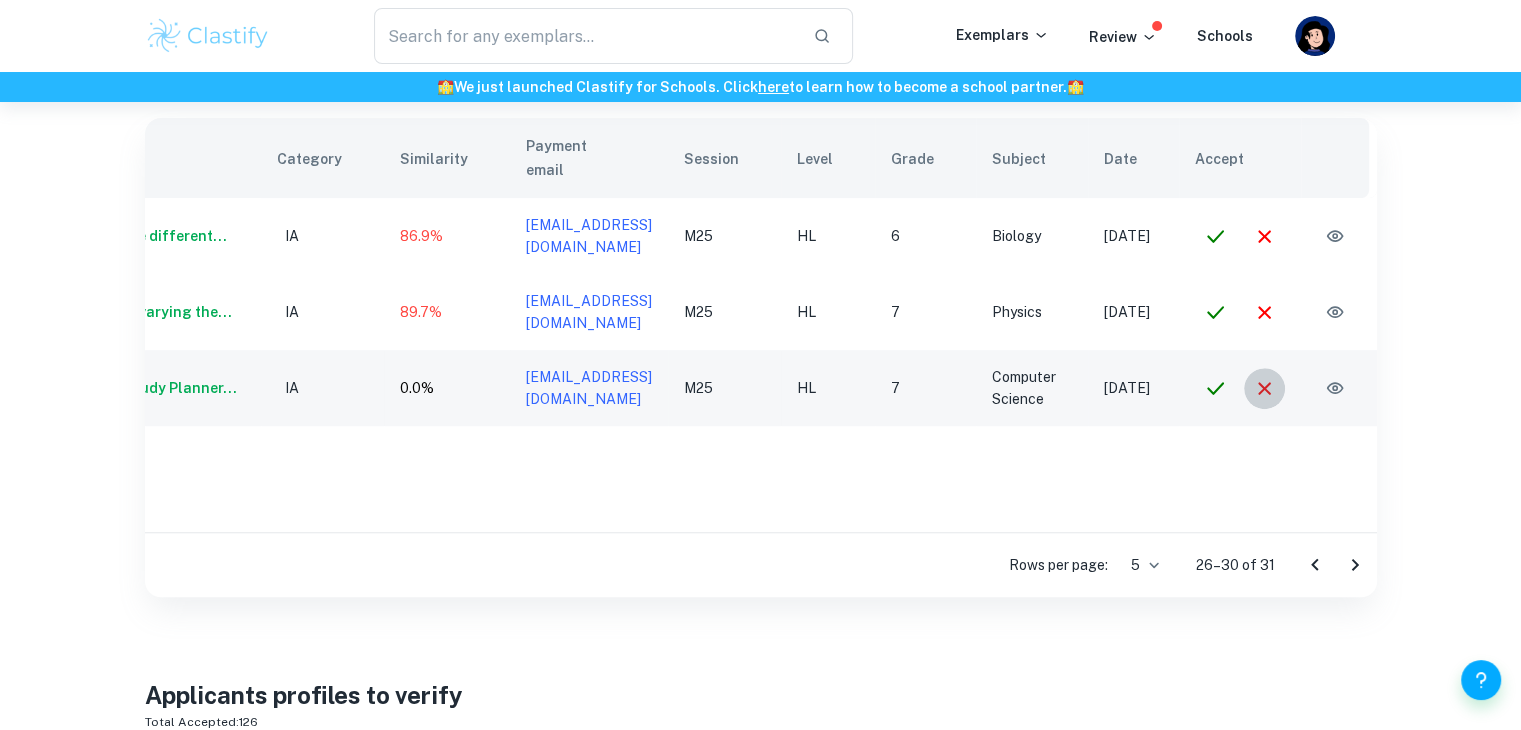 click 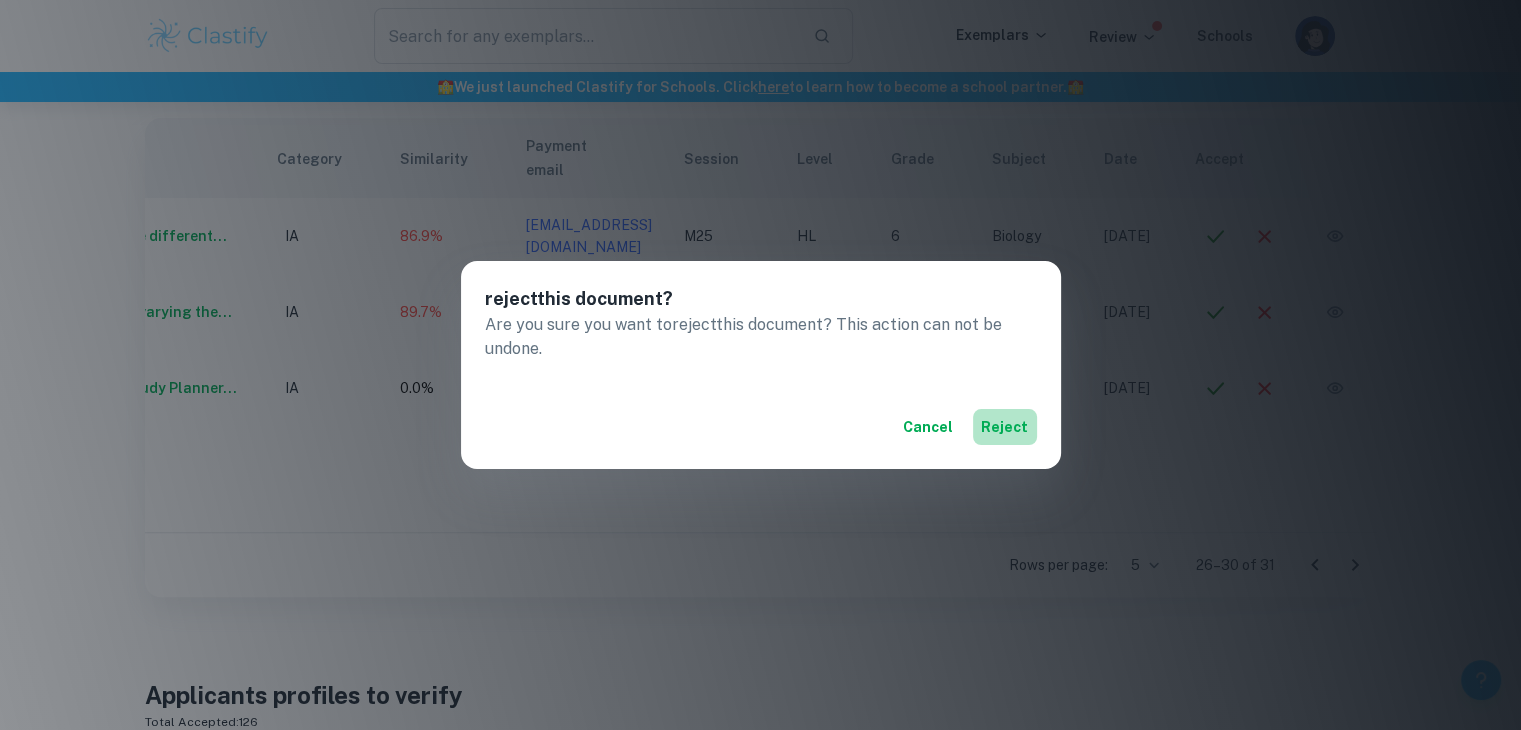 click on "reject" at bounding box center (1005, 427) 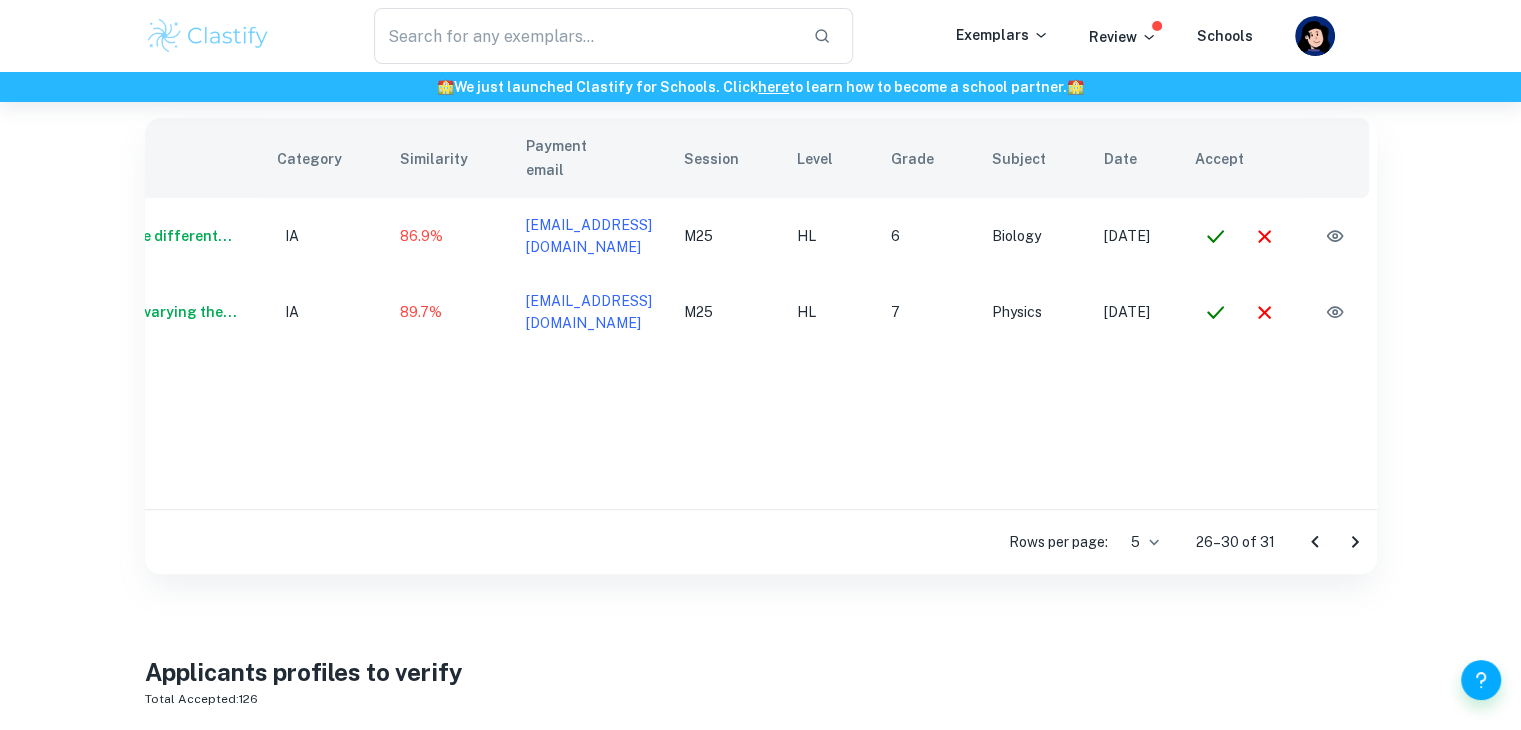 scroll, scrollTop: 0, scrollLeft: 161, axis: horizontal 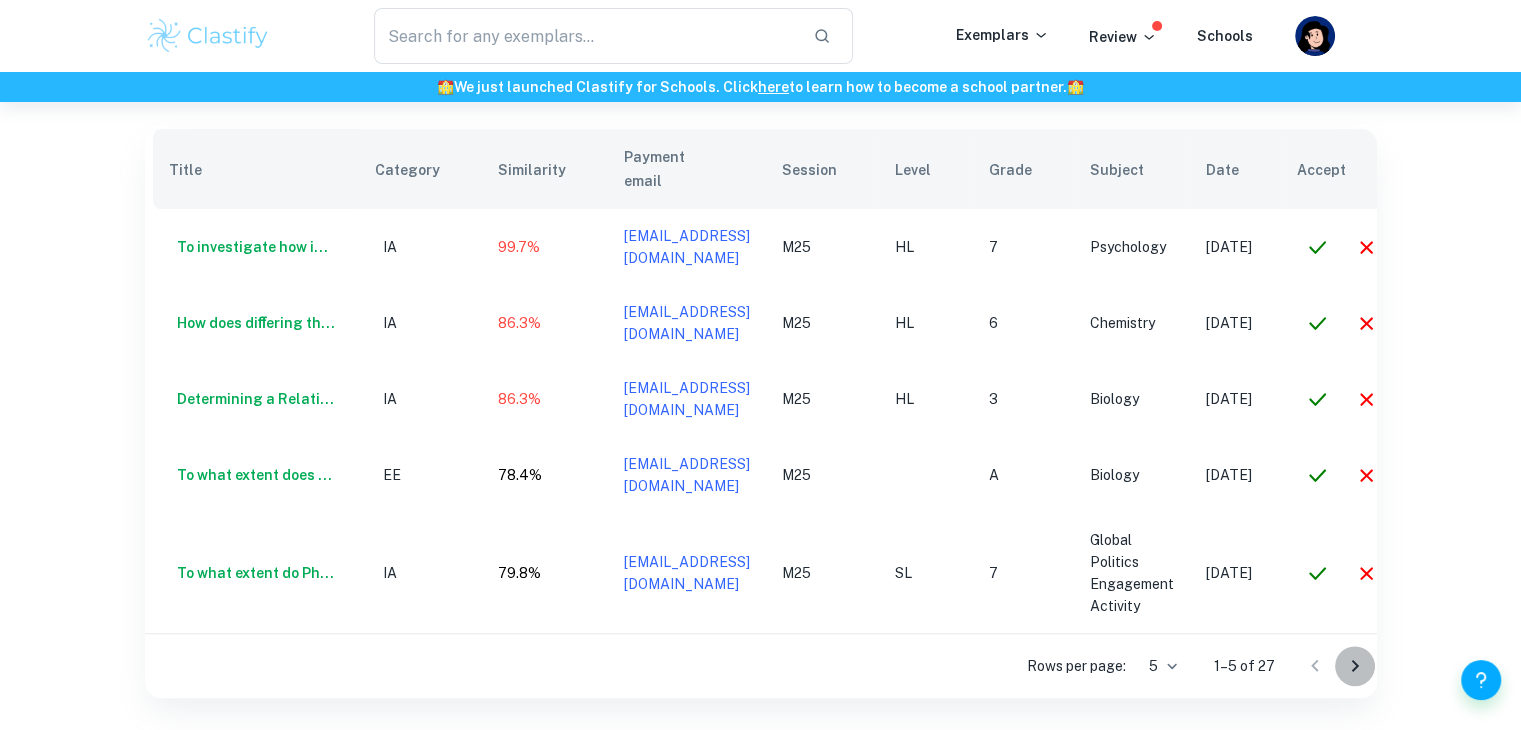 click 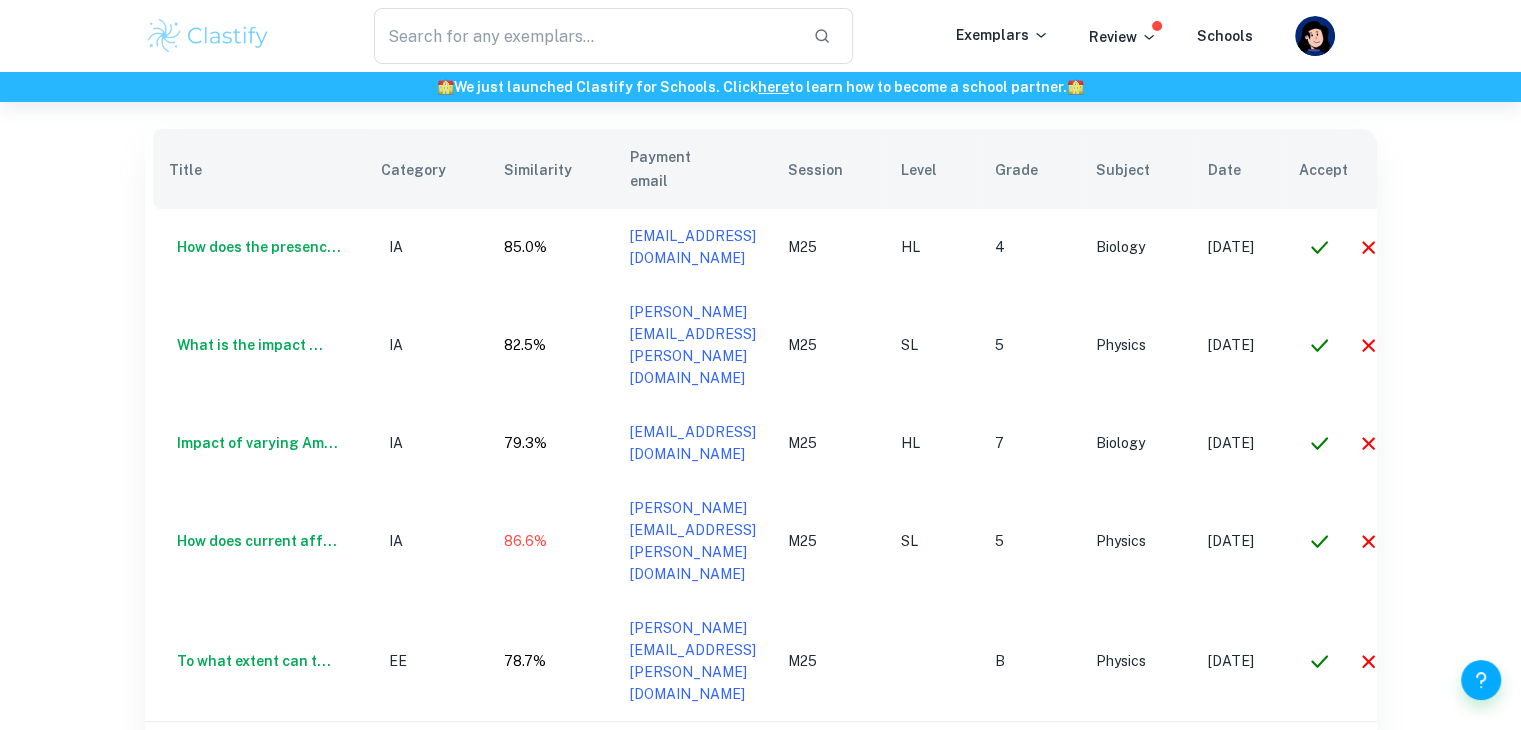 click 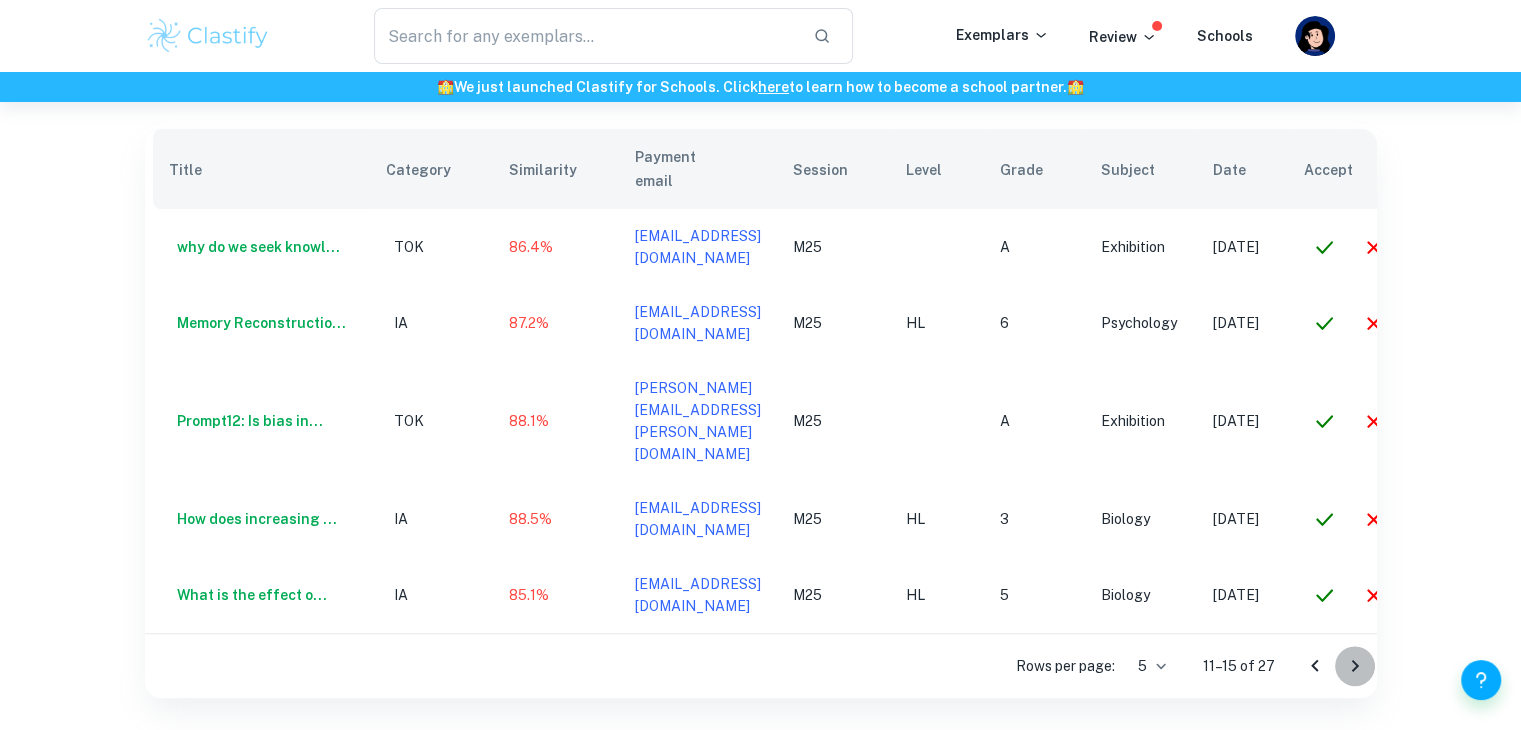 click 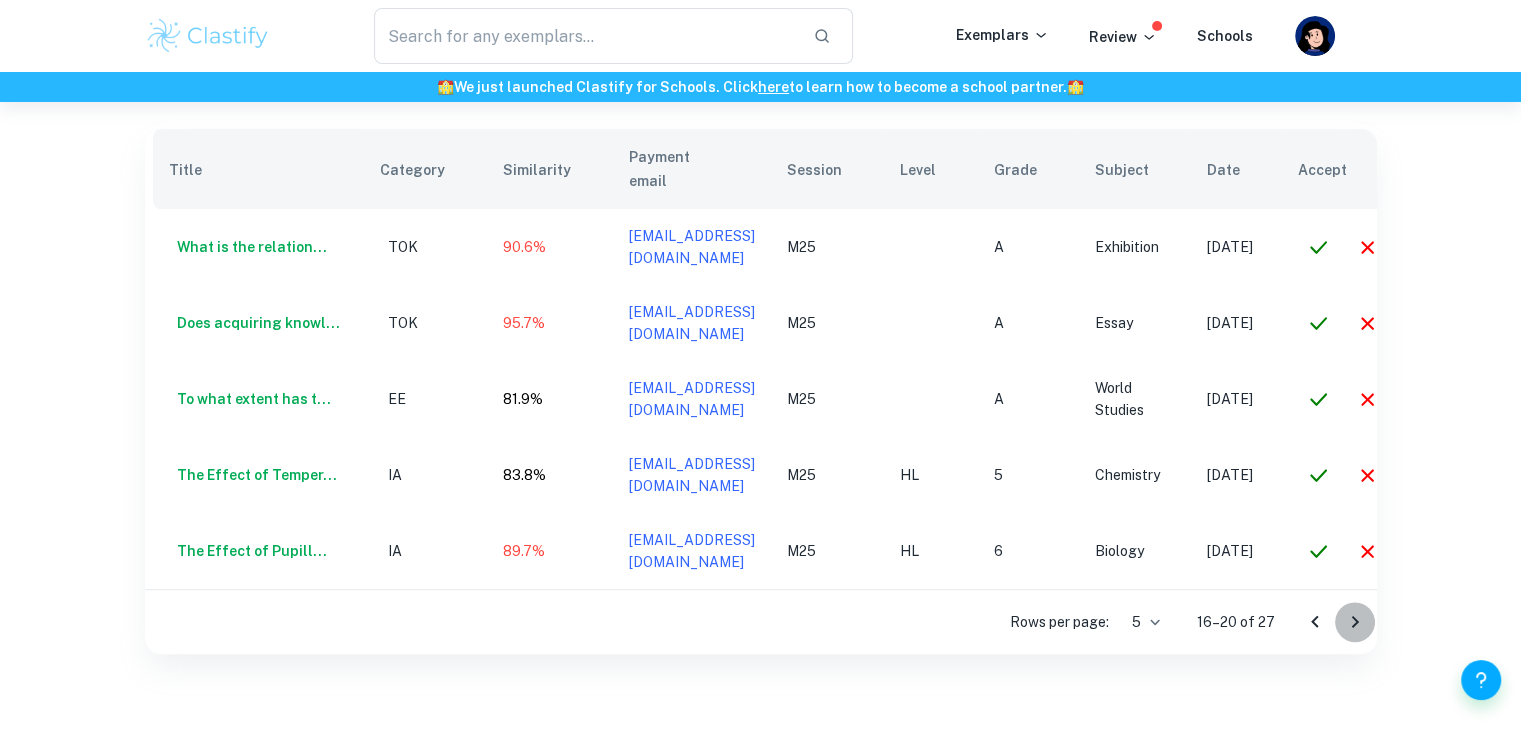 click 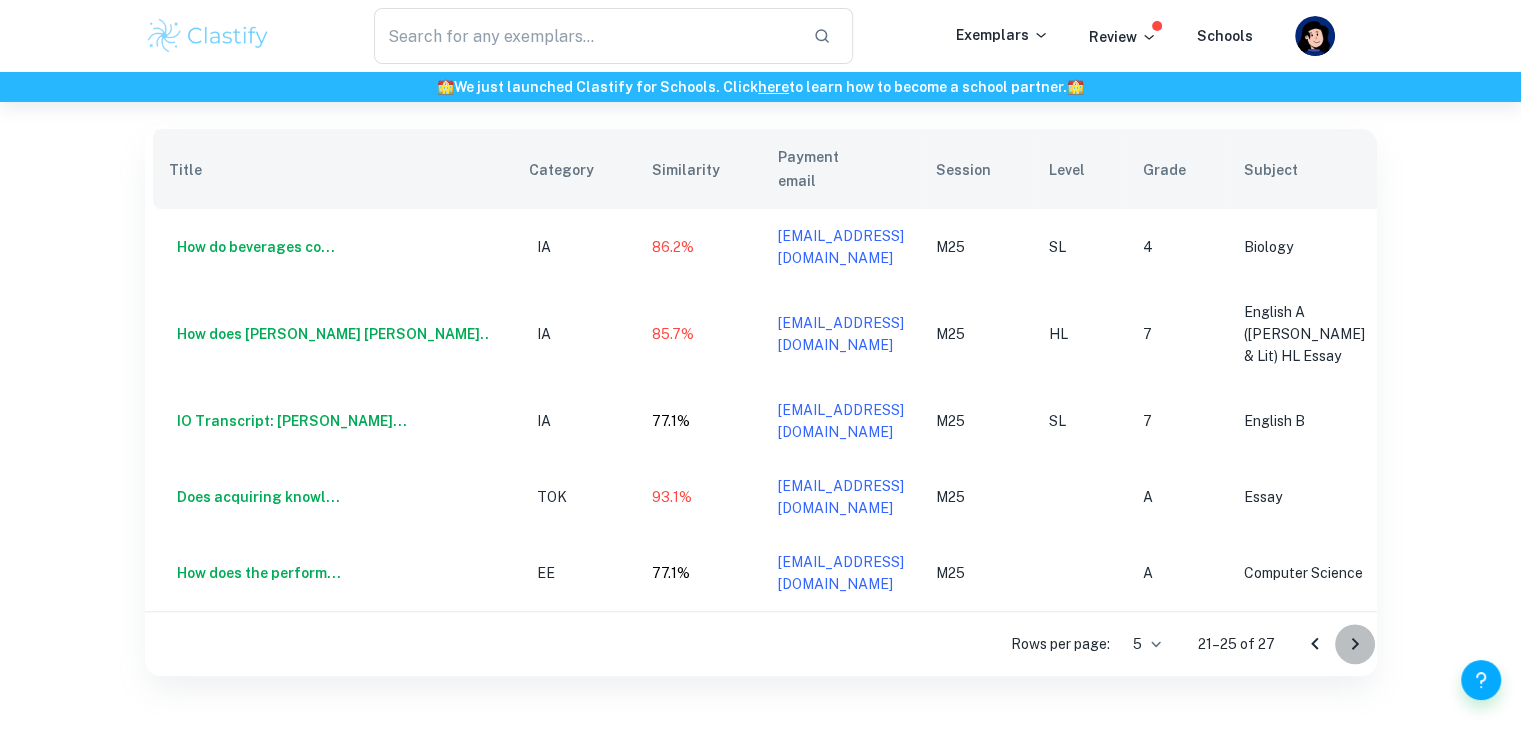 click 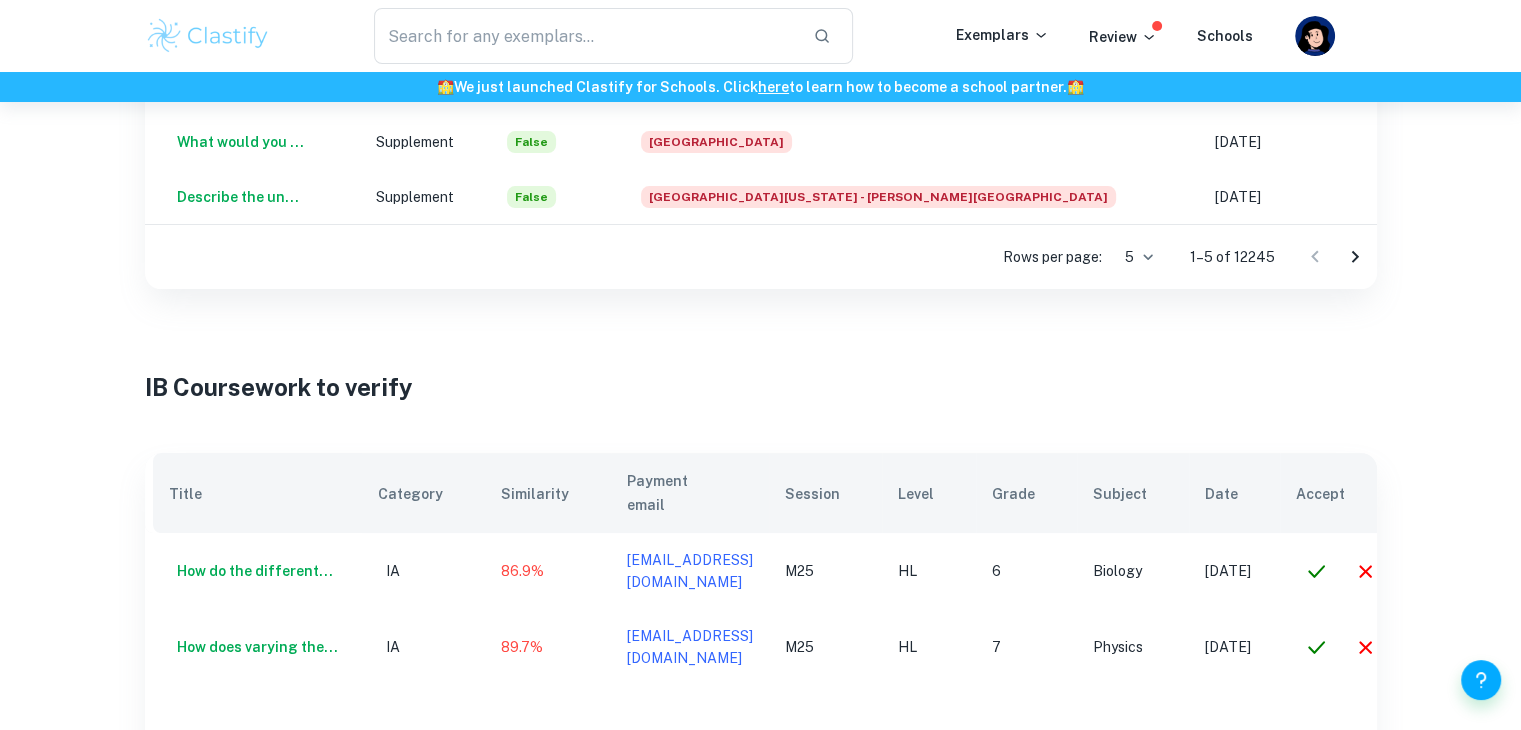 scroll, scrollTop: 130, scrollLeft: 0, axis: vertical 